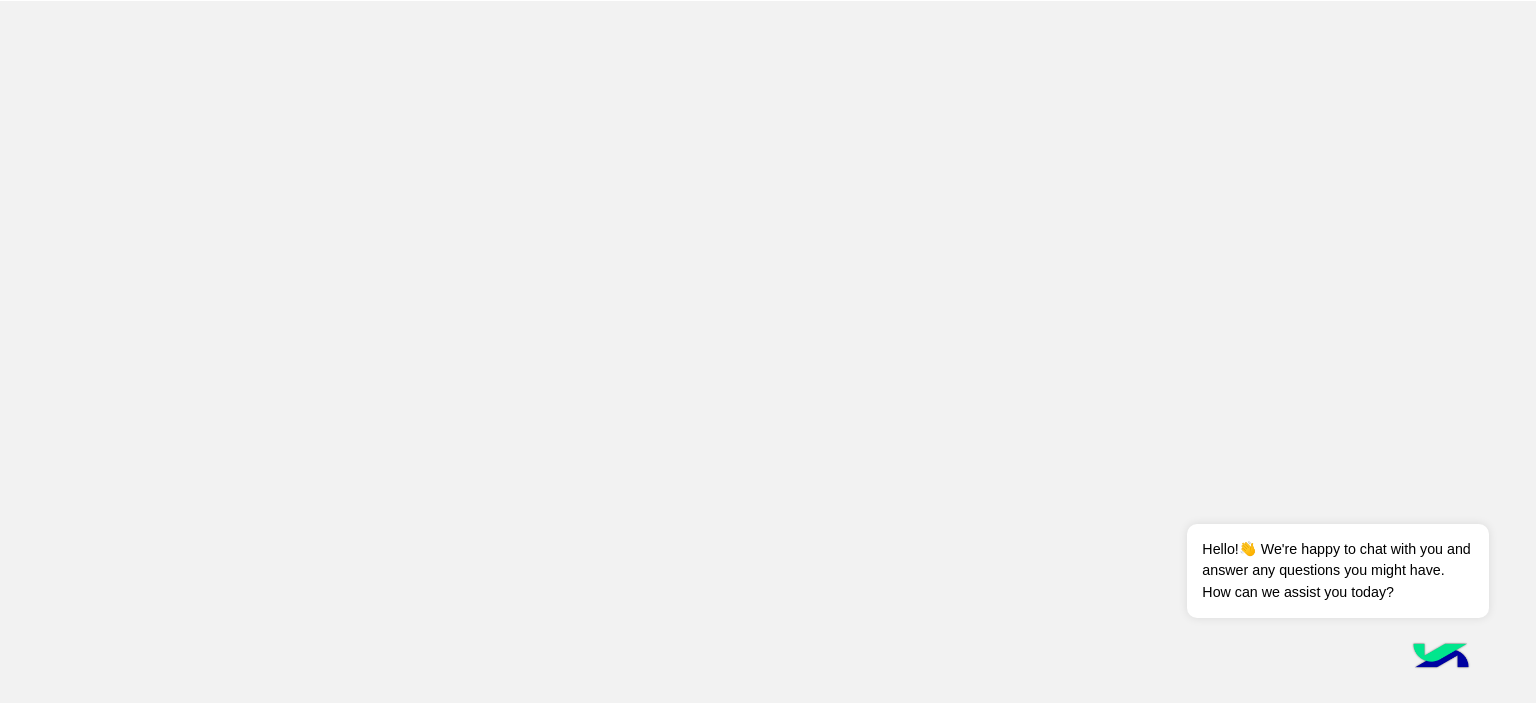 scroll, scrollTop: 0, scrollLeft: 0, axis: both 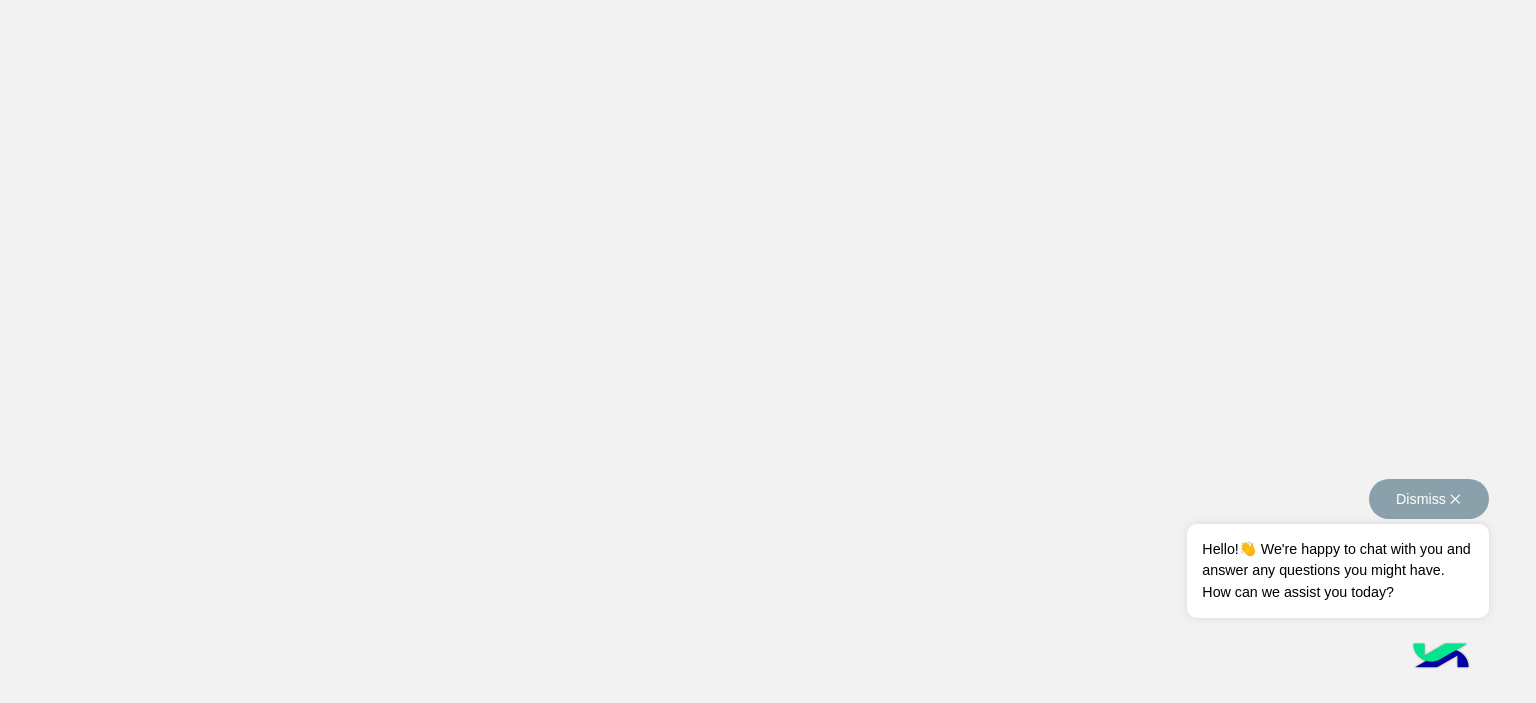 click on "Dismiss ✕" at bounding box center [1429, 499] 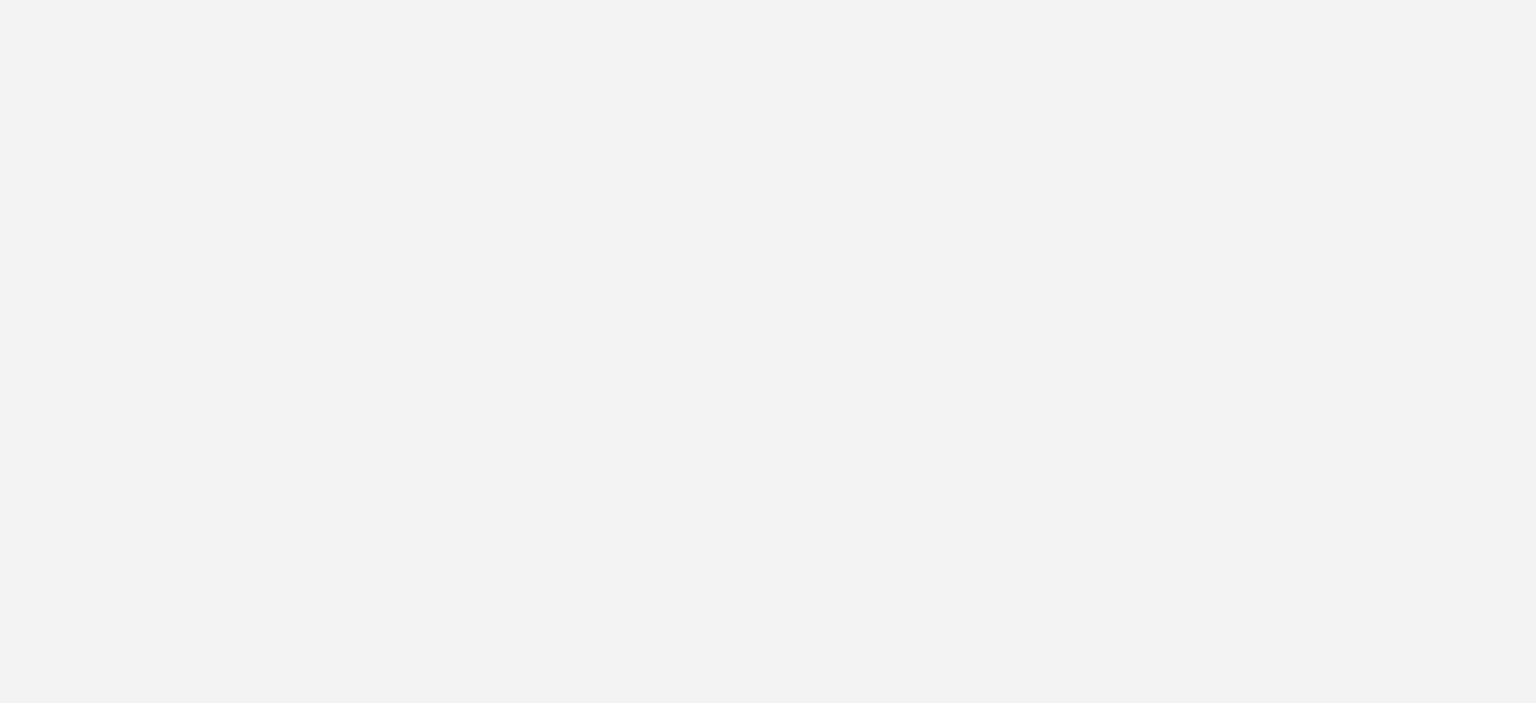 scroll, scrollTop: 0, scrollLeft: 0, axis: both 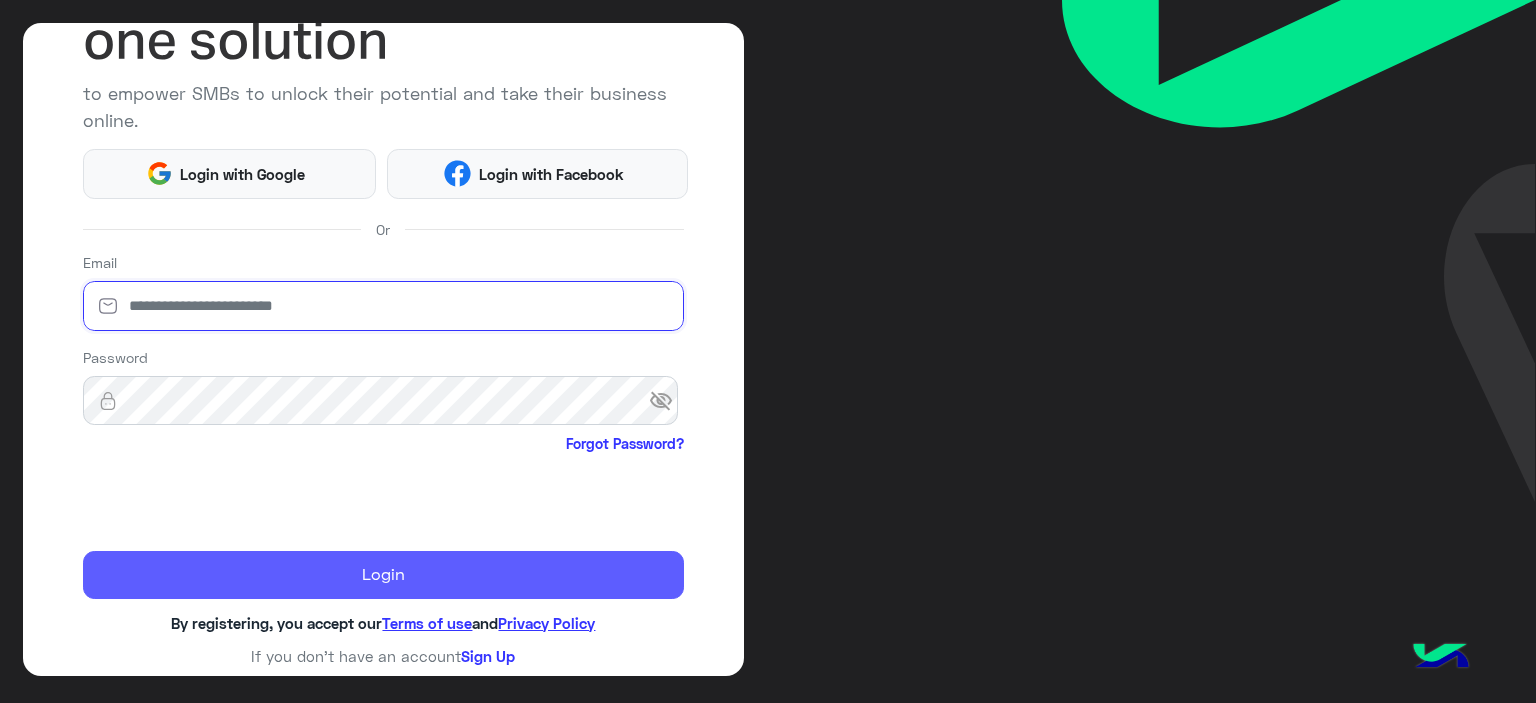 type on "**********" 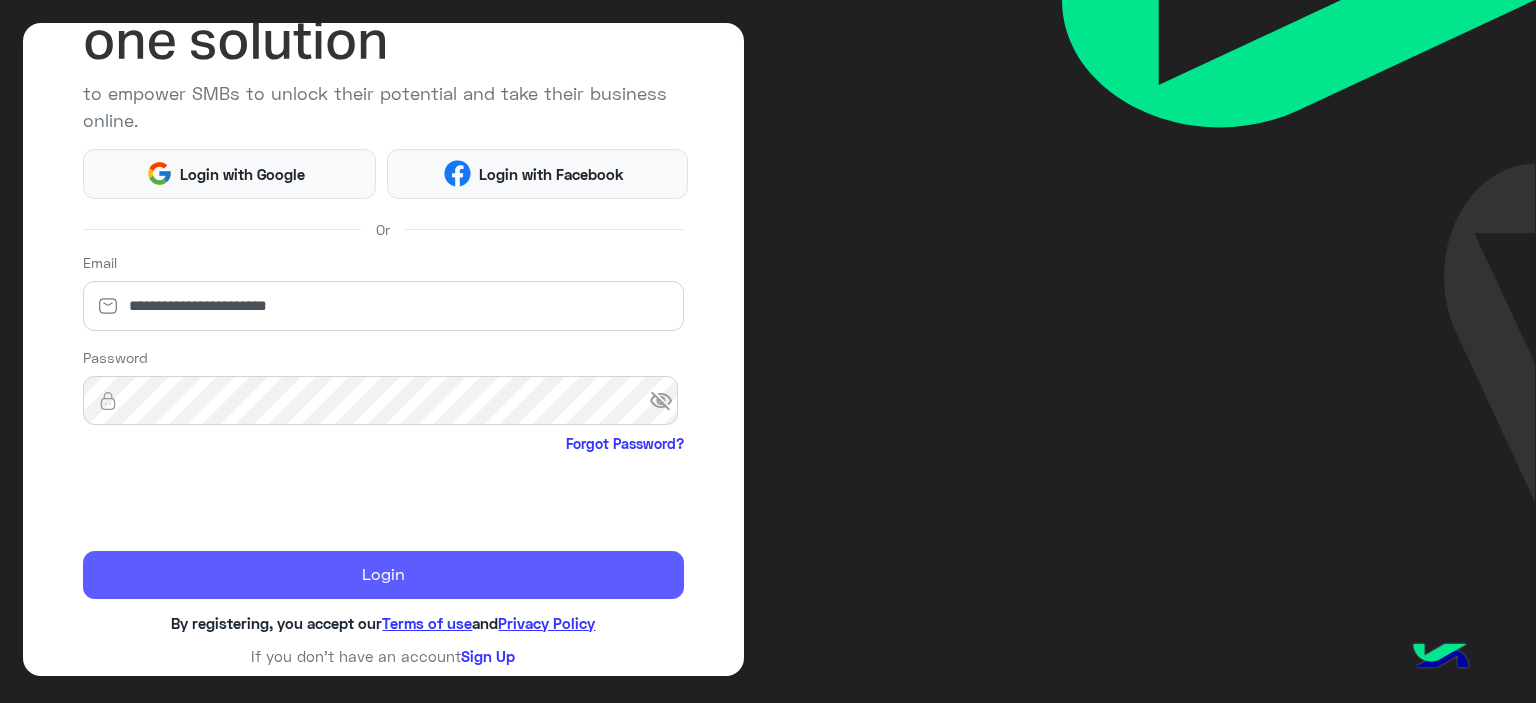 click on "Login" 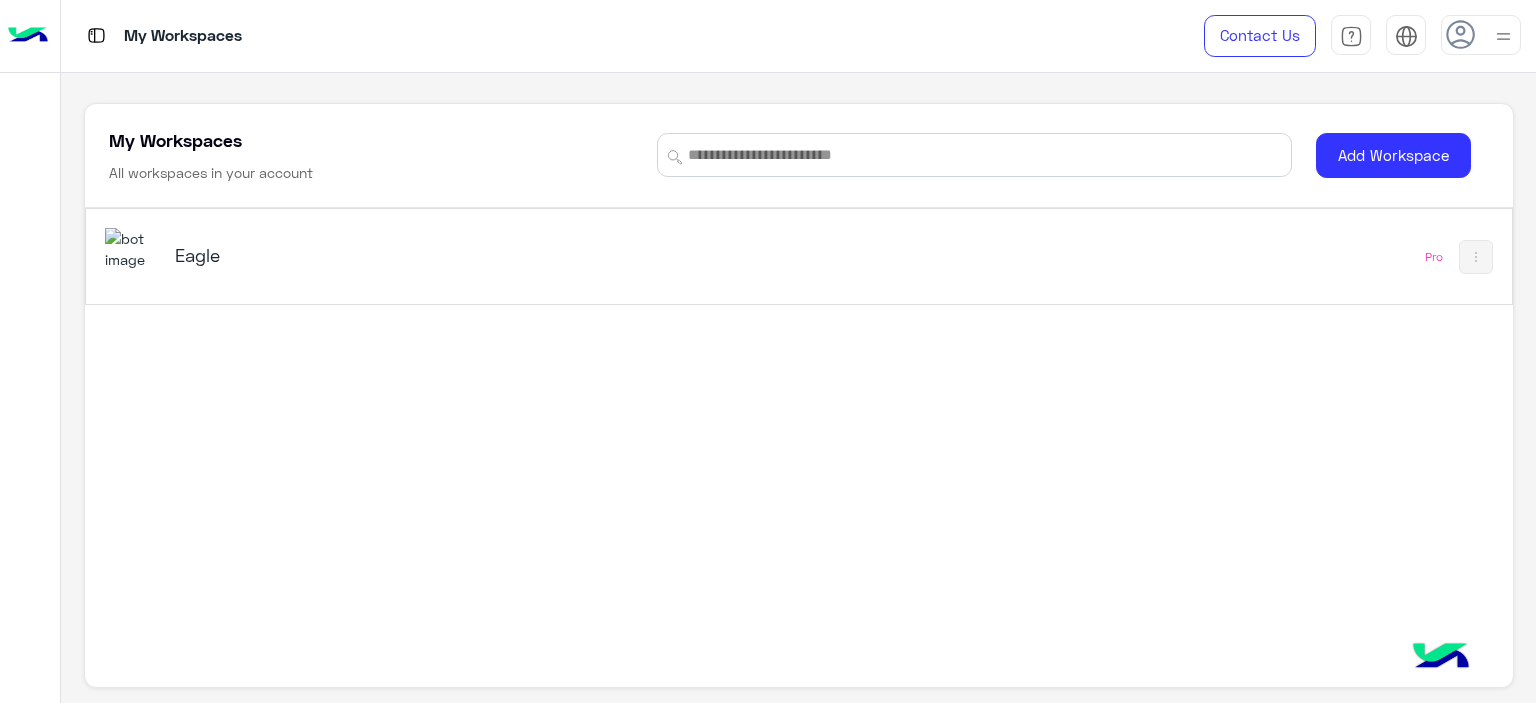 click on "Eagle" at bounding box center [521, 257] 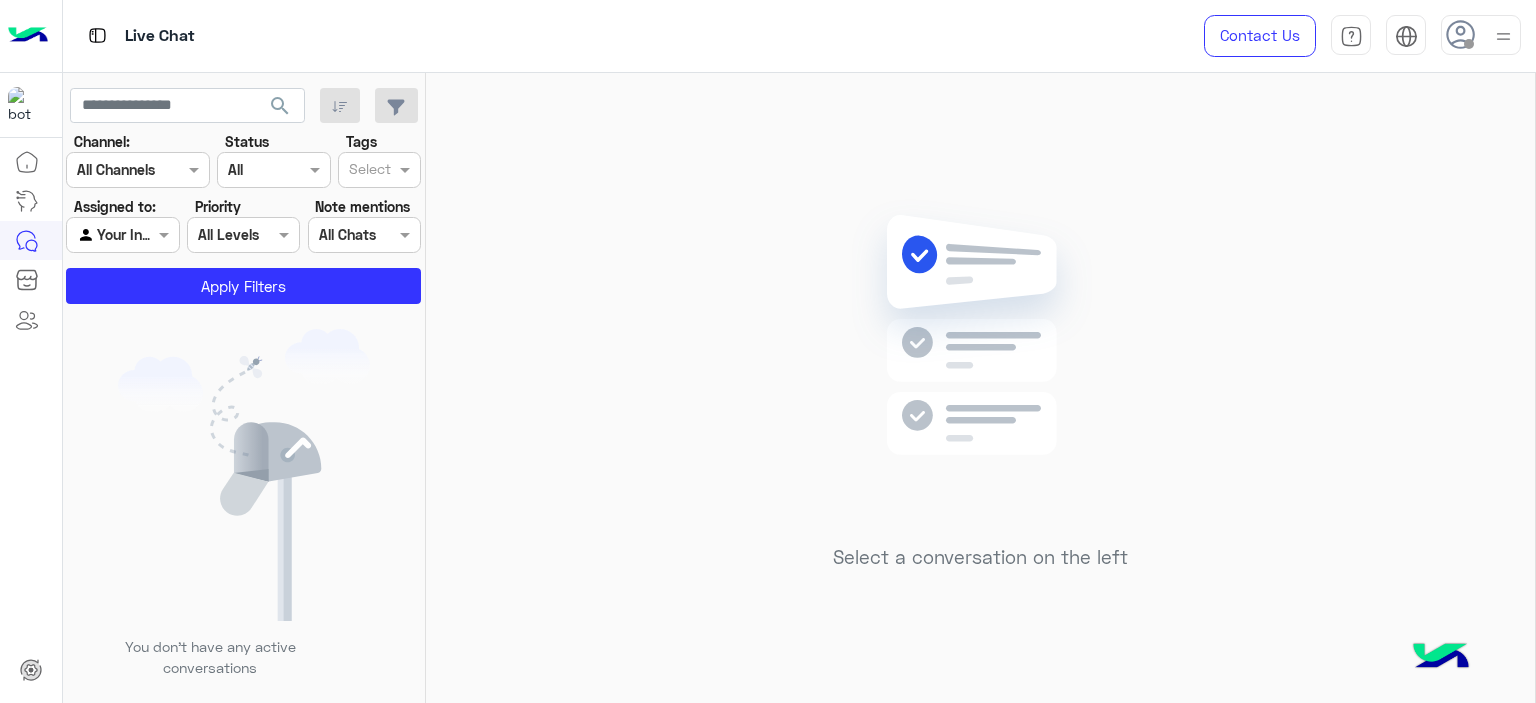 click at bounding box center [1481, 35] 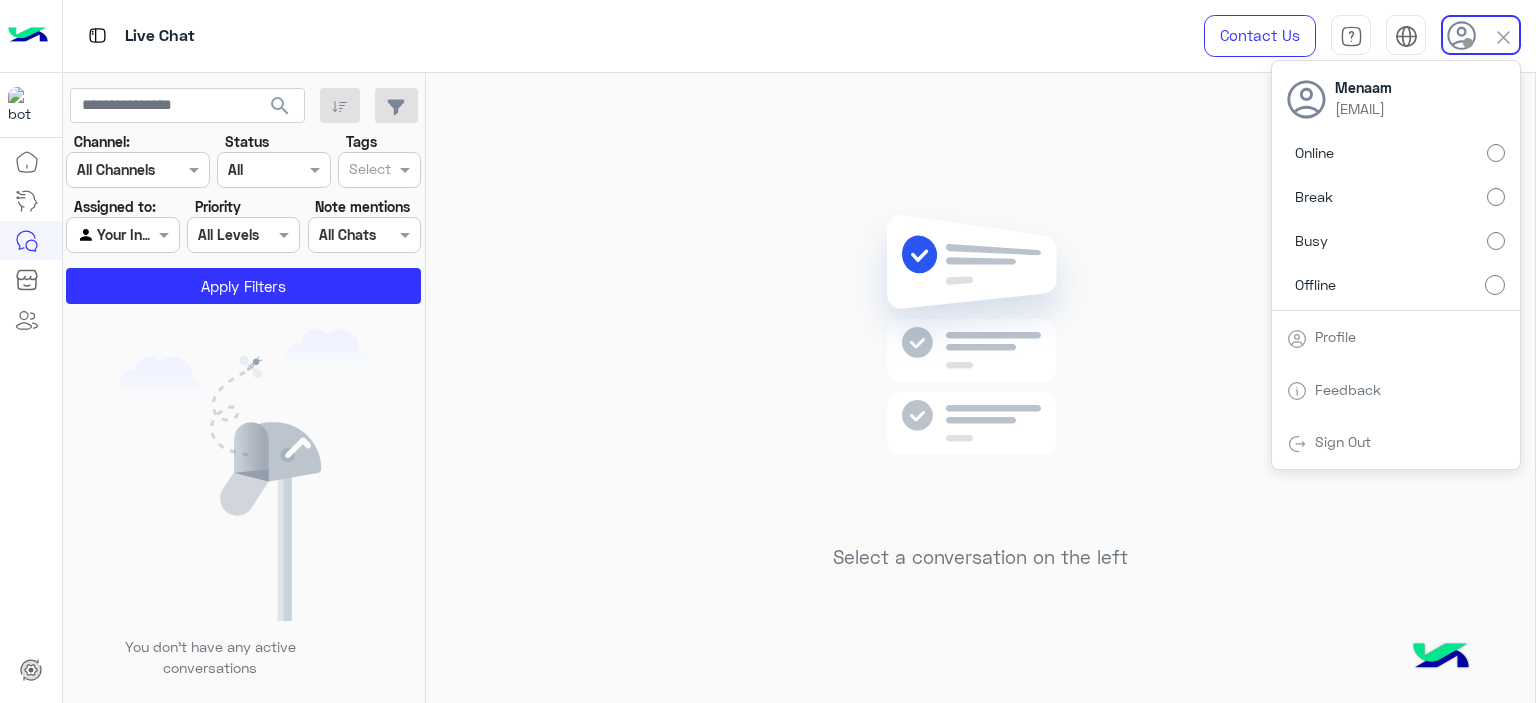 click on "Online" at bounding box center [1396, 153] 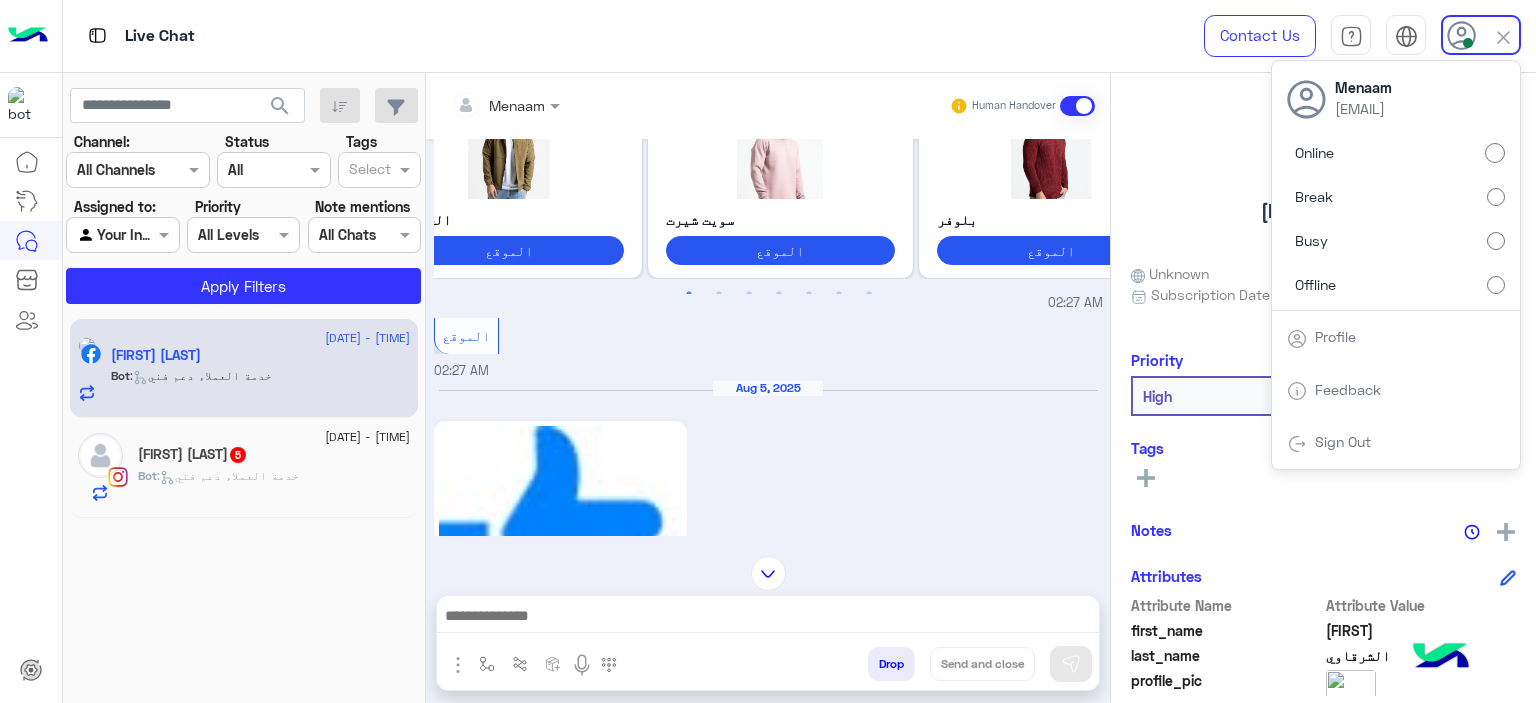 scroll, scrollTop: 1276, scrollLeft: 0, axis: vertical 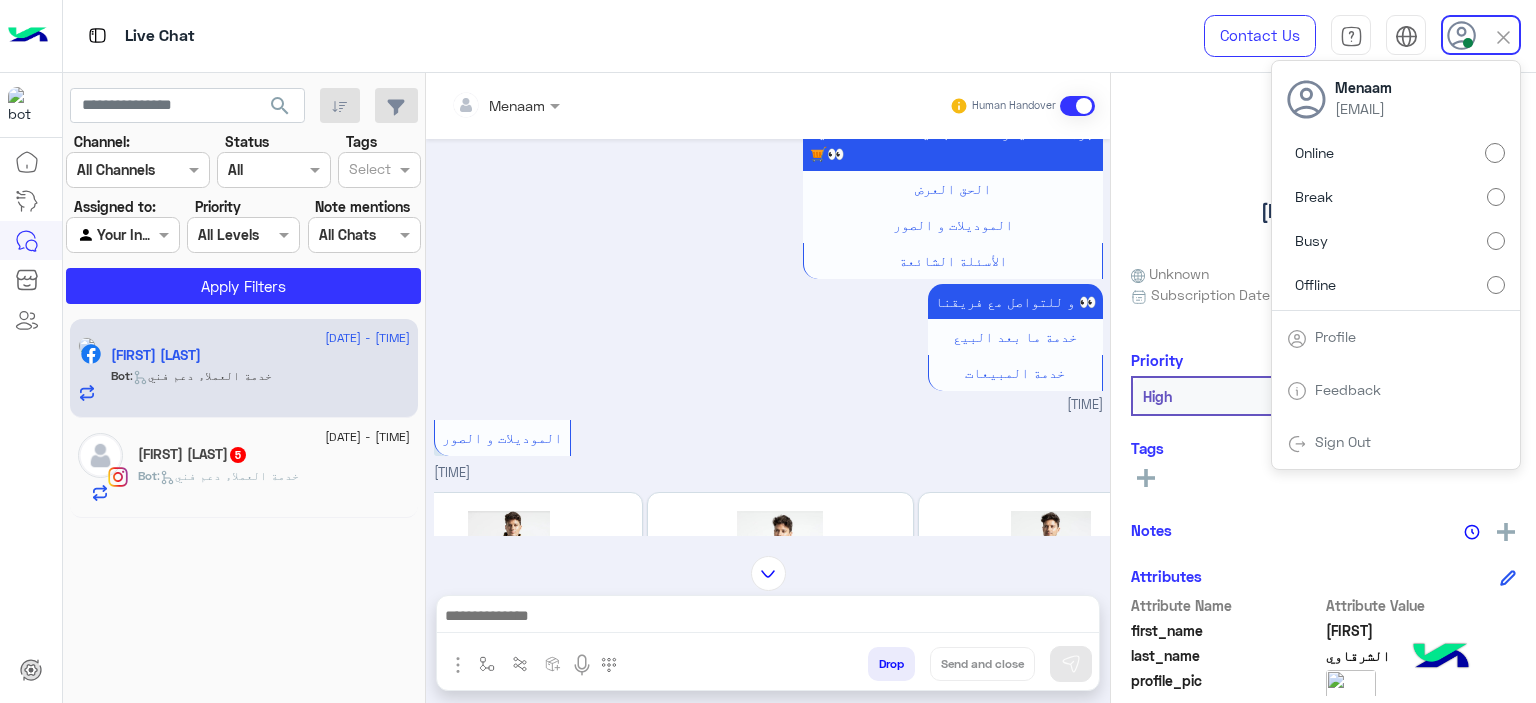 click on "Drop   Send and close" at bounding box center (768, 643) 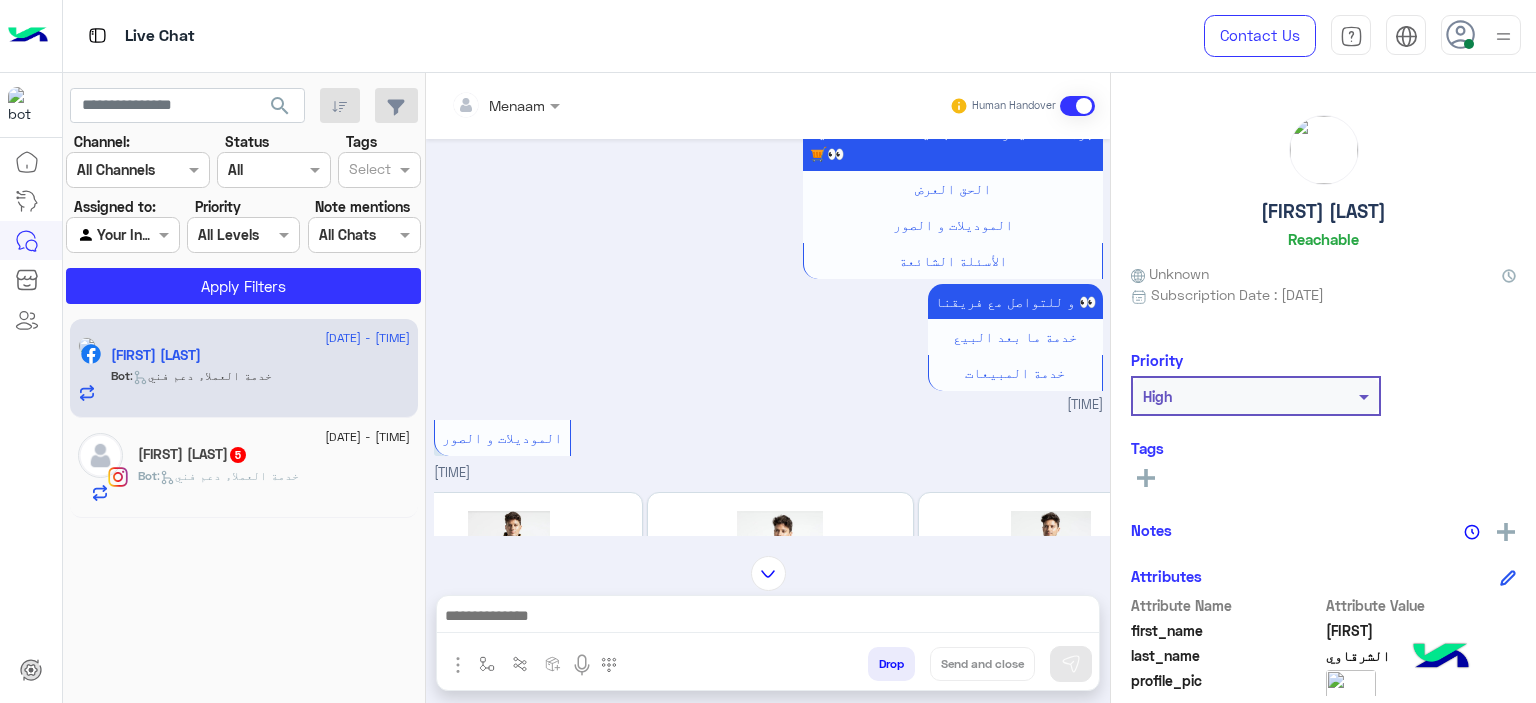 click at bounding box center (768, 621) 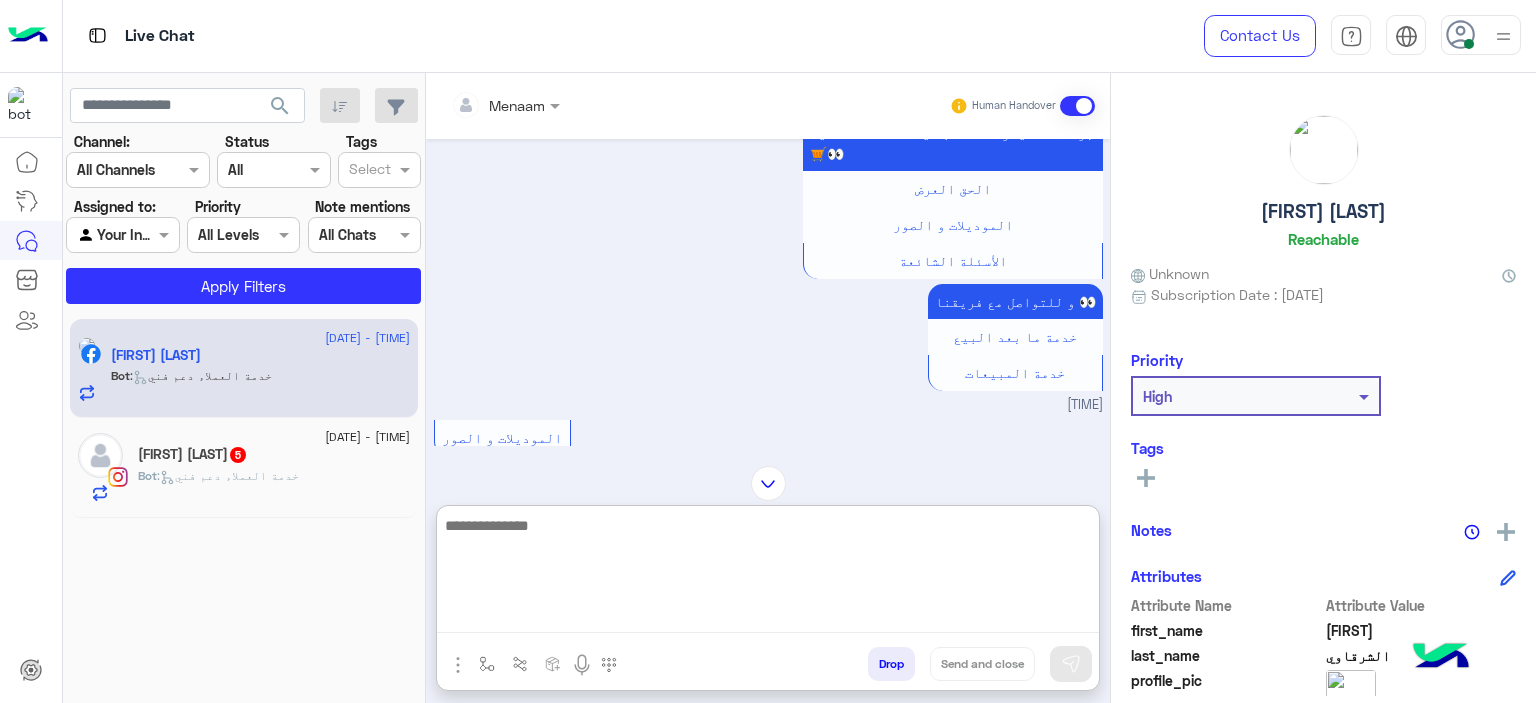 click at bounding box center (768, 573) 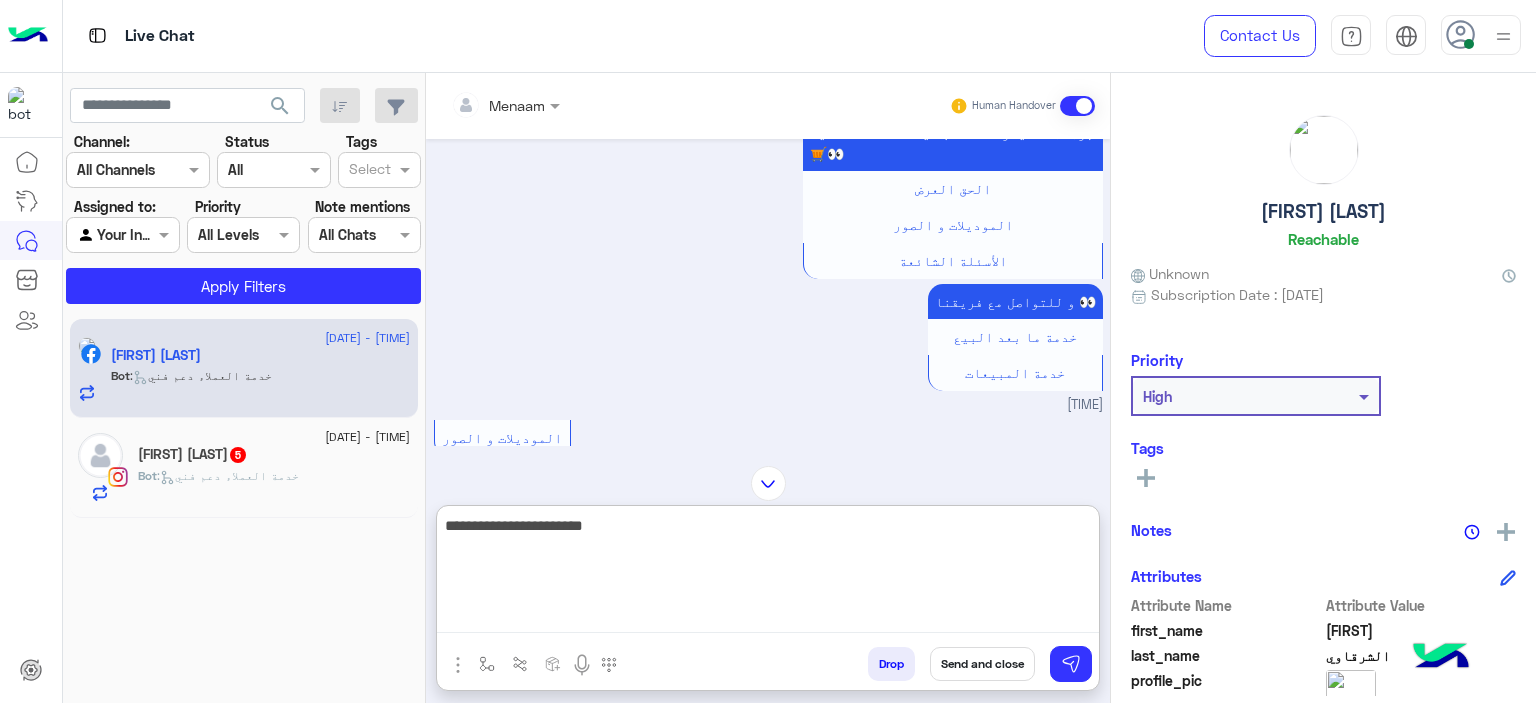 type on "**********" 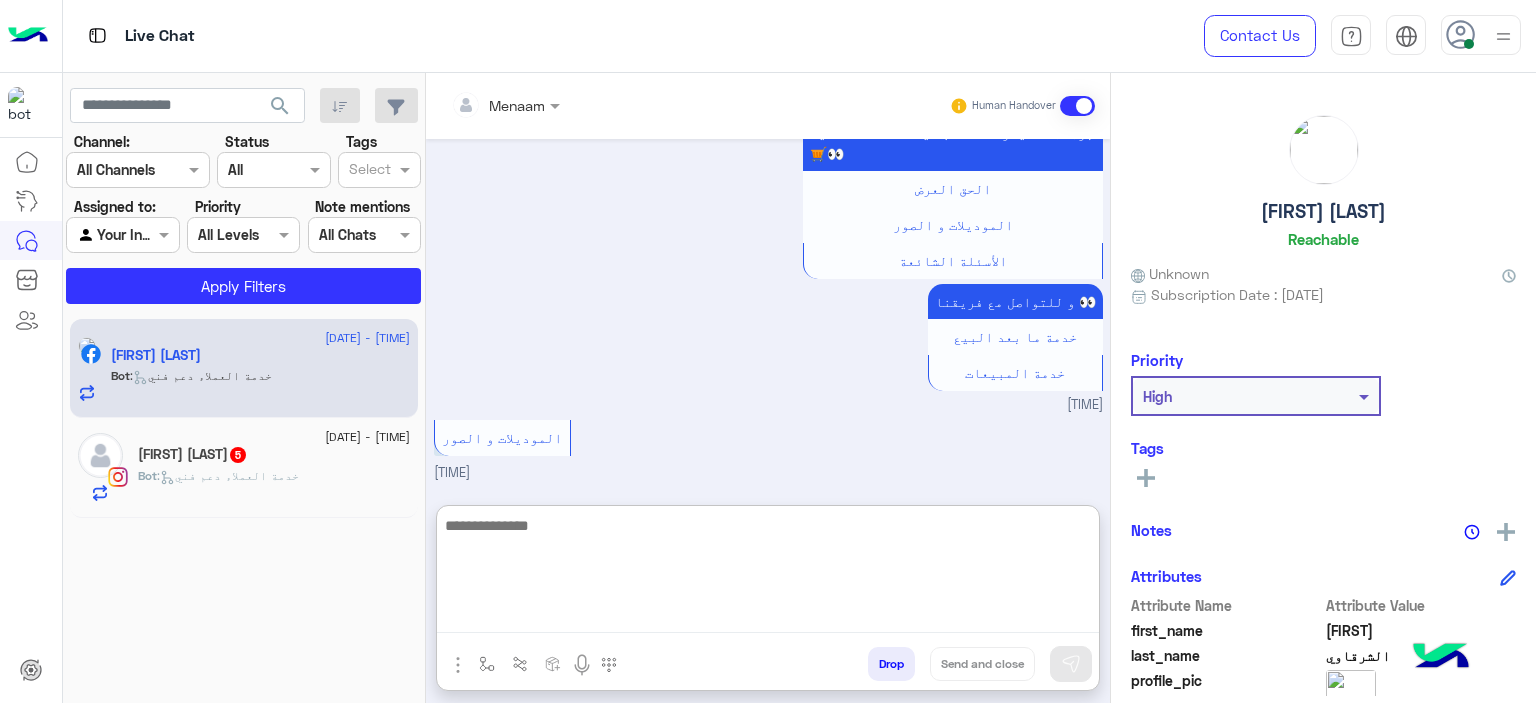 scroll, scrollTop: 2531, scrollLeft: 0, axis: vertical 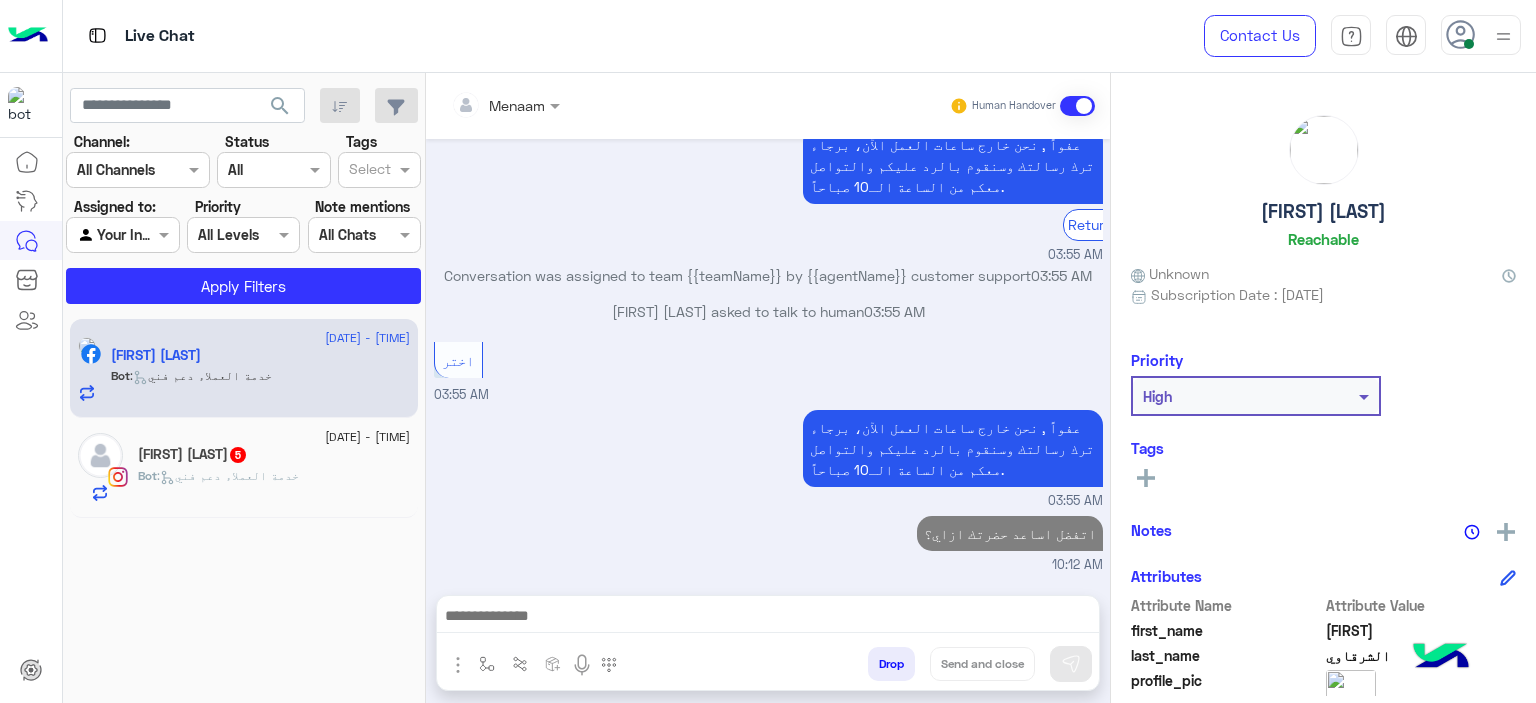 click on "Bot :   خدمة العملاء دعم فني" 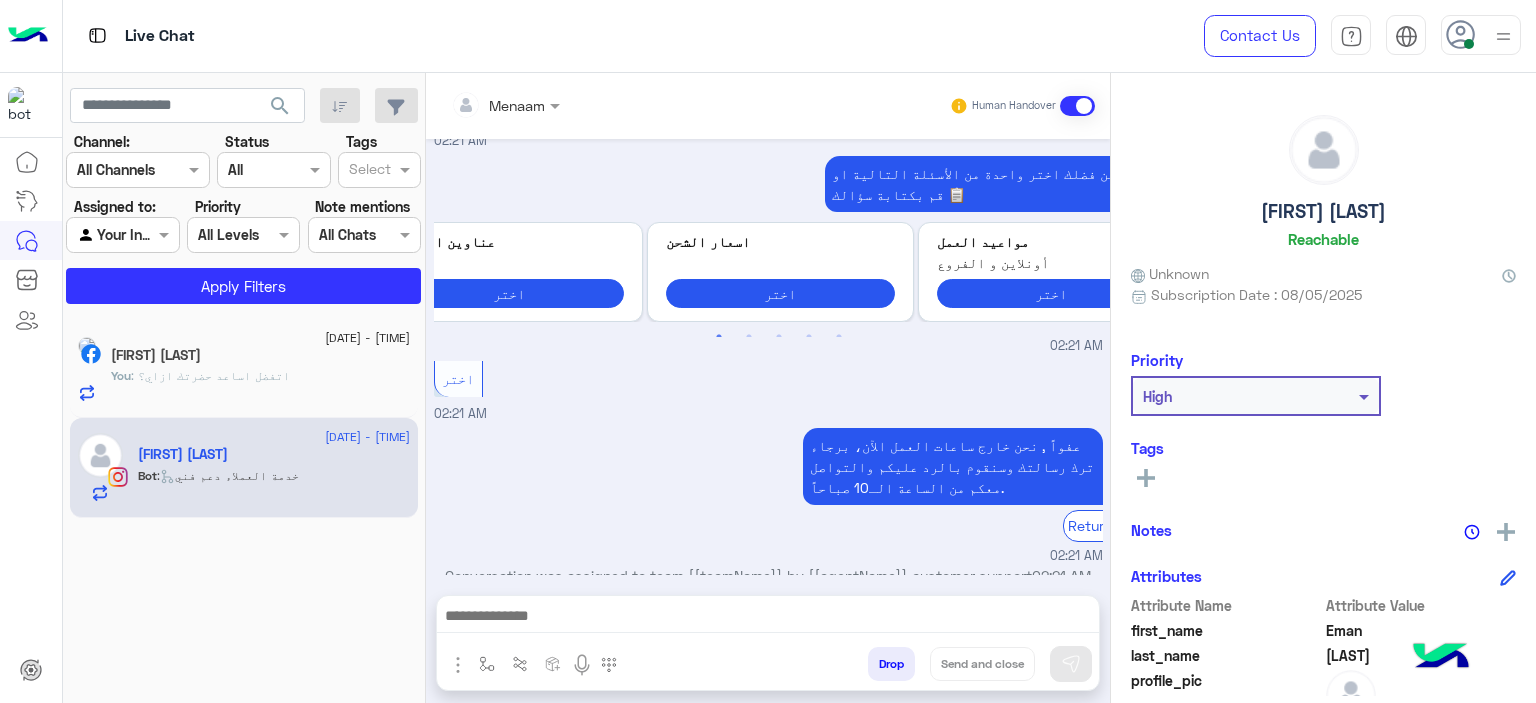 scroll, scrollTop: 889, scrollLeft: 0, axis: vertical 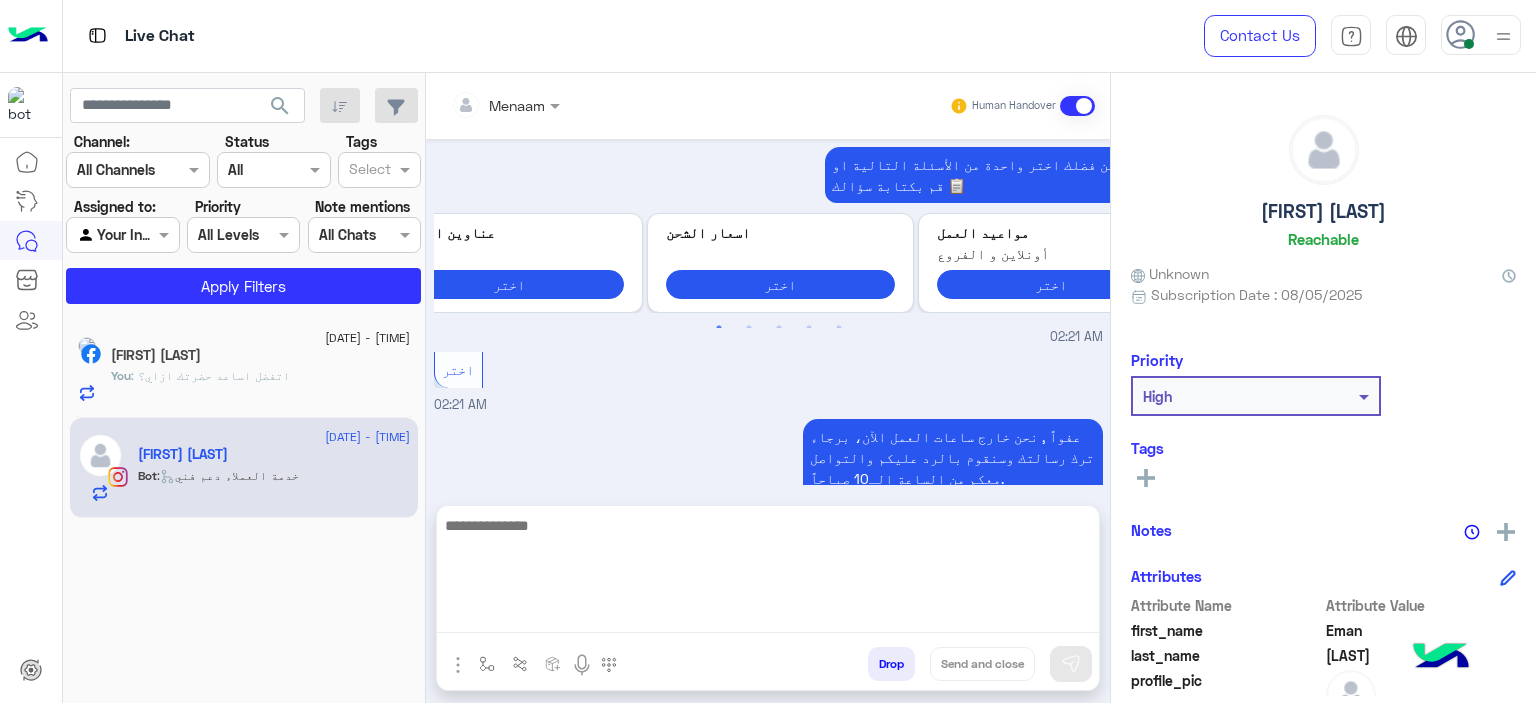 click at bounding box center [768, 573] 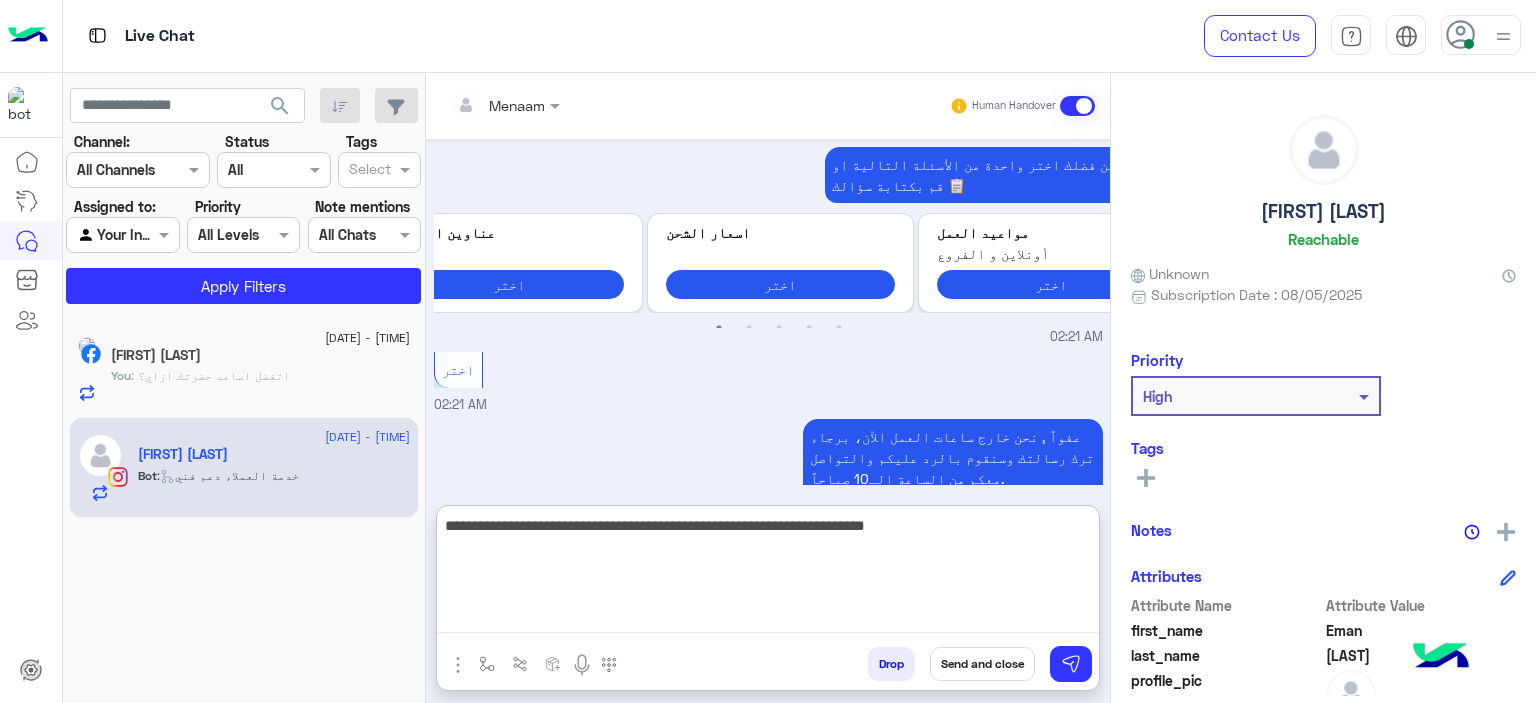 type on "**********" 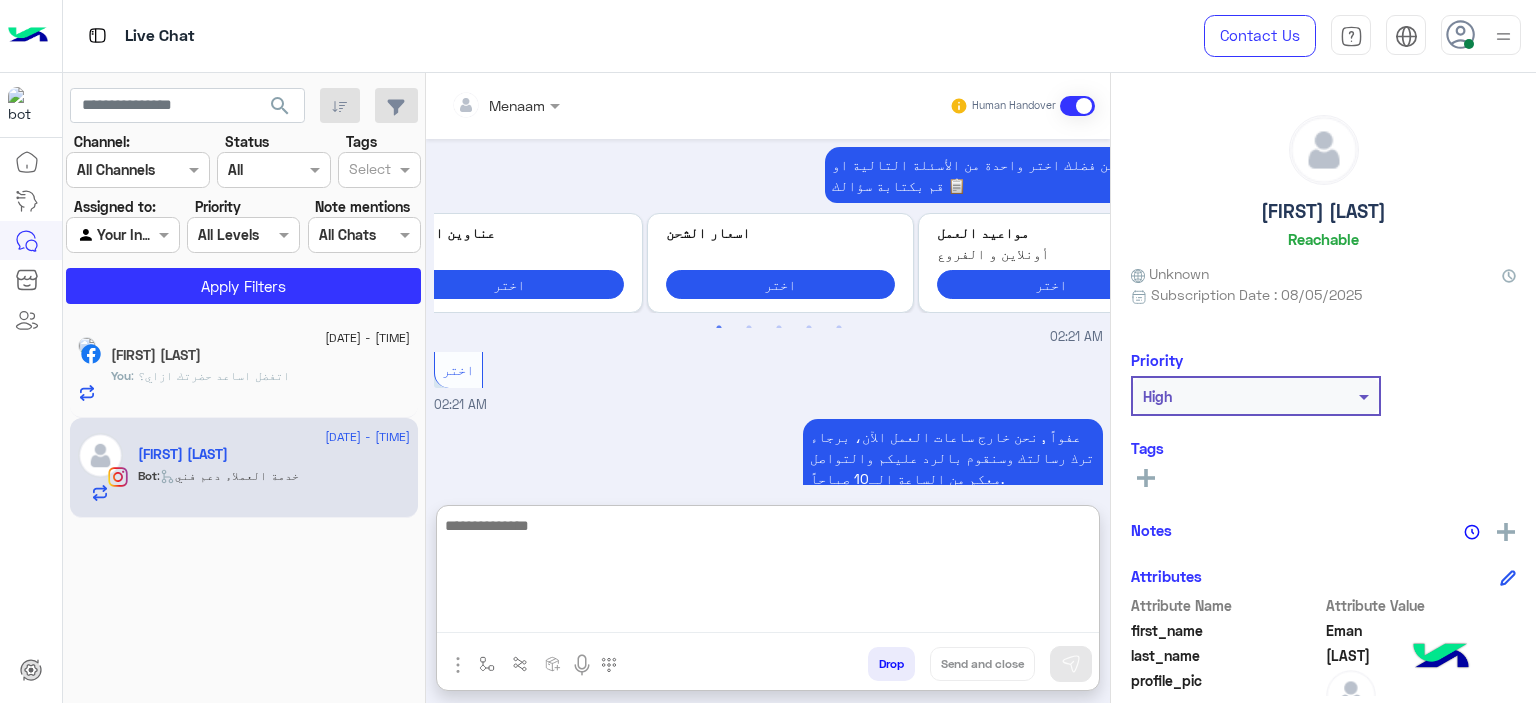 scroll, scrollTop: 1064, scrollLeft: 0, axis: vertical 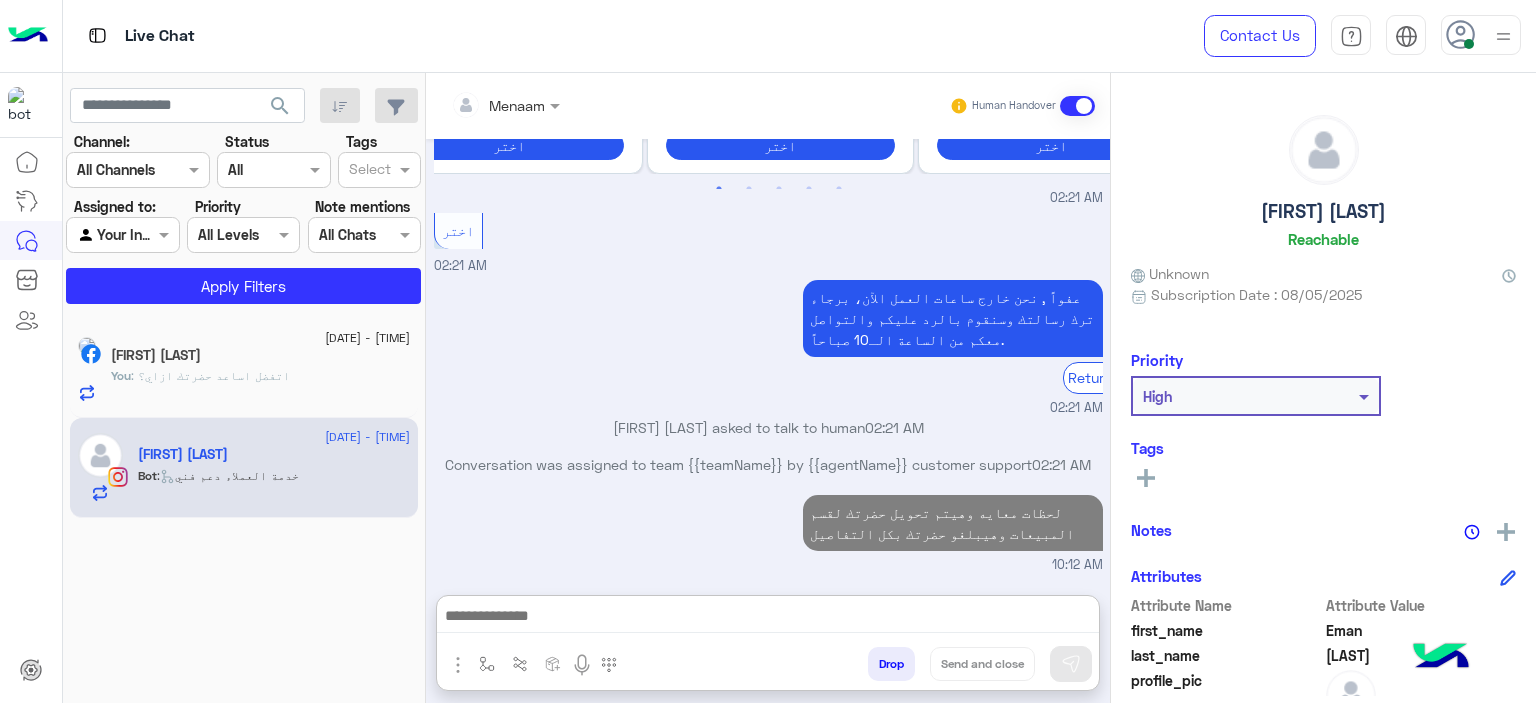 click on "Eman A Ewida" 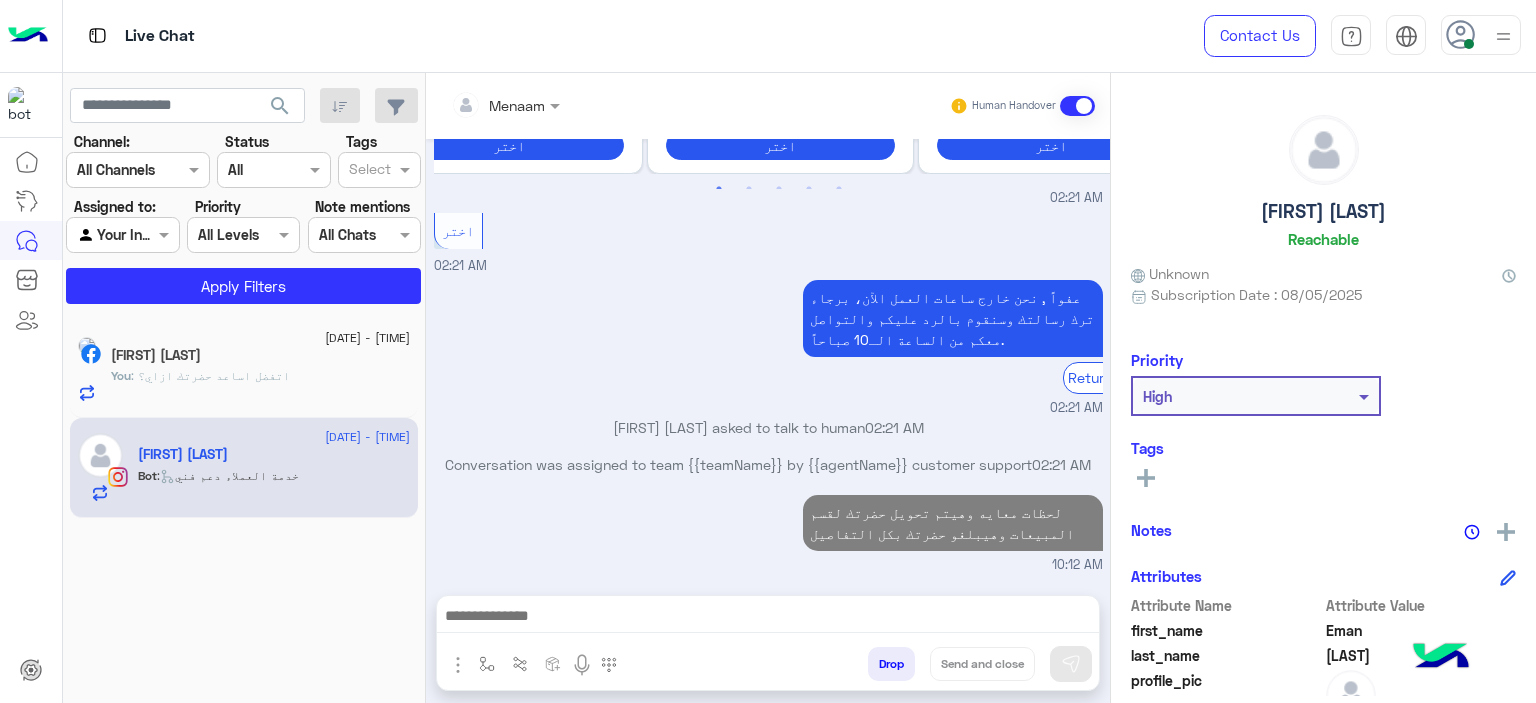 scroll, scrollTop: 974, scrollLeft: 0, axis: vertical 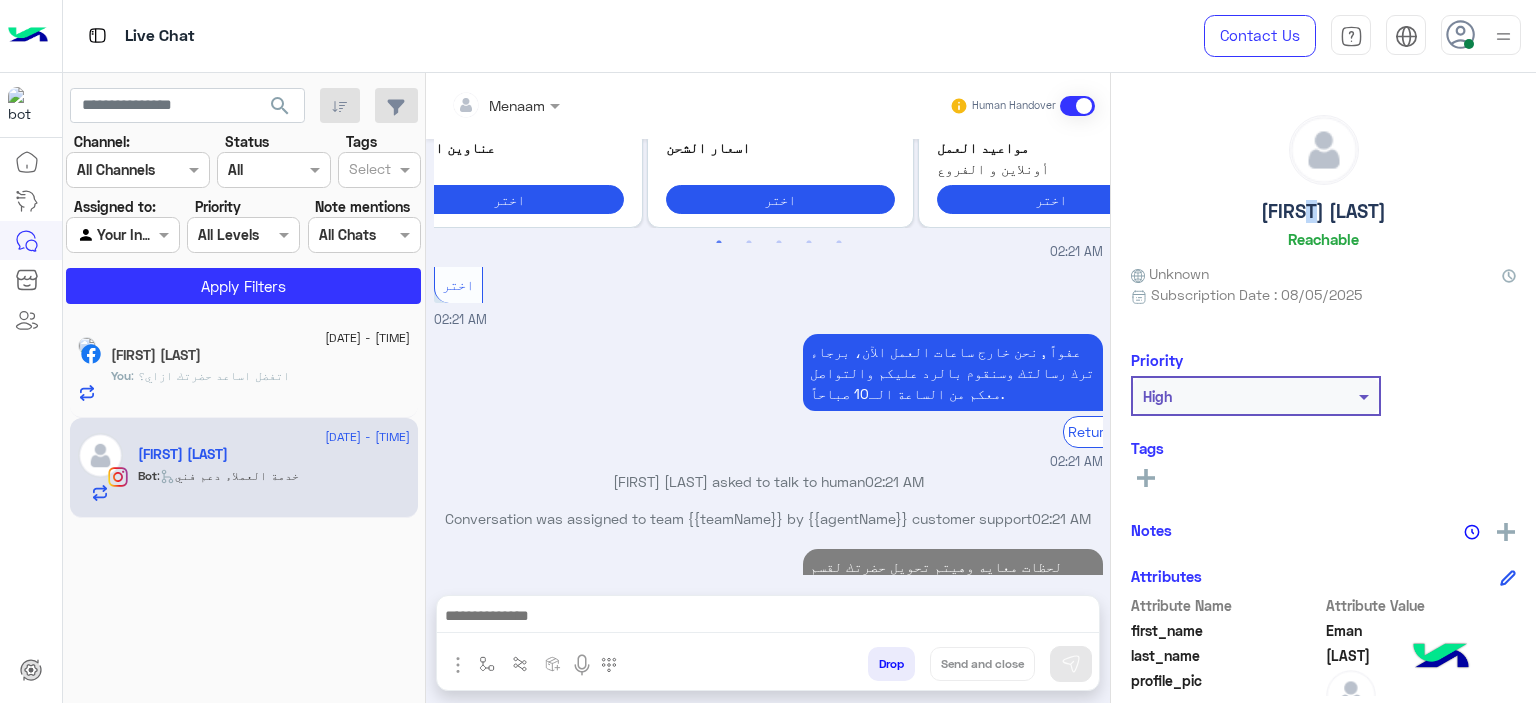 click on "Eman A Ewida" 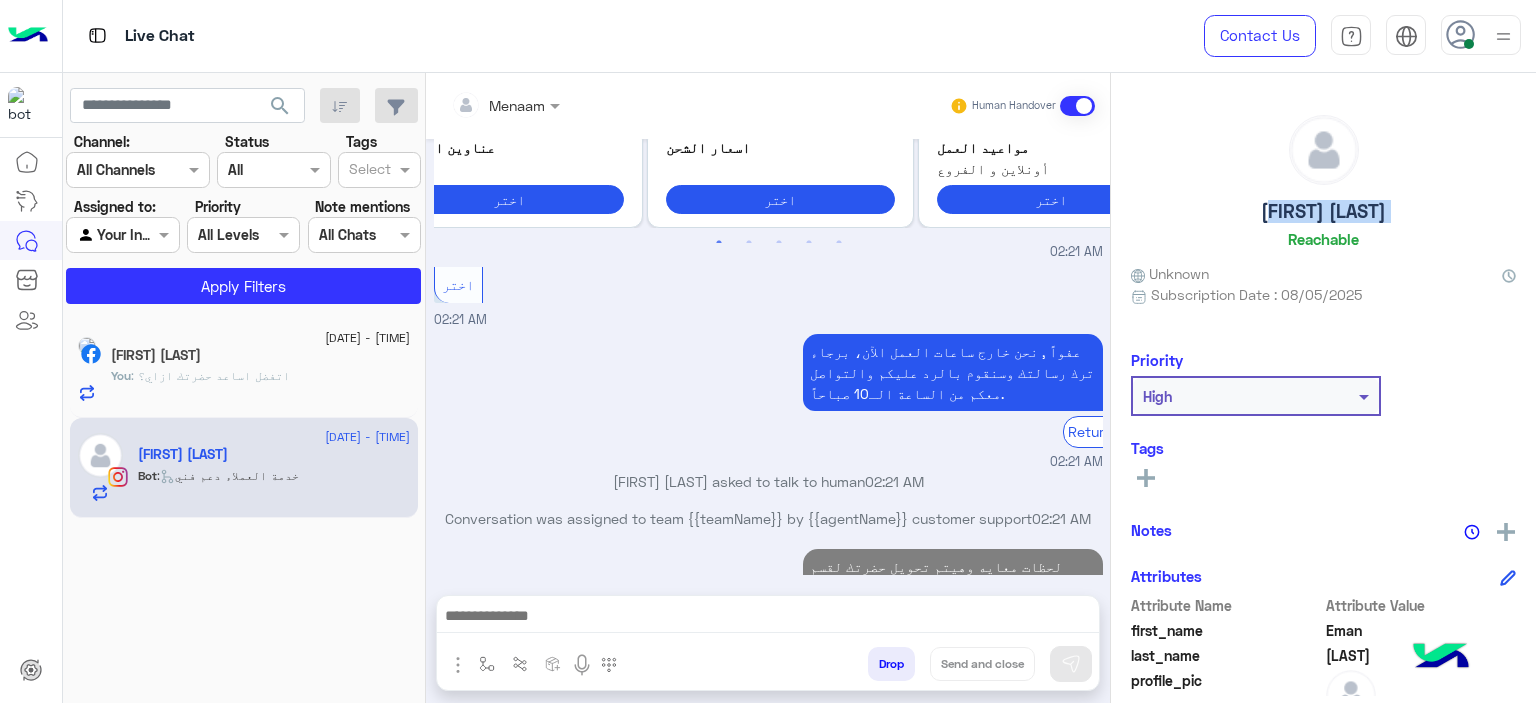 click on "Eman A Ewida" 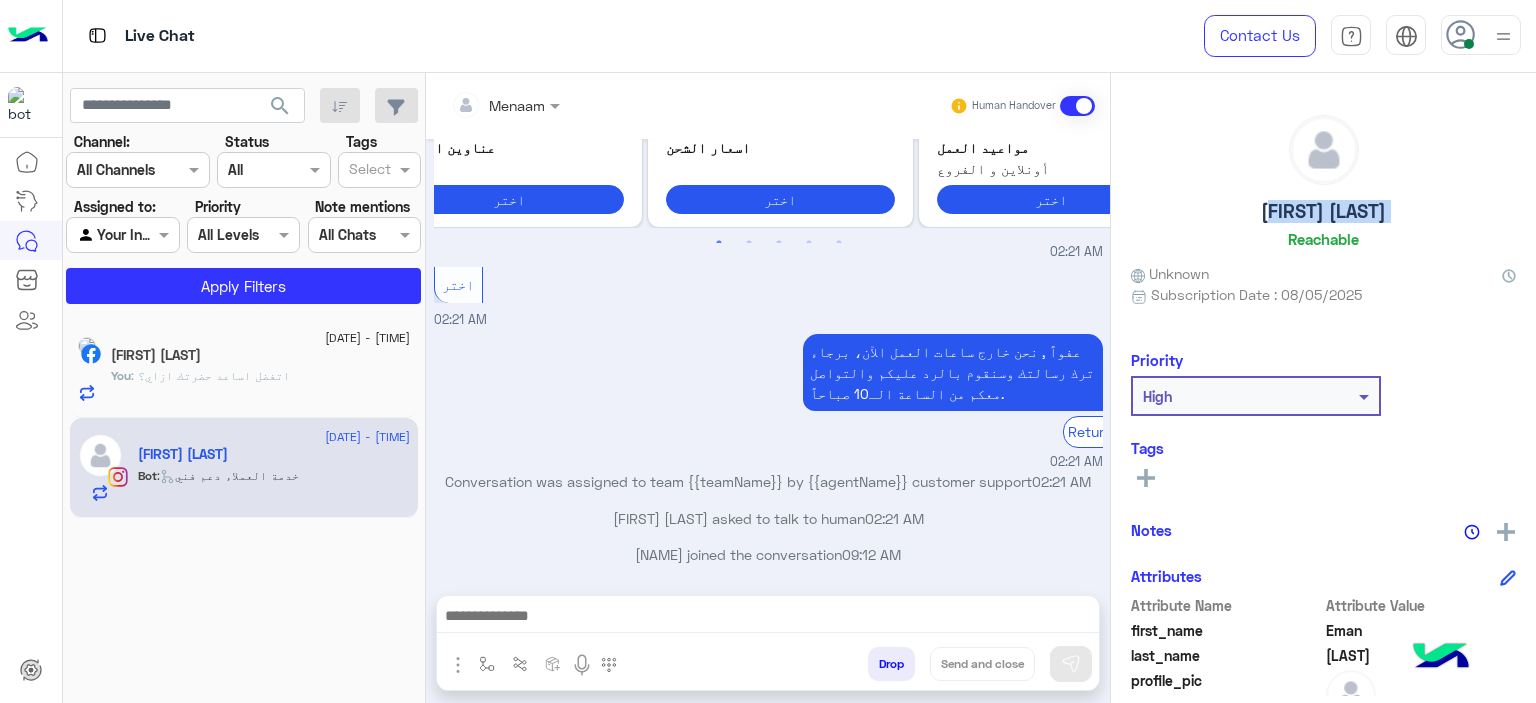 scroll, scrollTop: 1010, scrollLeft: 0, axis: vertical 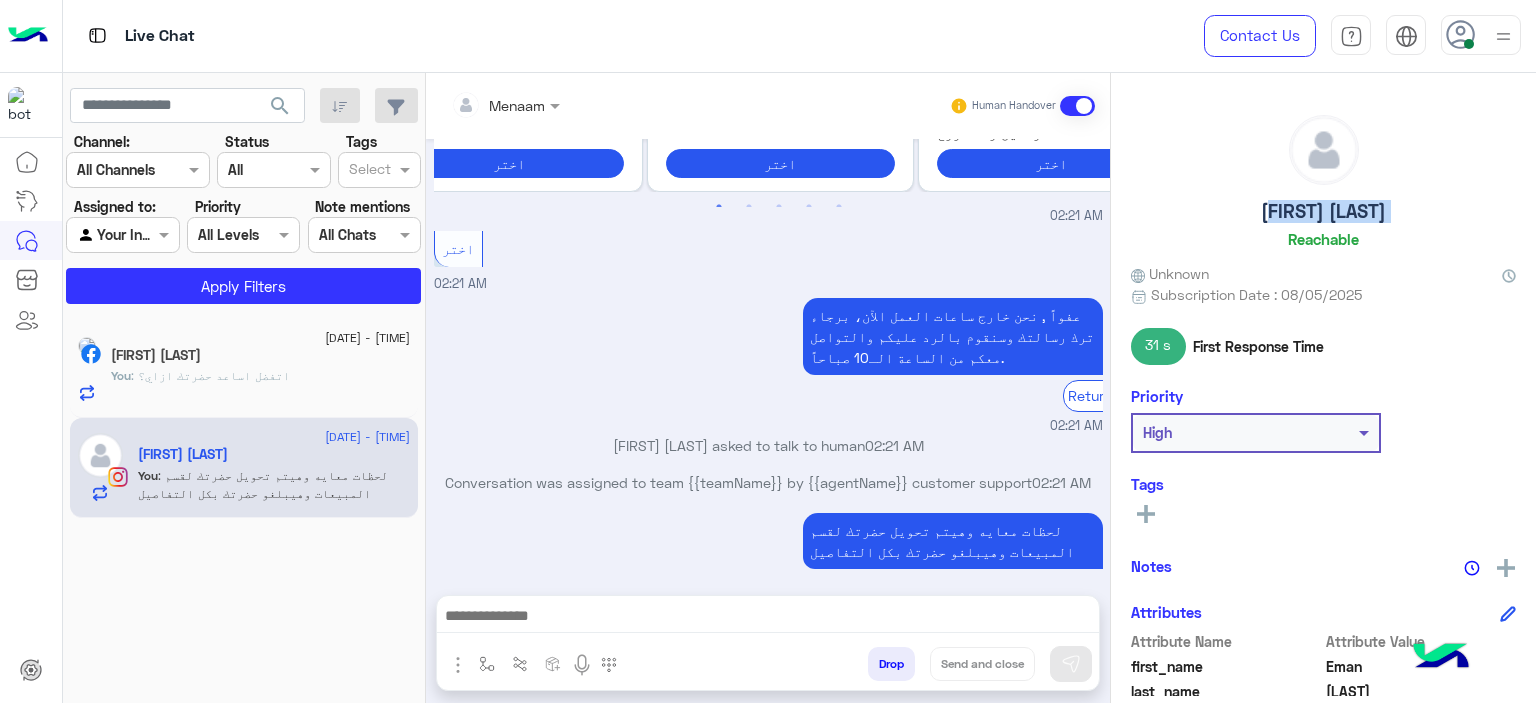 click at bounding box center [505, 104] 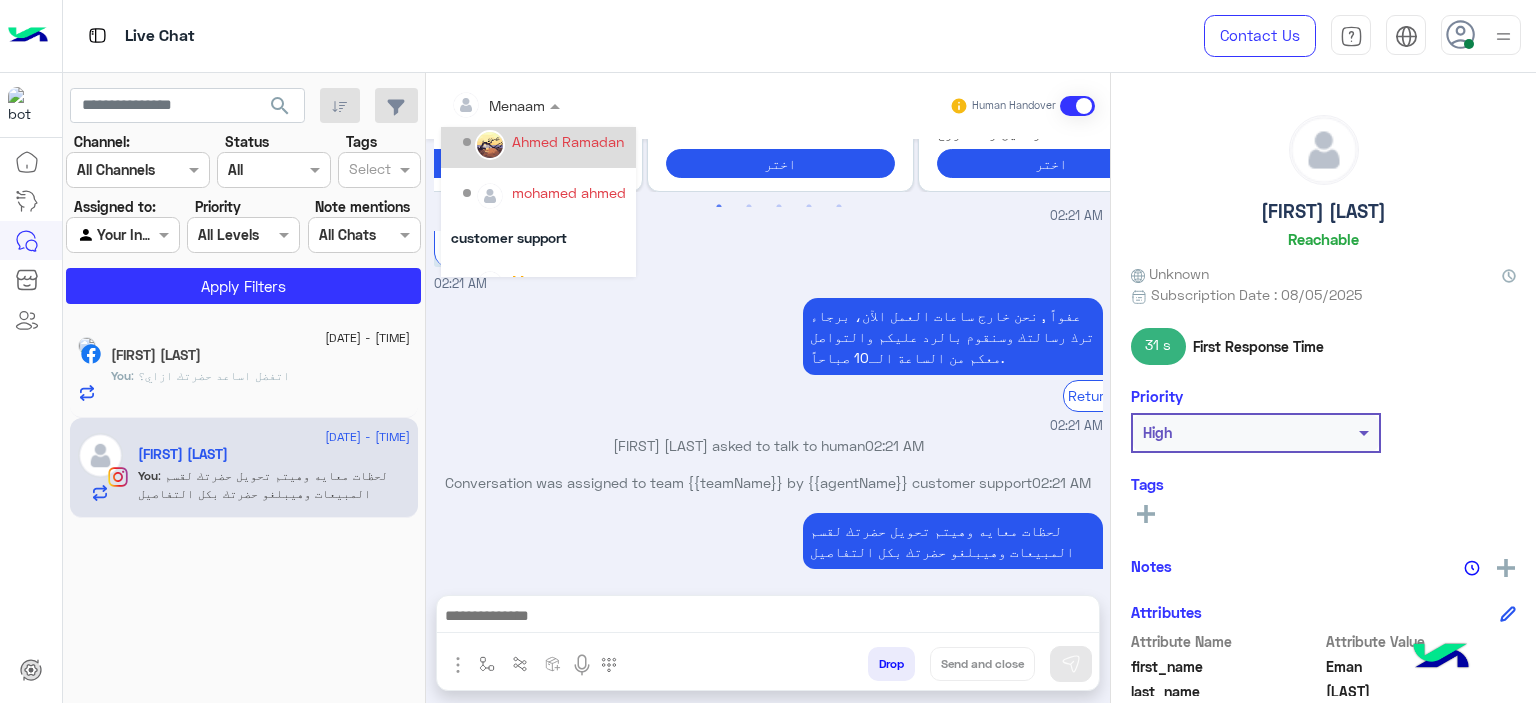 scroll, scrollTop: 229, scrollLeft: 0, axis: vertical 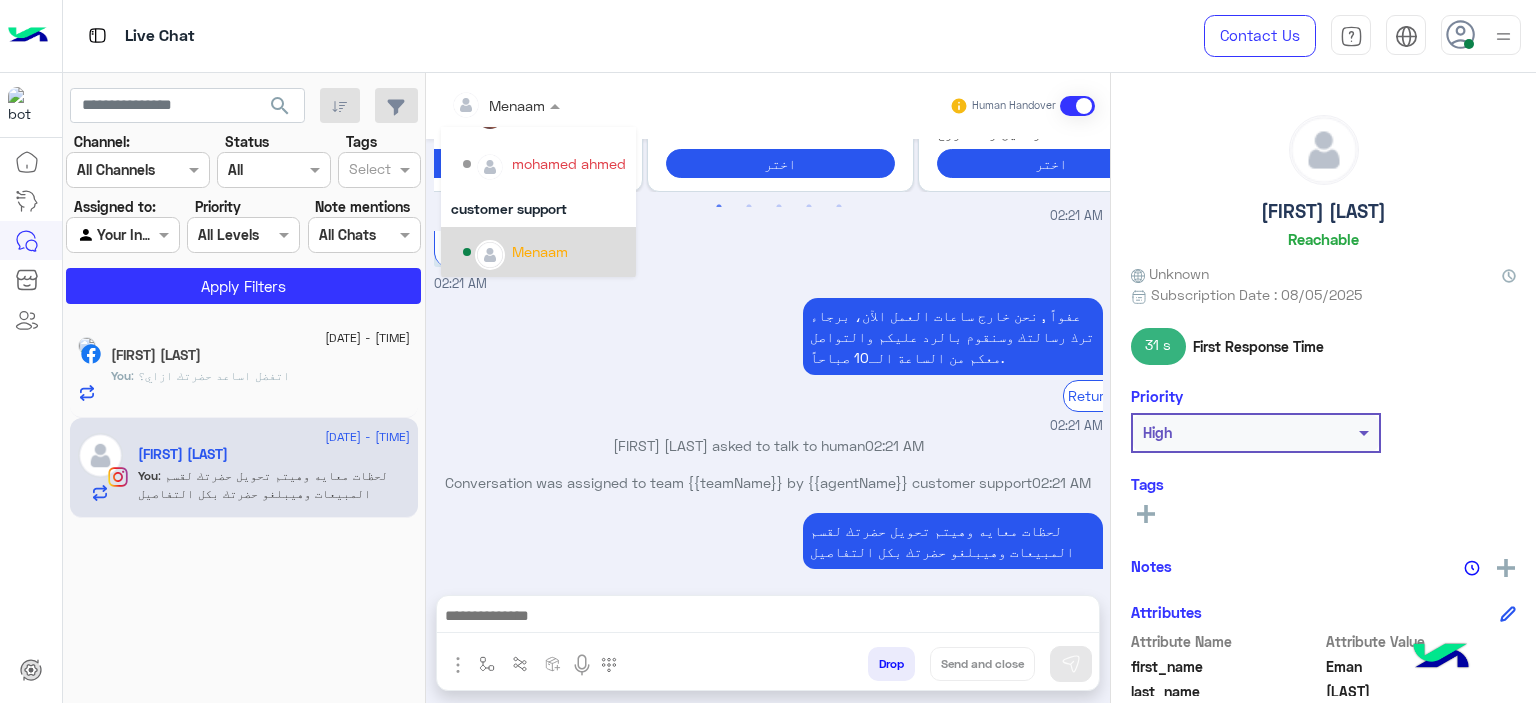 click on "عفواً , نحن خارج ساعات العمل الآن، برجاء ترك رسالتك وسنقوم بالرد عليكم والتواصل معكم من الساعة الـ10 صباحاً.  Return to Bot     02:21 AM" at bounding box center (768, 364) 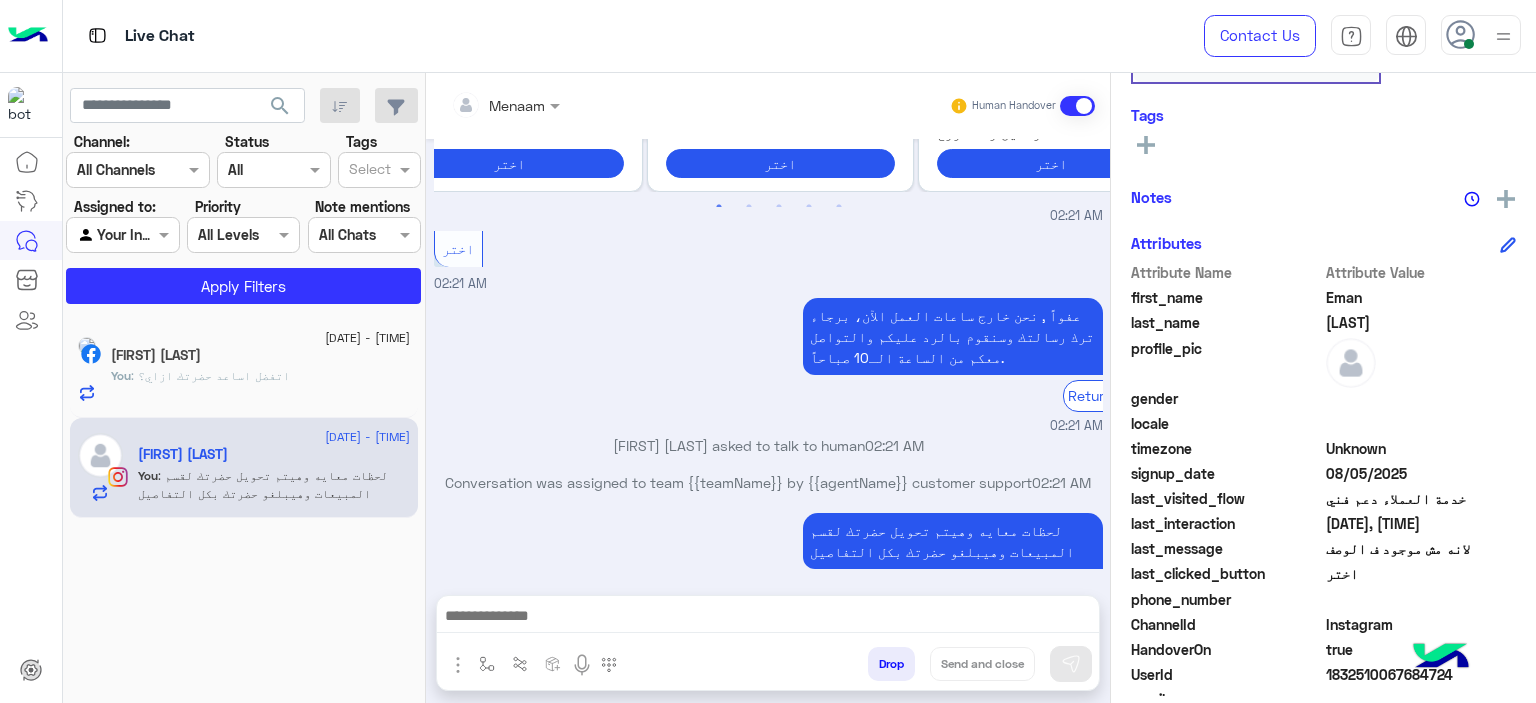 scroll, scrollTop: 456, scrollLeft: 0, axis: vertical 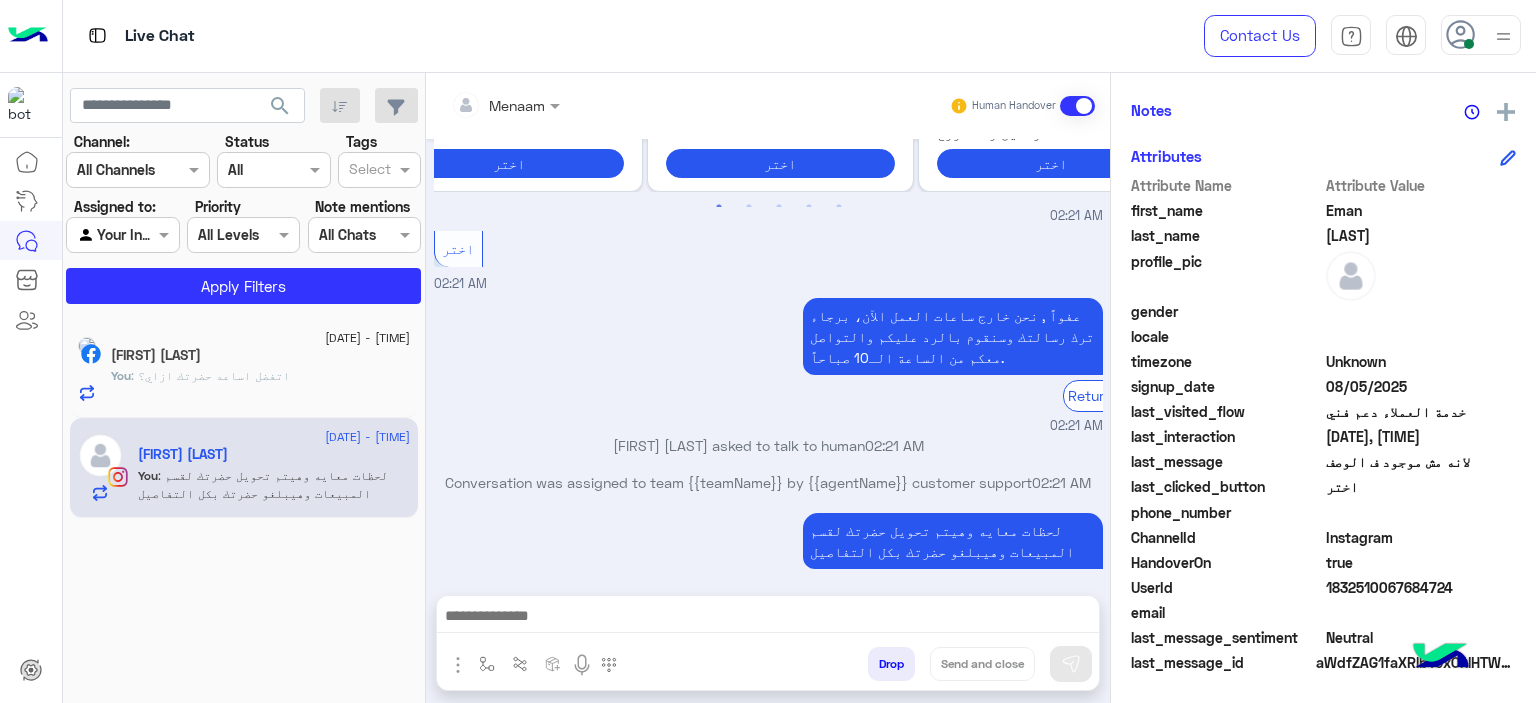click on "1832510067684724" 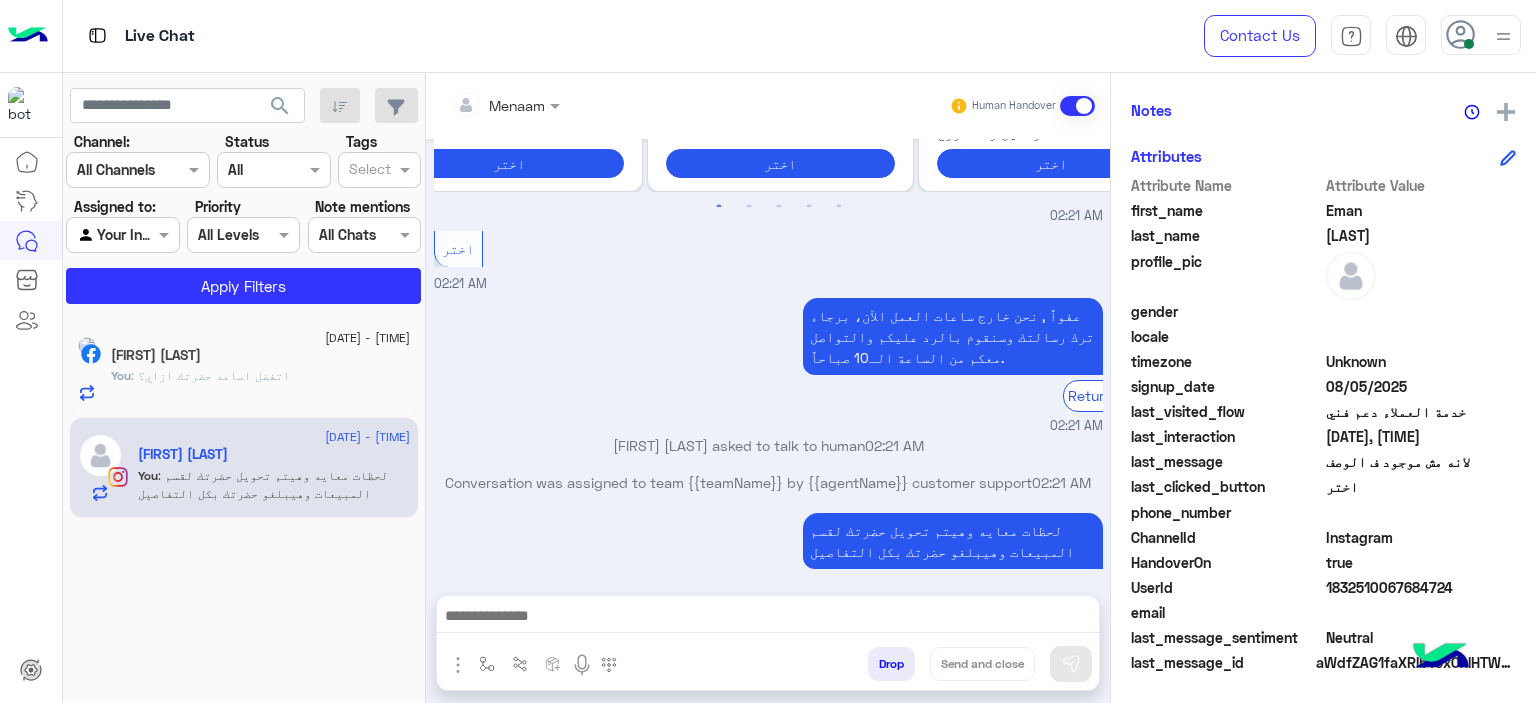 scroll, scrollTop: 0, scrollLeft: 0, axis: both 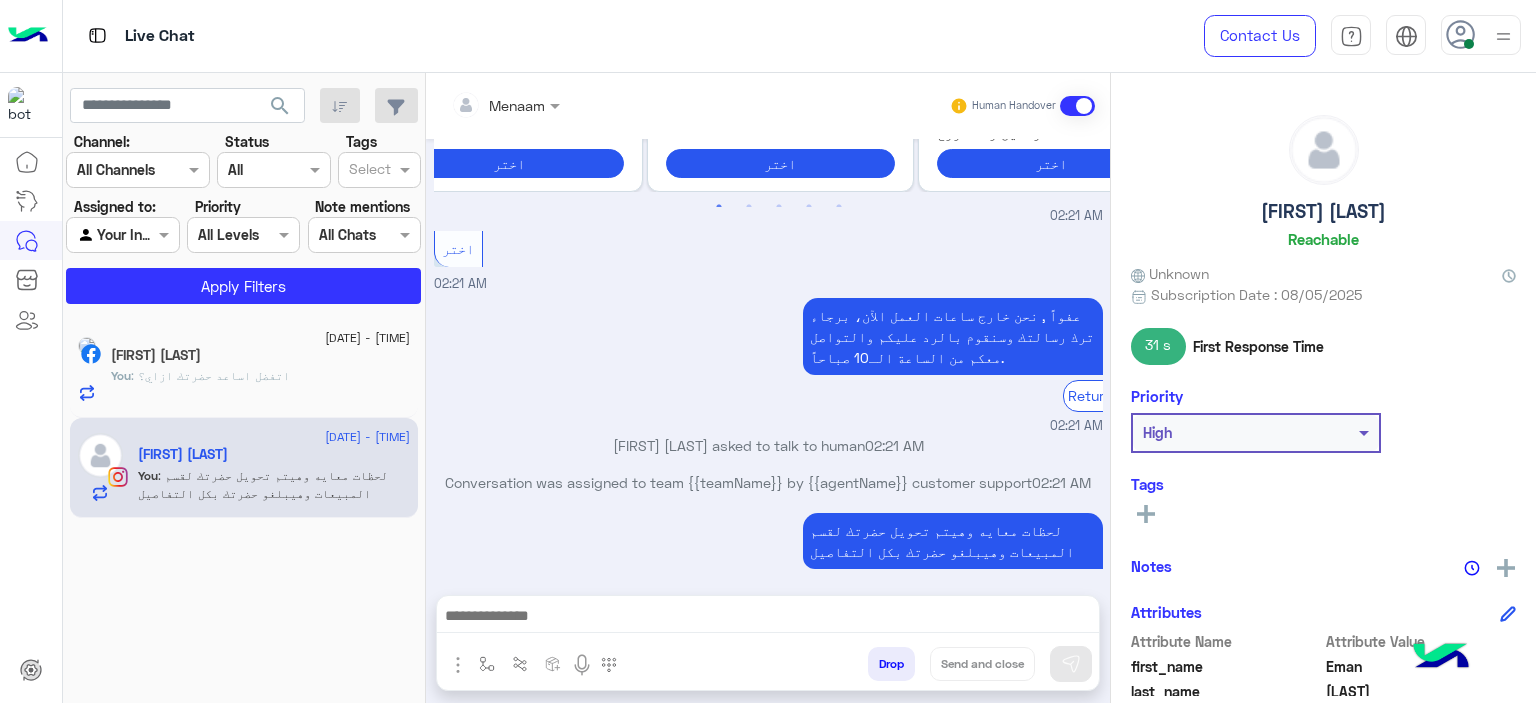 click on "Eman A Ewida" 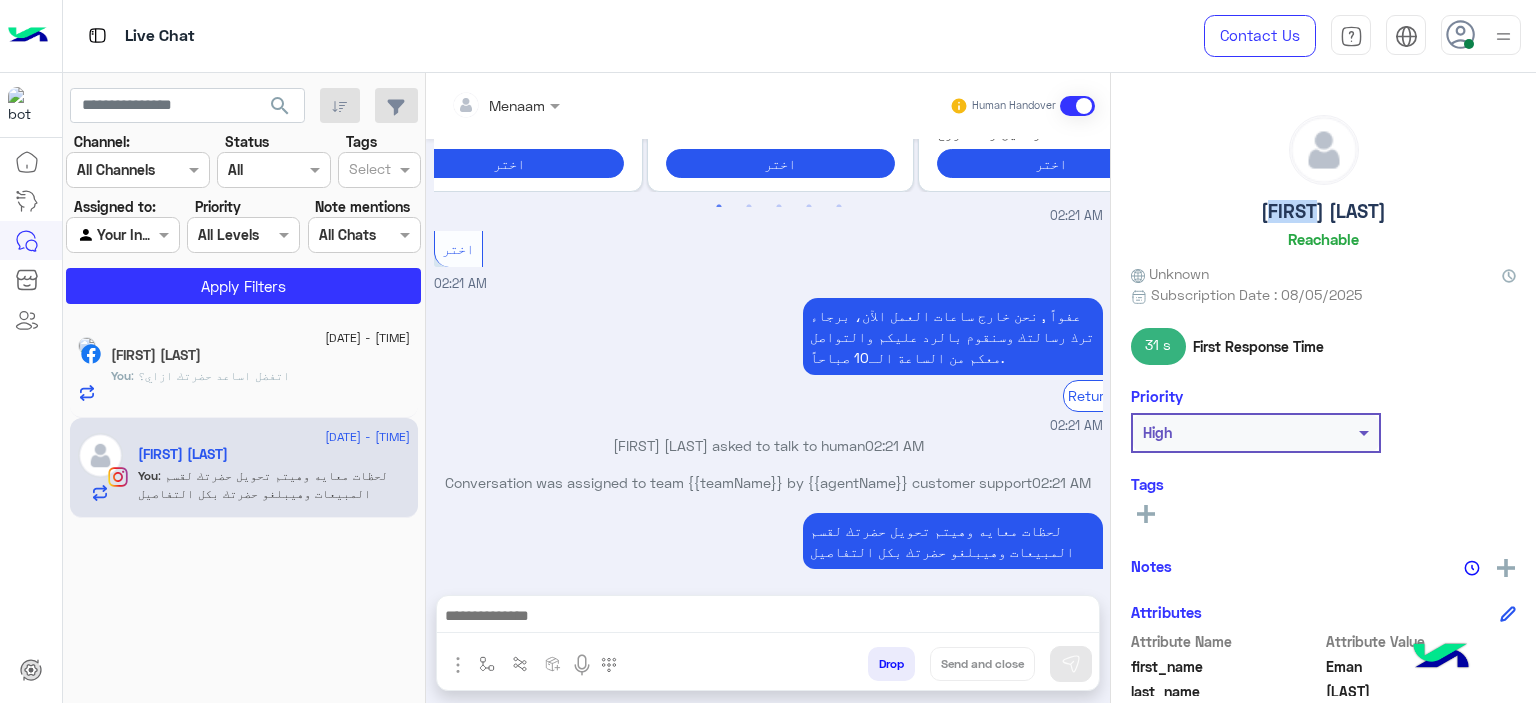 click on "Eman A Ewida" 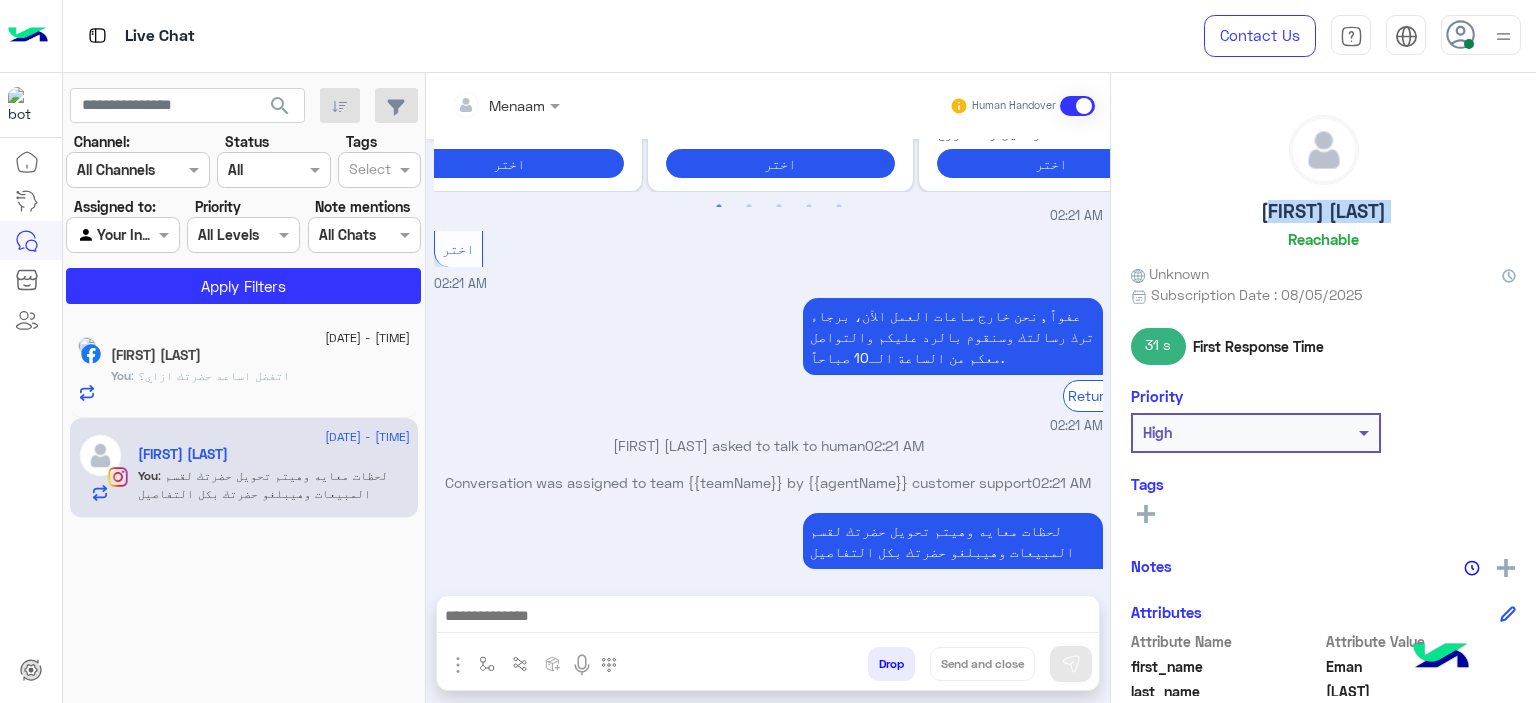 click on "Eman A Ewida" 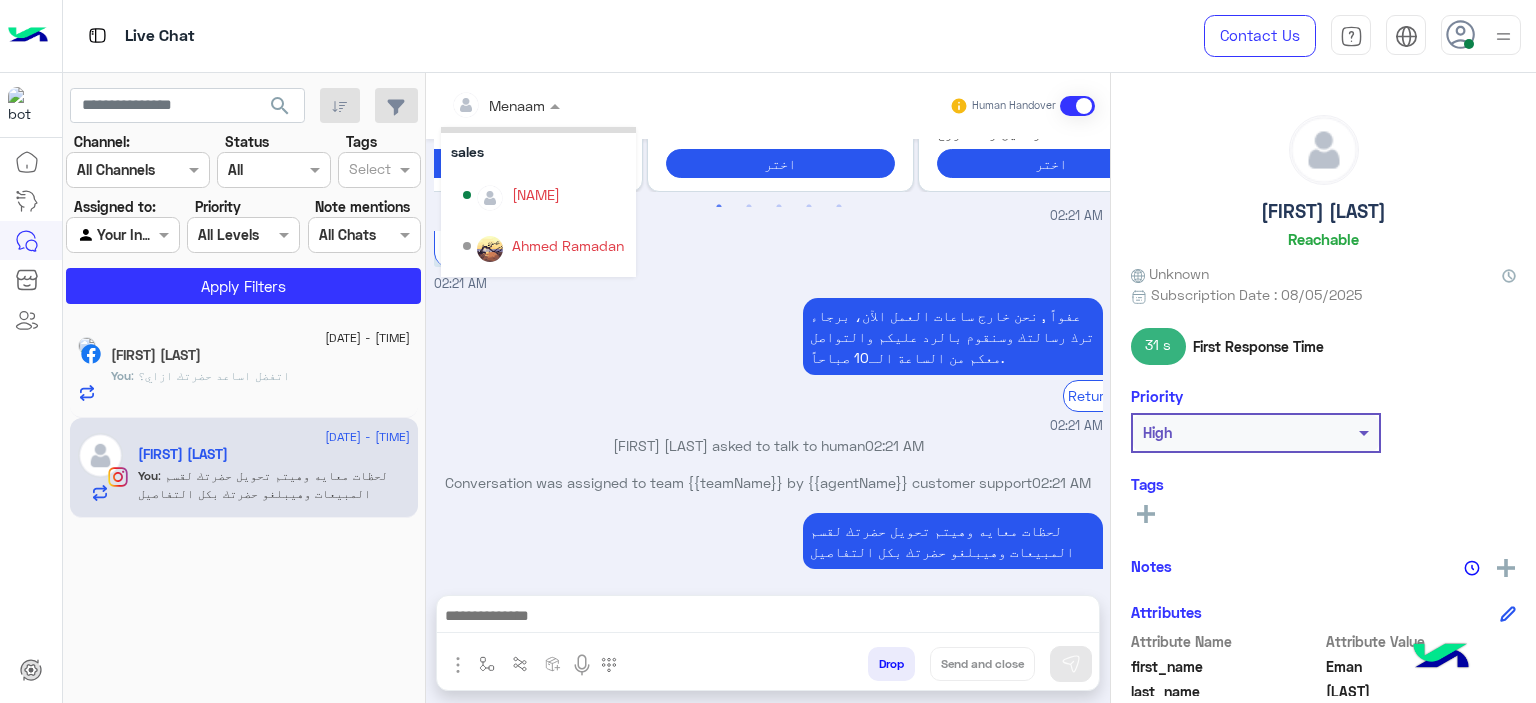 scroll, scrollTop: 229, scrollLeft: 0, axis: vertical 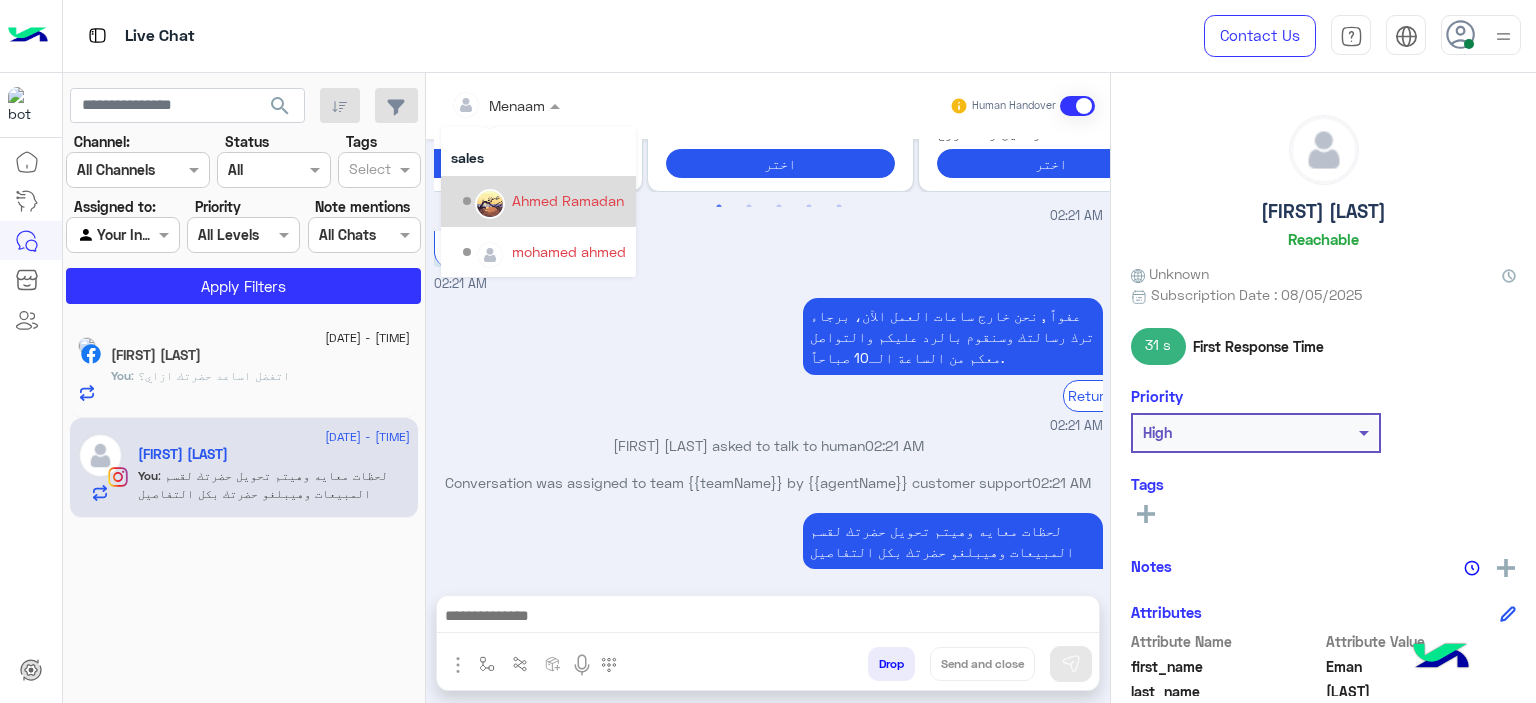 click on "Ahmed Ramadan" at bounding box center [568, 200] 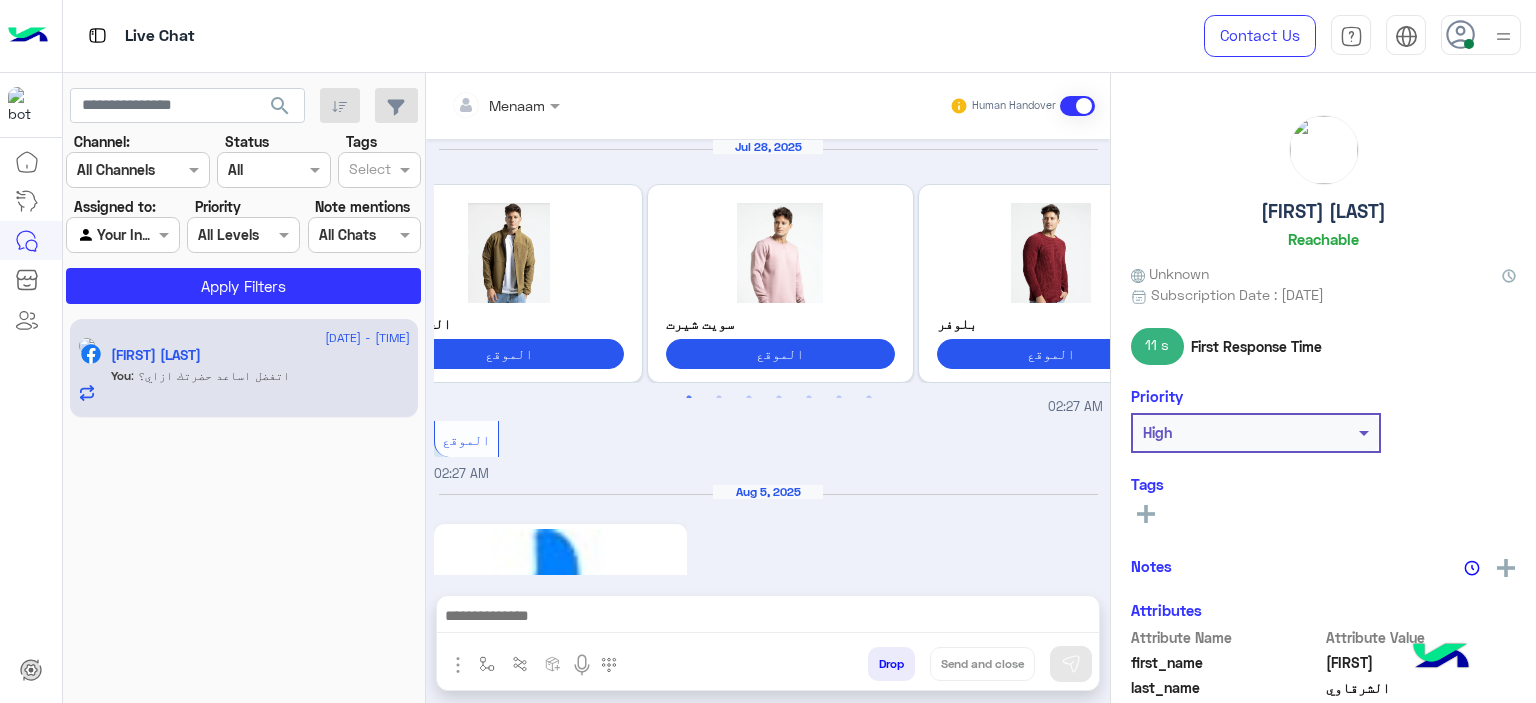 scroll, scrollTop: 2125, scrollLeft: 0, axis: vertical 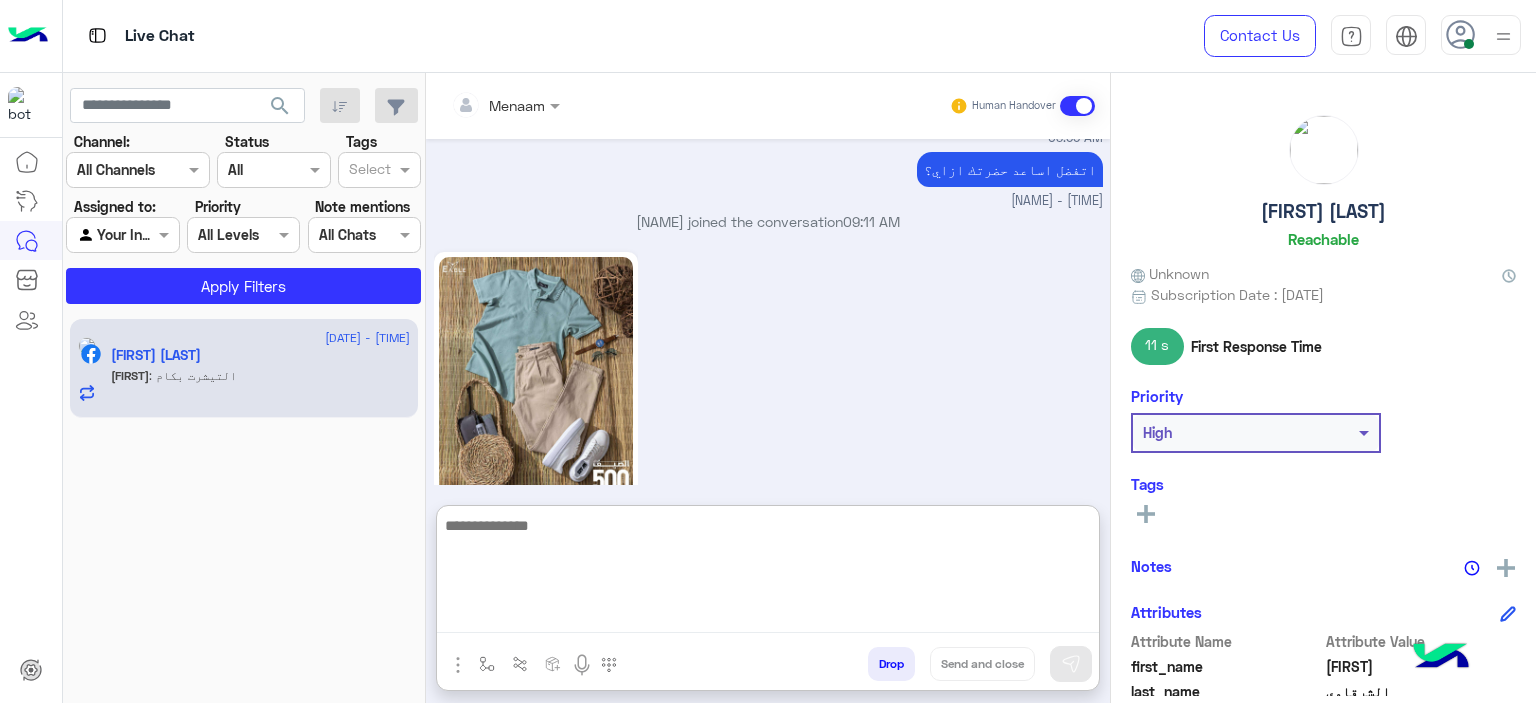 click at bounding box center (768, 573) 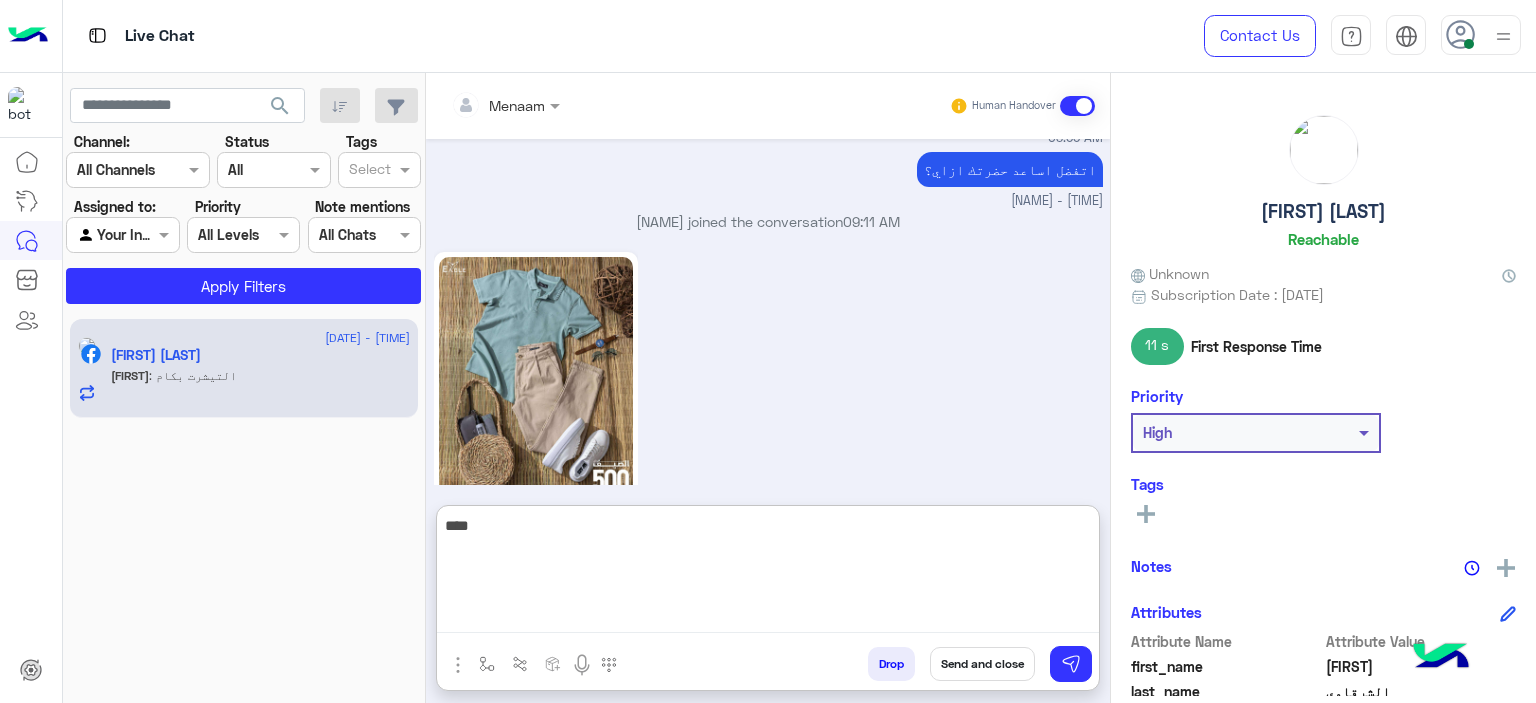 type on "****" 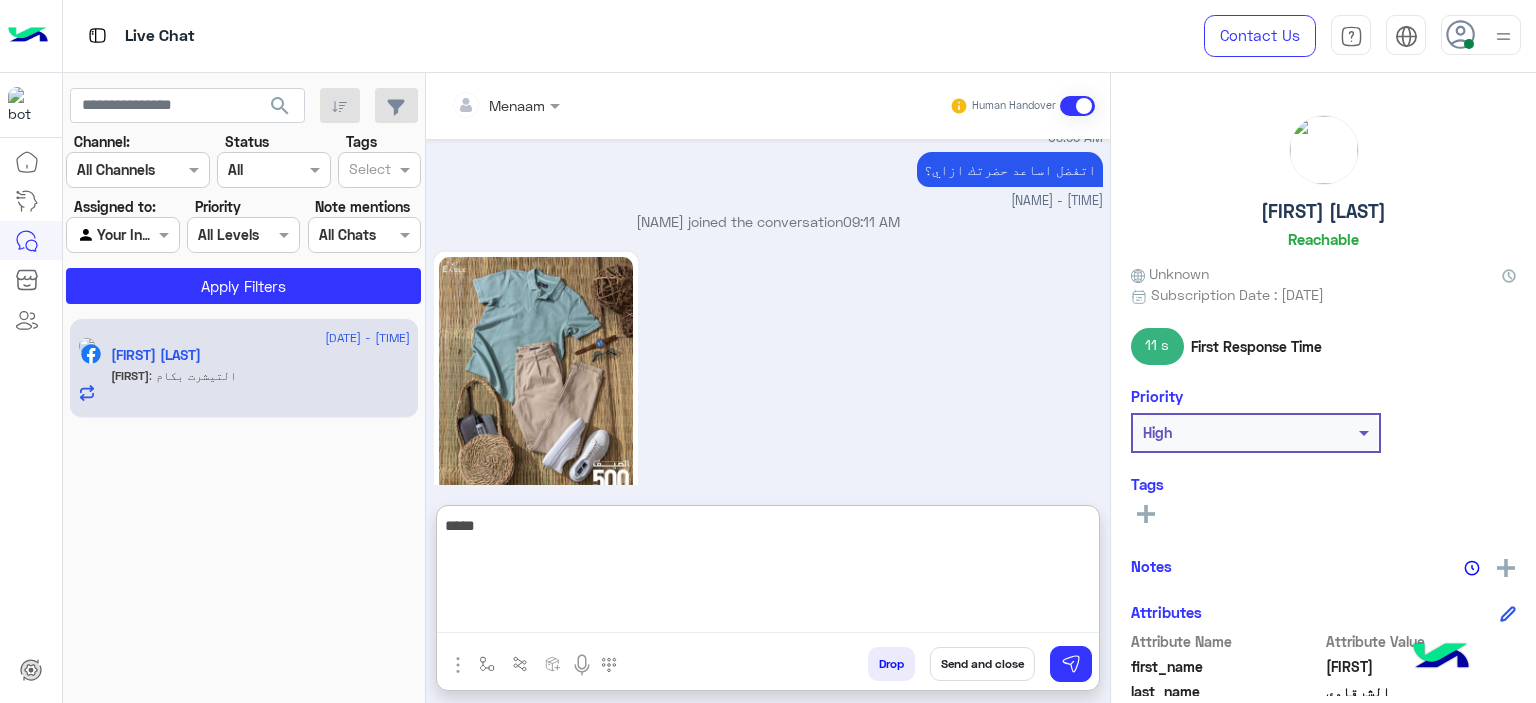 type 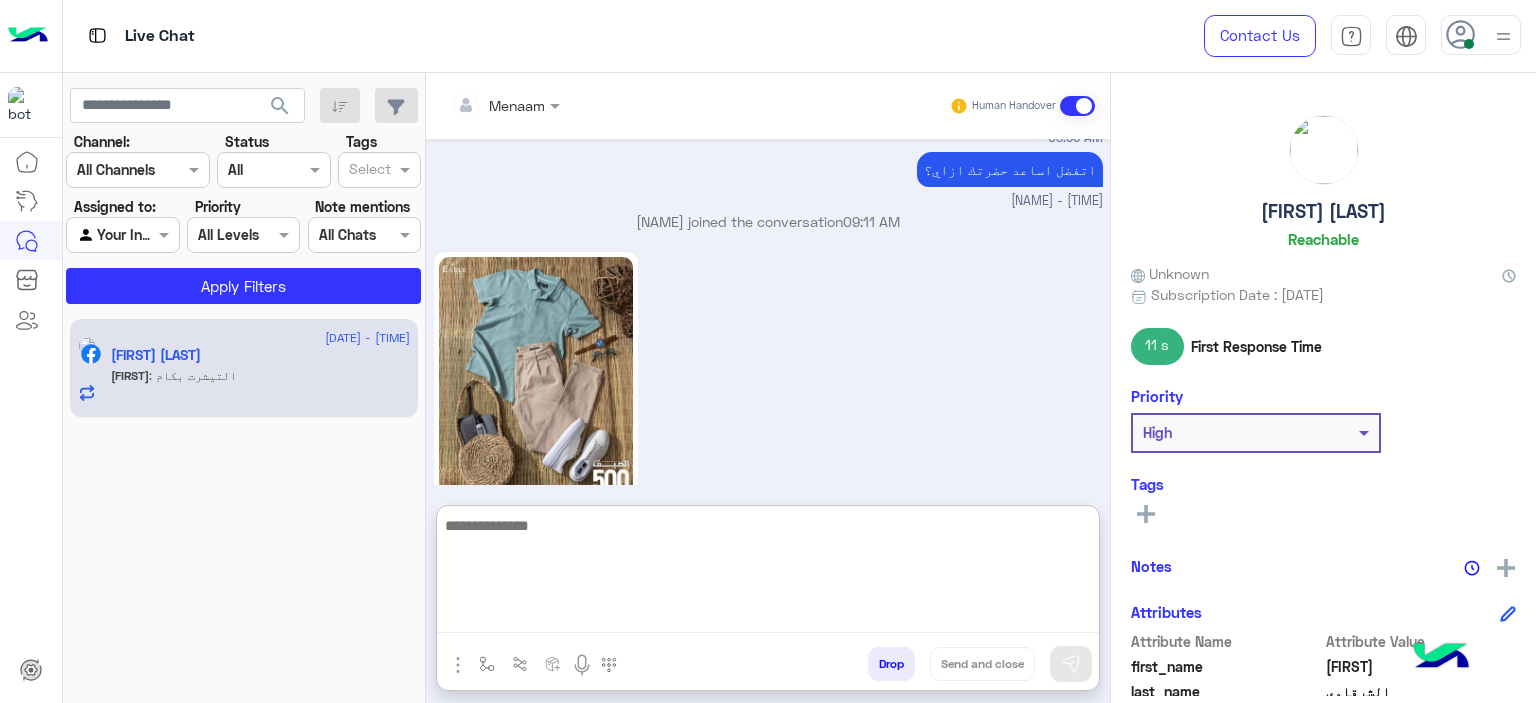 scroll, scrollTop: 2631, scrollLeft: 0, axis: vertical 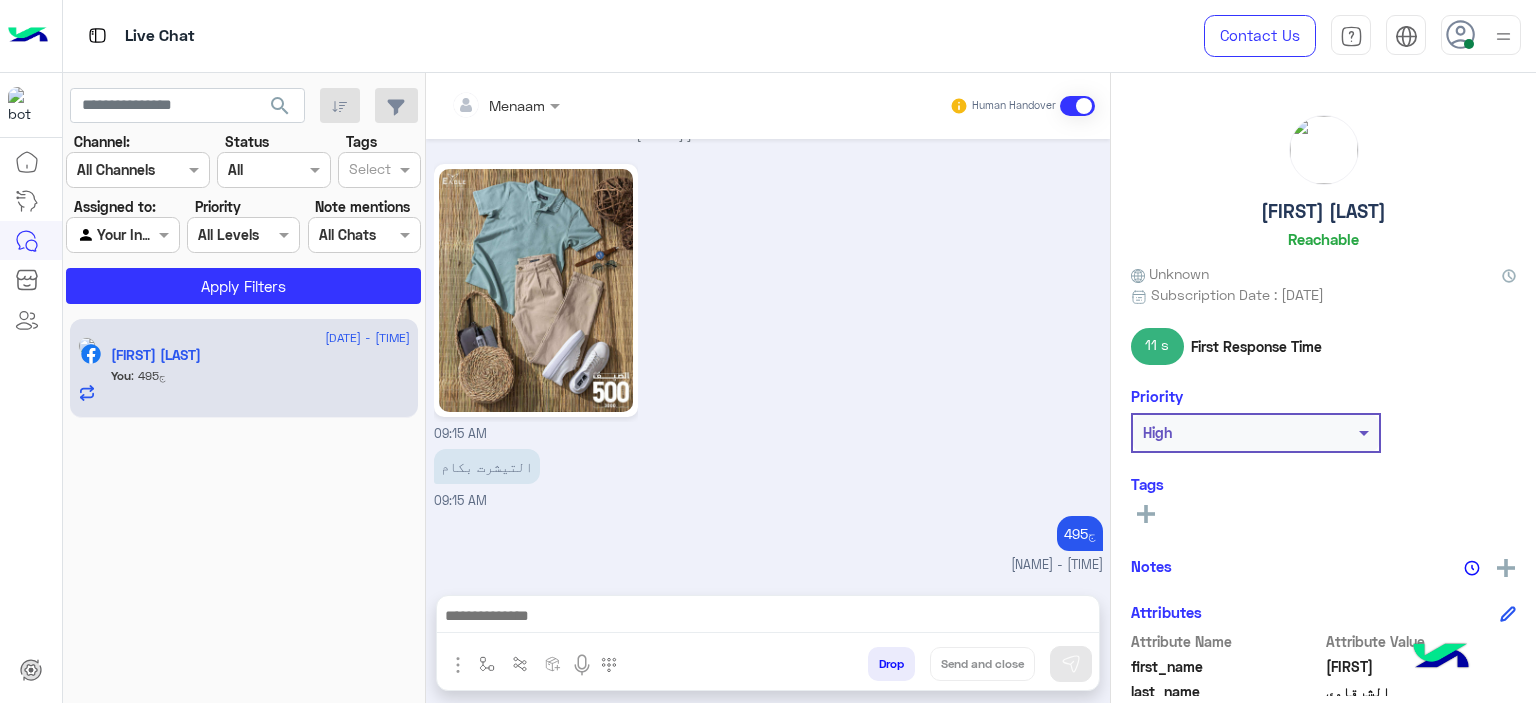 click on "فارس الشرقاوي" 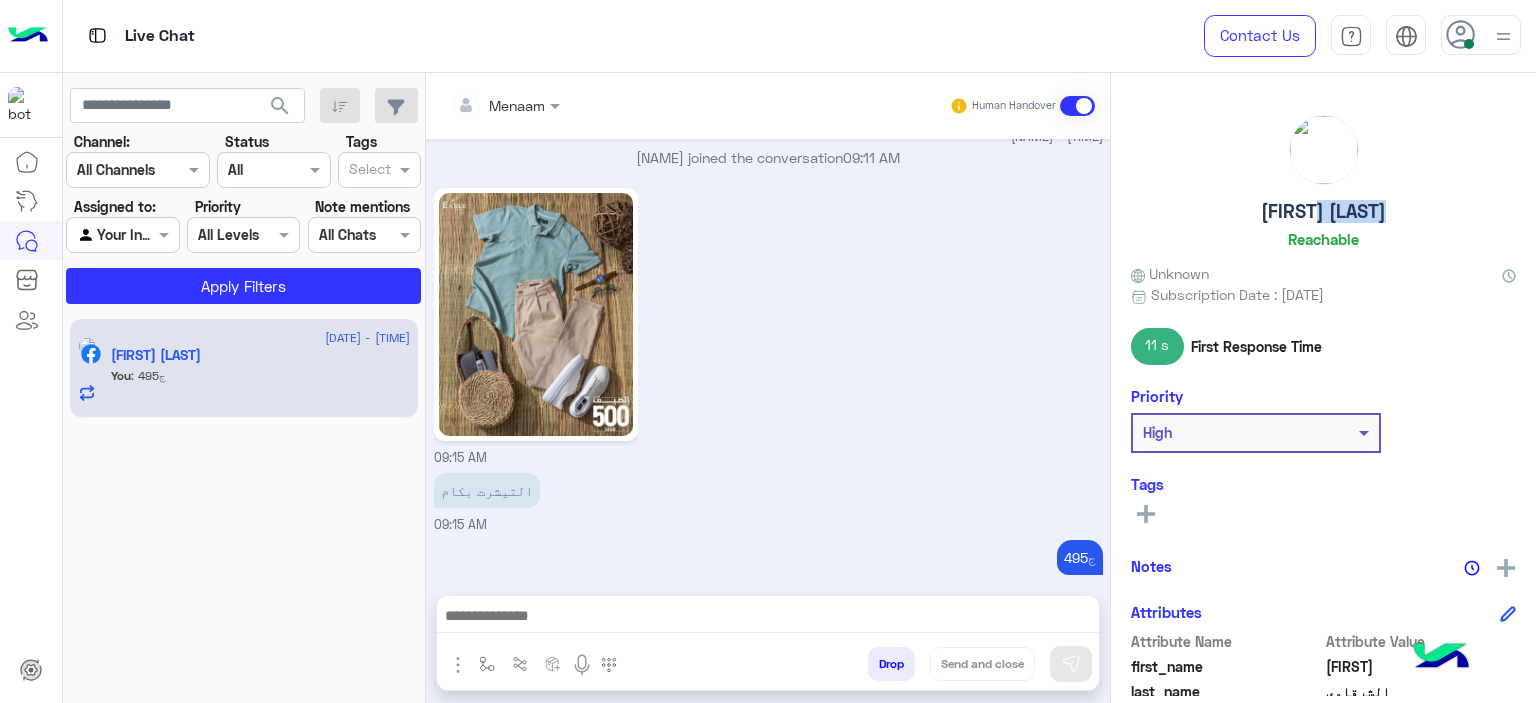 click on "فارس الشرقاوي" 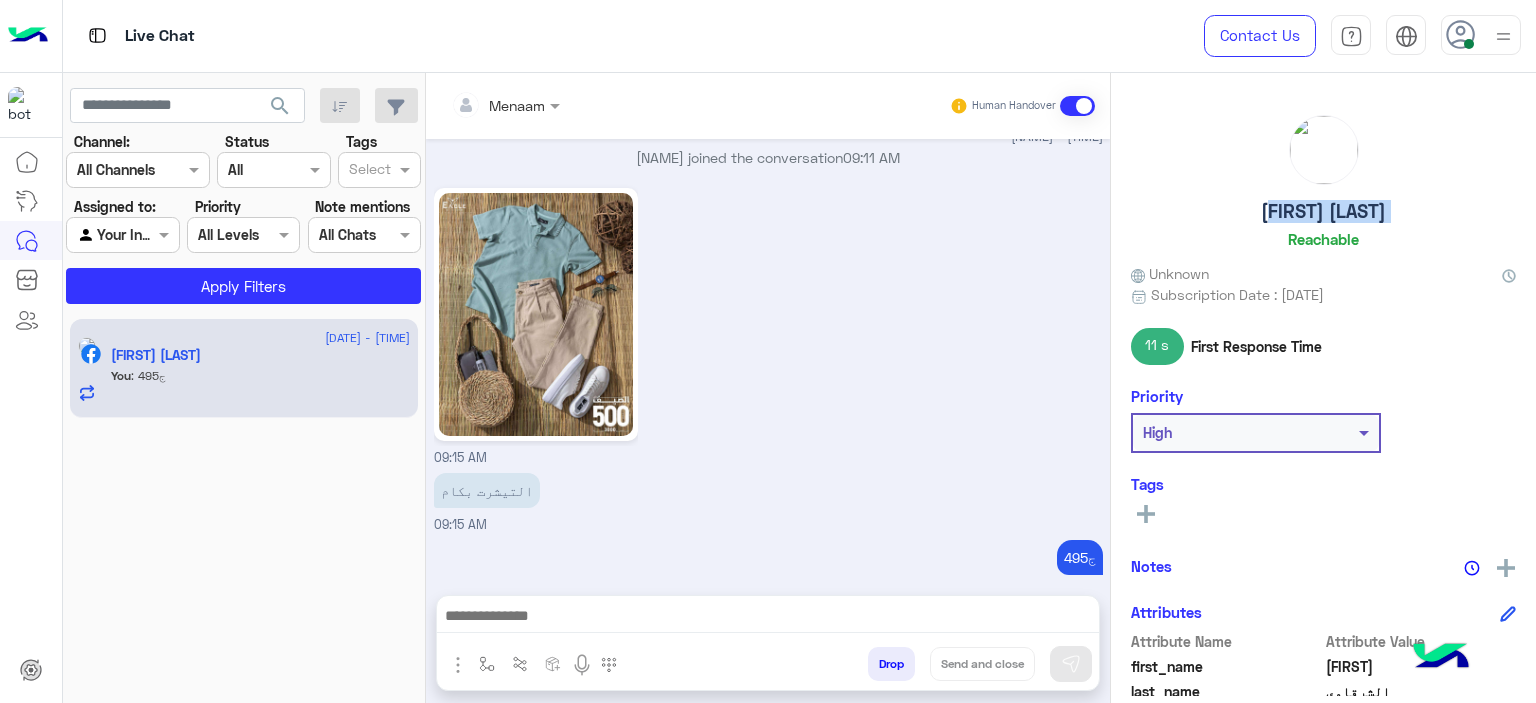 click on "فارس الشرقاوي" 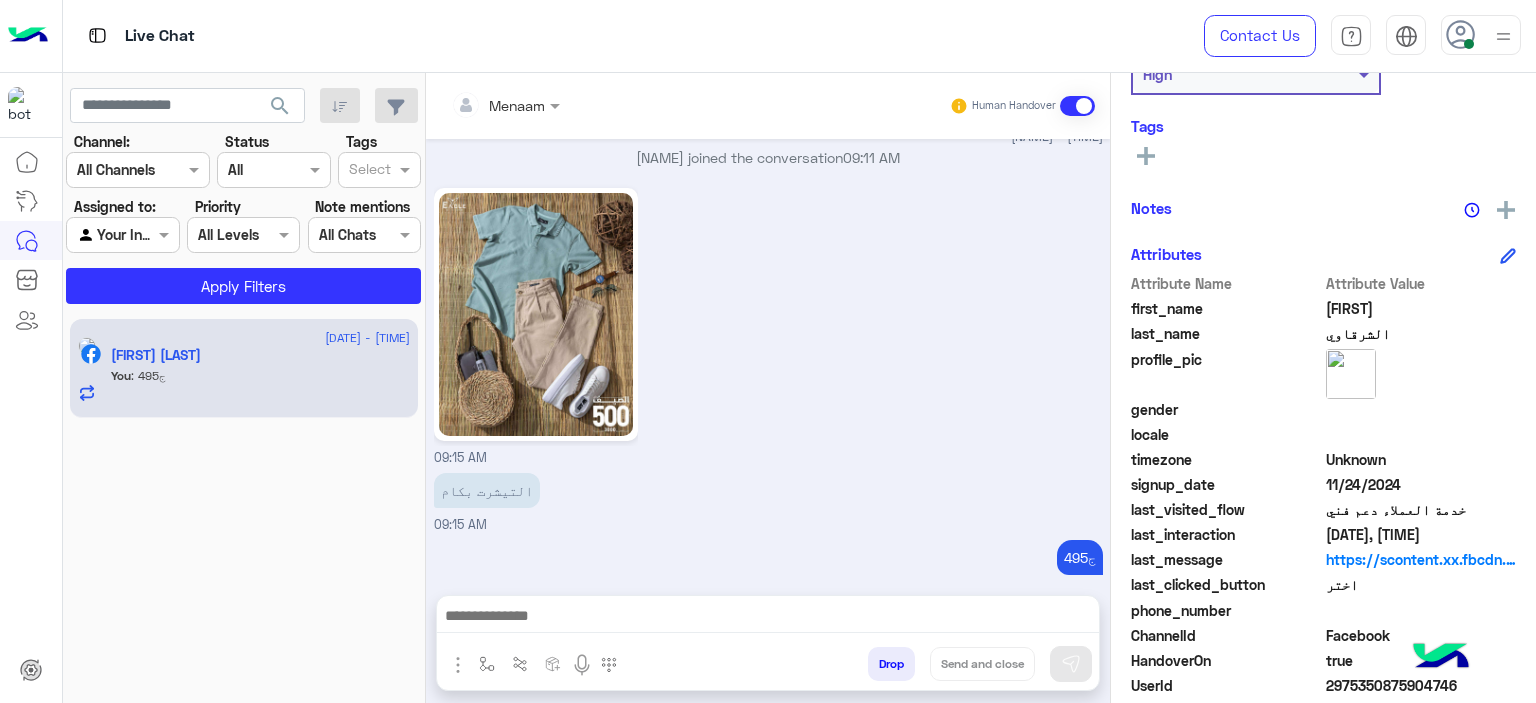 scroll, scrollTop: 456, scrollLeft: 0, axis: vertical 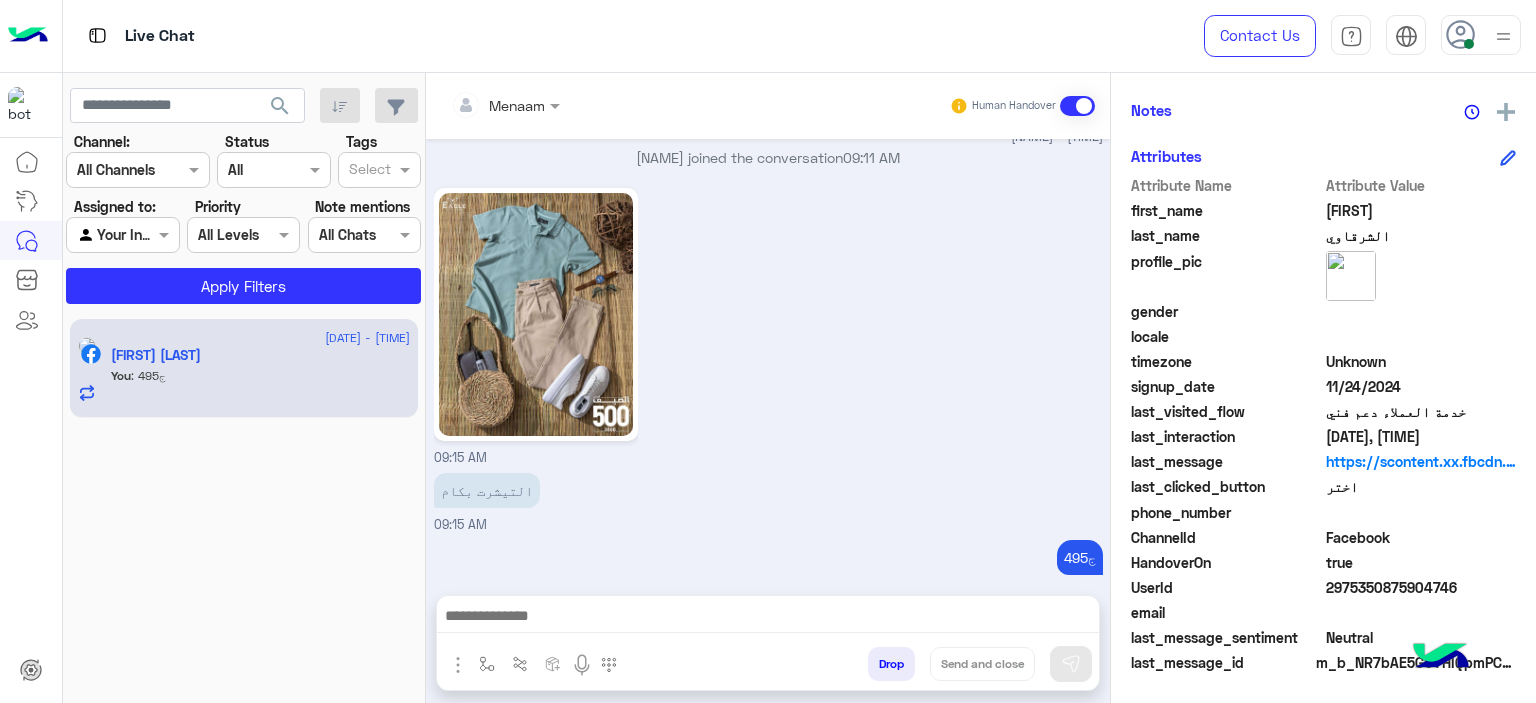 click on "2975350875904746" 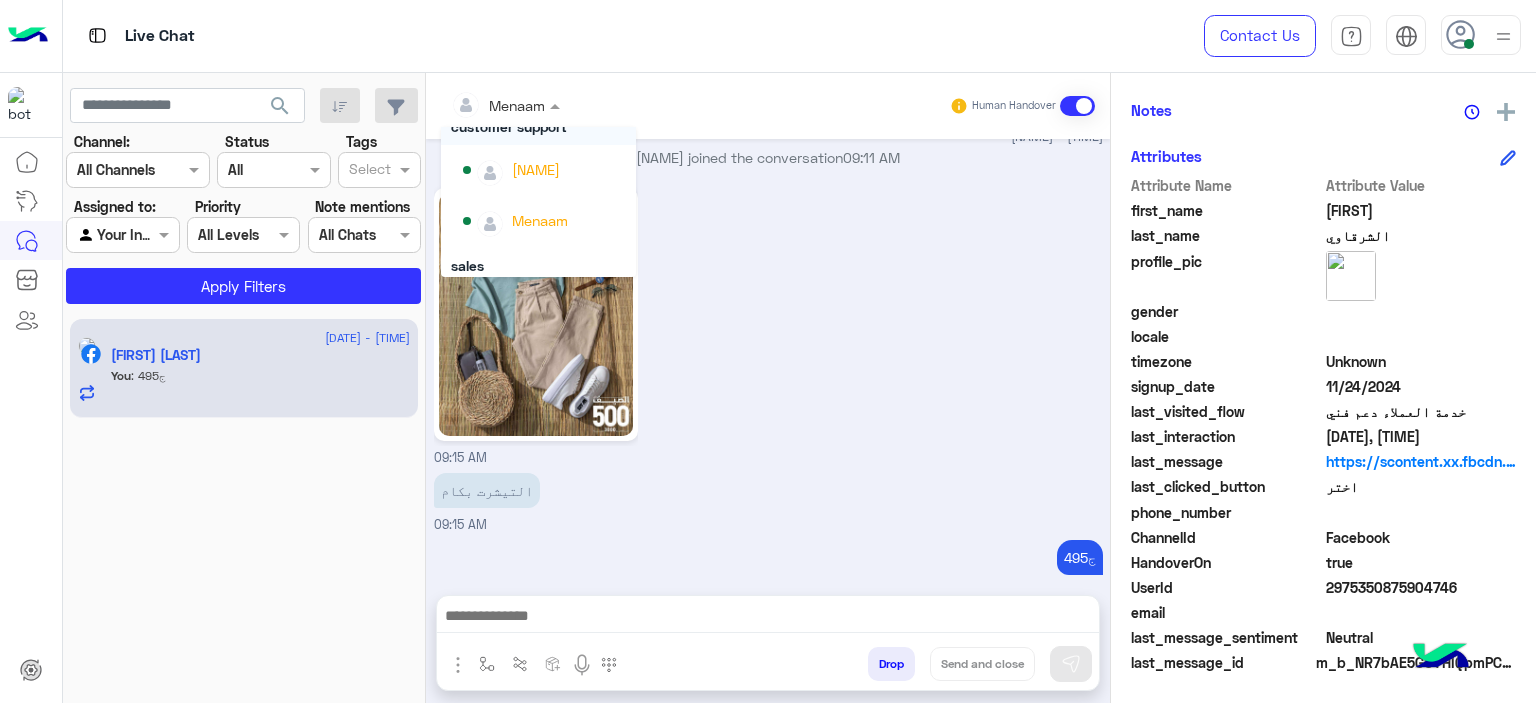 scroll, scrollTop: 229, scrollLeft: 0, axis: vertical 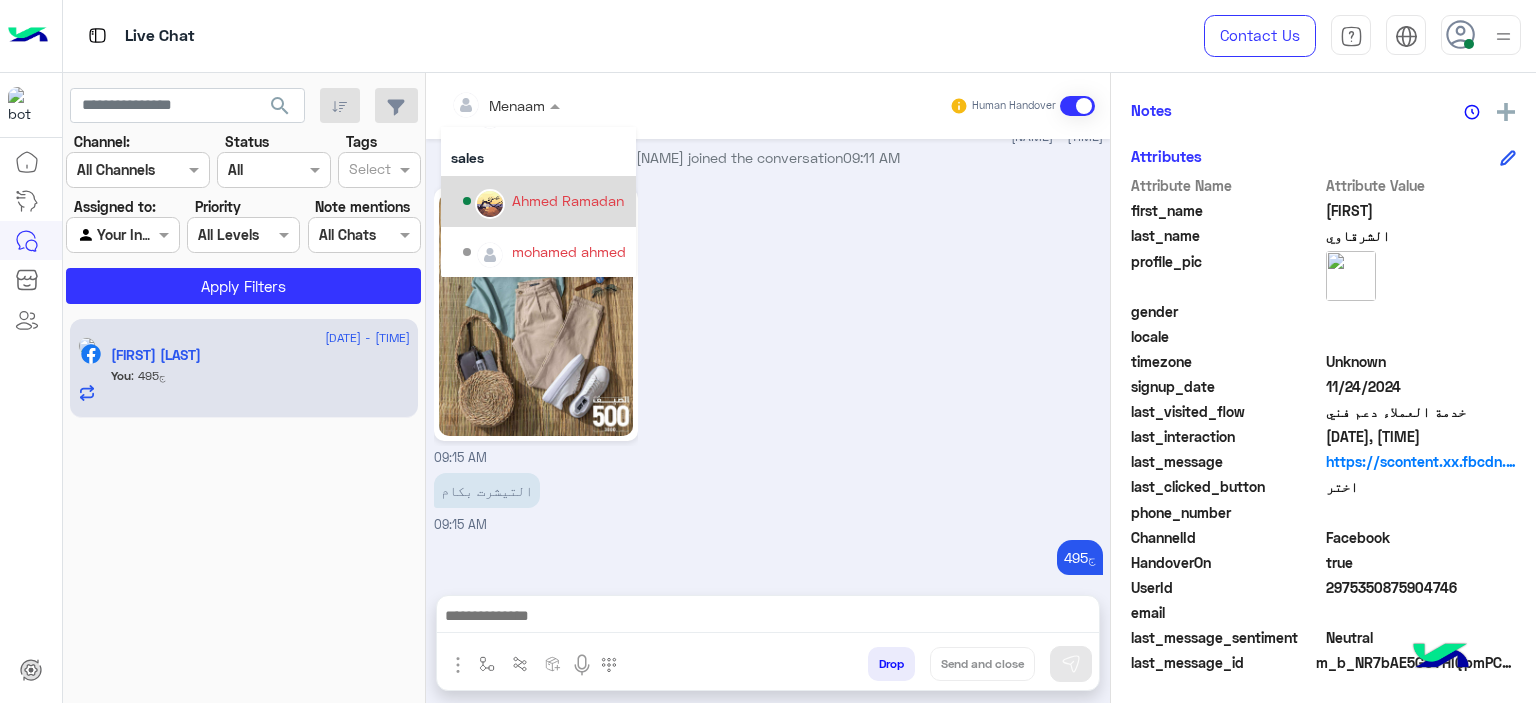 click on "Ahmed Ramadan" at bounding box center (544, 201) 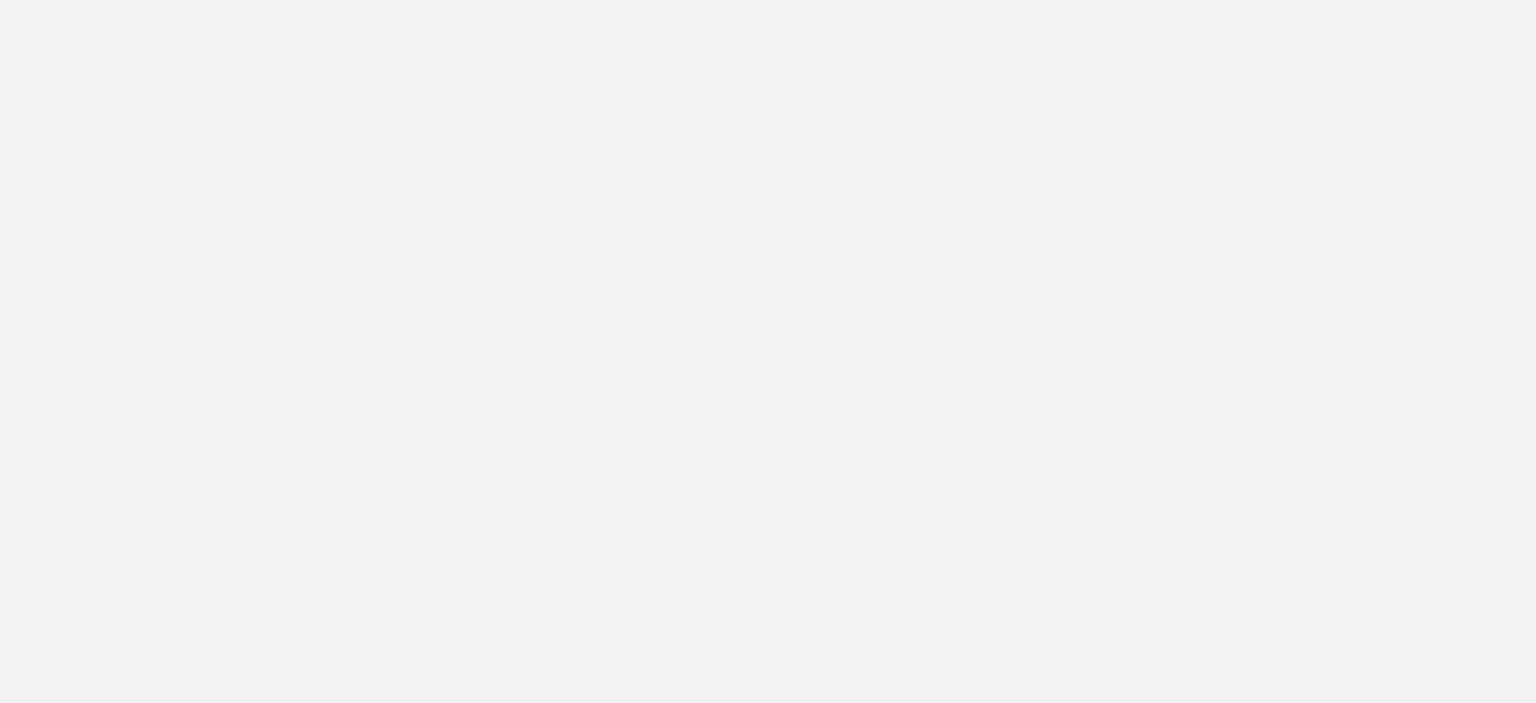 scroll, scrollTop: 0, scrollLeft: 0, axis: both 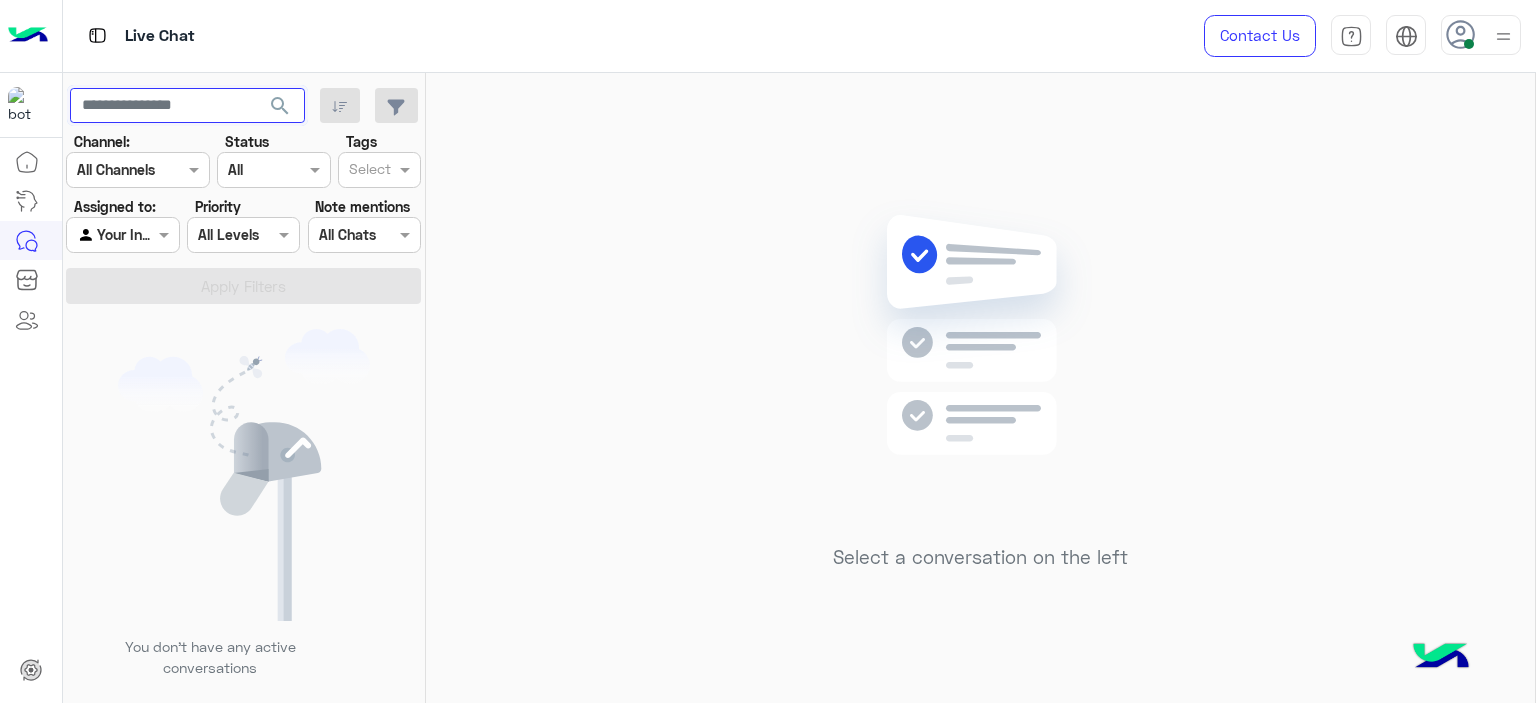 click at bounding box center (187, 106) 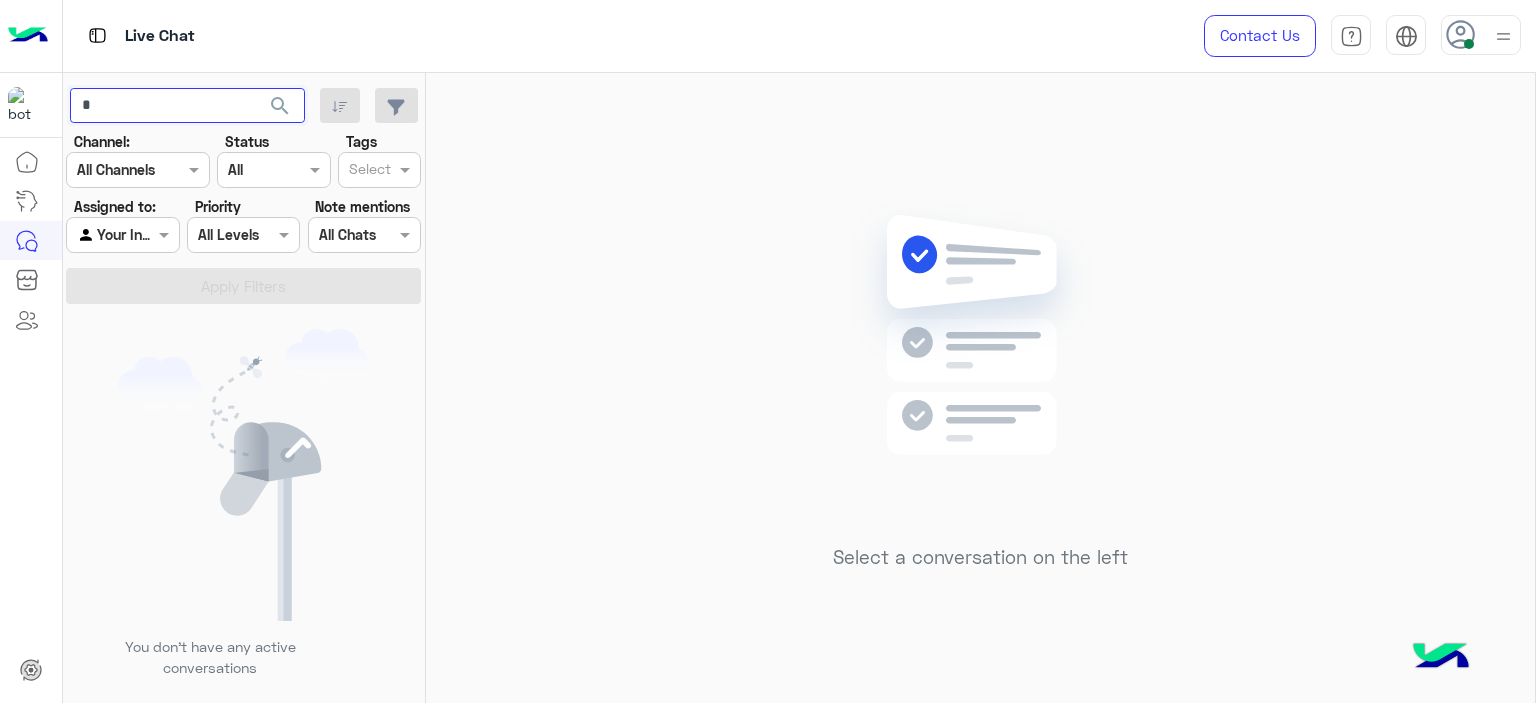 paste on "**********" 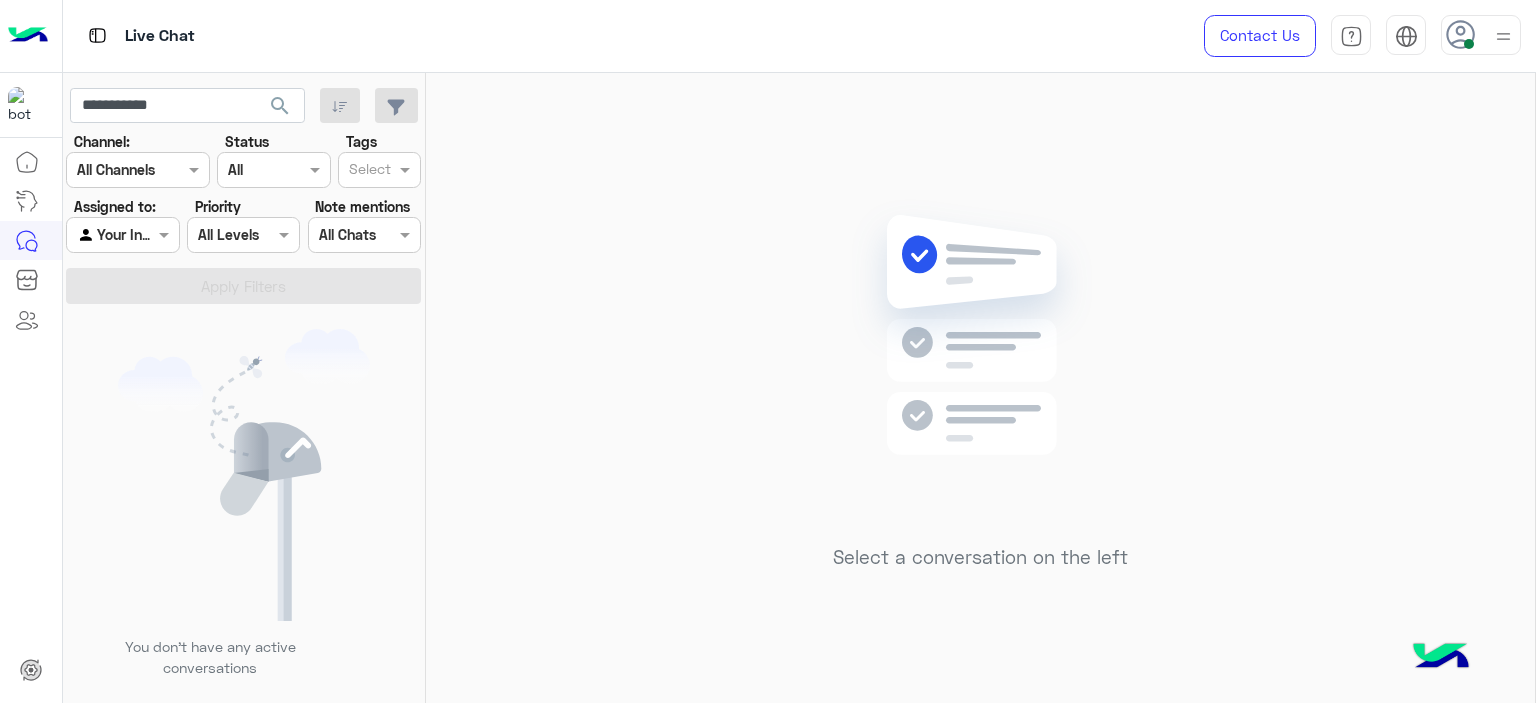 click at bounding box center (122, 234) 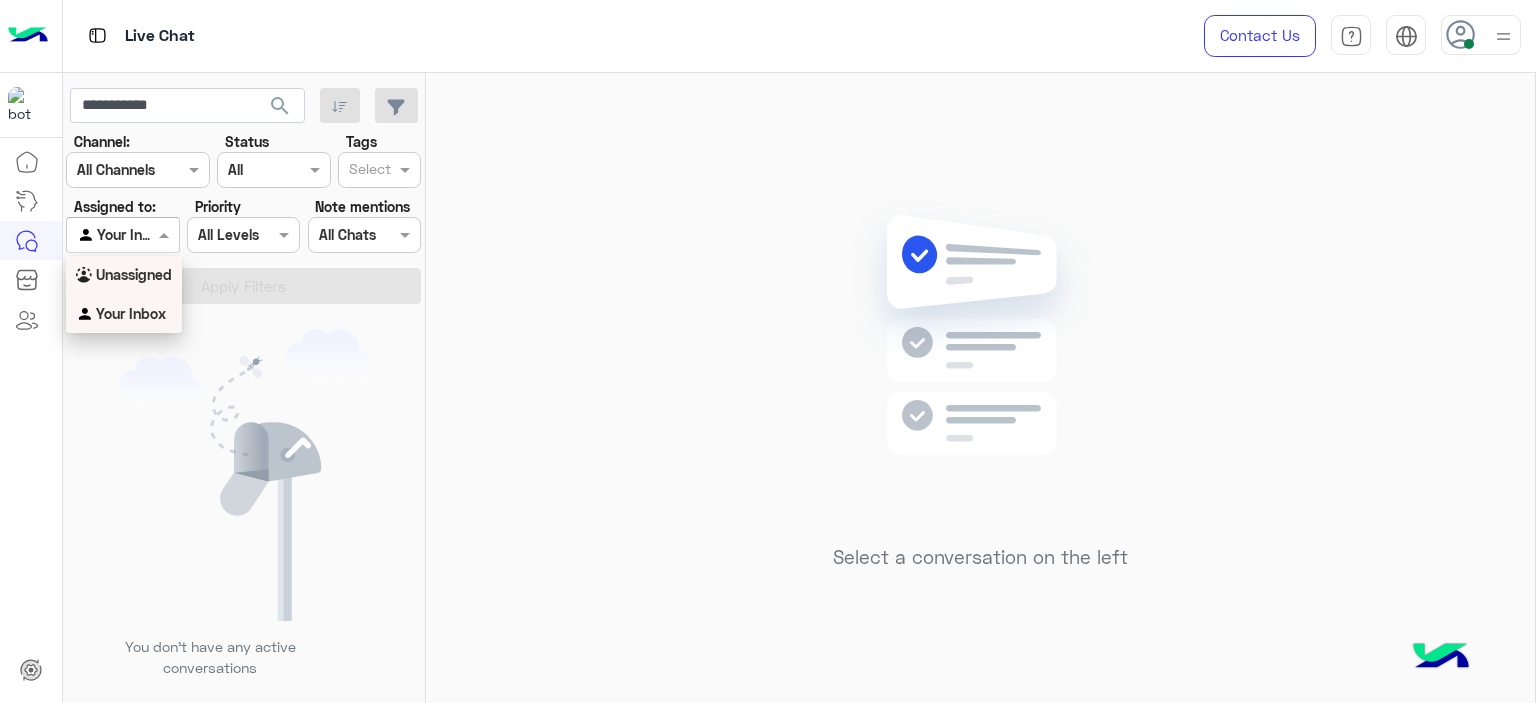 click on "Unassigned" at bounding box center [124, 275] 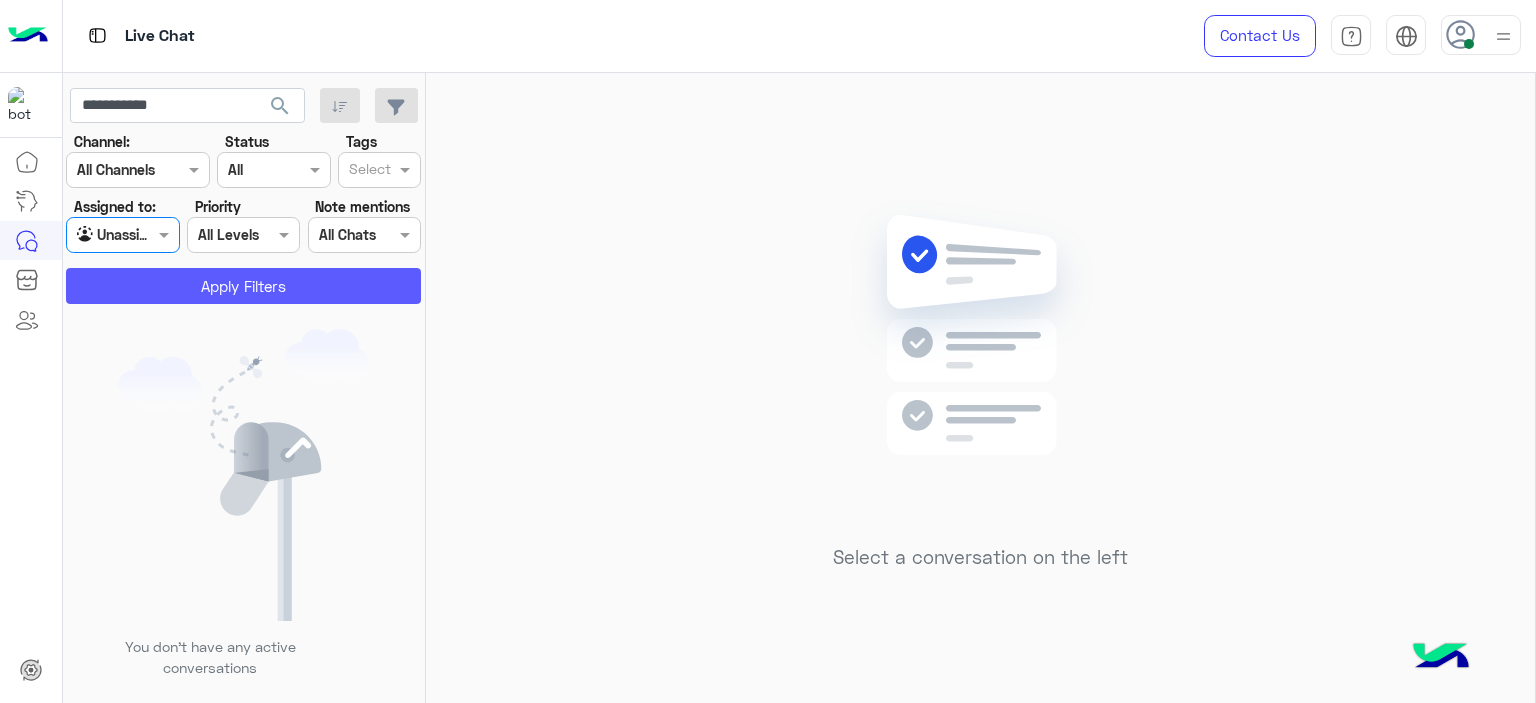 click on "Apply Filters" 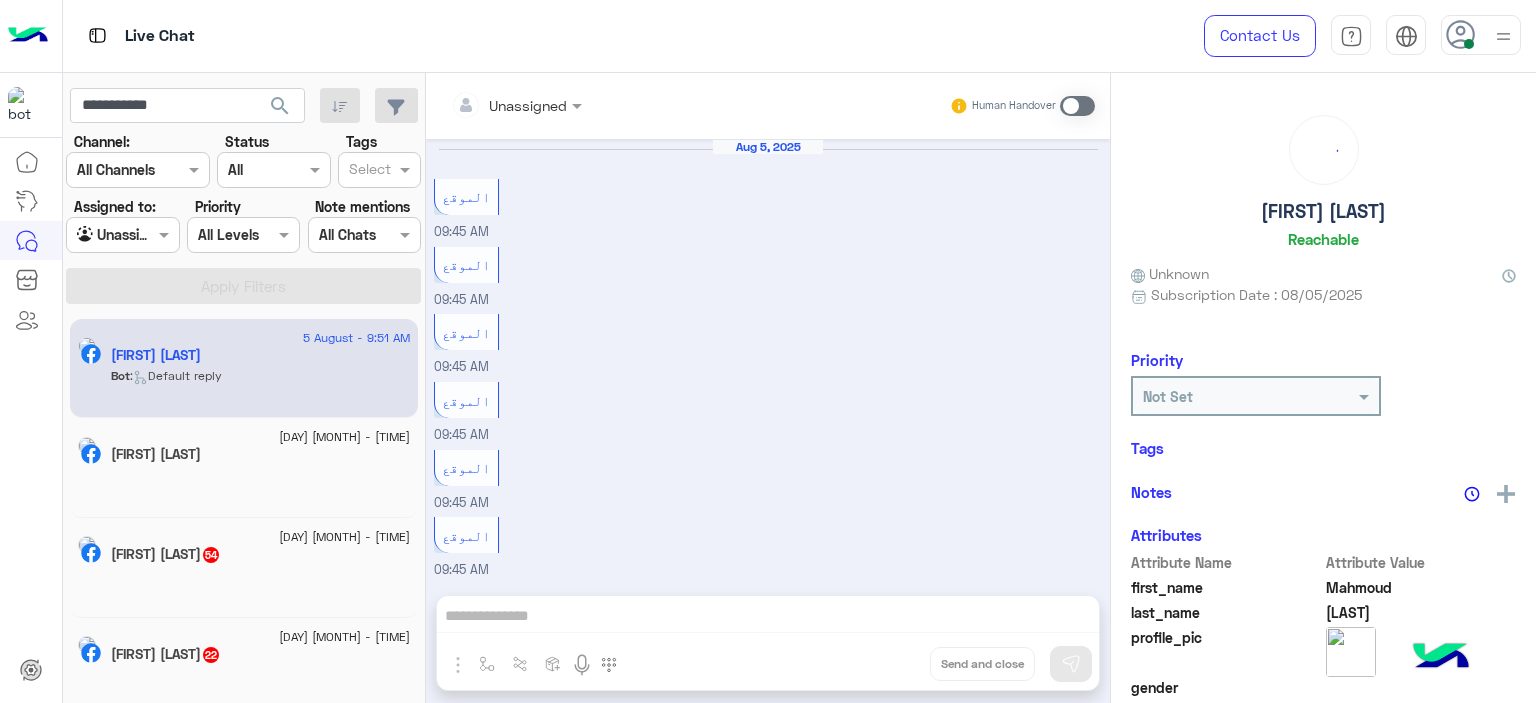 scroll, scrollTop: 998, scrollLeft: 0, axis: vertical 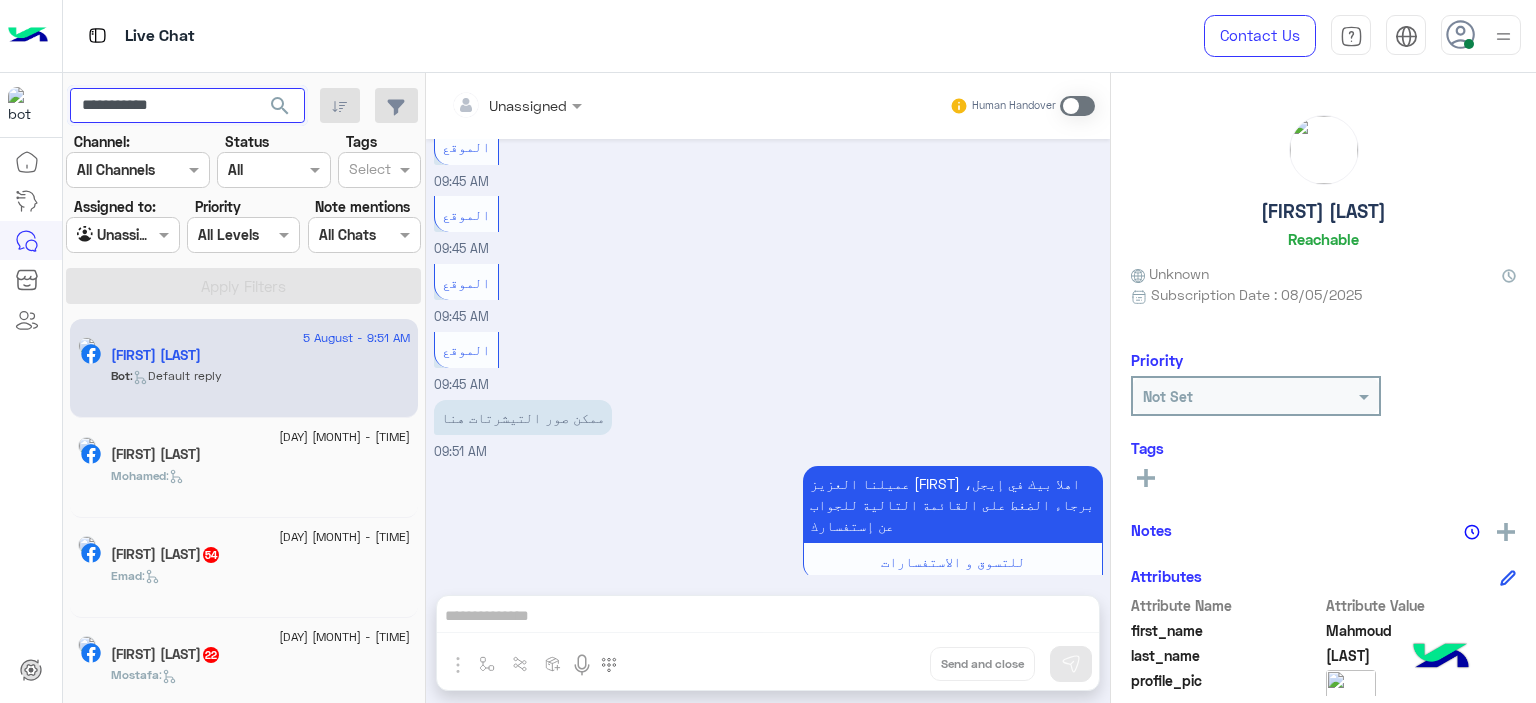 click on "**********" at bounding box center [187, 106] 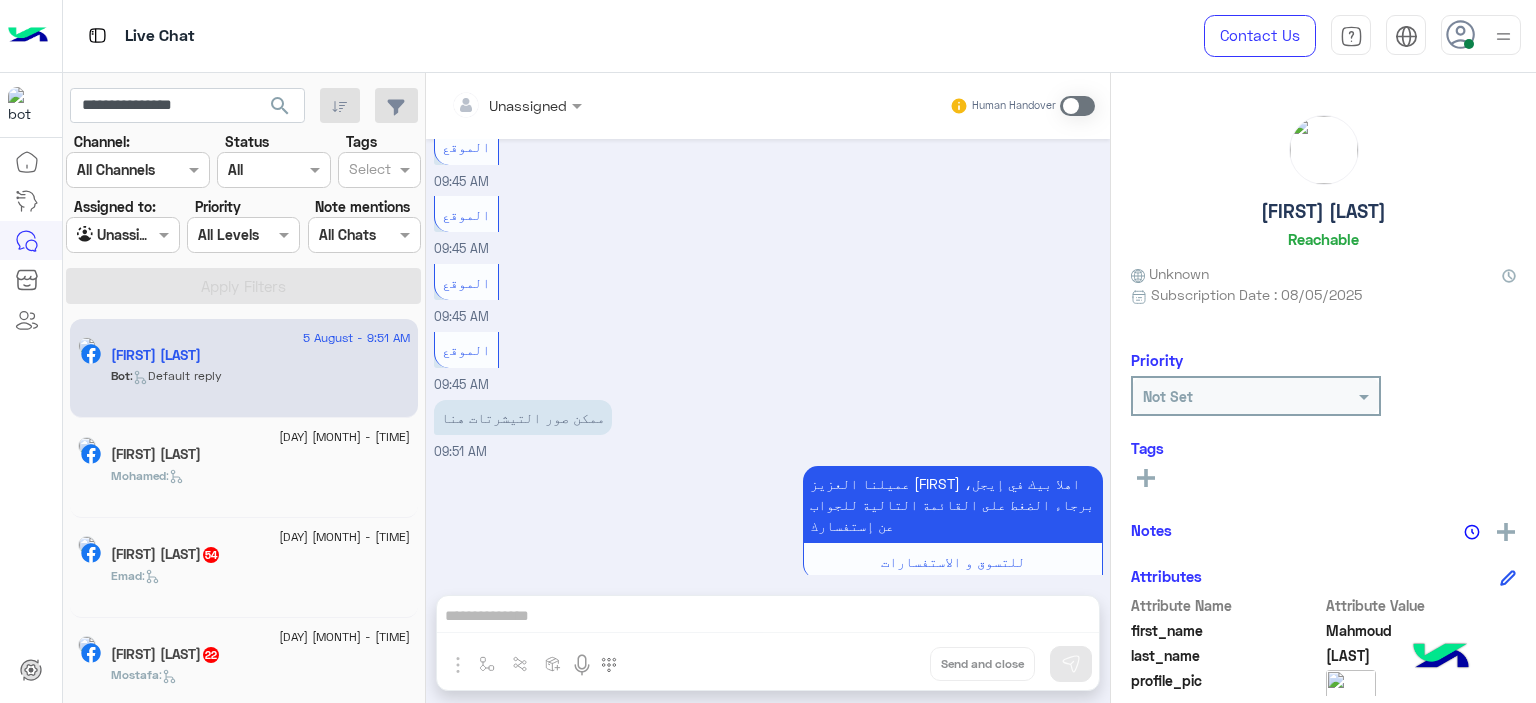click on "search" 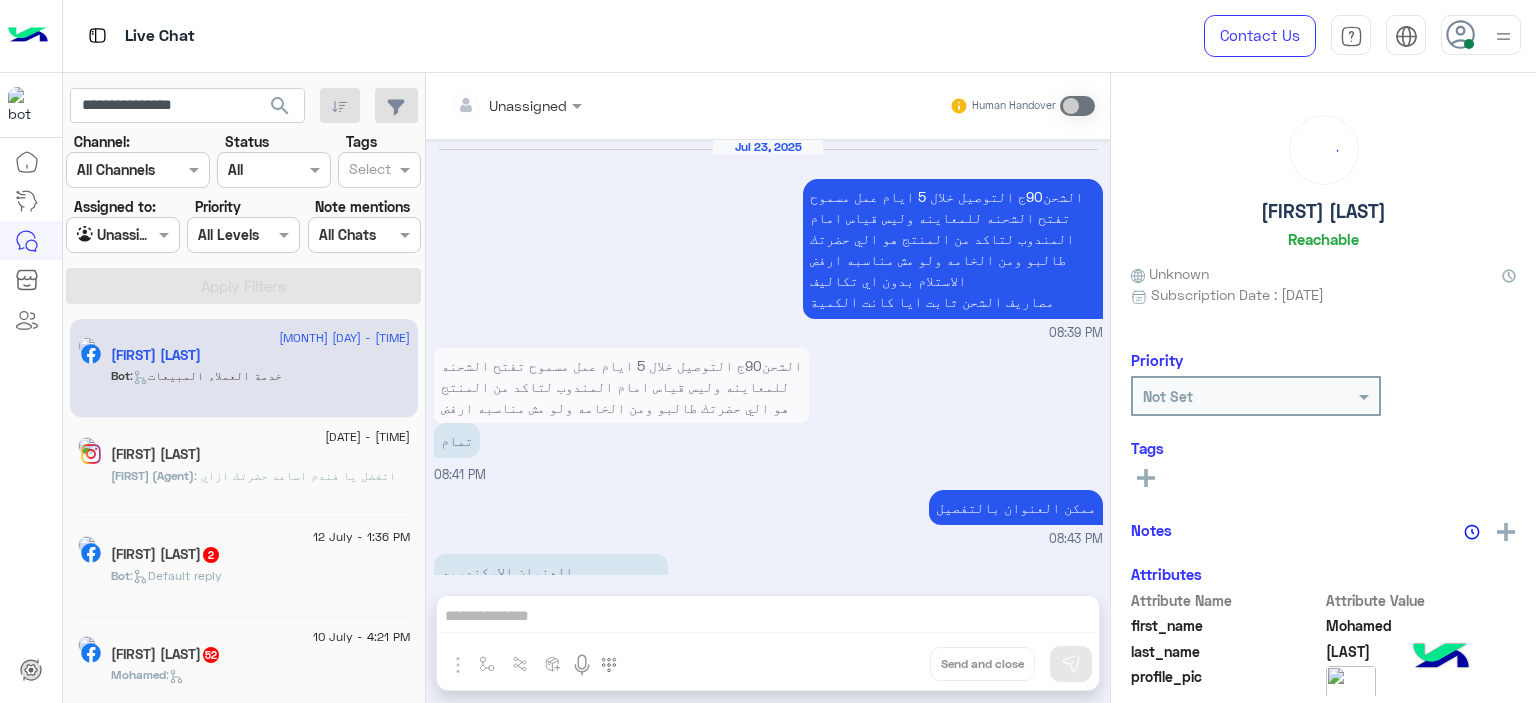 scroll, scrollTop: 1530, scrollLeft: 0, axis: vertical 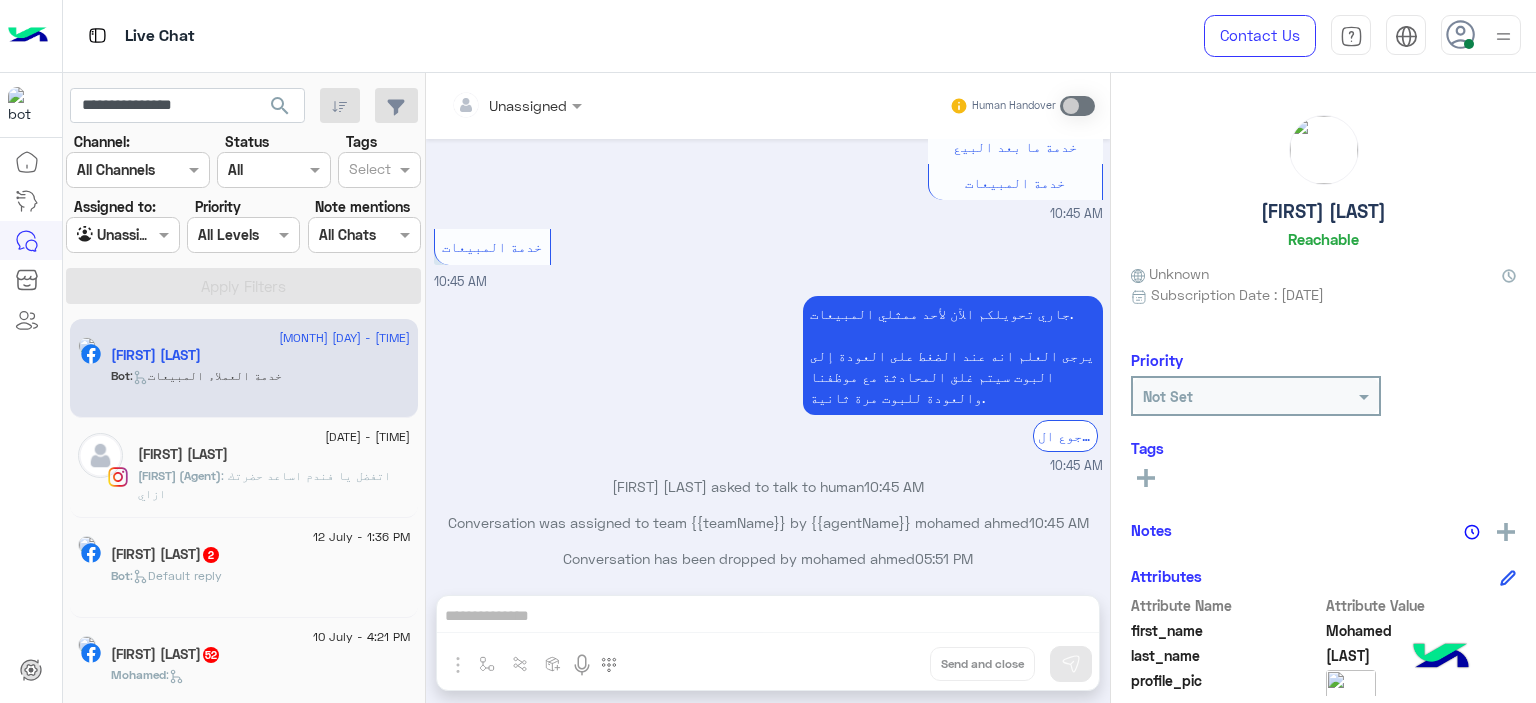 click on ":   خدمة العملاء المبيعات" 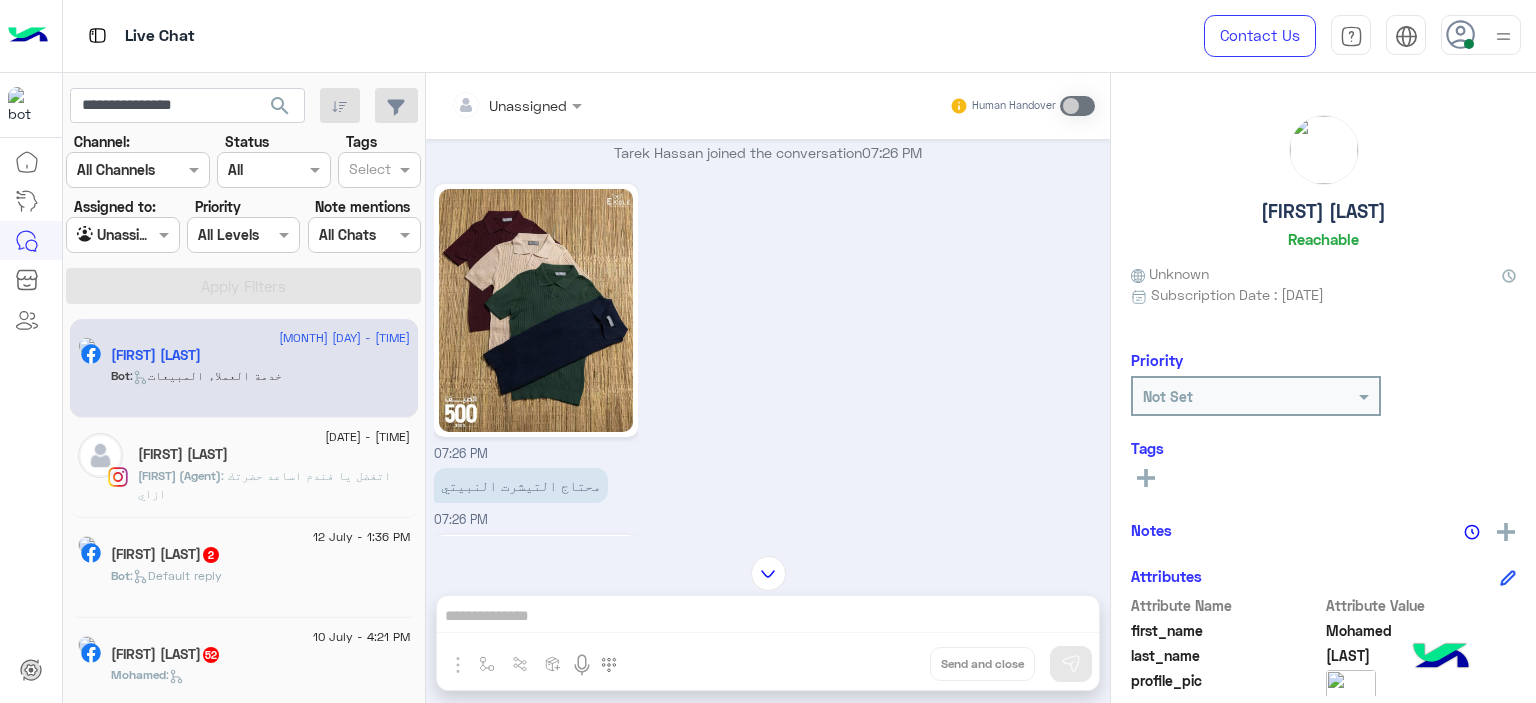 scroll, scrollTop: 362, scrollLeft: 0, axis: vertical 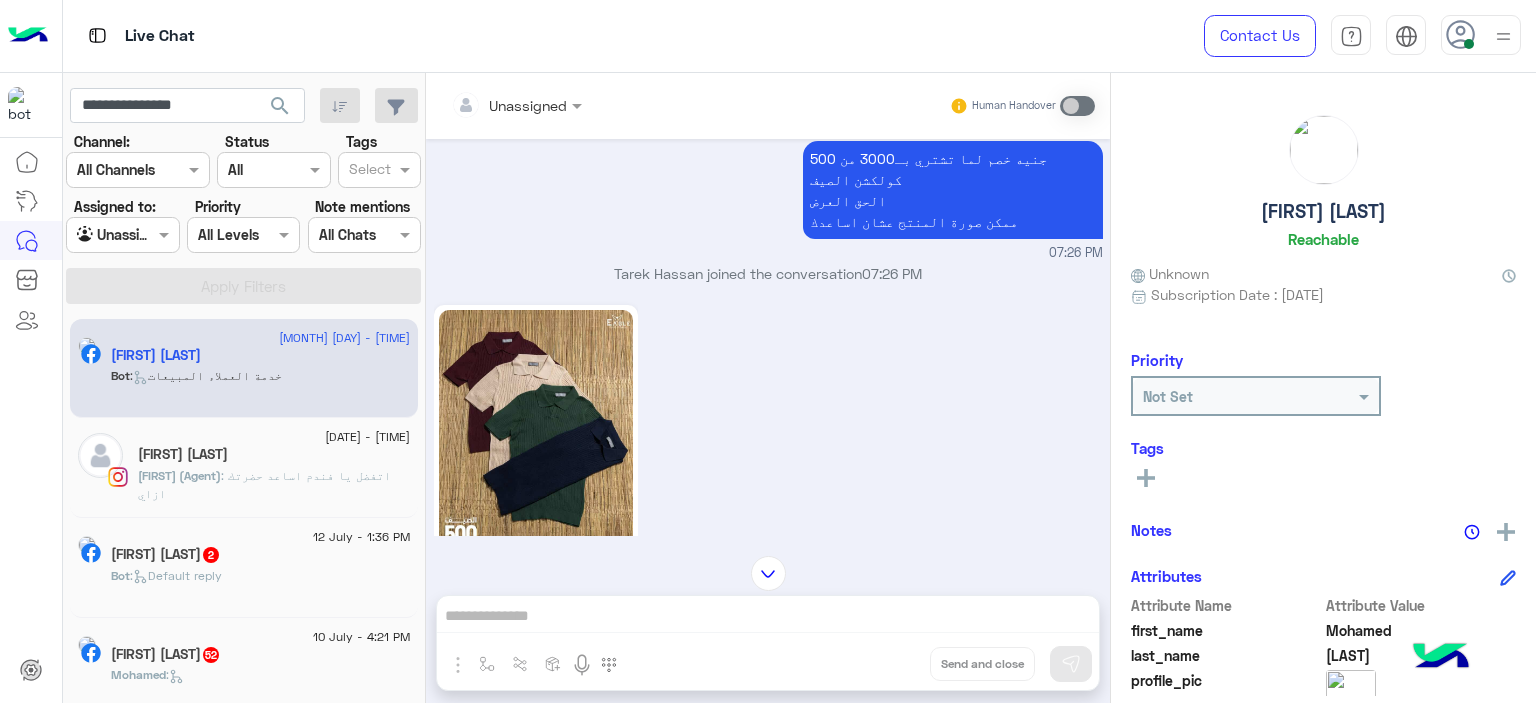 click on ": اتفضل يا فندم اساعد حضرتك ازاي" 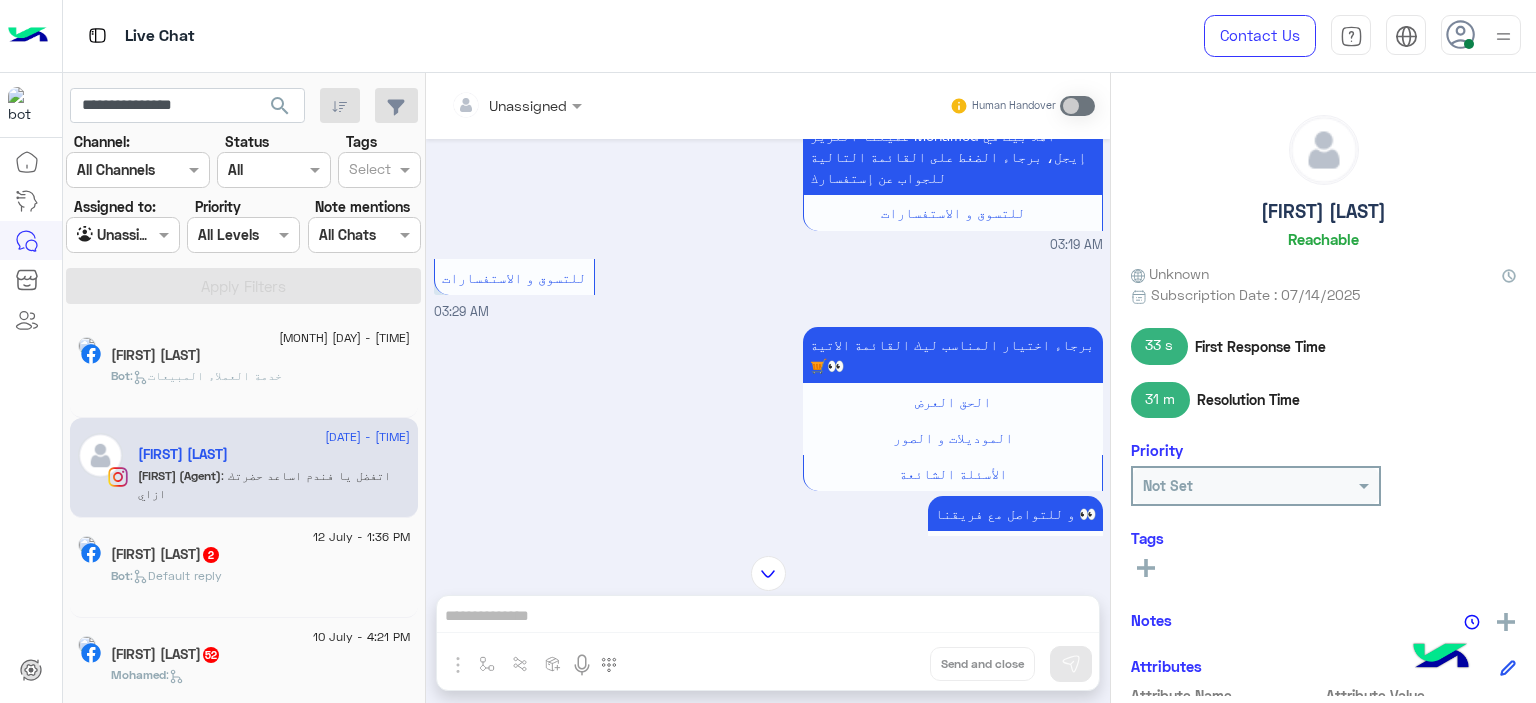 scroll, scrollTop: 0, scrollLeft: 0, axis: both 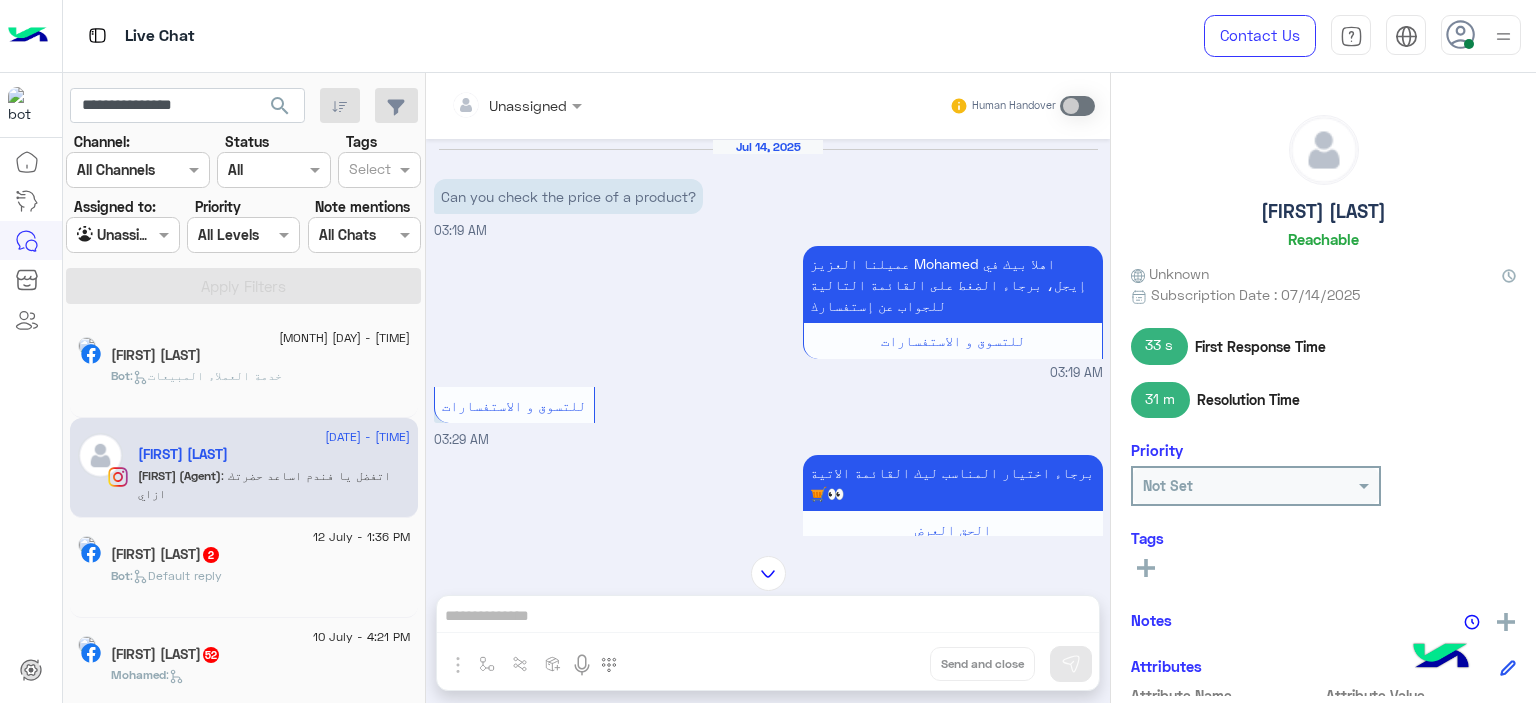 click on "Mohamed Hussein  2" 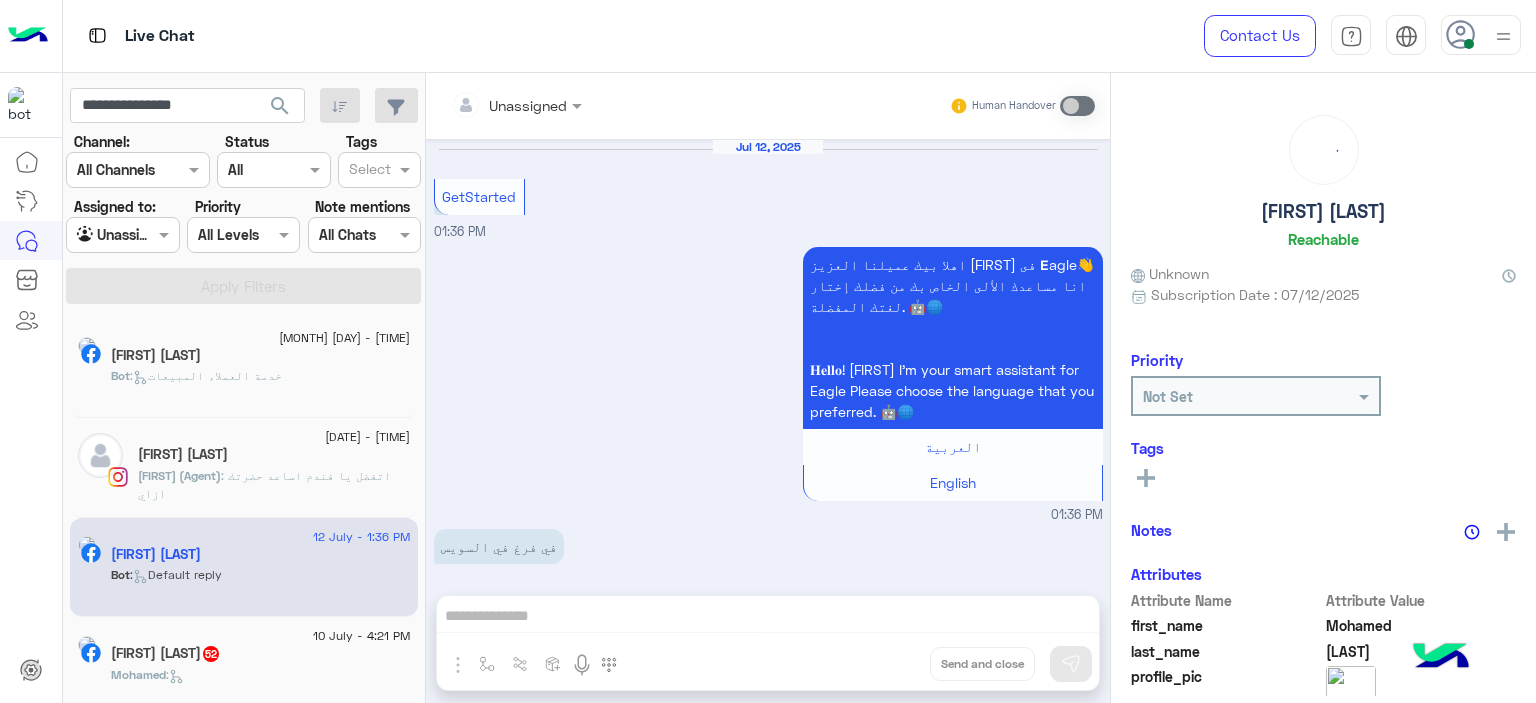 scroll, scrollTop: 135, scrollLeft: 0, axis: vertical 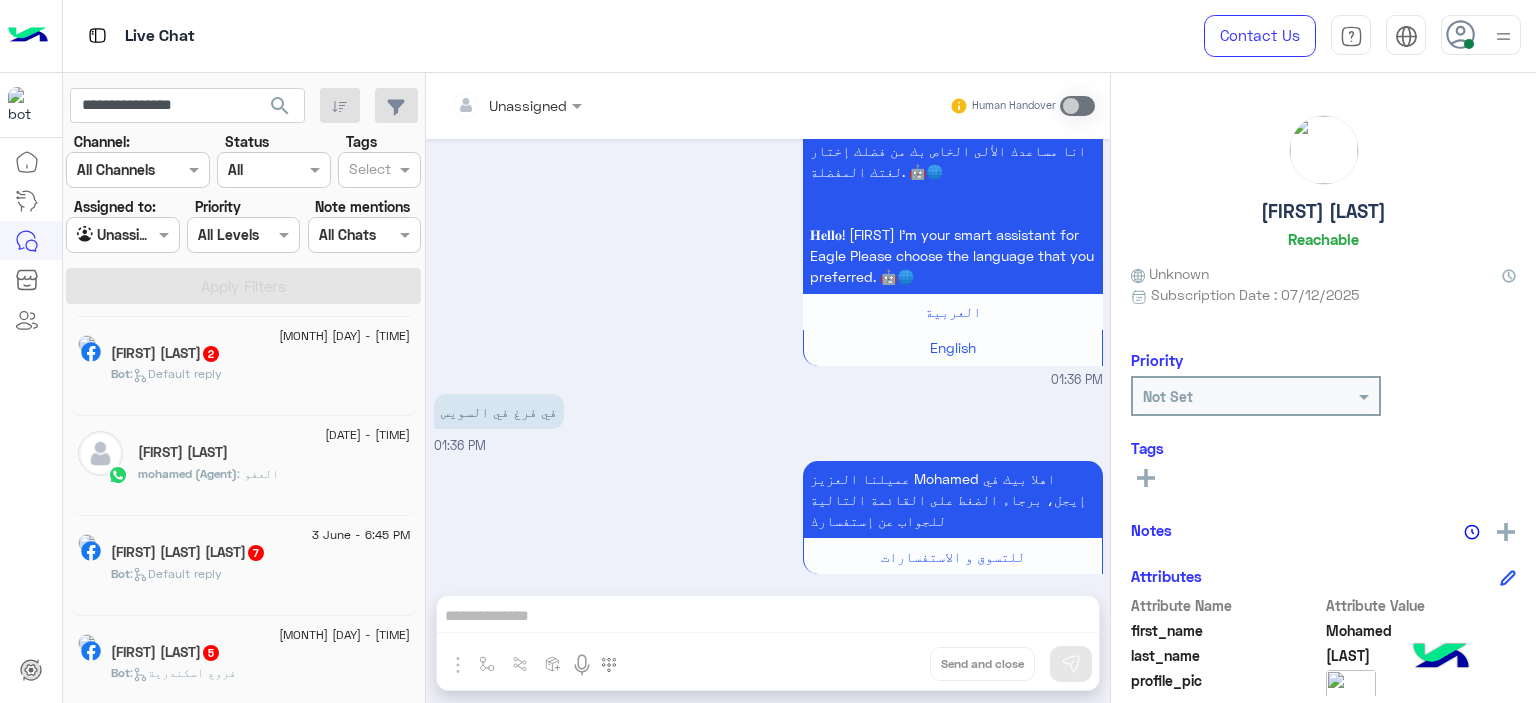 click on "mohamed (Agent)  : العفو" 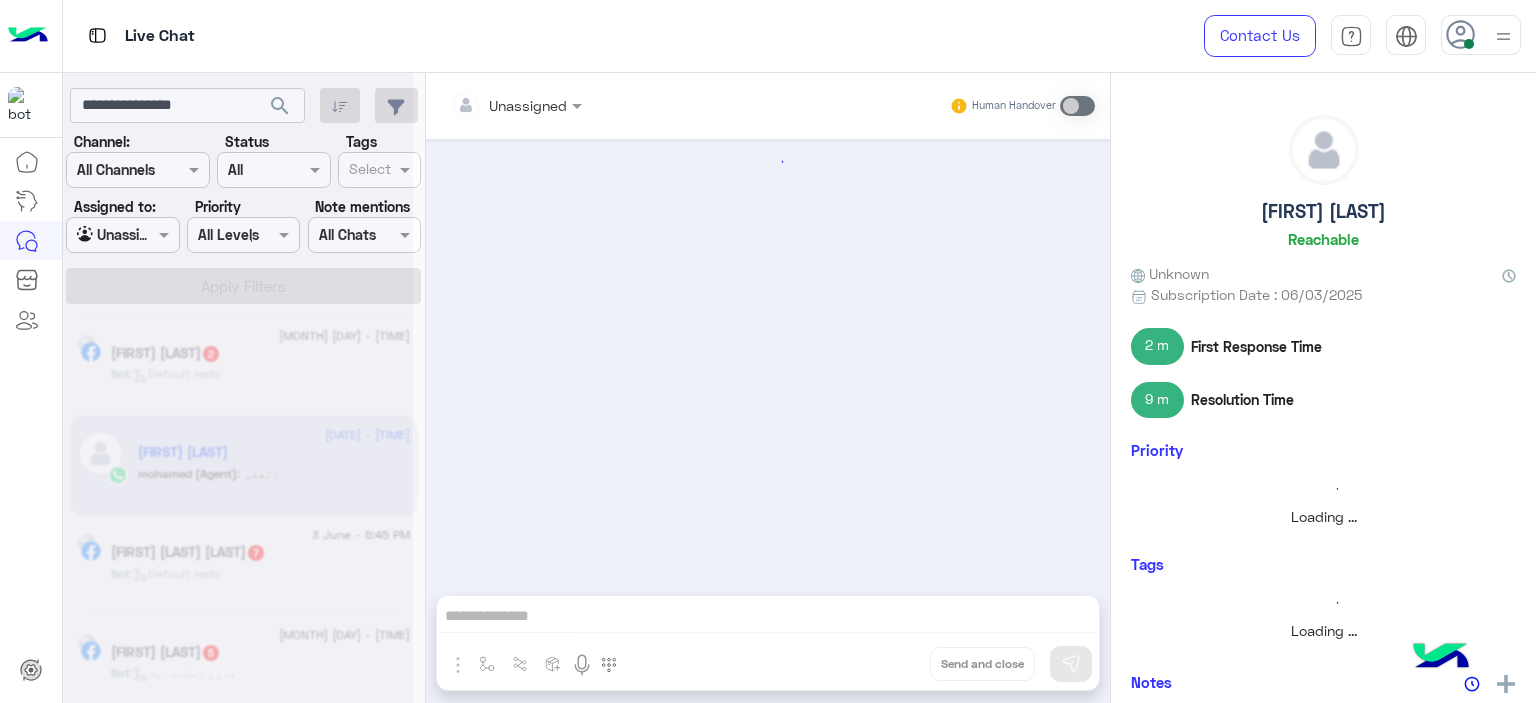 scroll, scrollTop: 1328, scrollLeft: 0, axis: vertical 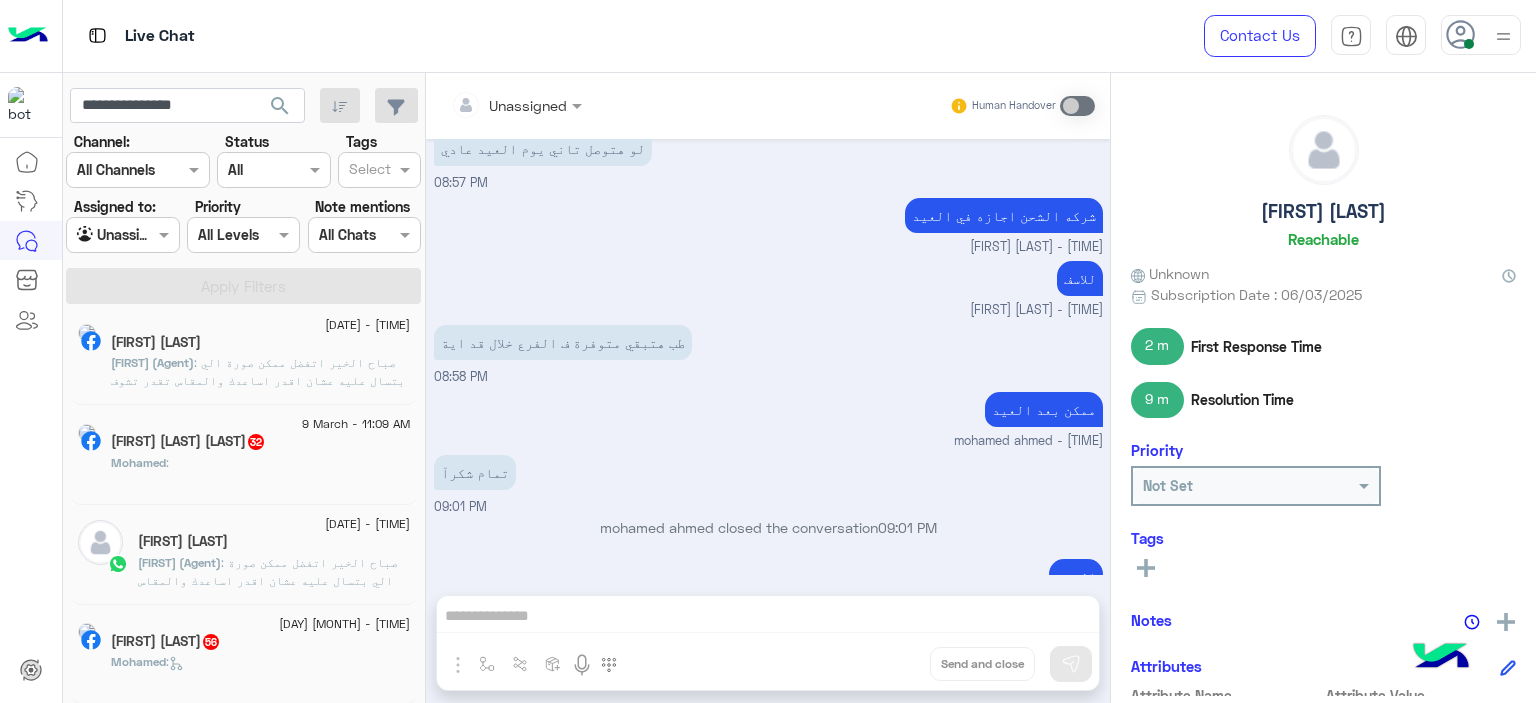 click on ": صباح الخير
اتفضل ممكن صورة الي بتسال عليه عشان اقدر اساعدك والمقاس
تقدر تشوف كل كوليكشن الشتوي من الويب سايت من خلال
https://eagle.com.eg/
بتحدد اللون والمقاس وبتشوف متاح ولا لا
لو مش متاح هتلاقيه مكتوب SOLD OUT
او بيبقي فيه علامة ❌علي المقاس اللي مش متاح
صفقات ايجل الرمضانية💥
اي بلوفر بـ 299ج
اي شوز بـ 299ج
اي سويت بانت بـ 399 ج
اي جينز بـ 499ج
اي سويت شيرت بـ499ج
اي جاكت بـ 899ج
اي فيست بـ 799ج
اي قميص بـ 699ج
ممكن تتواصل بينا ع رقم الواتساب ده
0 11 01144431" 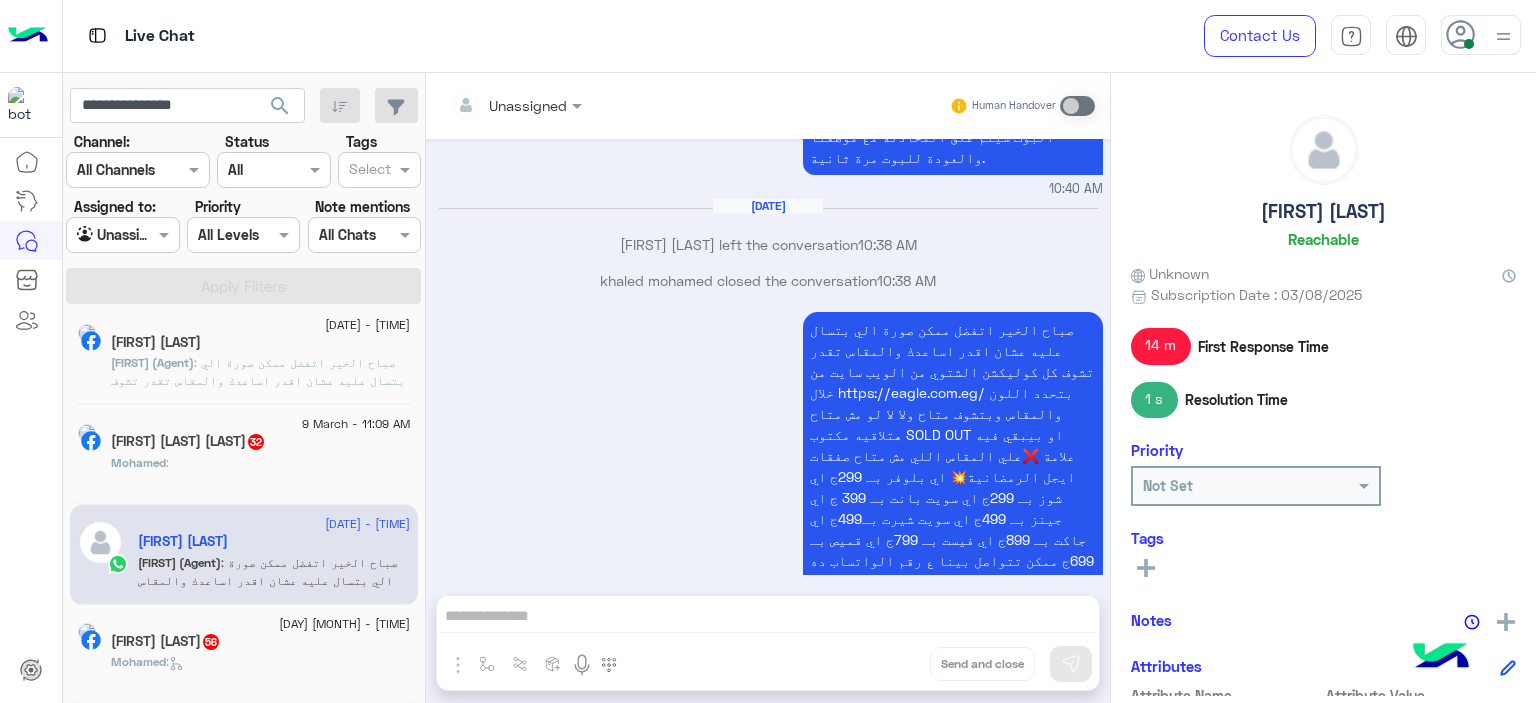 scroll, scrollTop: 1406, scrollLeft: 0, axis: vertical 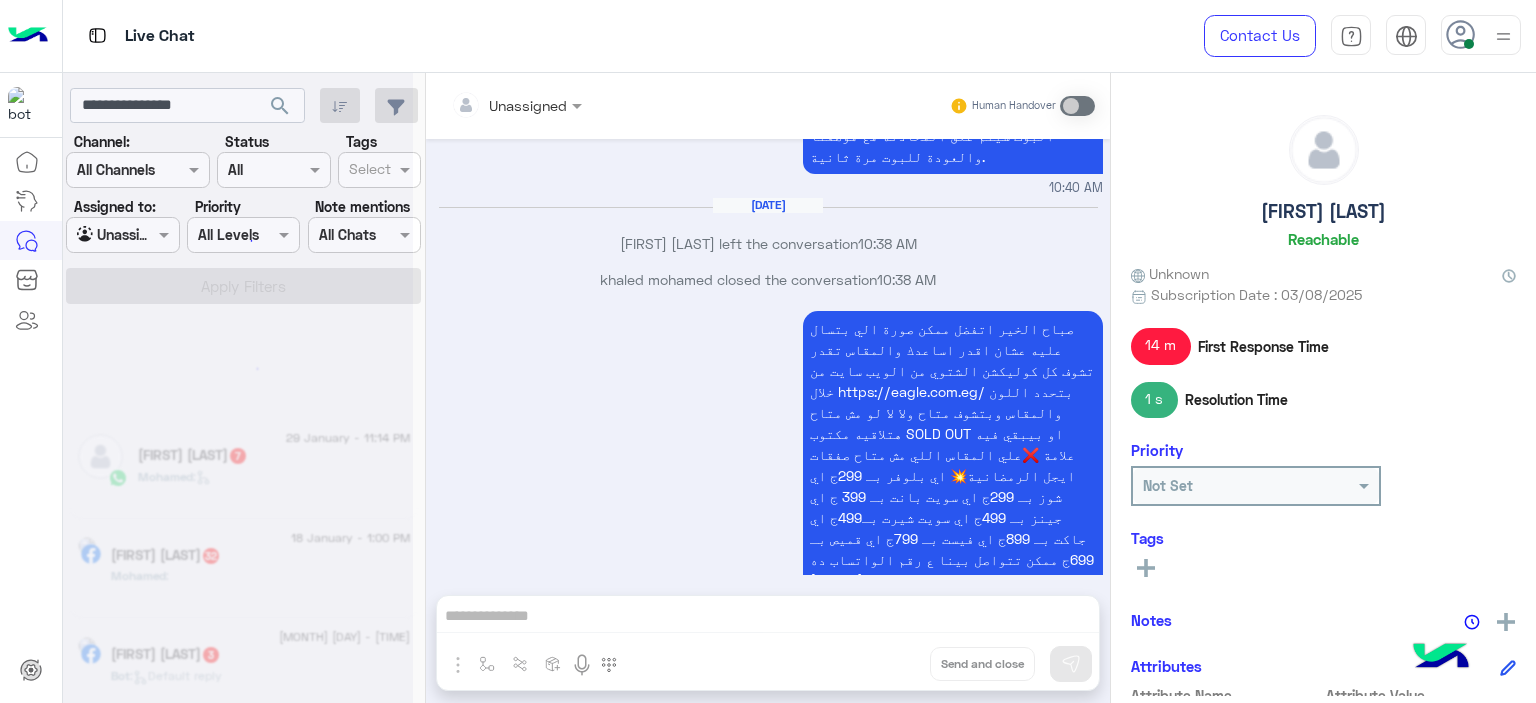 click 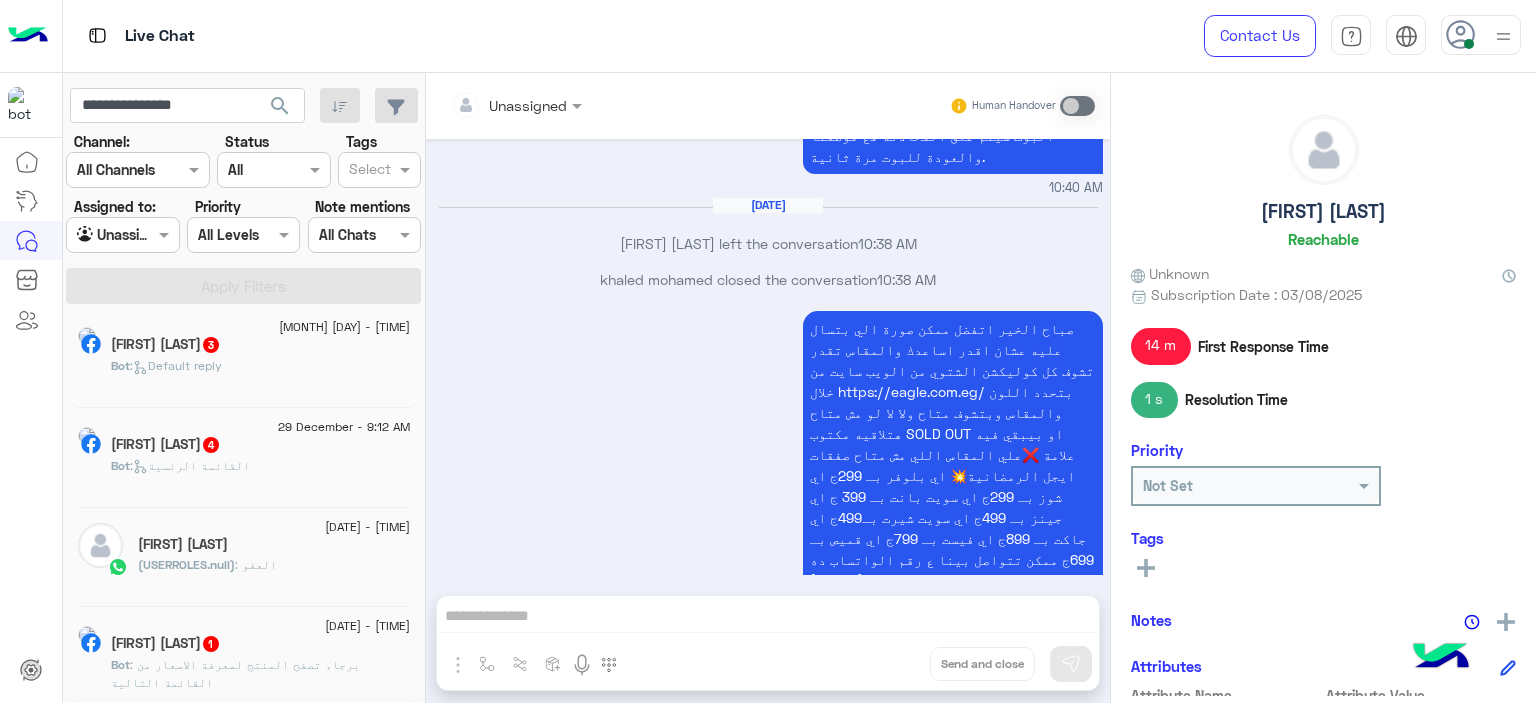 scroll, scrollTop: 10, scrollLeft: 0, axis: vertical 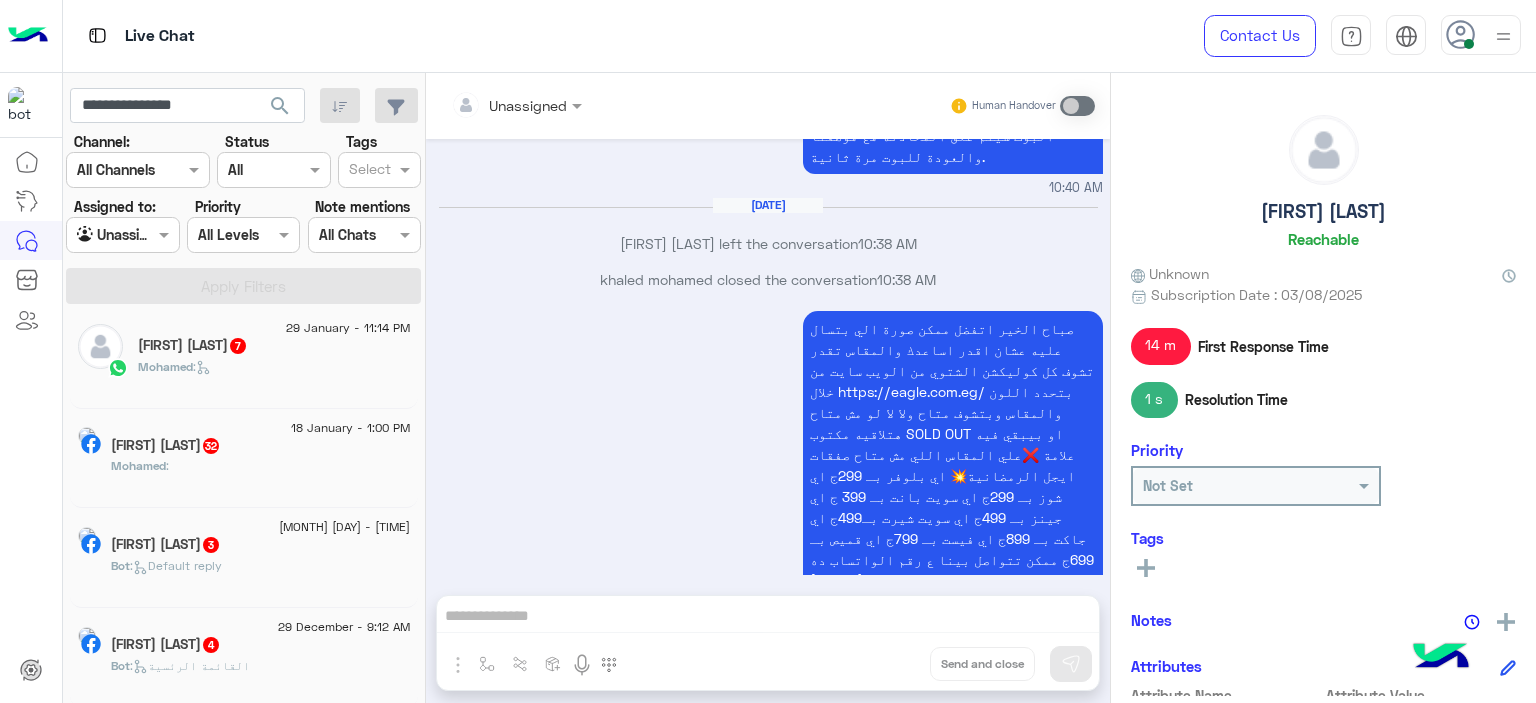 click on "Mohamed :" 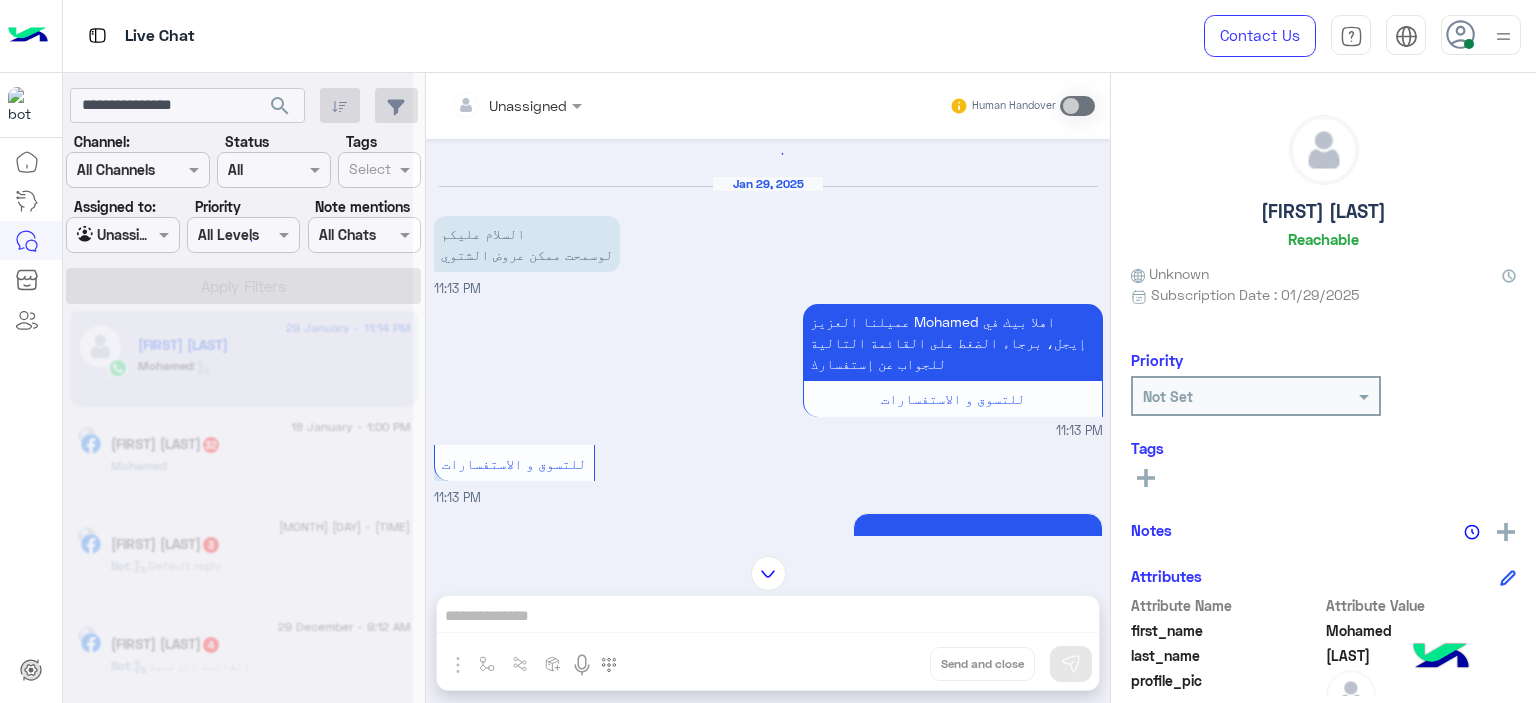 scroll, scrollTop: 0, scrollLeft: 0, axis: both 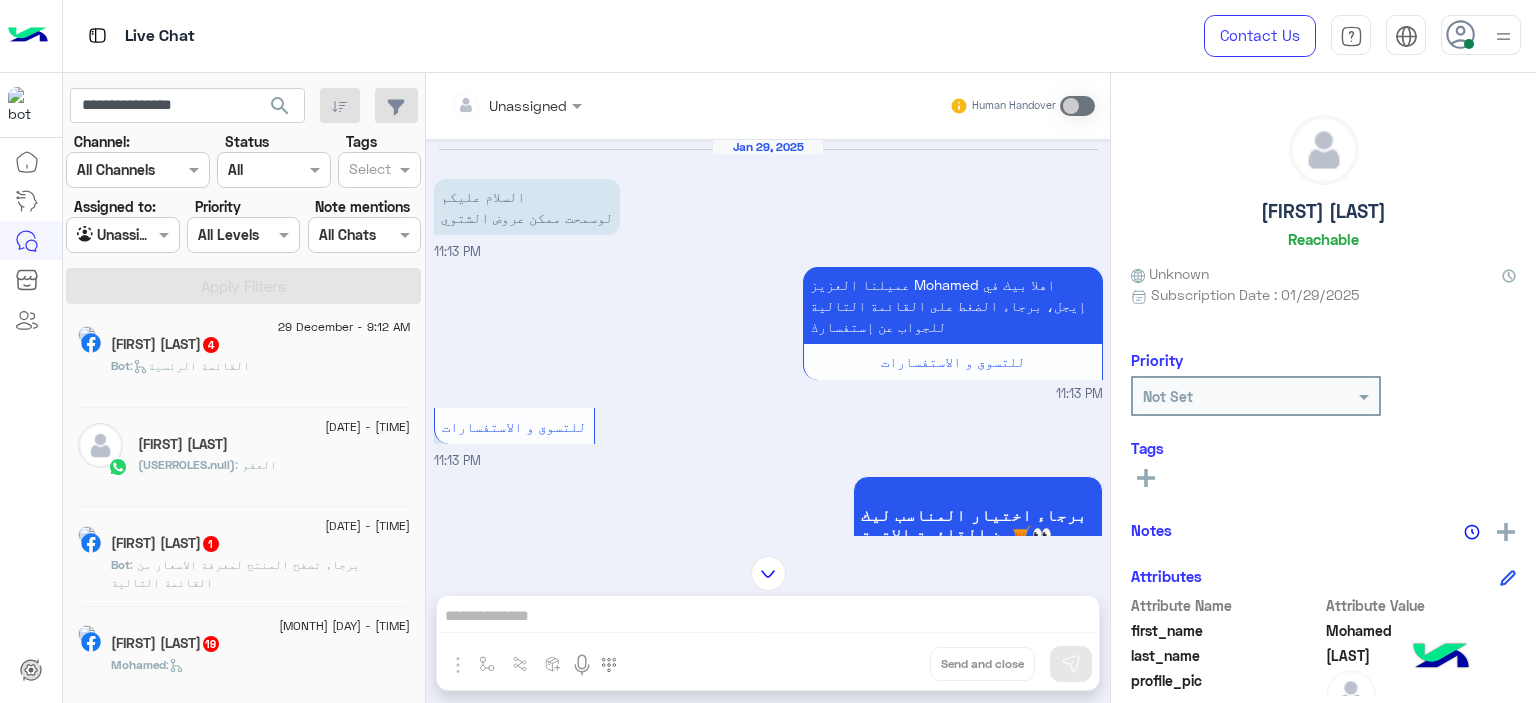click on "(USERROLES.null)  : العفو" 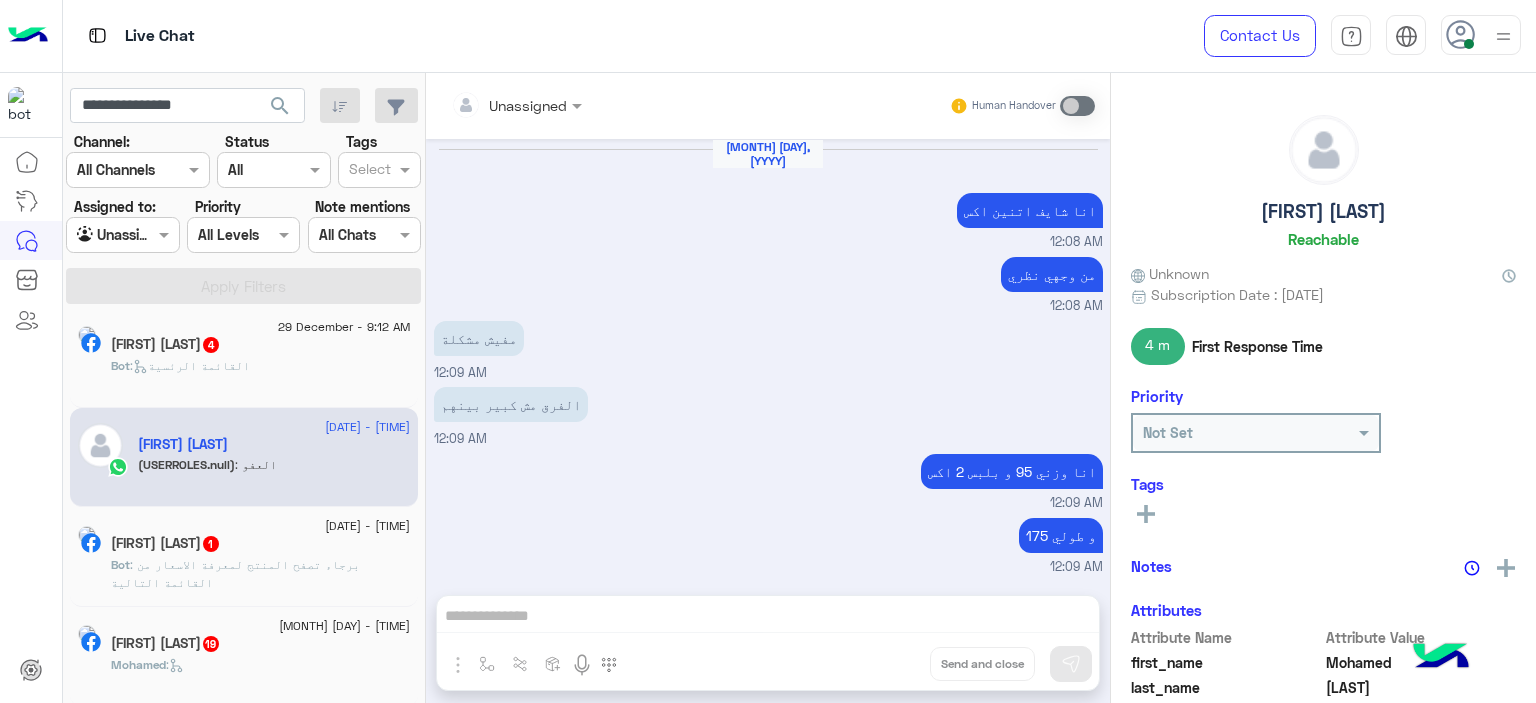 scroll, scrollTop: 1268, scrollLeft: 0, axis: vertical 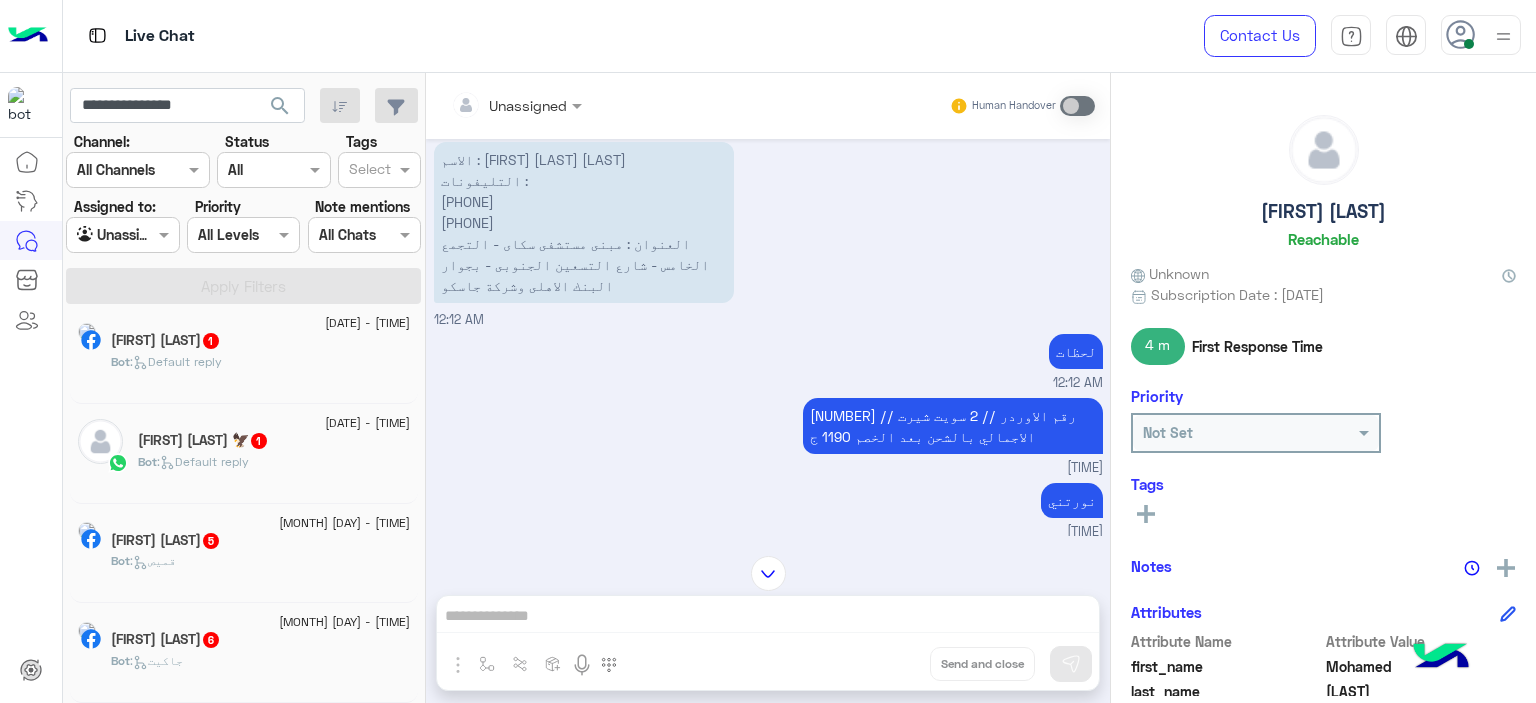 click on "Bot :   Default reply" 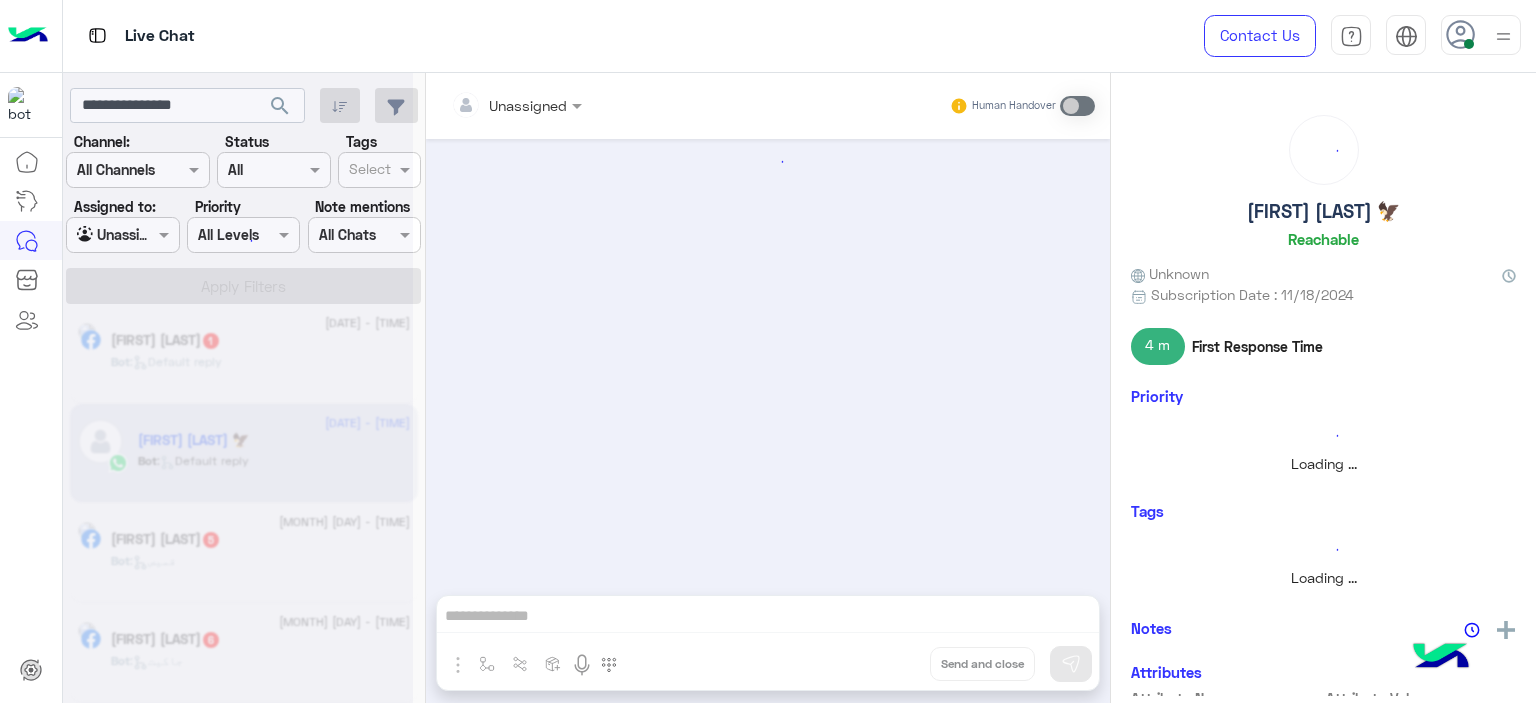scroll, scrollTop: 0, scrollLeft: 0, axis: both 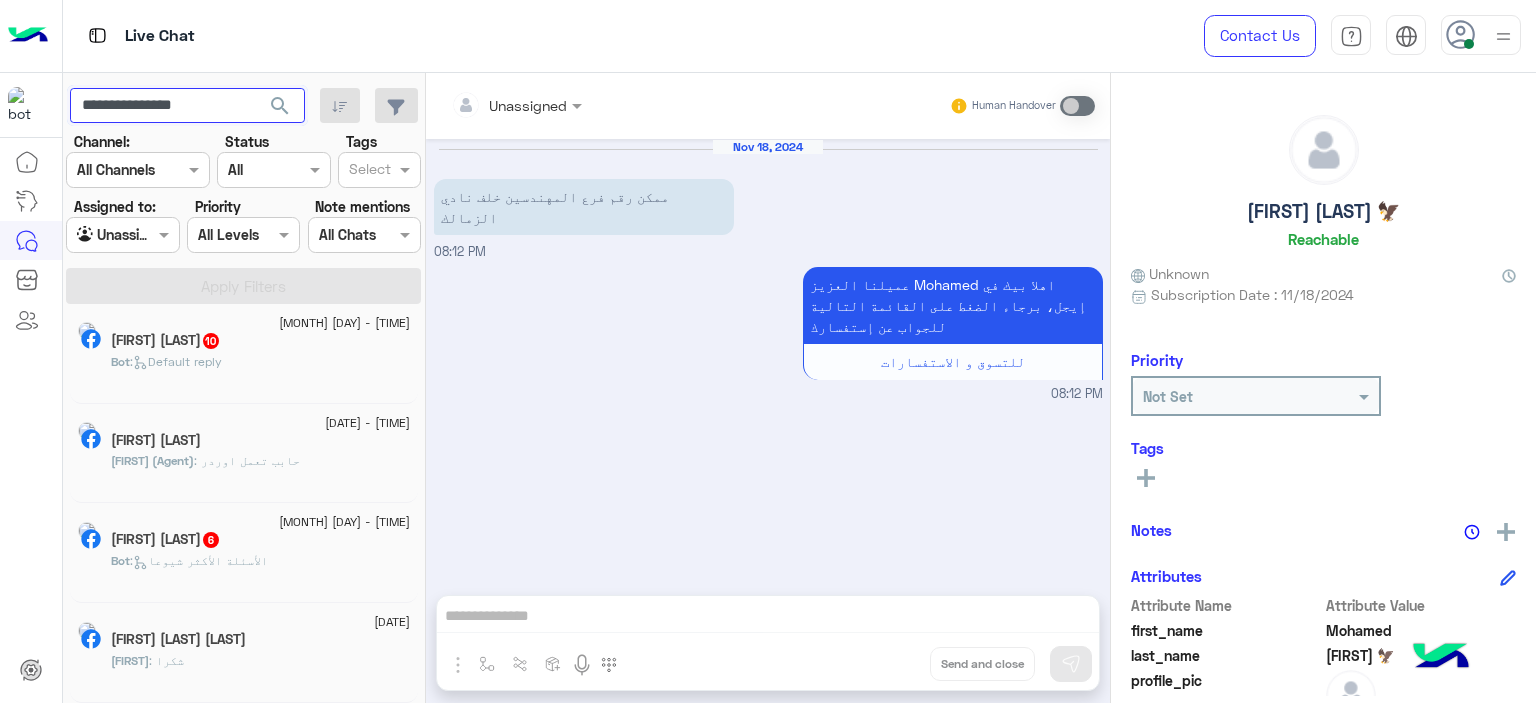 click on "**********" at bounding box center (187, 106) 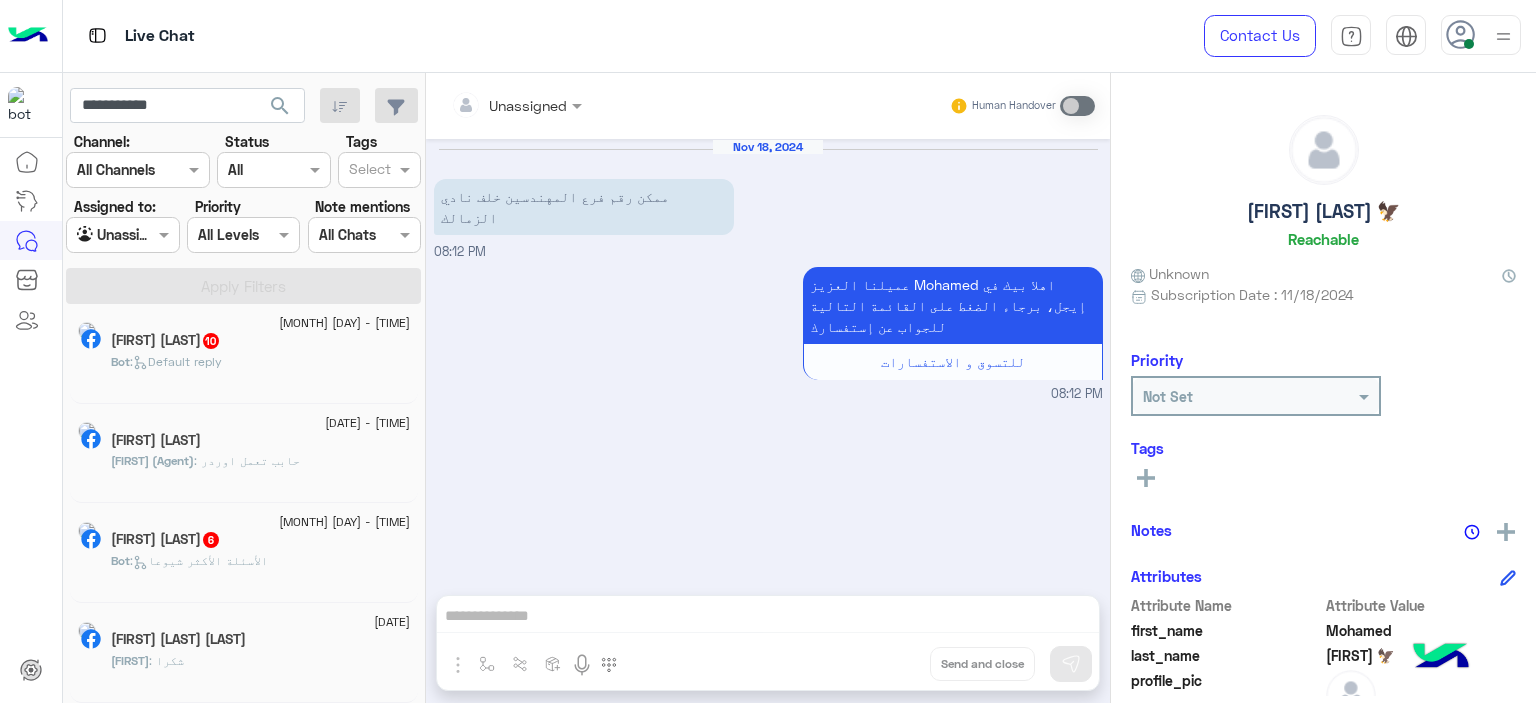 click on "search" 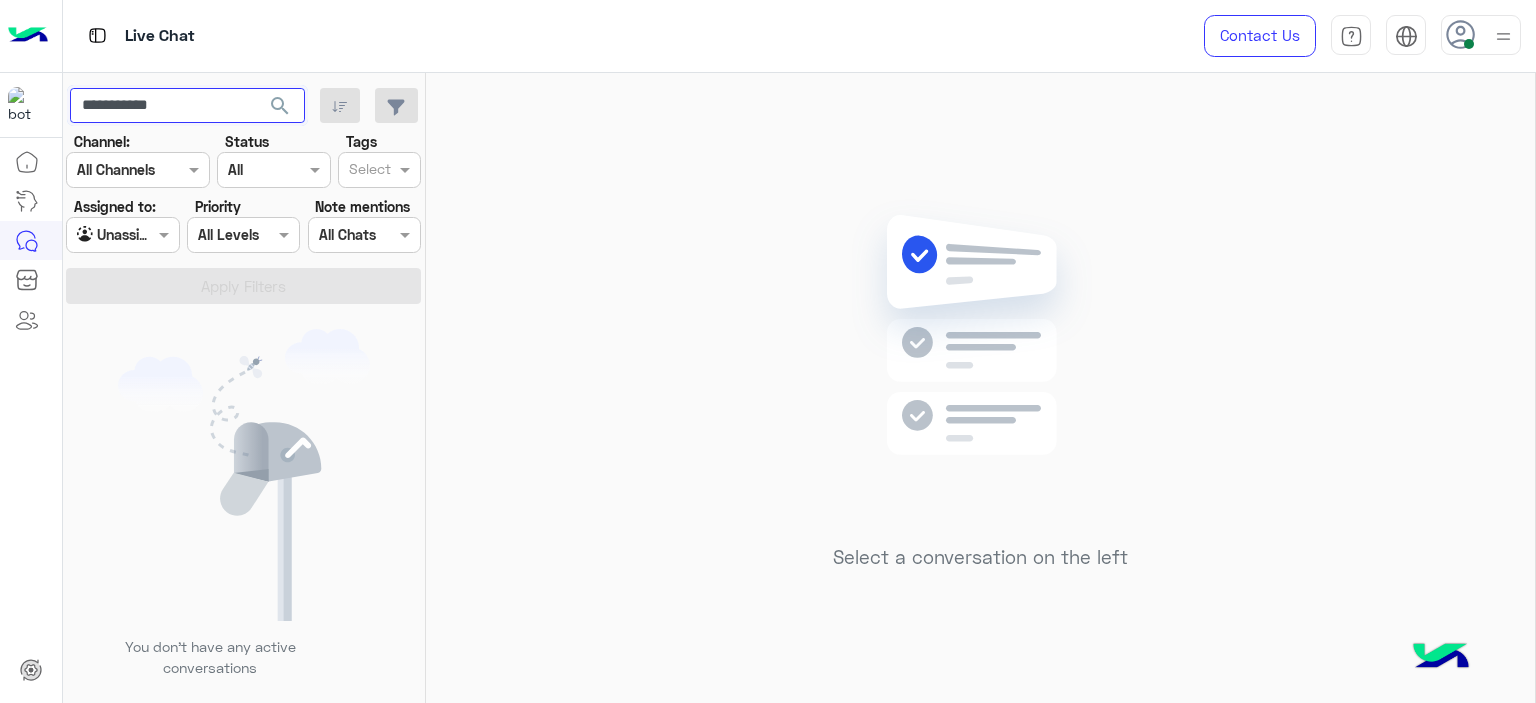 click on "**********" at bounding box center (187, 106) 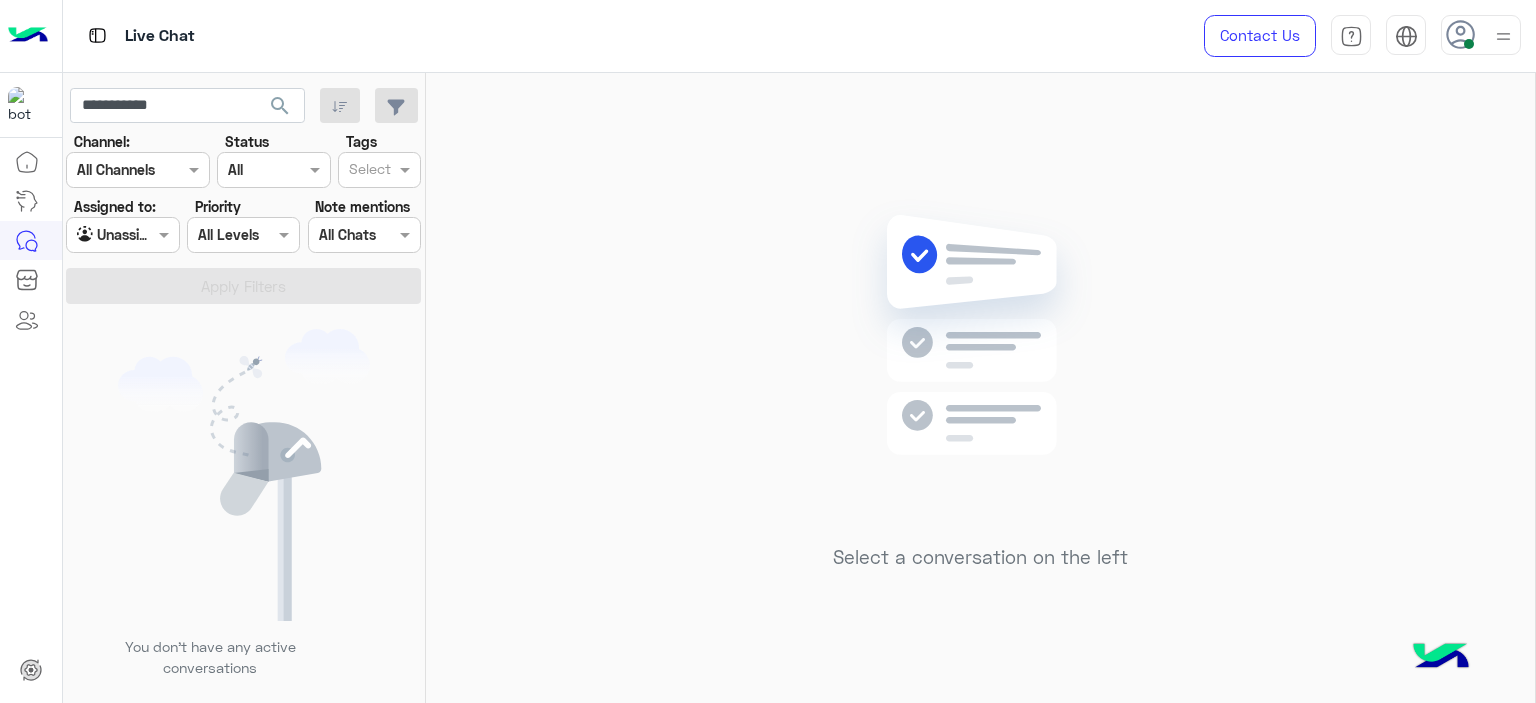 click on "search" 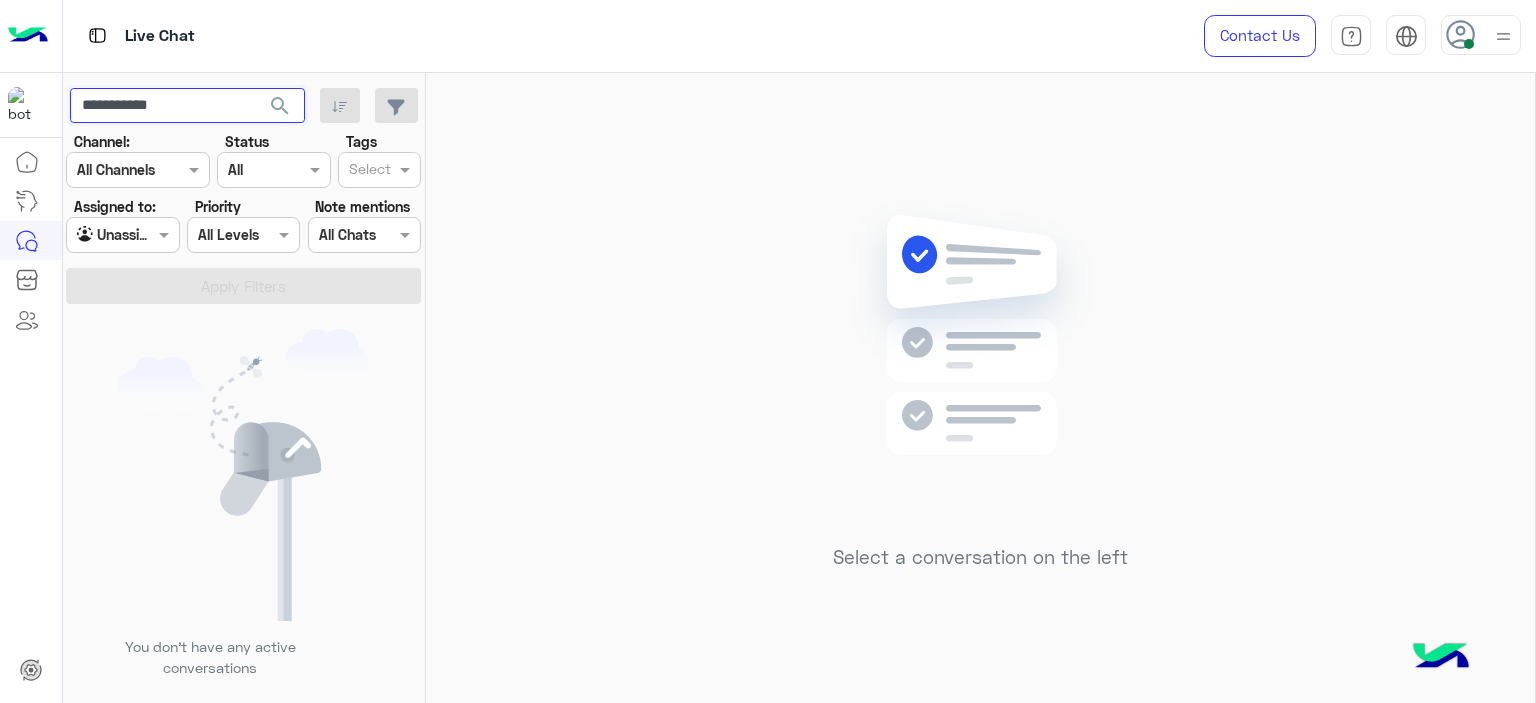 click on "**********" at bounding box center (187, 106) 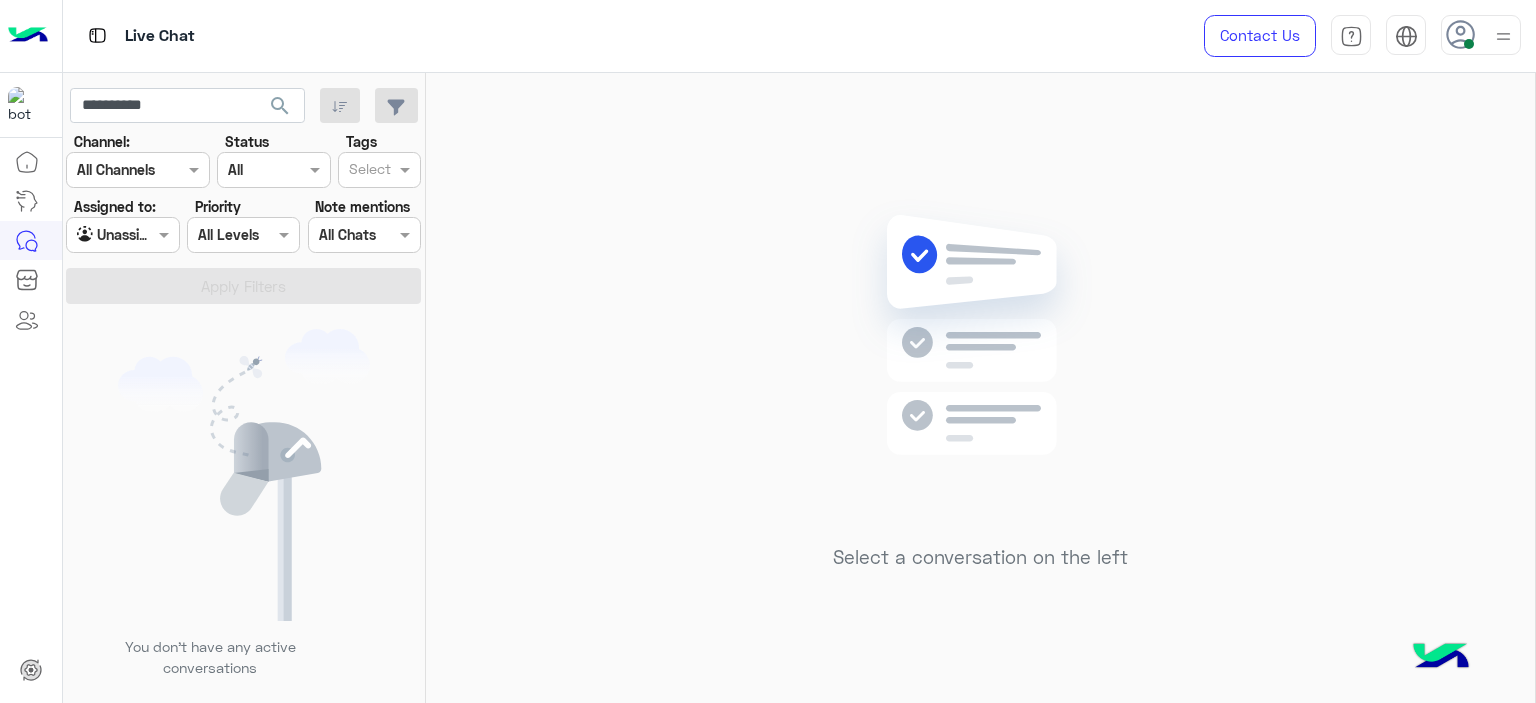click on "search" 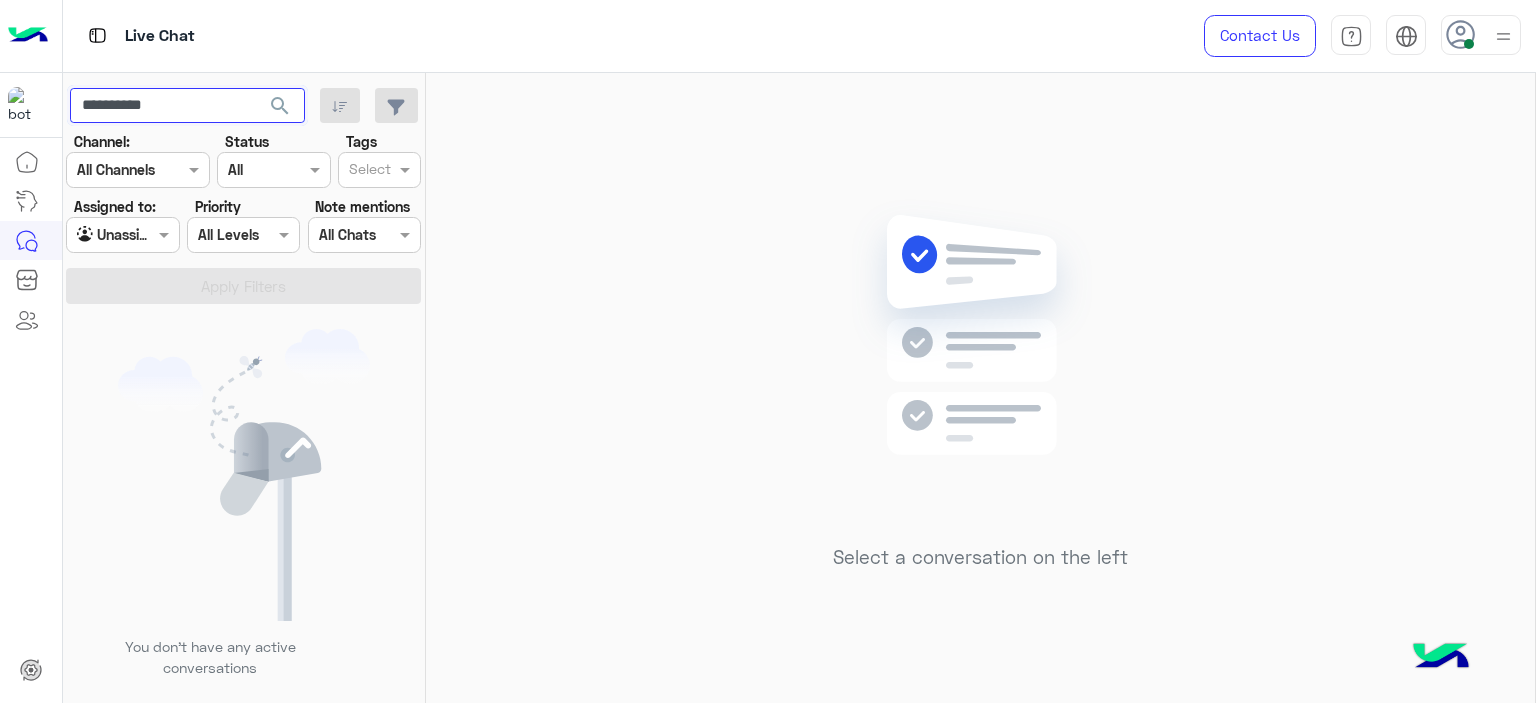 click on "**********" at bounding box center [187, 106] 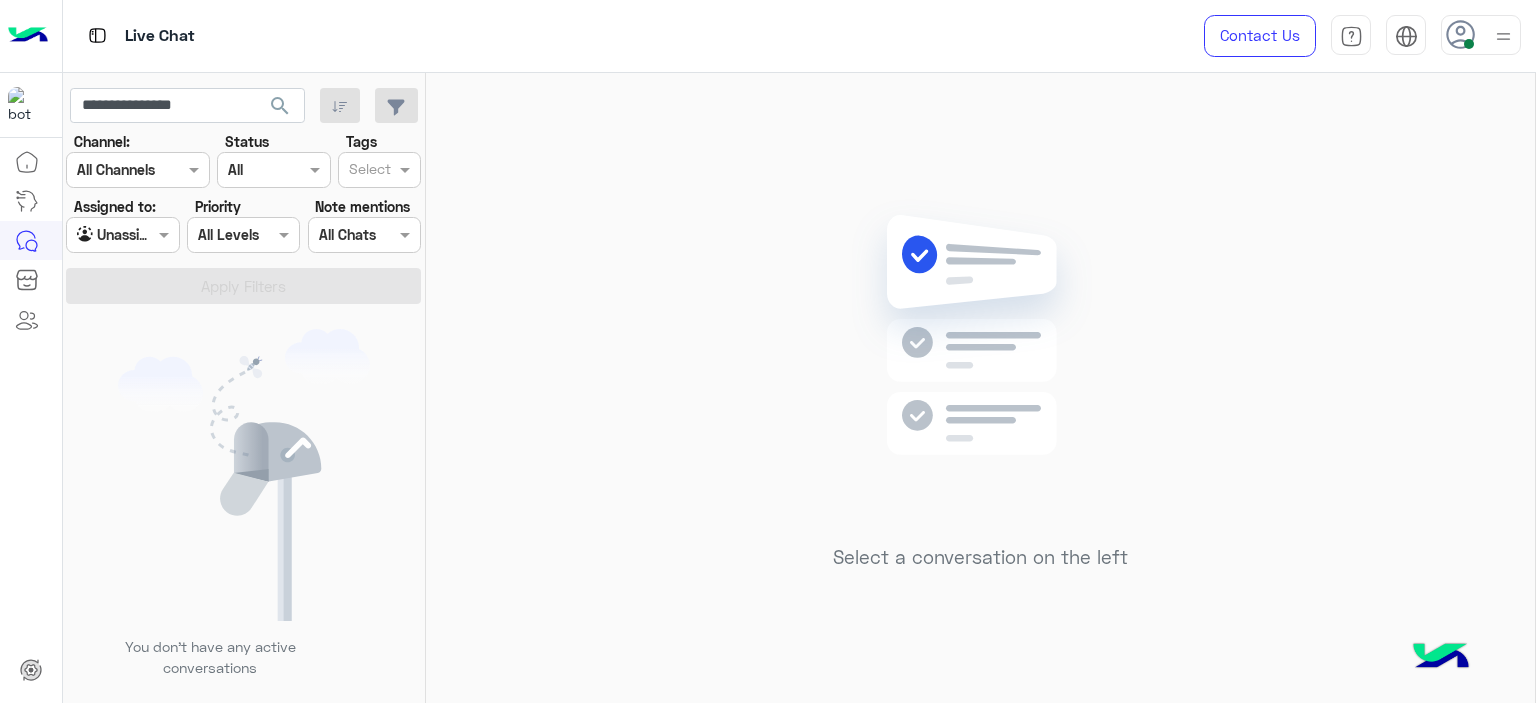 click on "search" 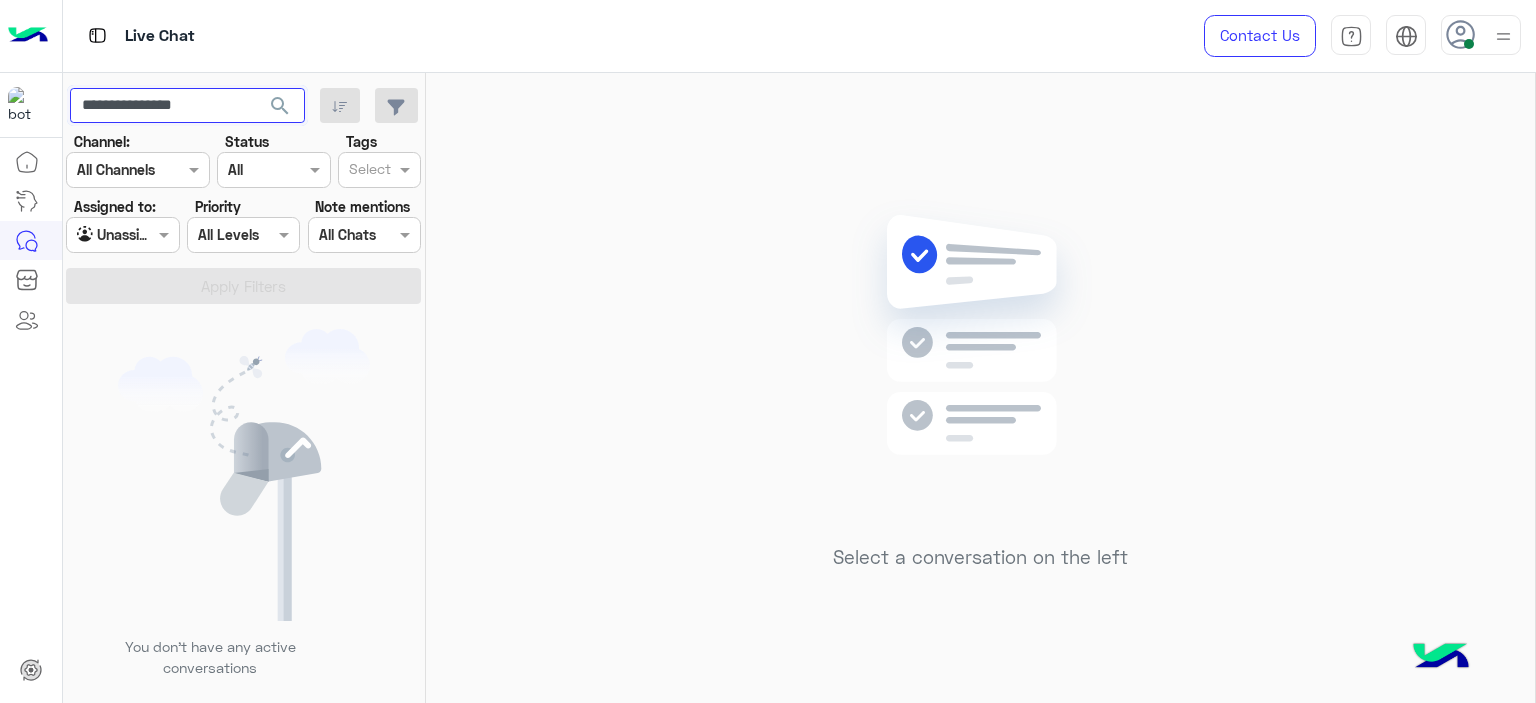 click on "**********" at bounding box center [187, 106] 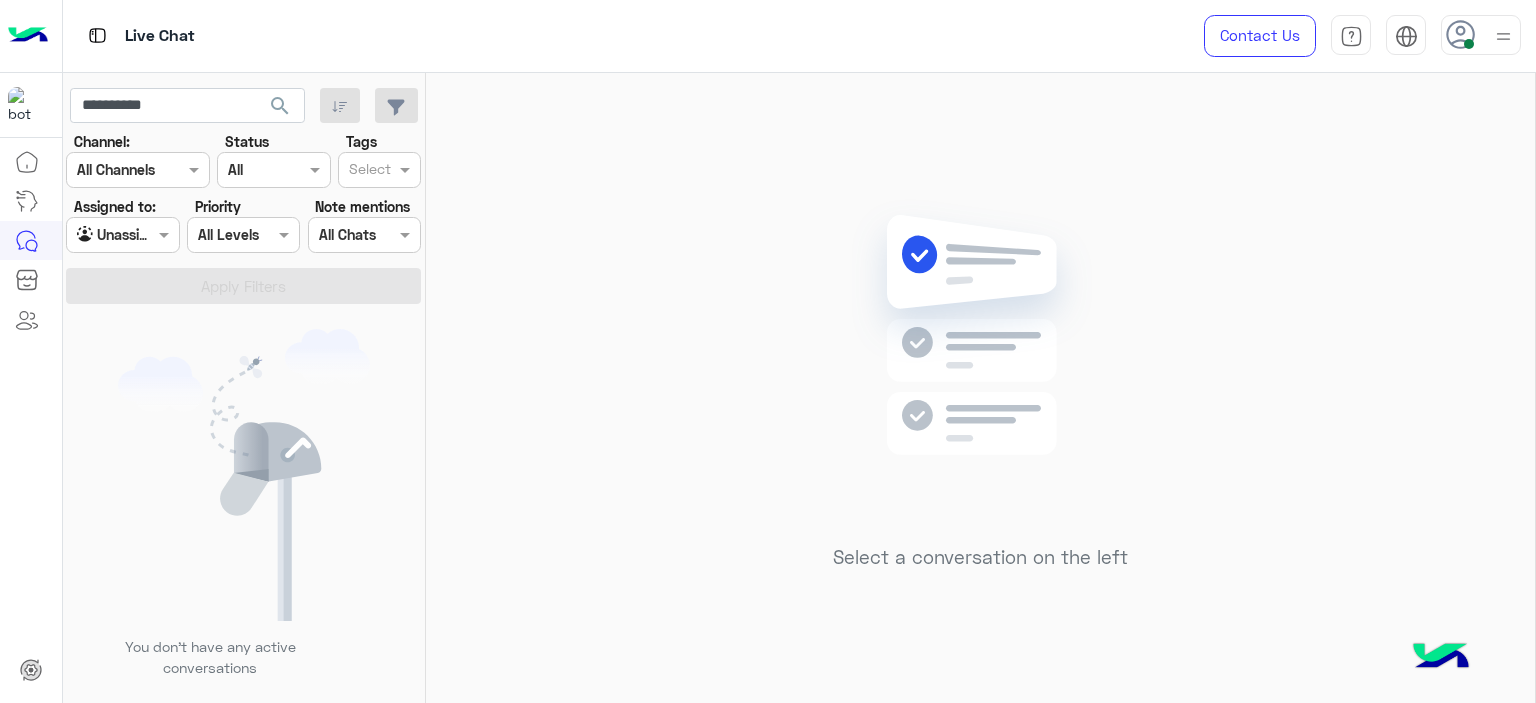 click on "search" 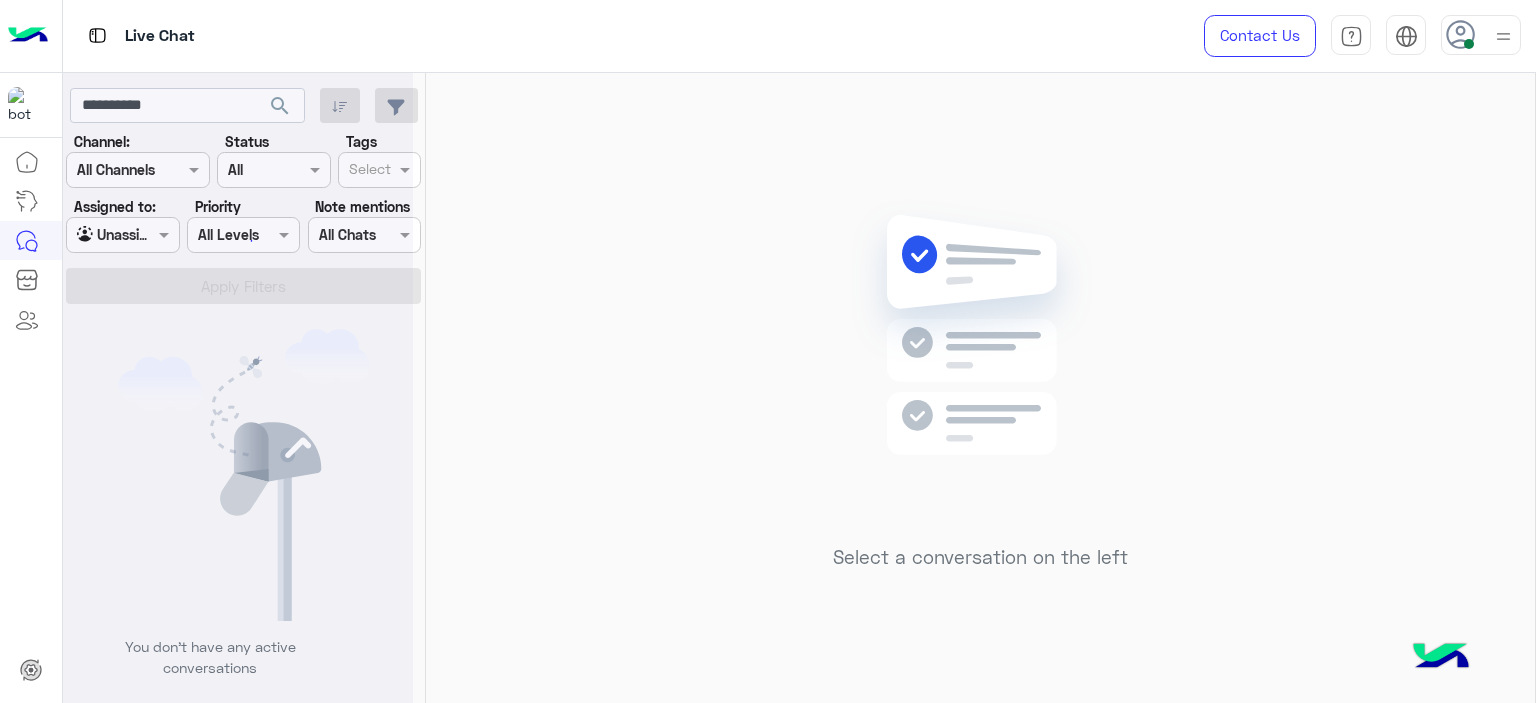 click 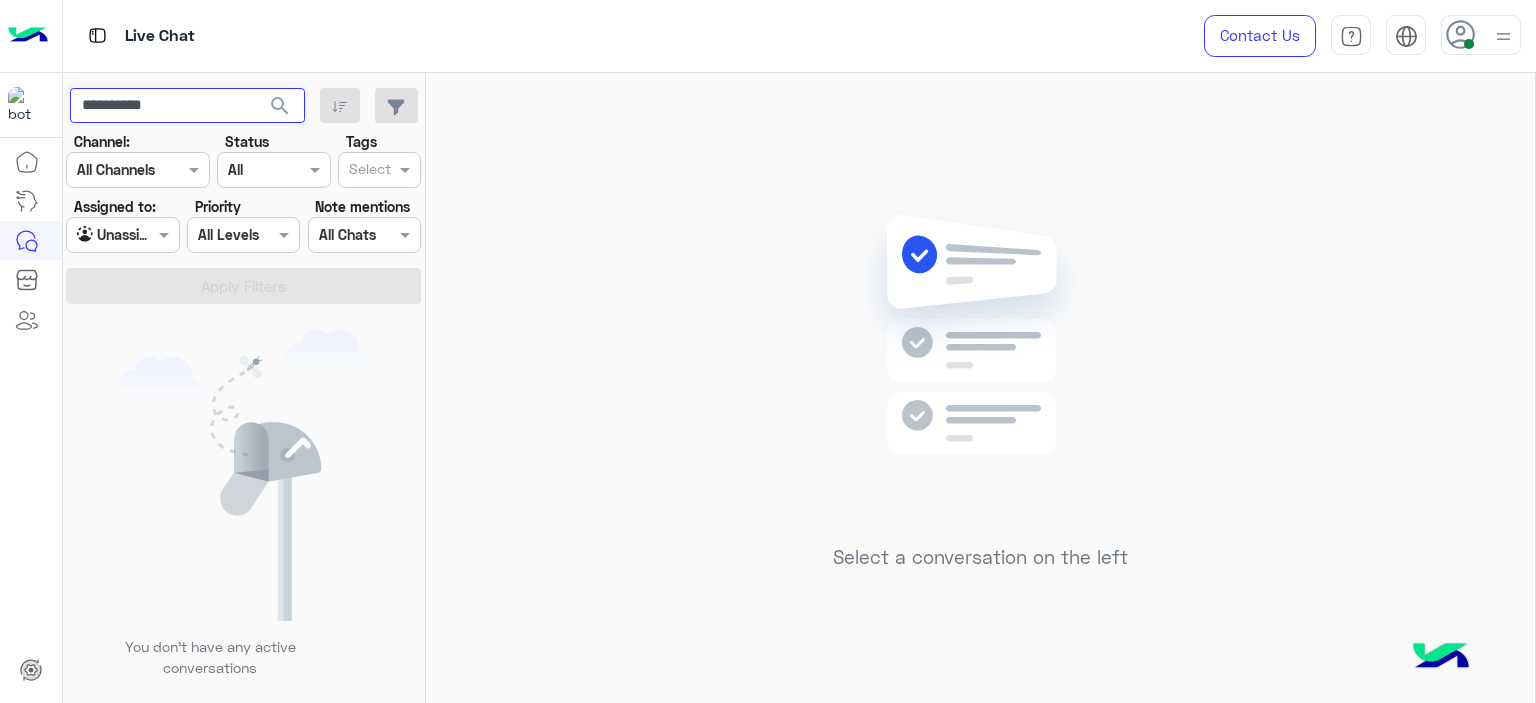click on "**********" at bounding box center [187, 106] 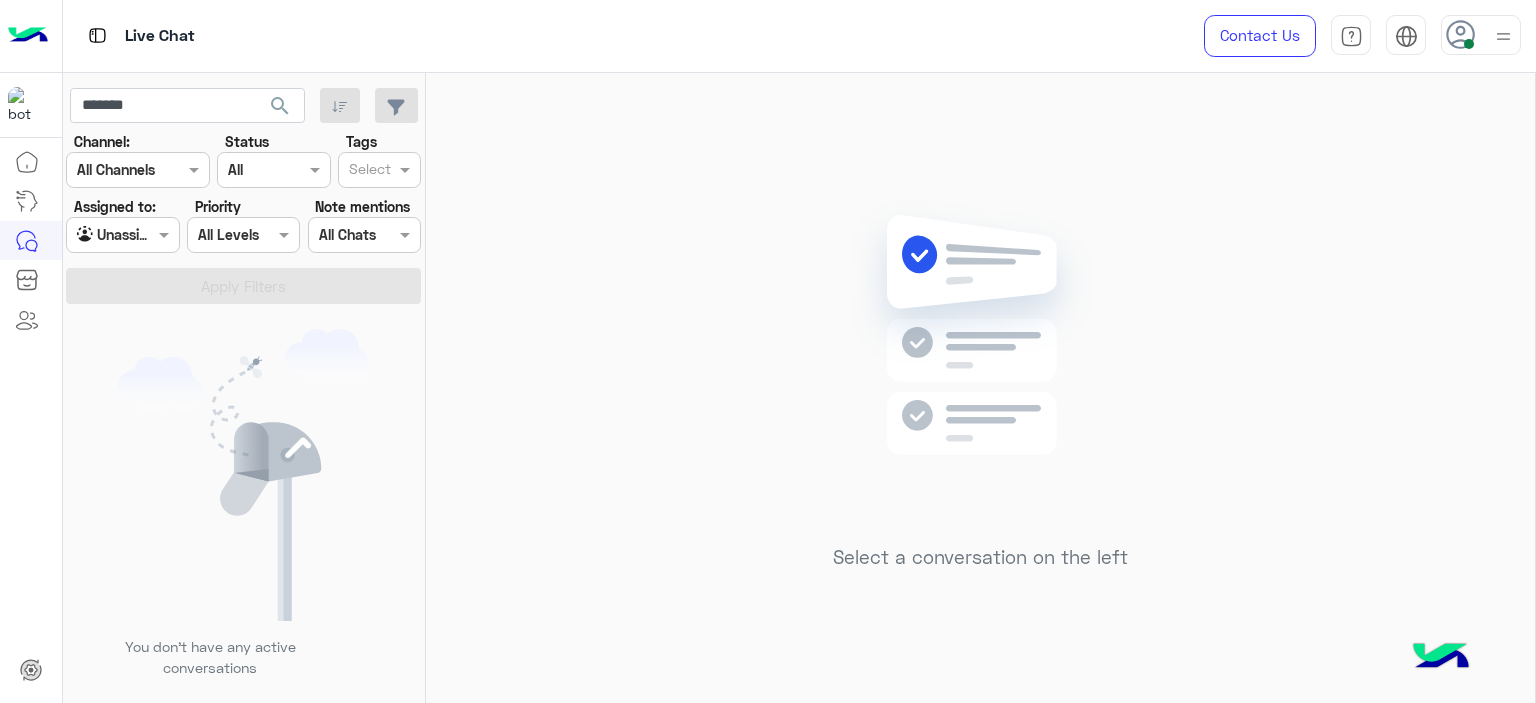 click on "search" 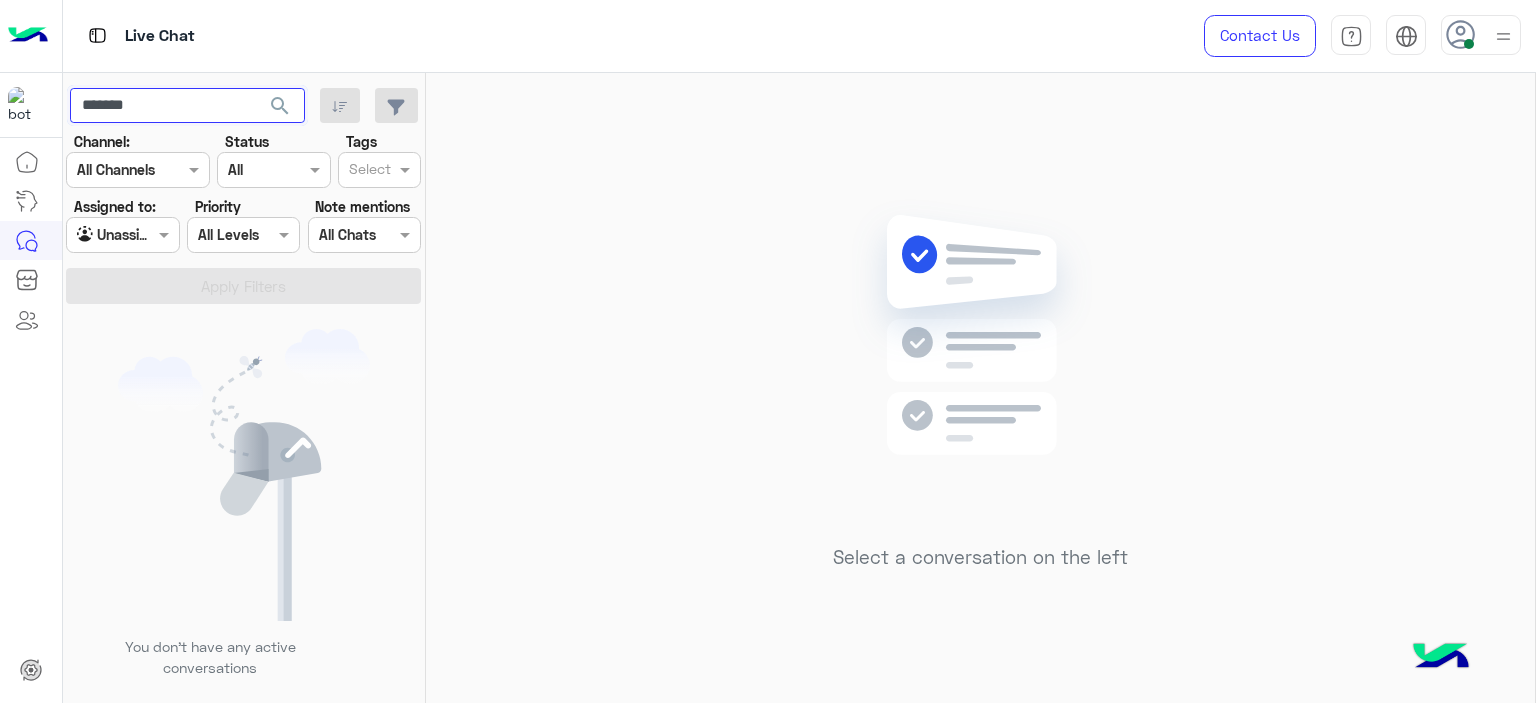 click on "*******" at bounding box center [187, 106] 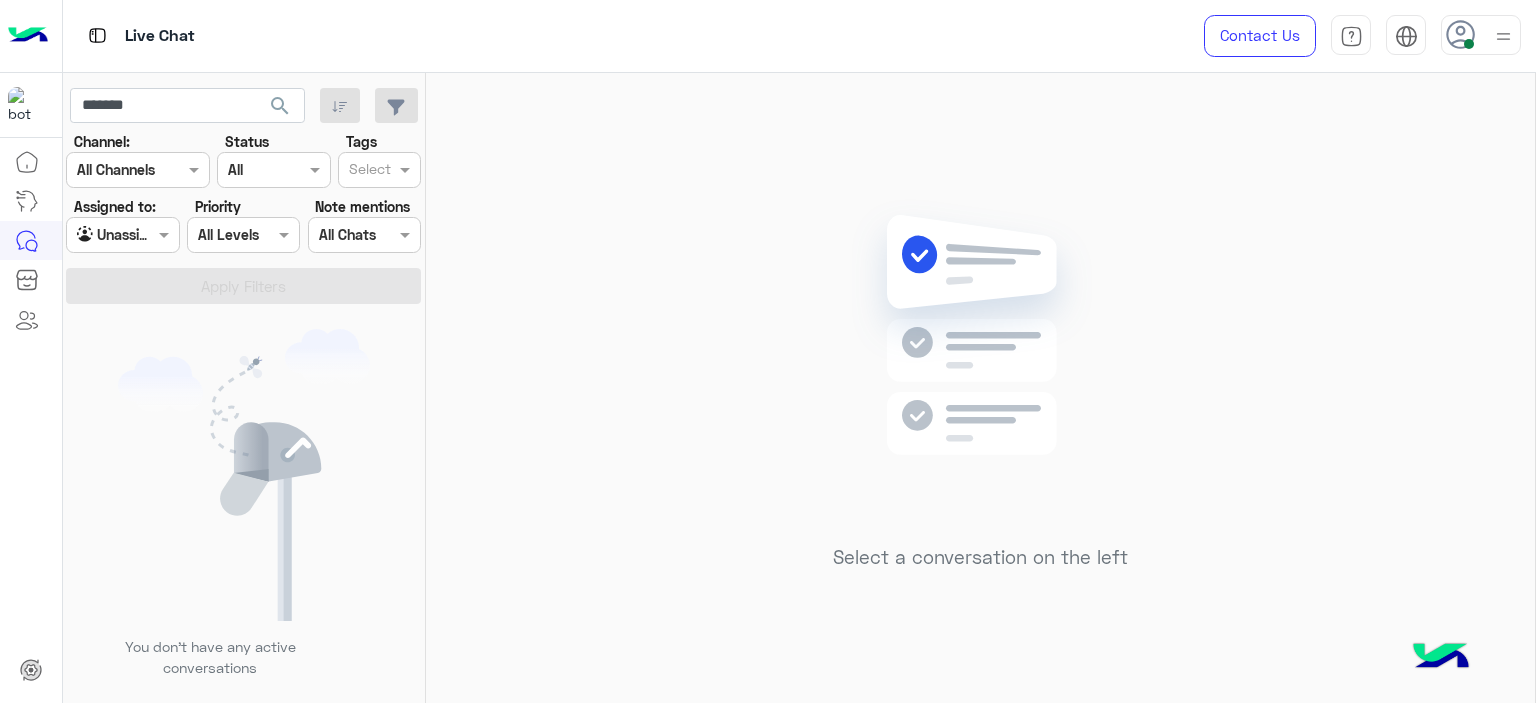 click on "search" 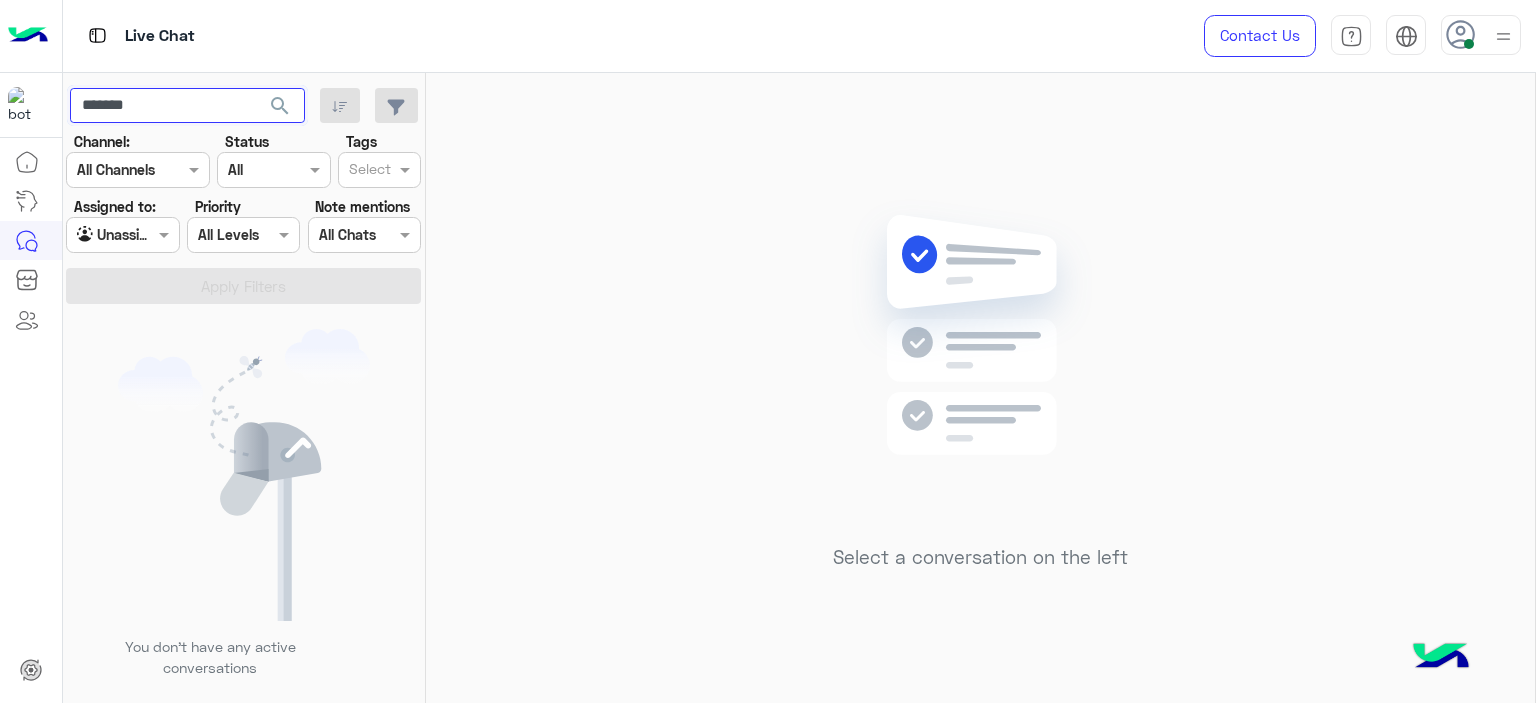 click on "*******" at bounding box center (187, 106) 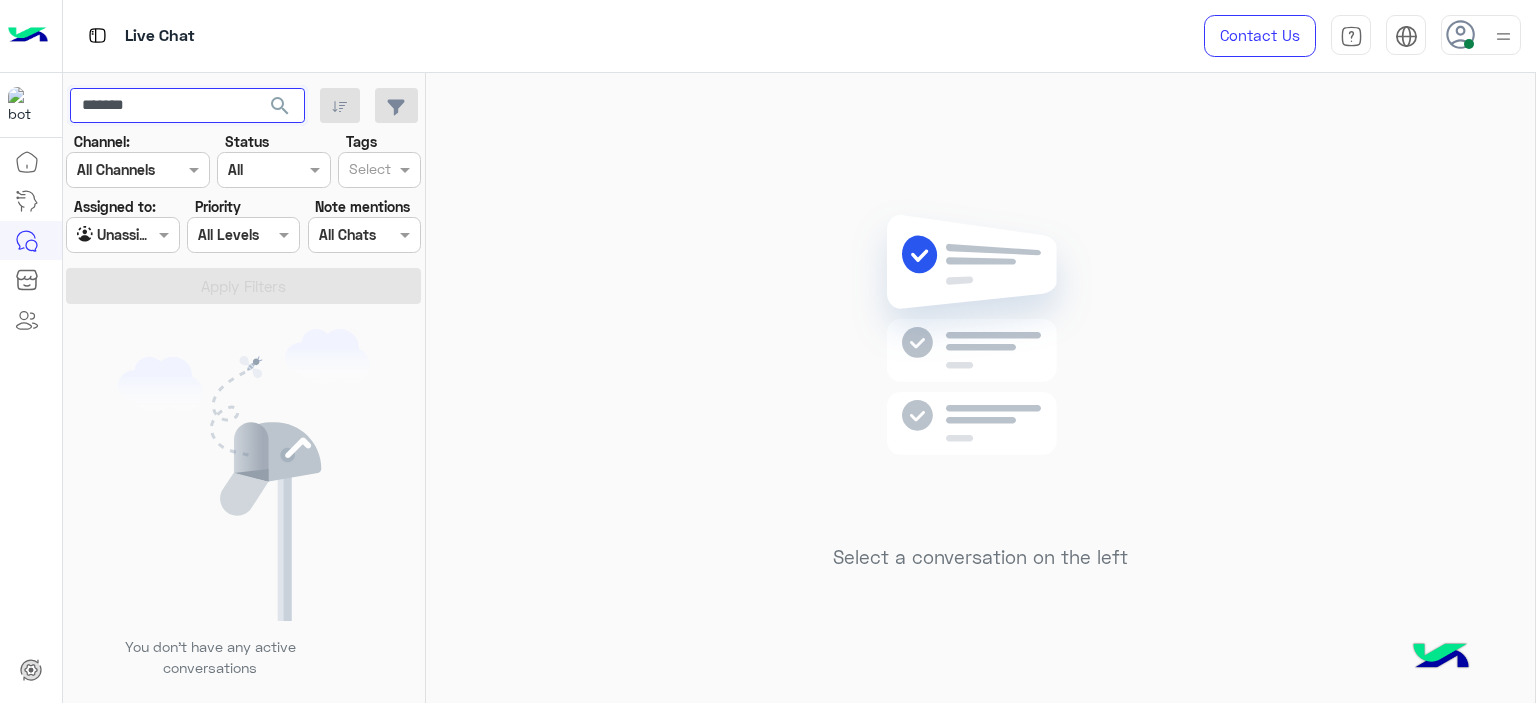 drag, startPoint x: 84, startPoint y: 107, endPoint x: 70, endPoint y: 111, distance: 14.56022 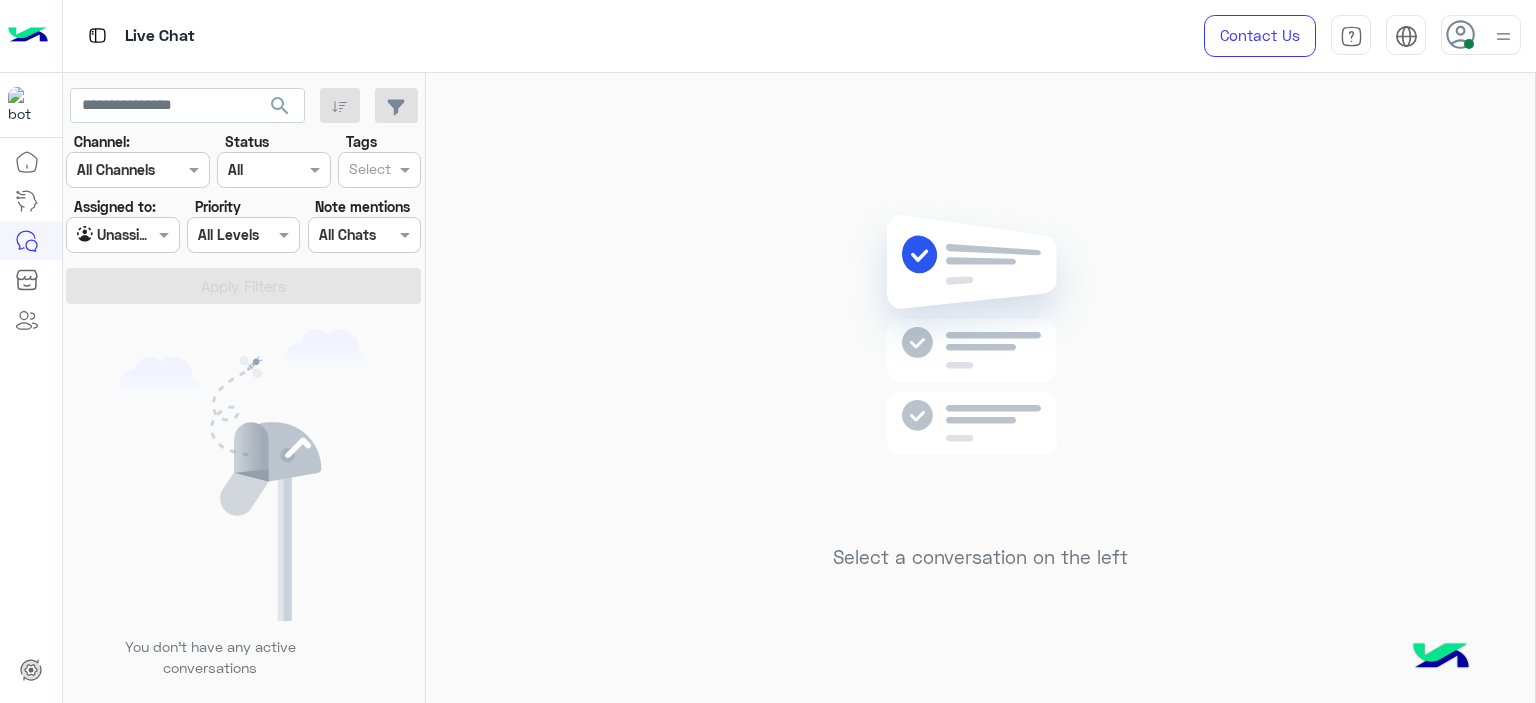 click at bounding box center [122, 234] 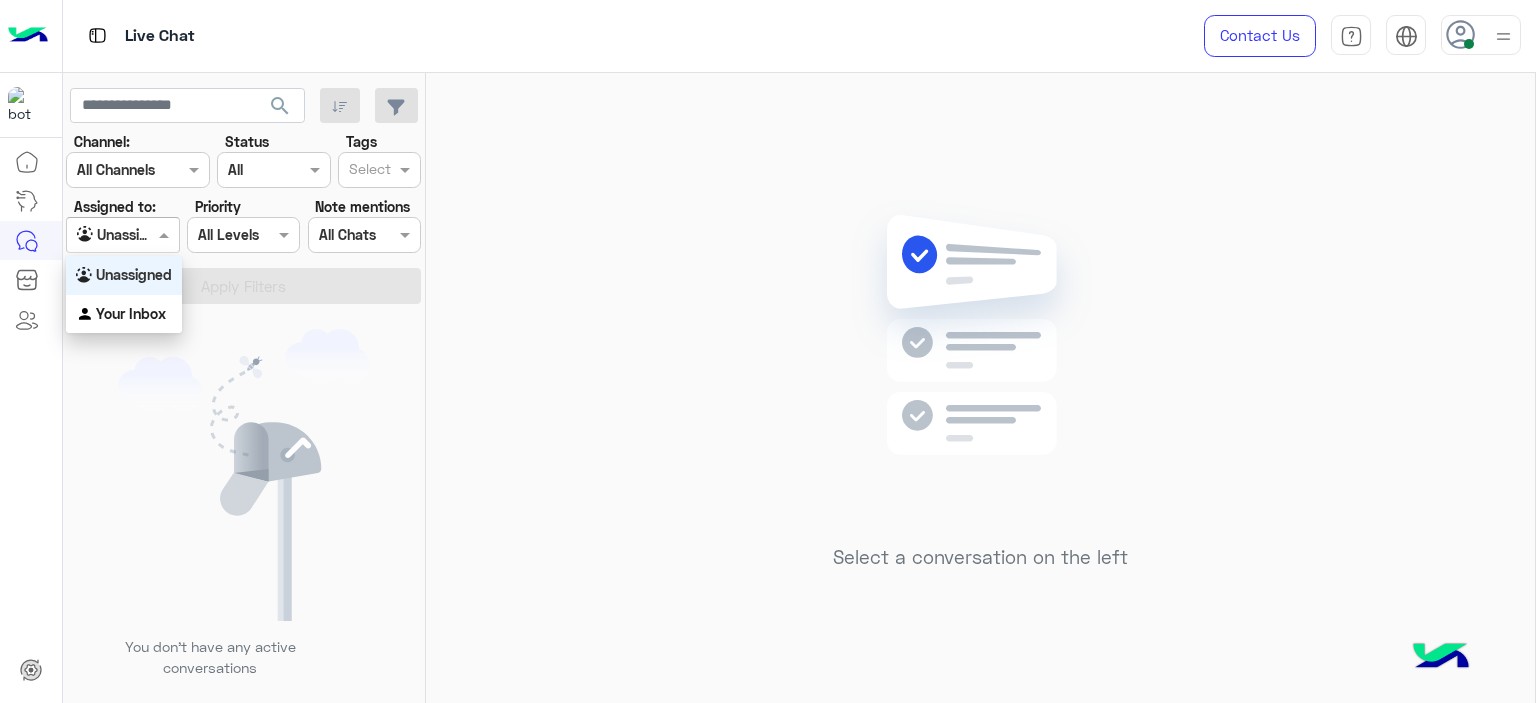 click at bounding box center [122, 234] 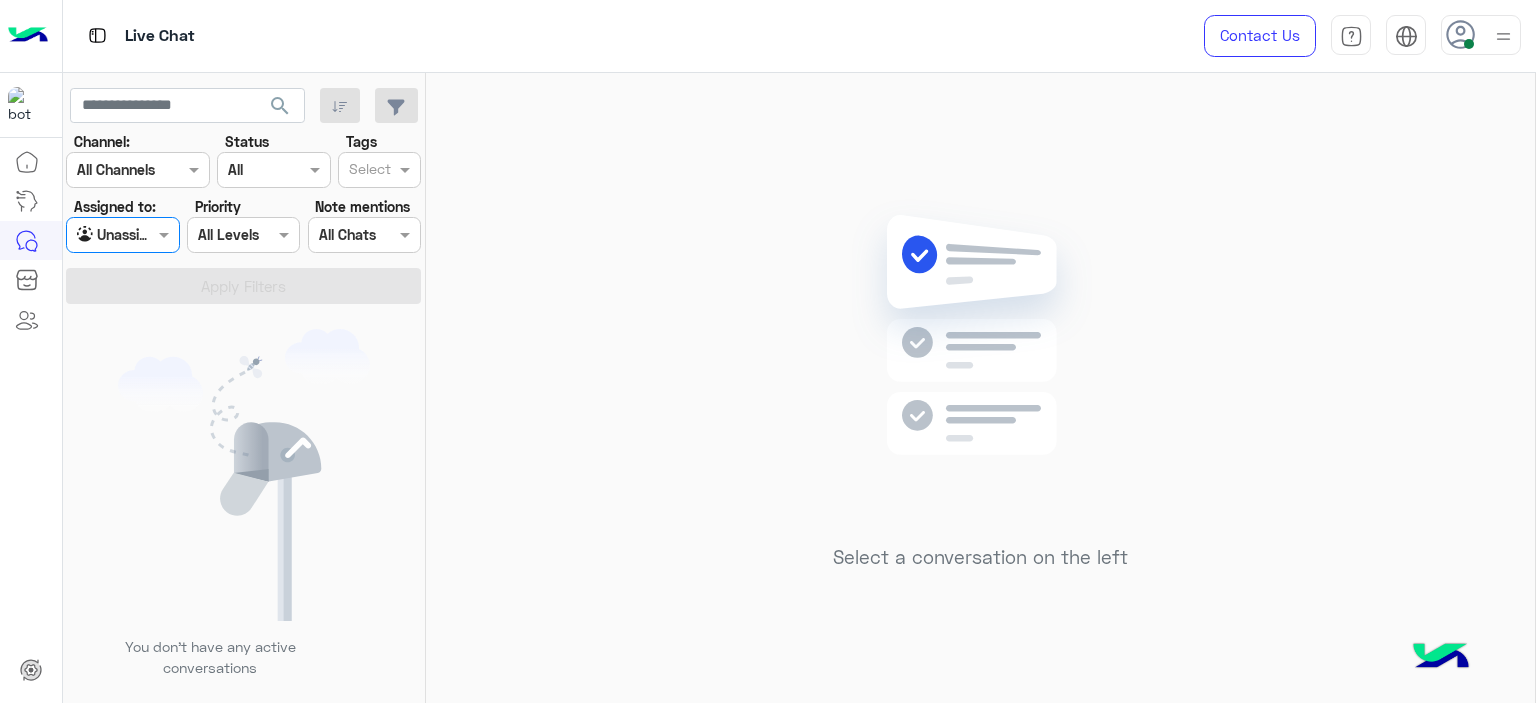 click at bounding box center [138, 169] 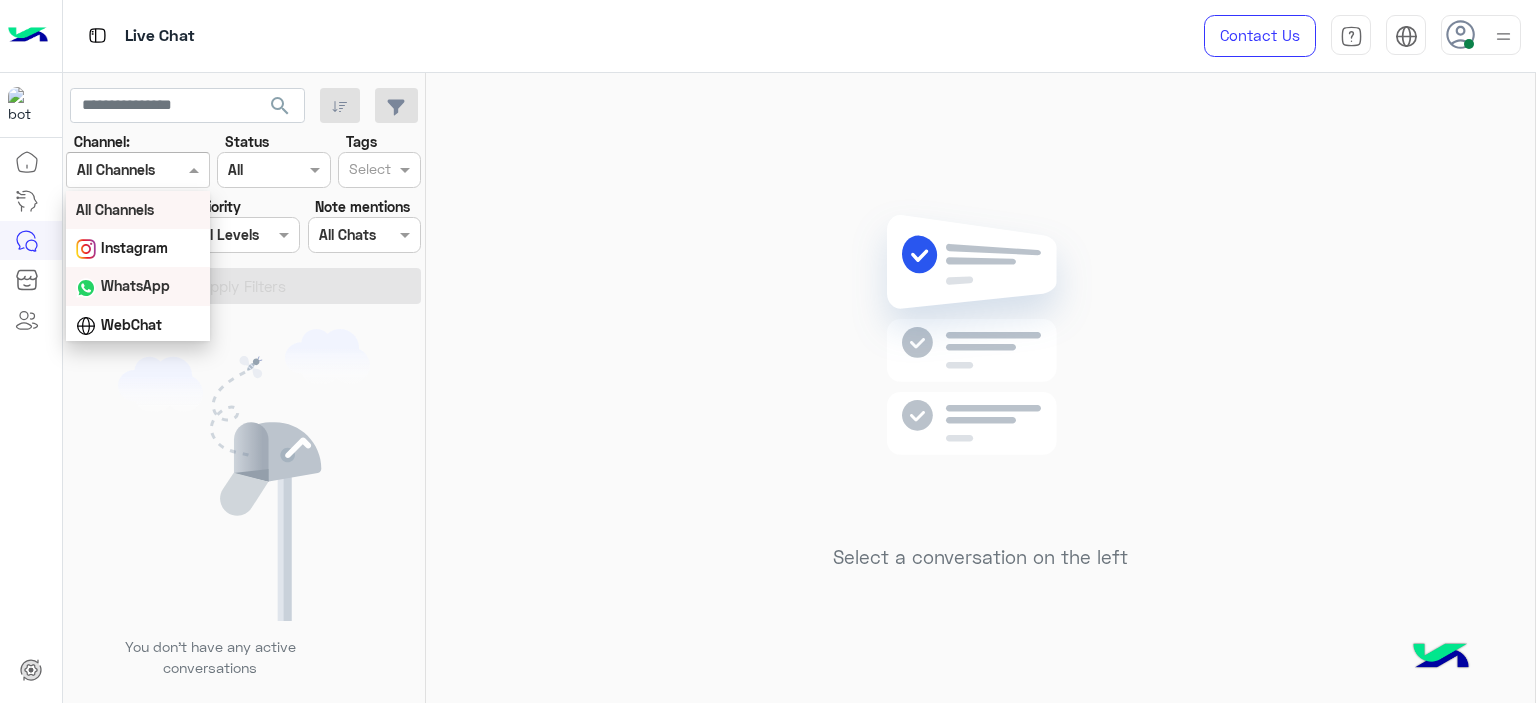 click on "WhatsApp" at bounding box center [135, 285] 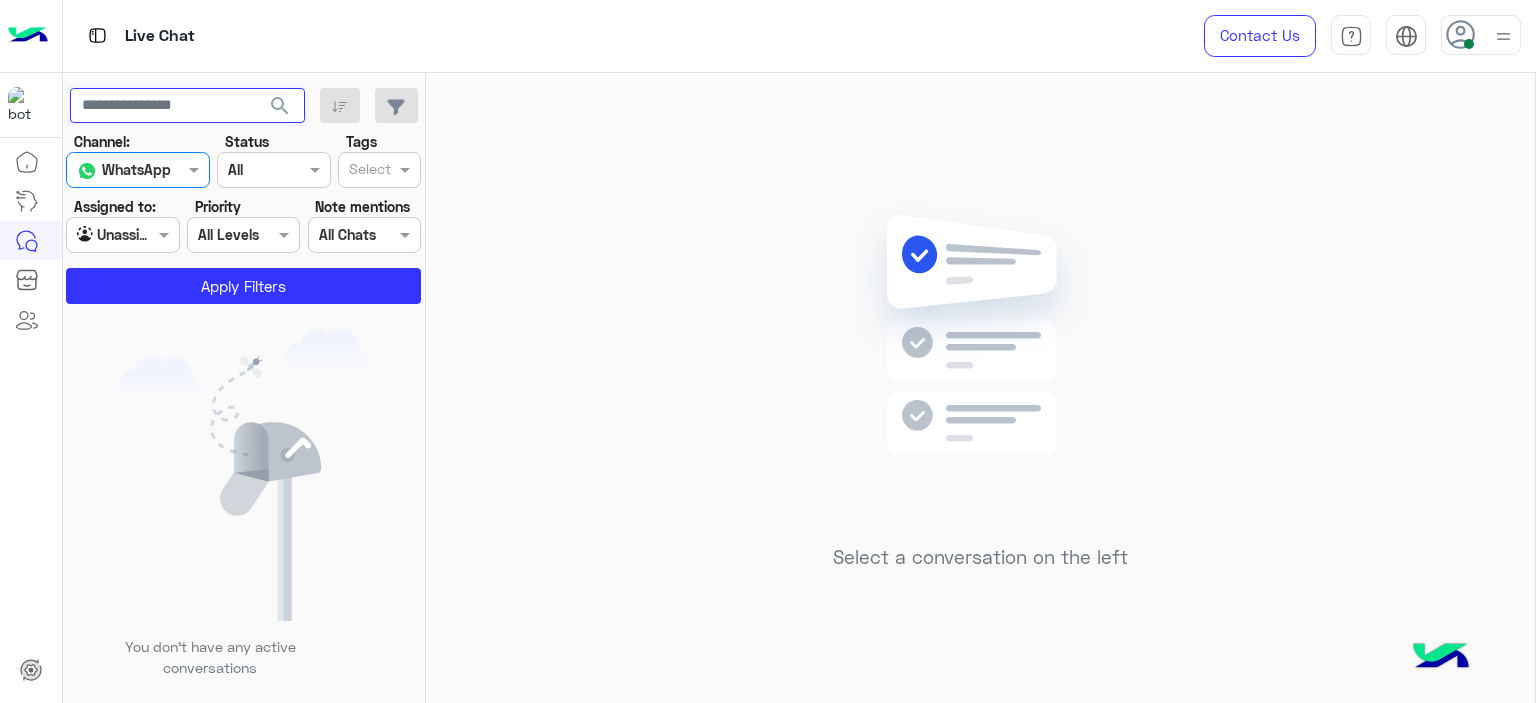 click at bounding box center [187, 106] 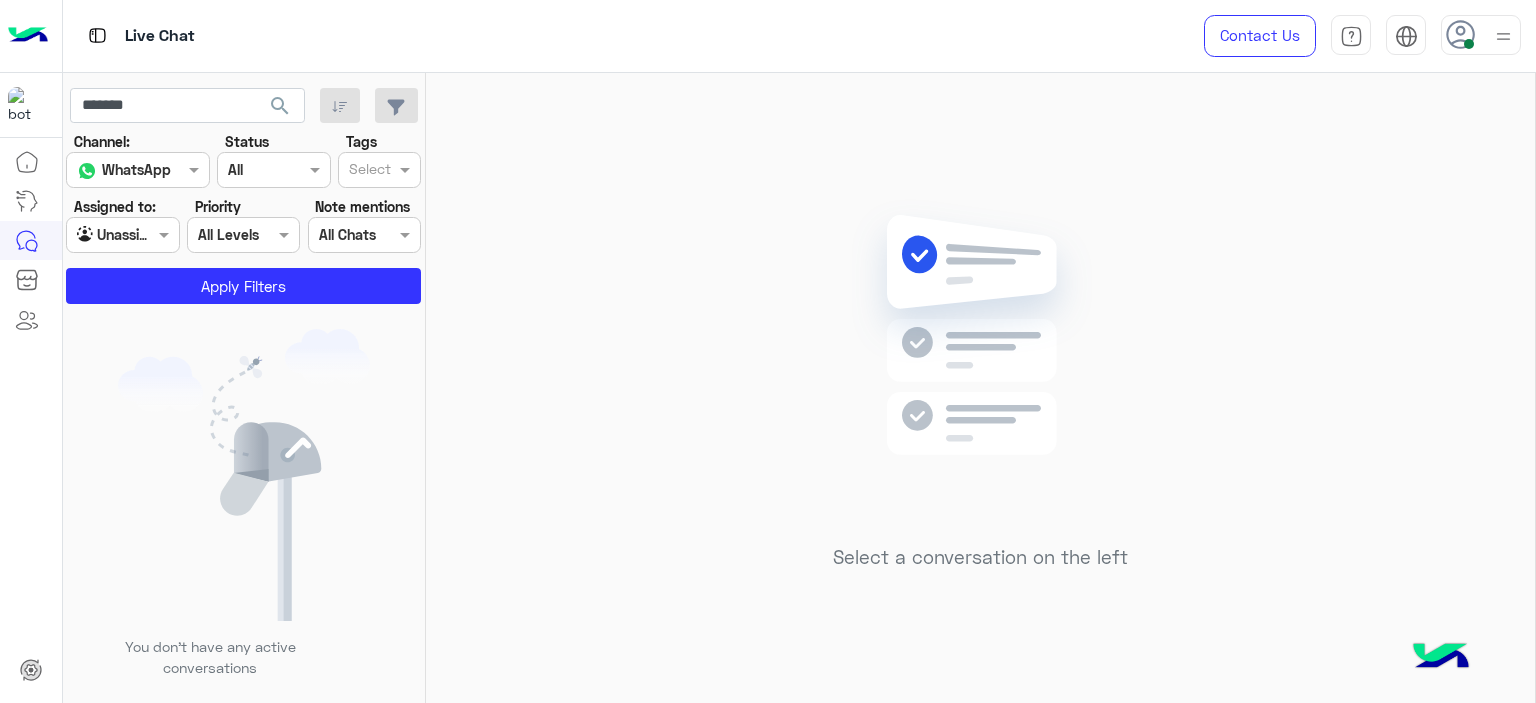click on "search" 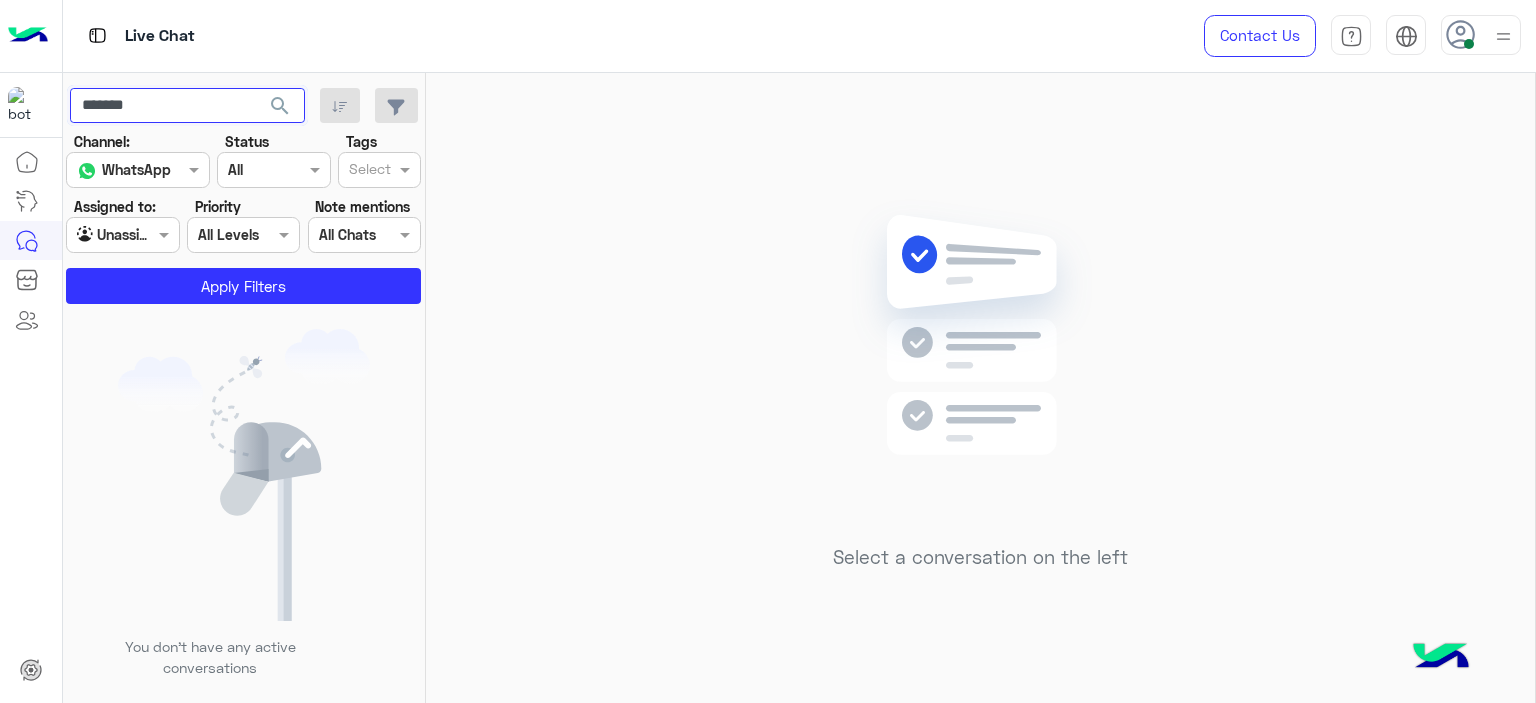 click on "*******" at bounding box center (187, 106) 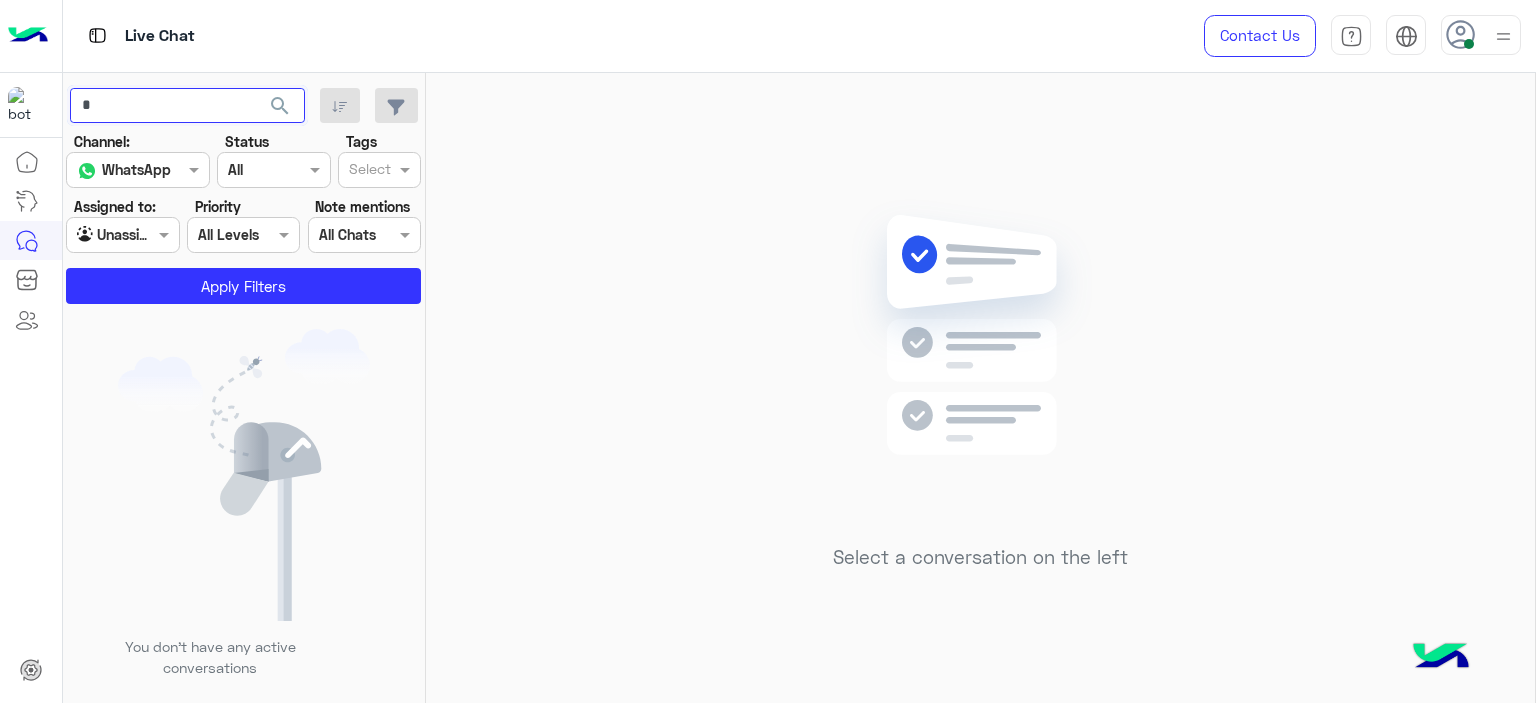paste on "**********" 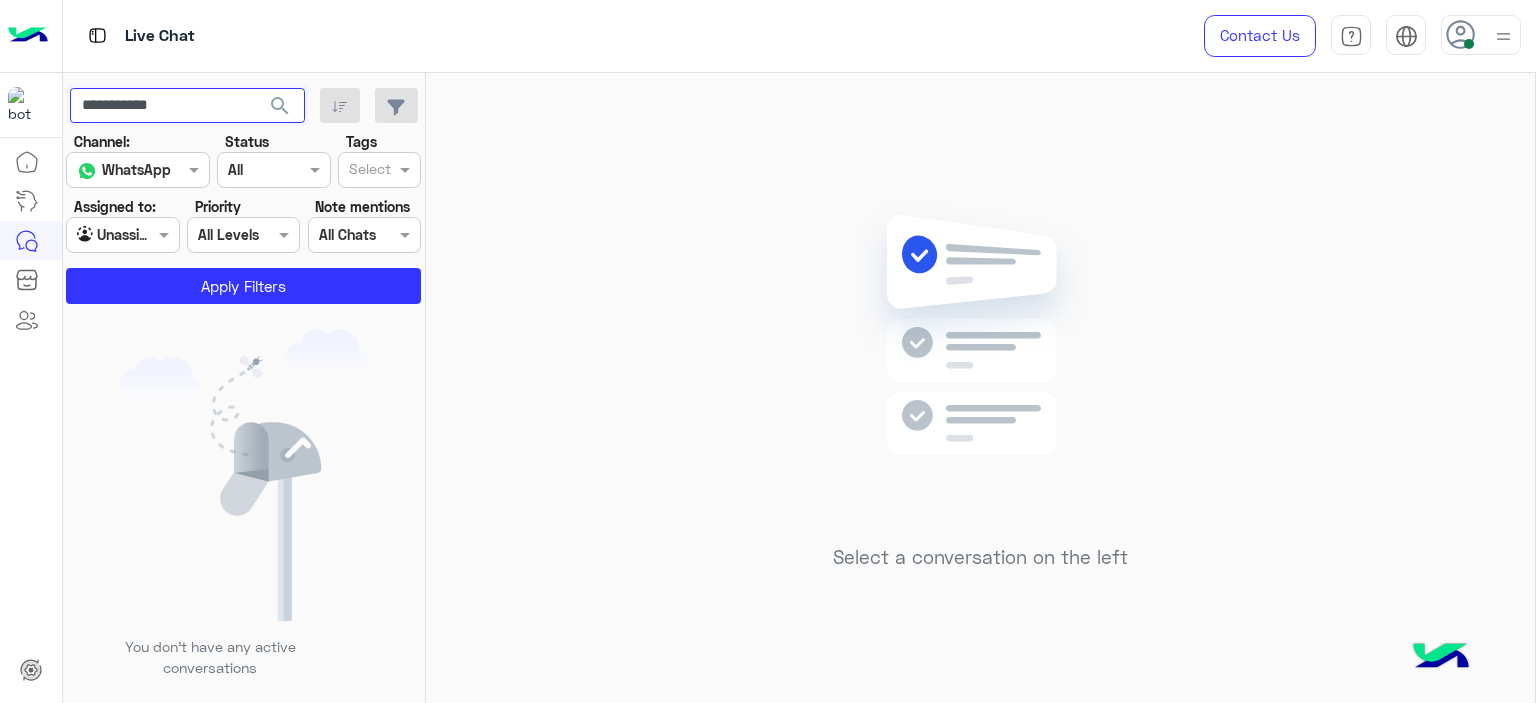 click on "search" 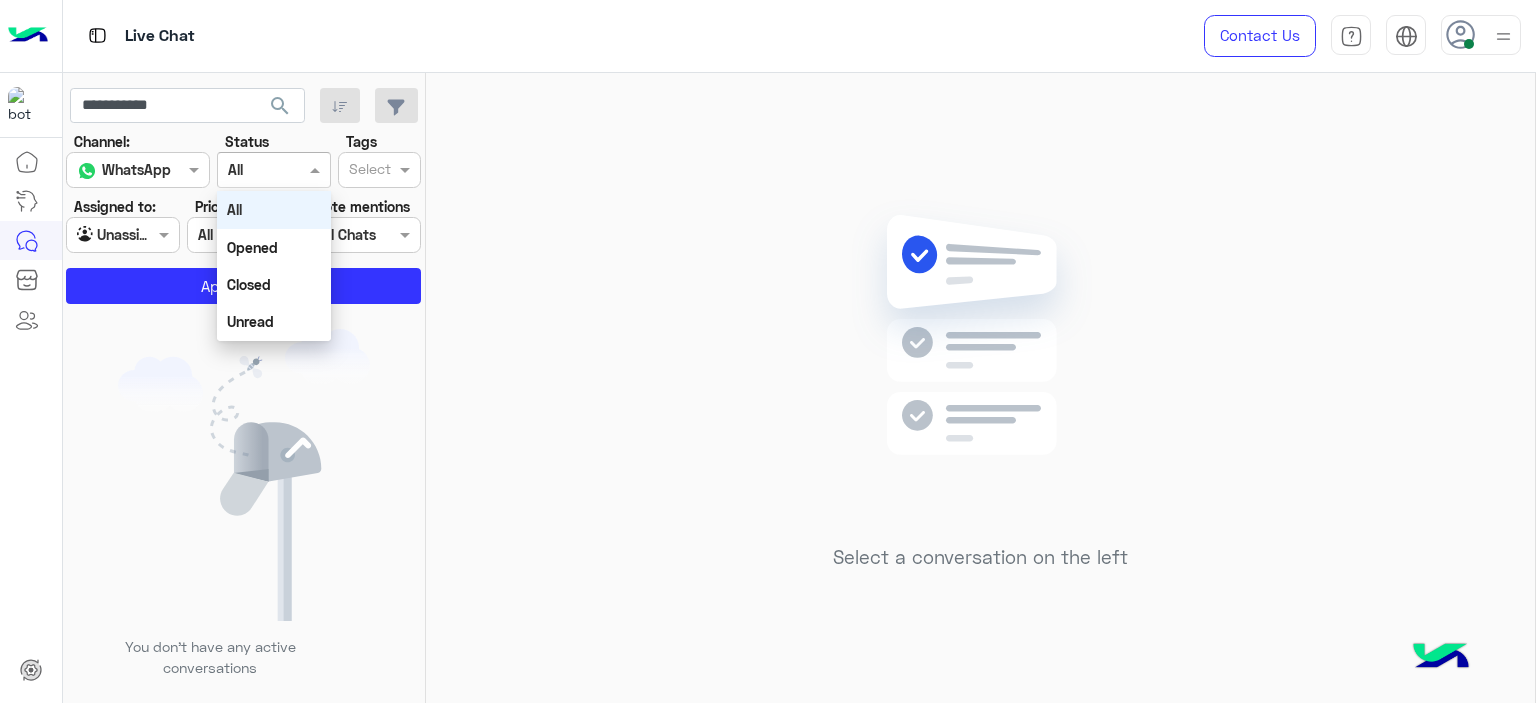 click at bounding box center [251, 170] 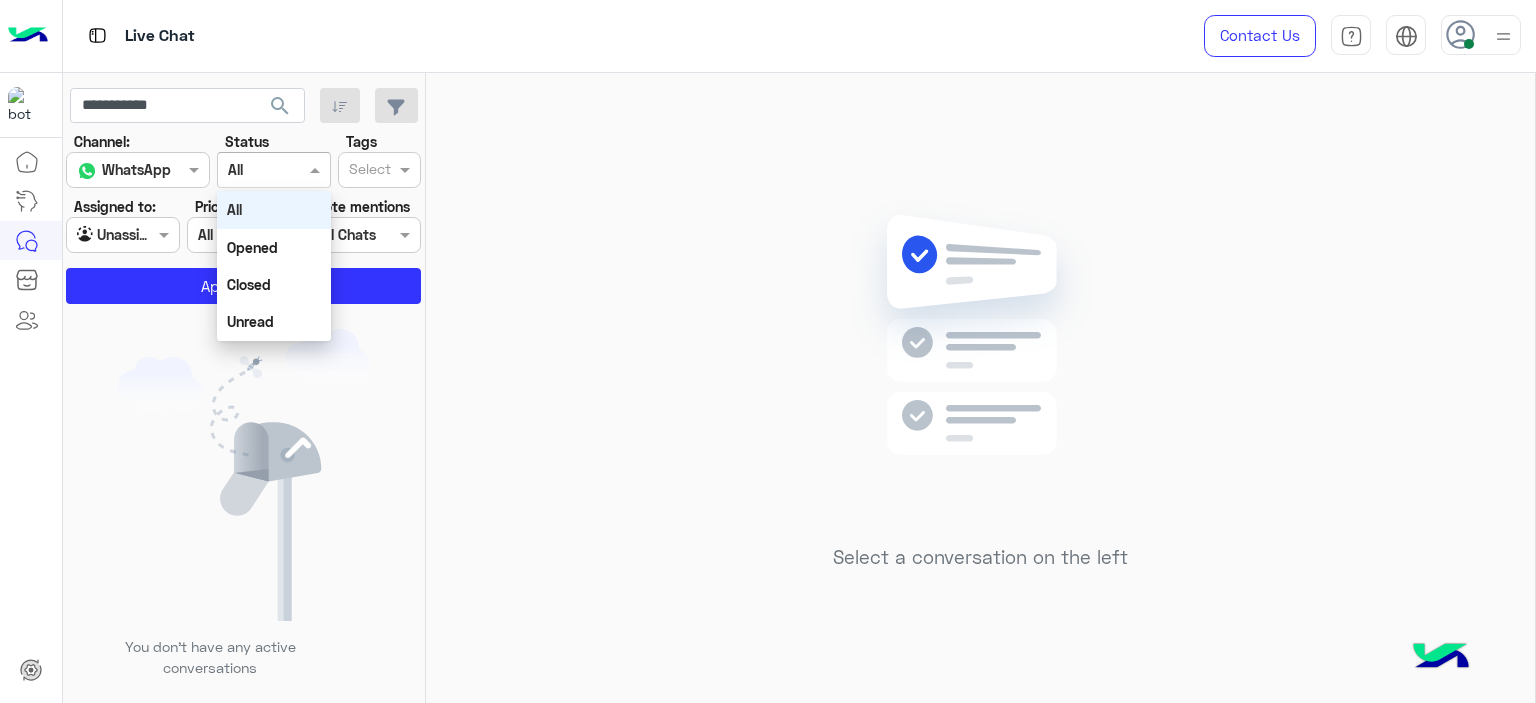 click at bounding box center (251, 170) 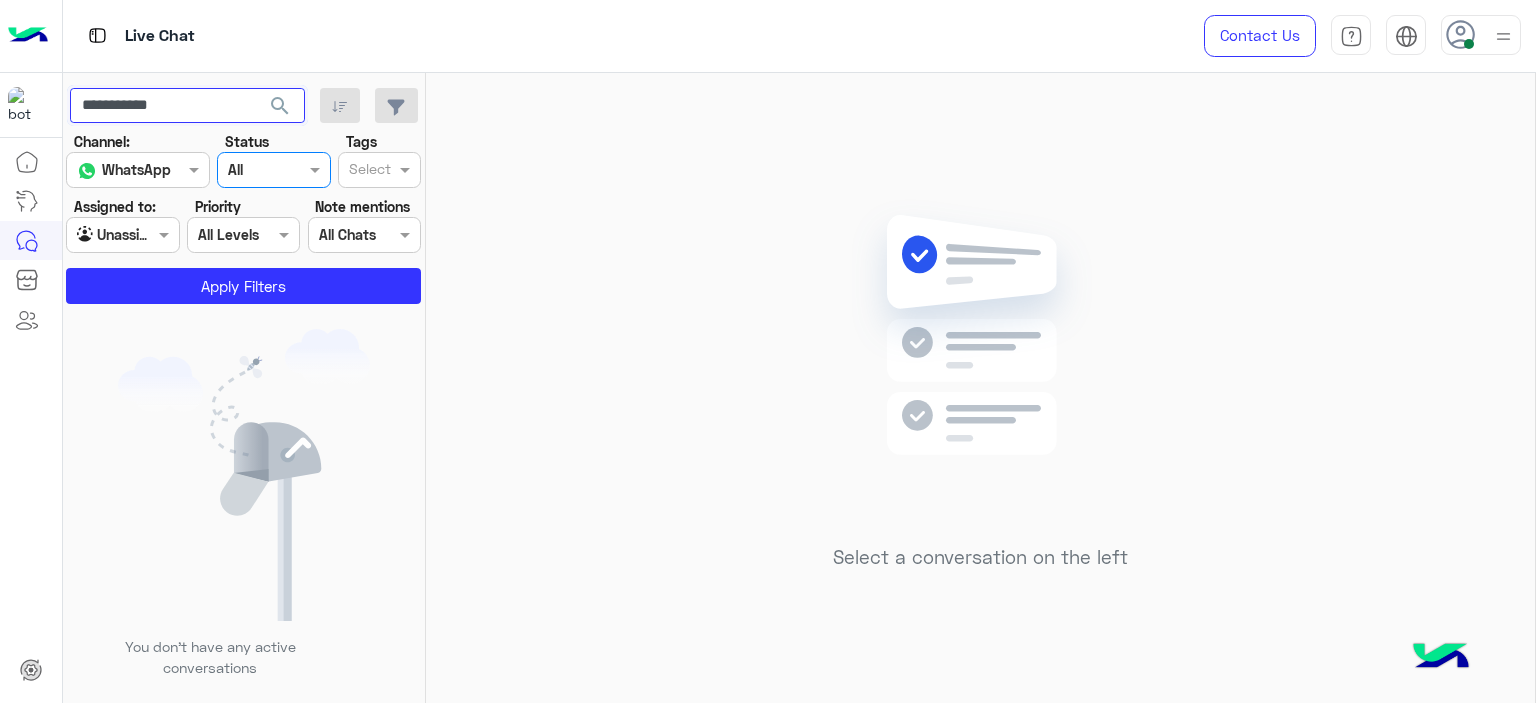 click on "**********" at bounding box center (187, 106) 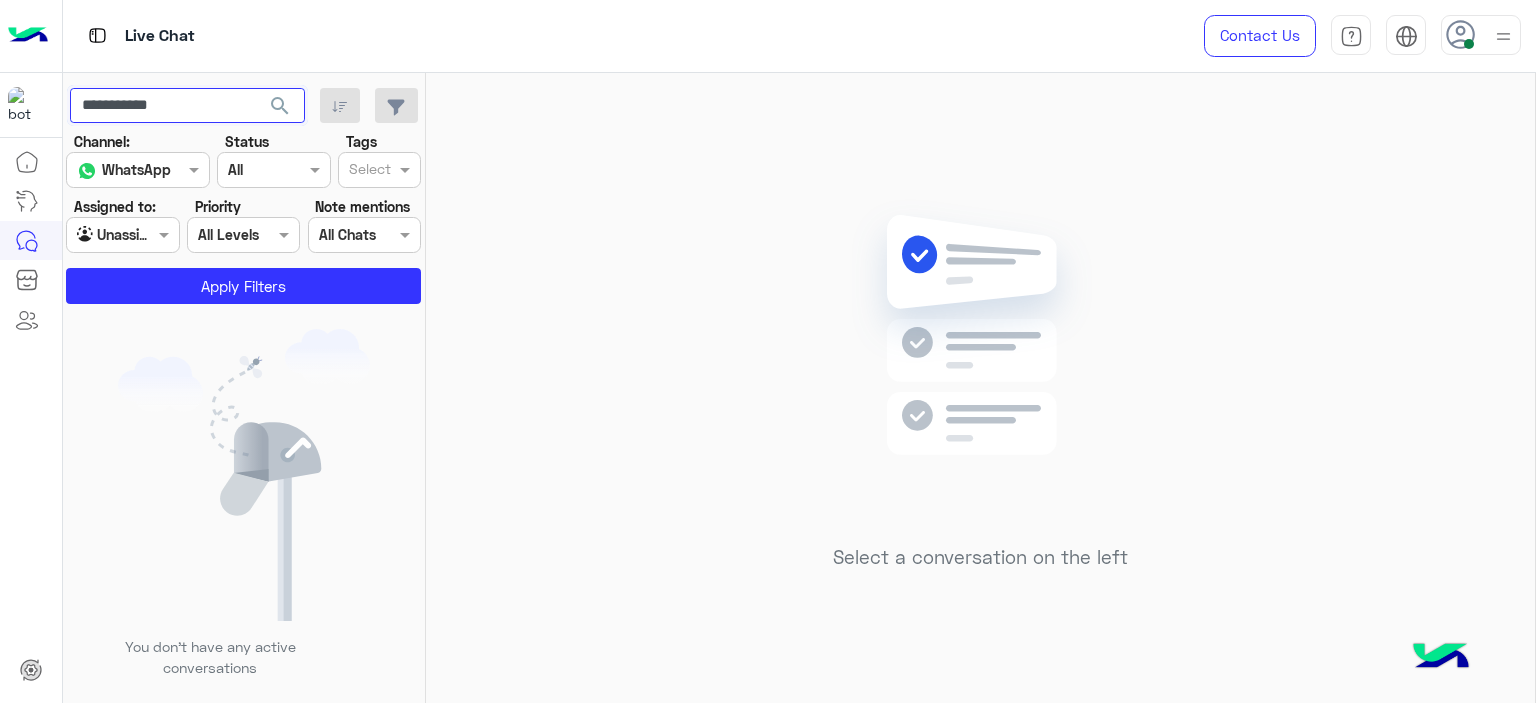 click on "**********" at bounding box center [187, 106] 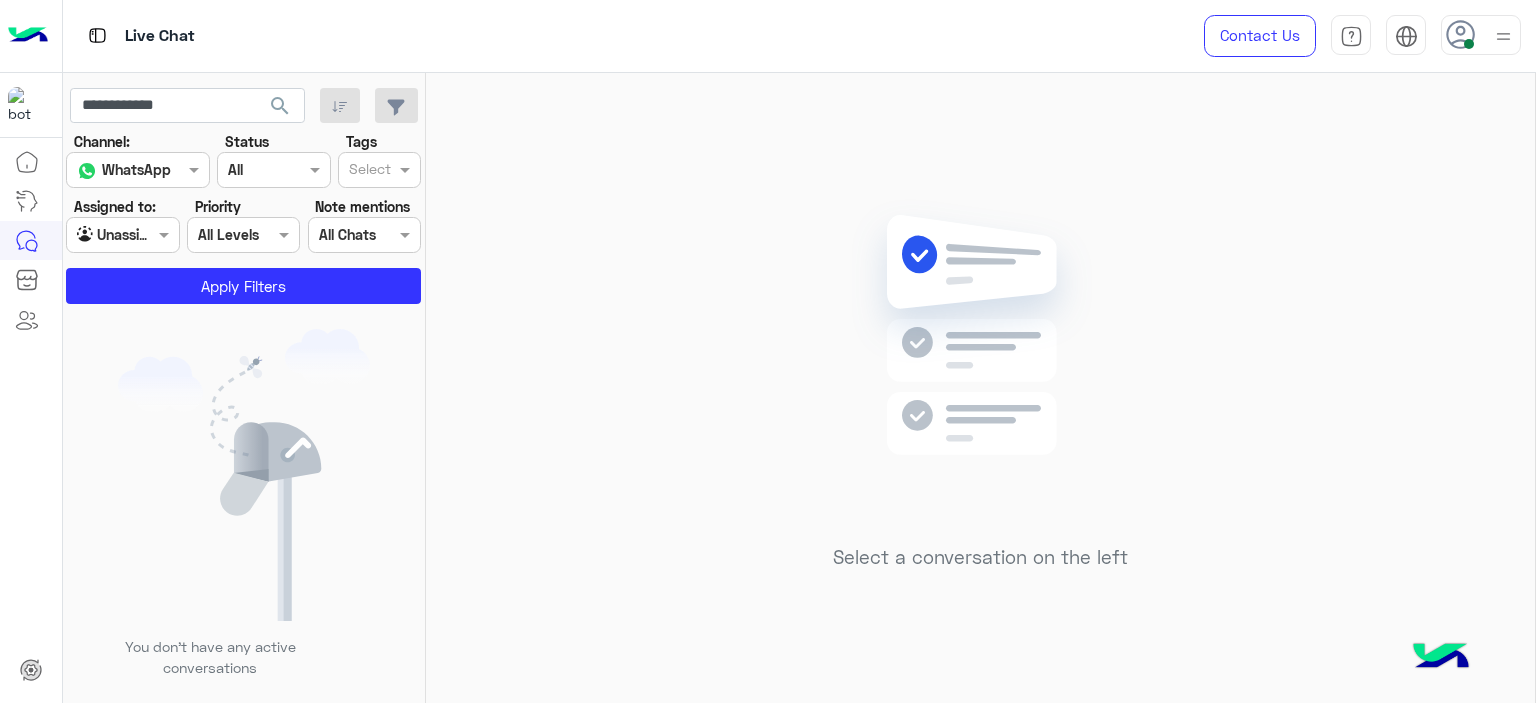 click on "search" 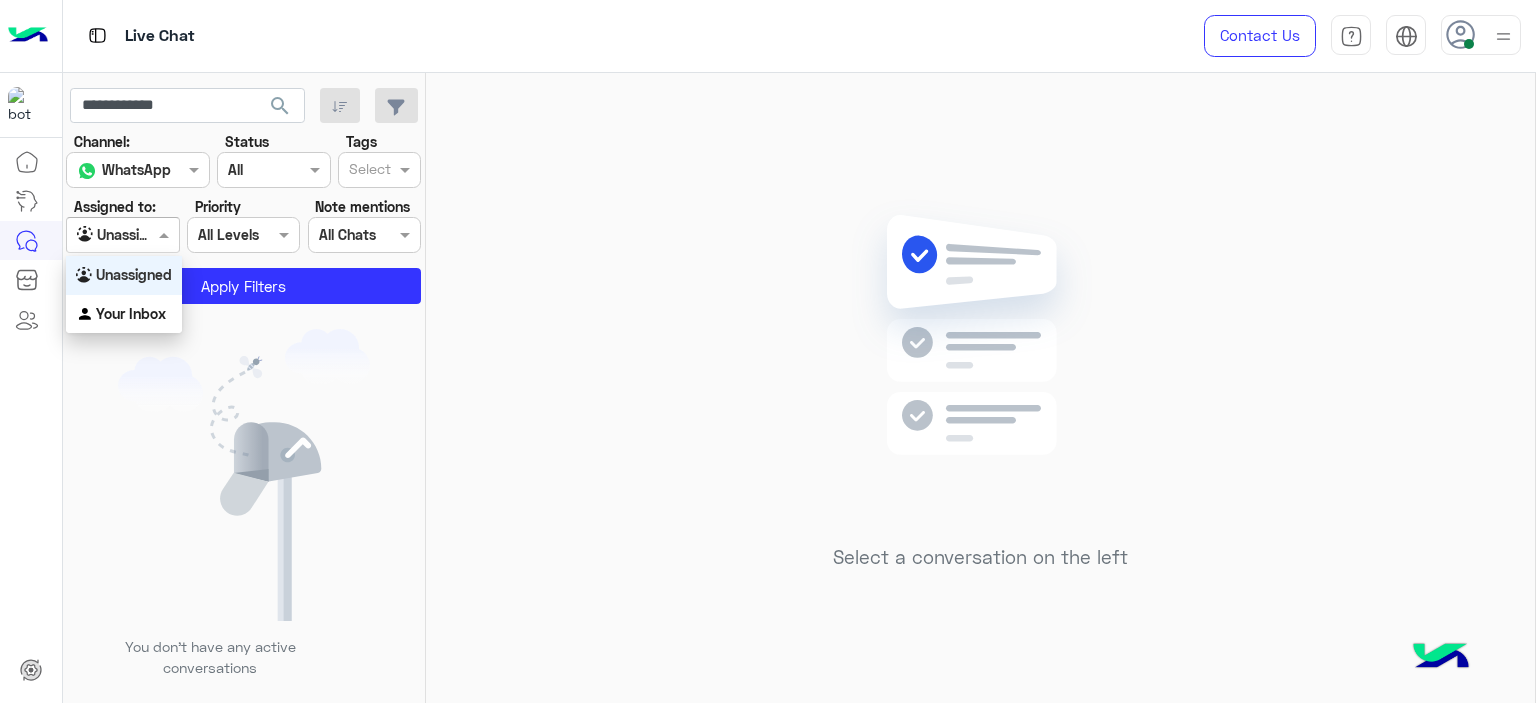 click on "Unassigned" at bounding box center (134, 274) 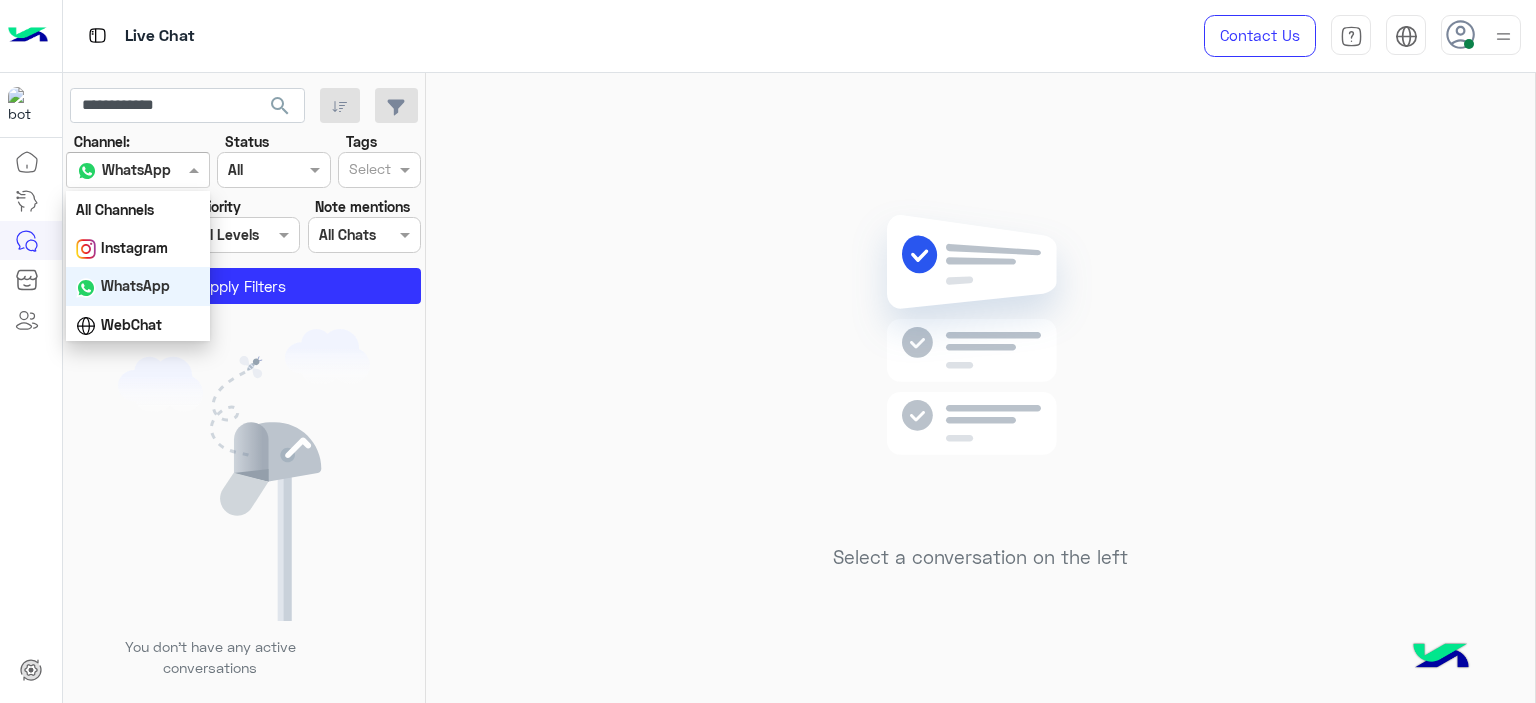 click on "Channel WhatsApp" at bounding box center (138, 170) 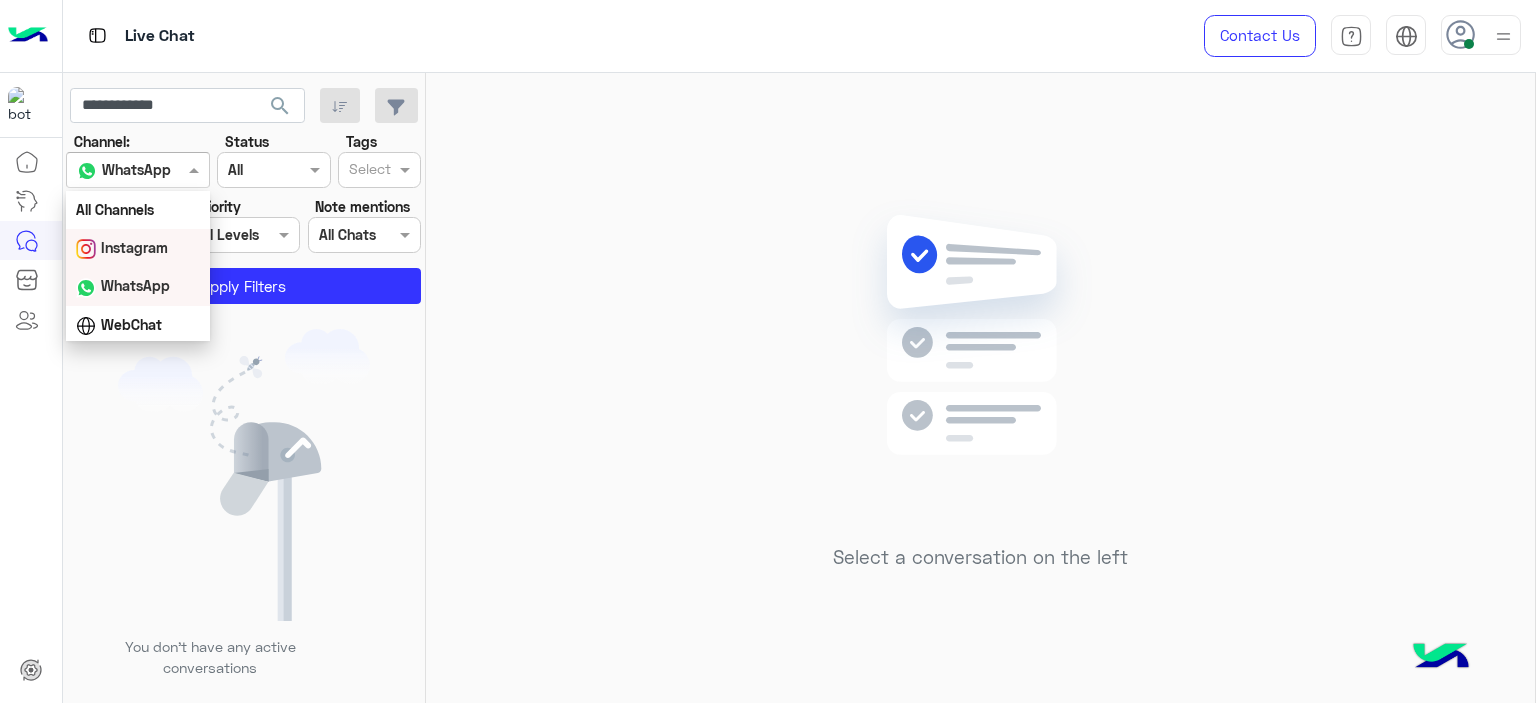 click on "Instagram" at bounding box center (134, 247) 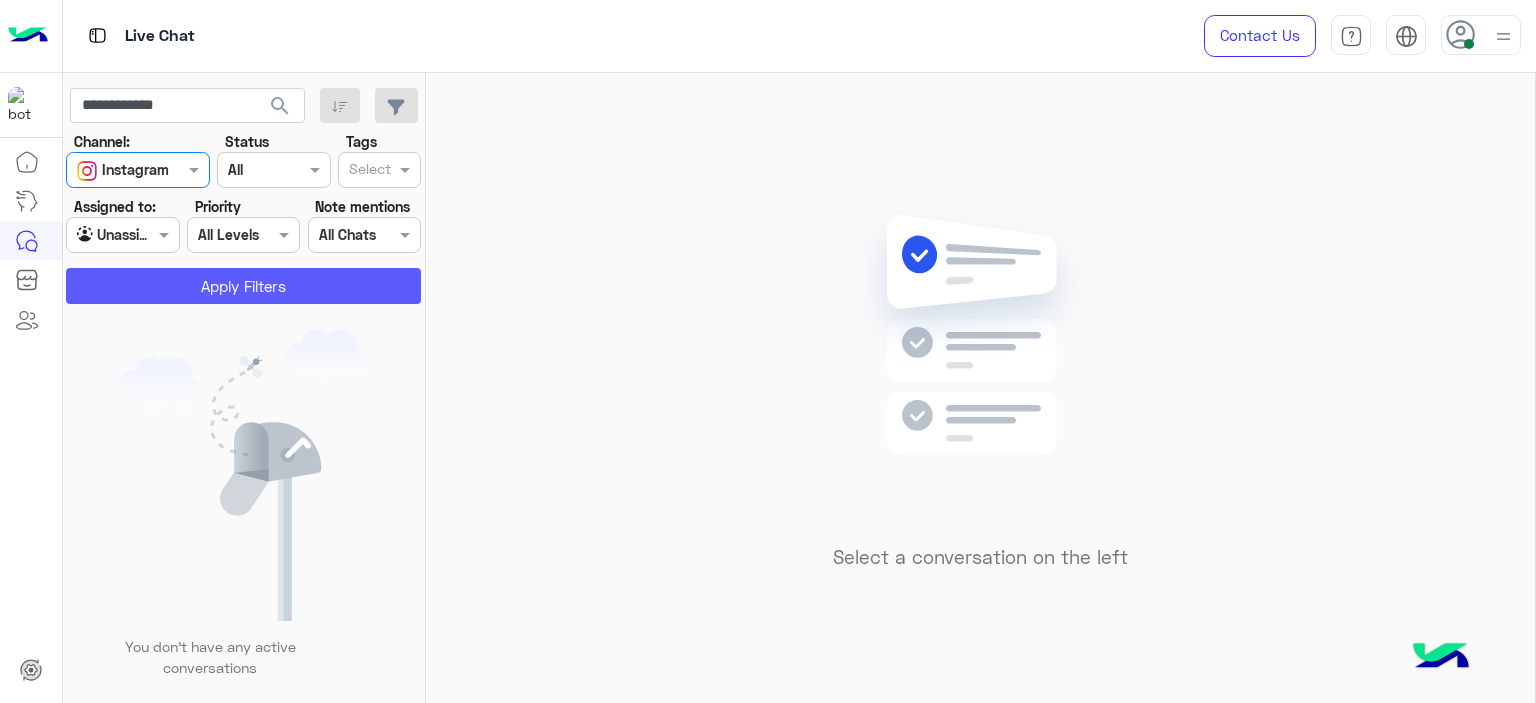 click on "Apply Filters" 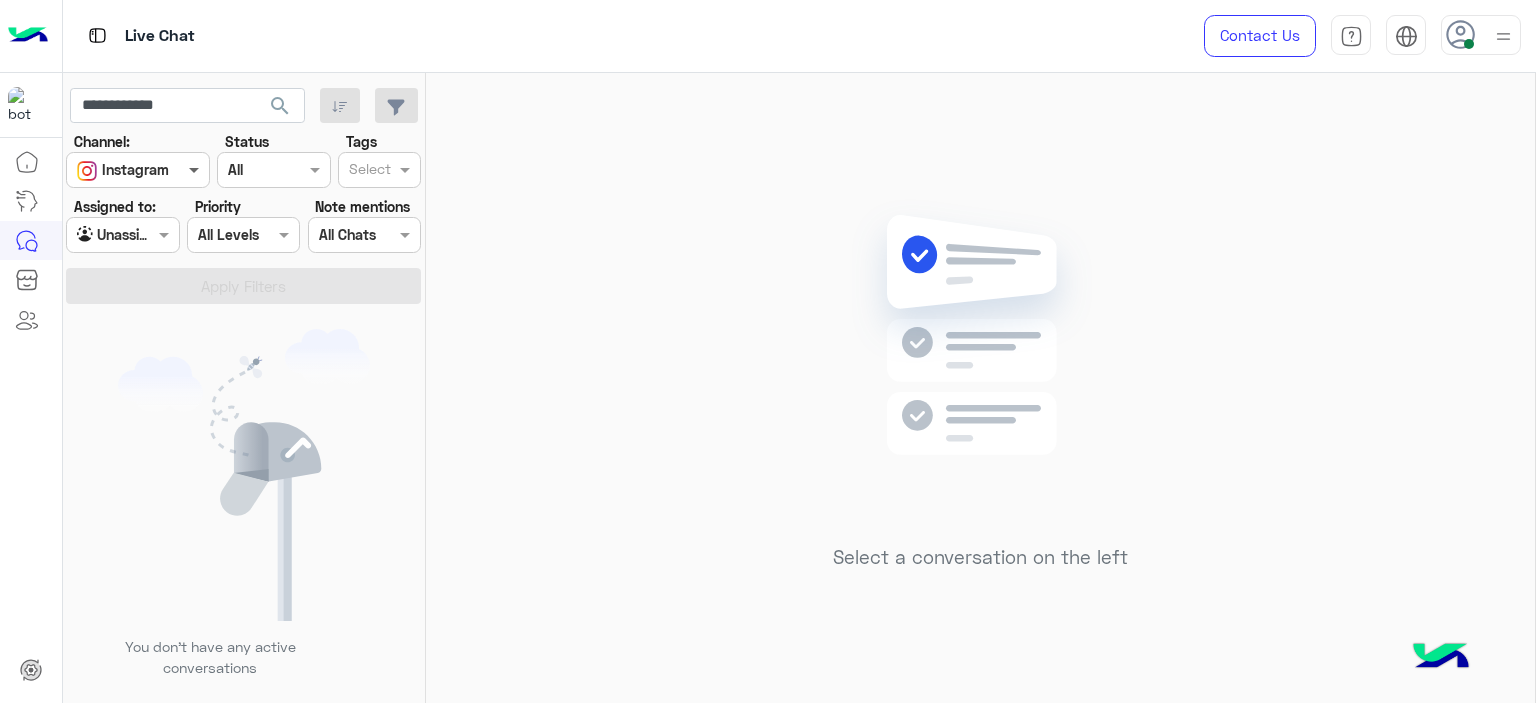 click at bounding box center (196, 169) 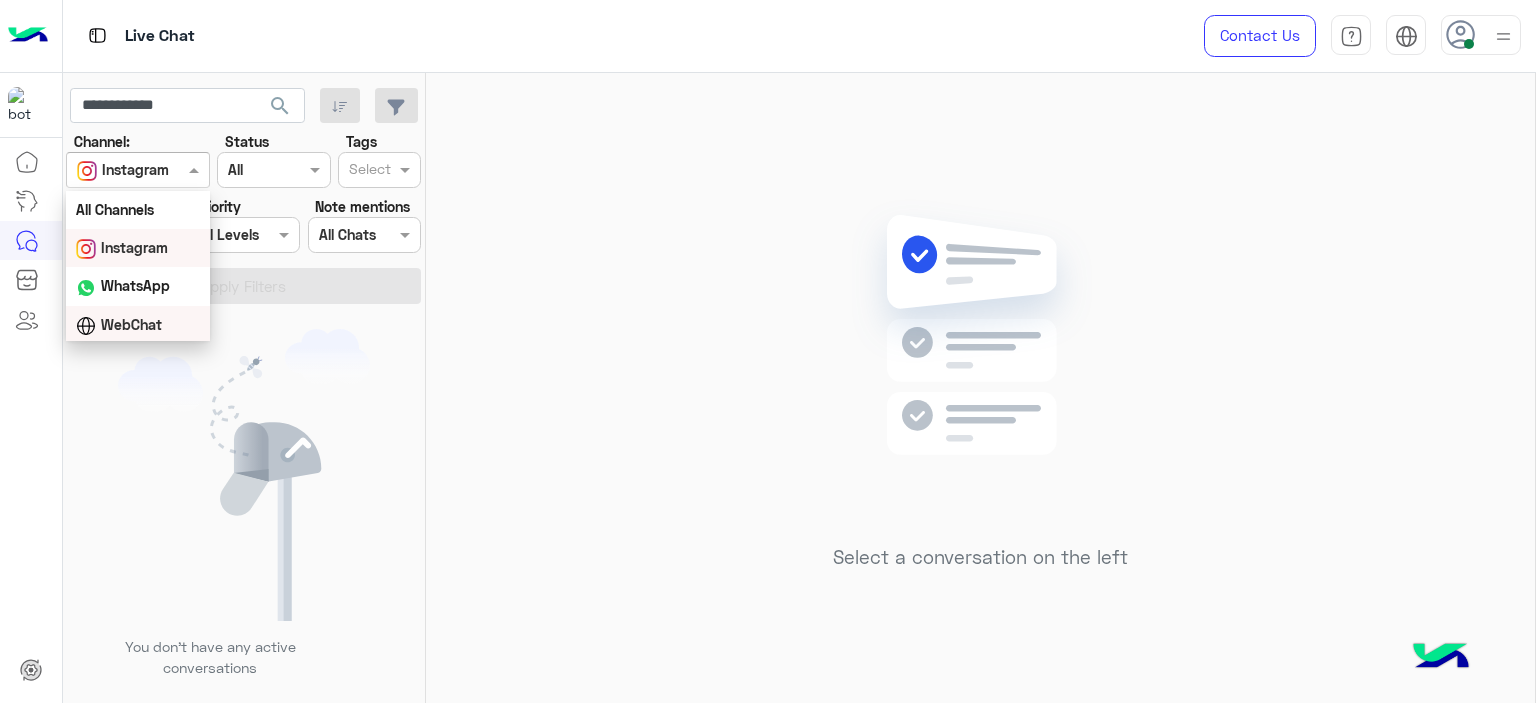 click on "WebChat" at bounding box center [131, 324] 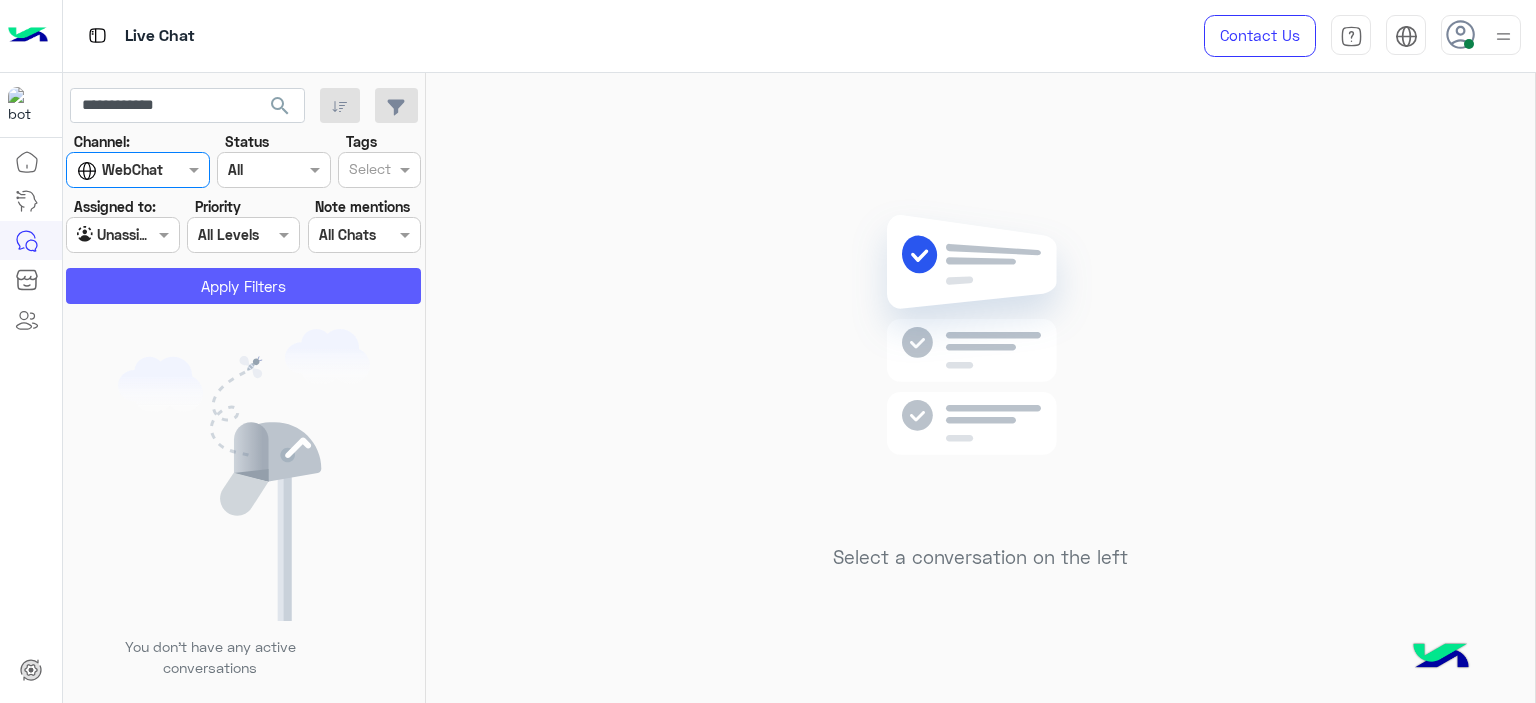 click on "Apply Filters" 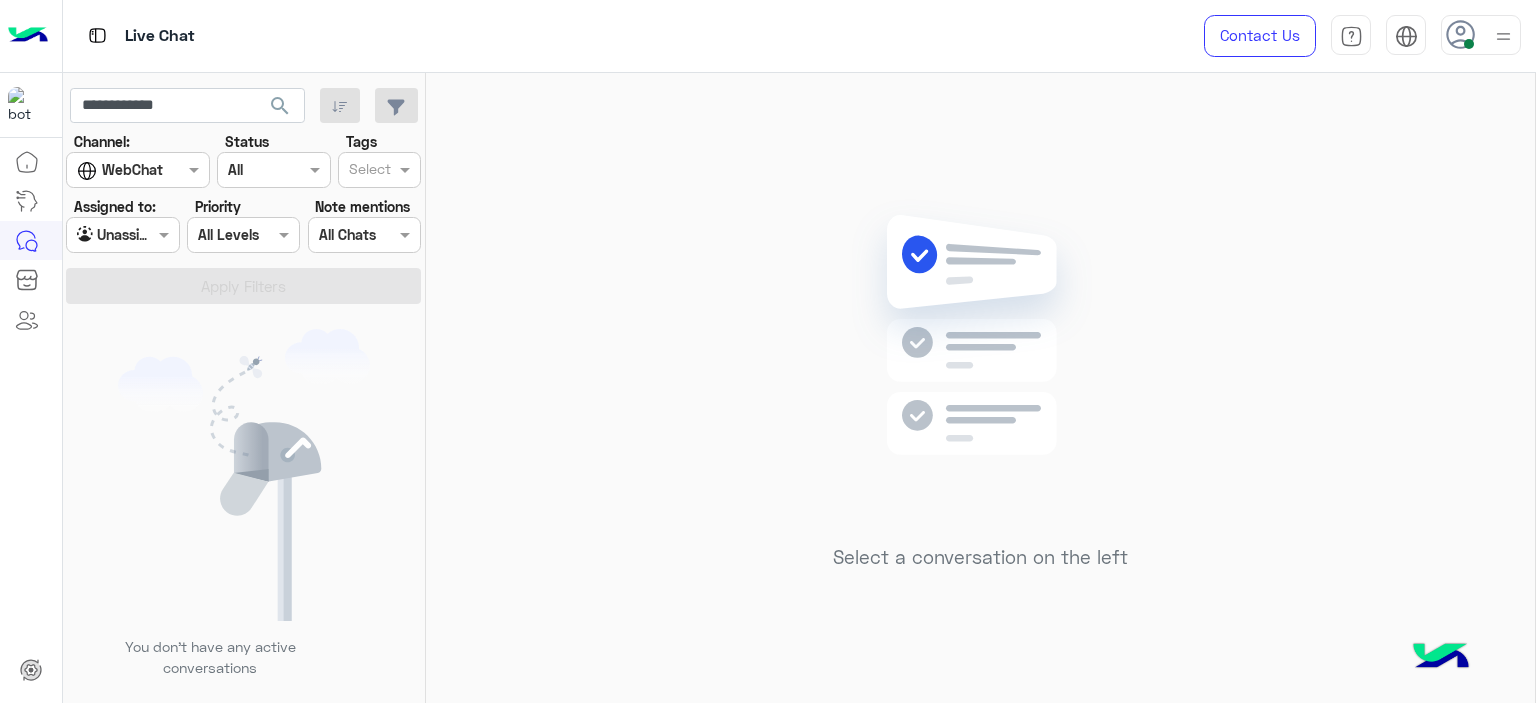 click at bounding box center [122, 234] 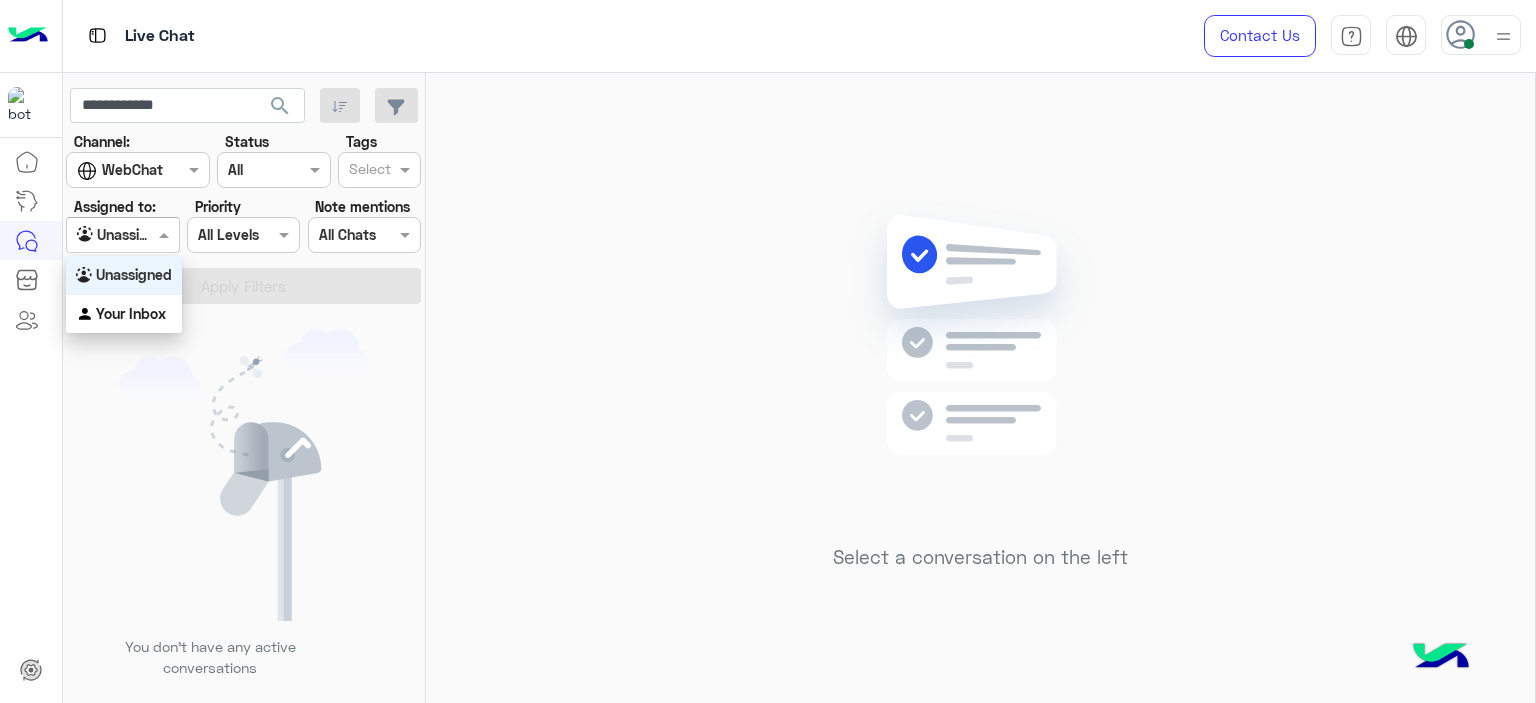 click at bounding box center [138, 169] 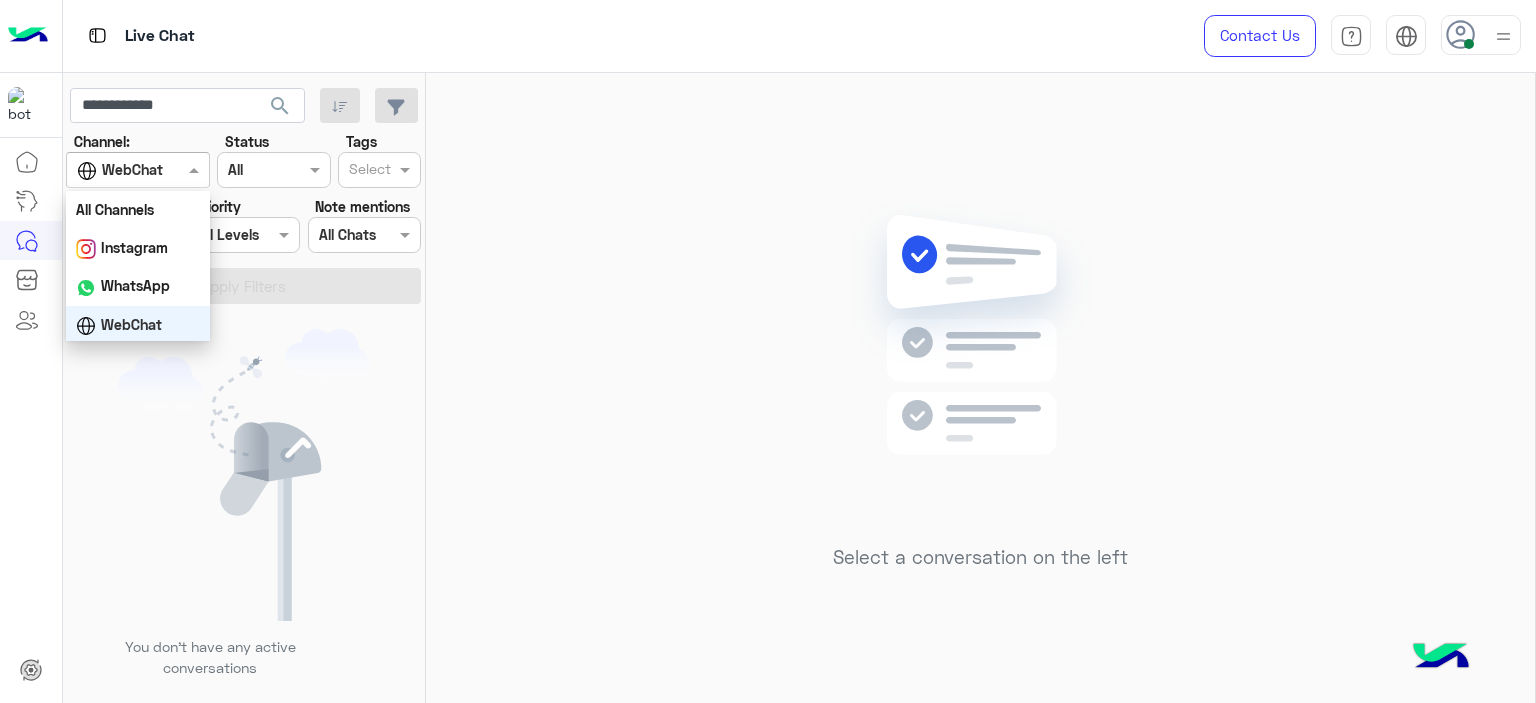 scroll, scrollTop: 40, scrollLeft: 0, axis: vertical 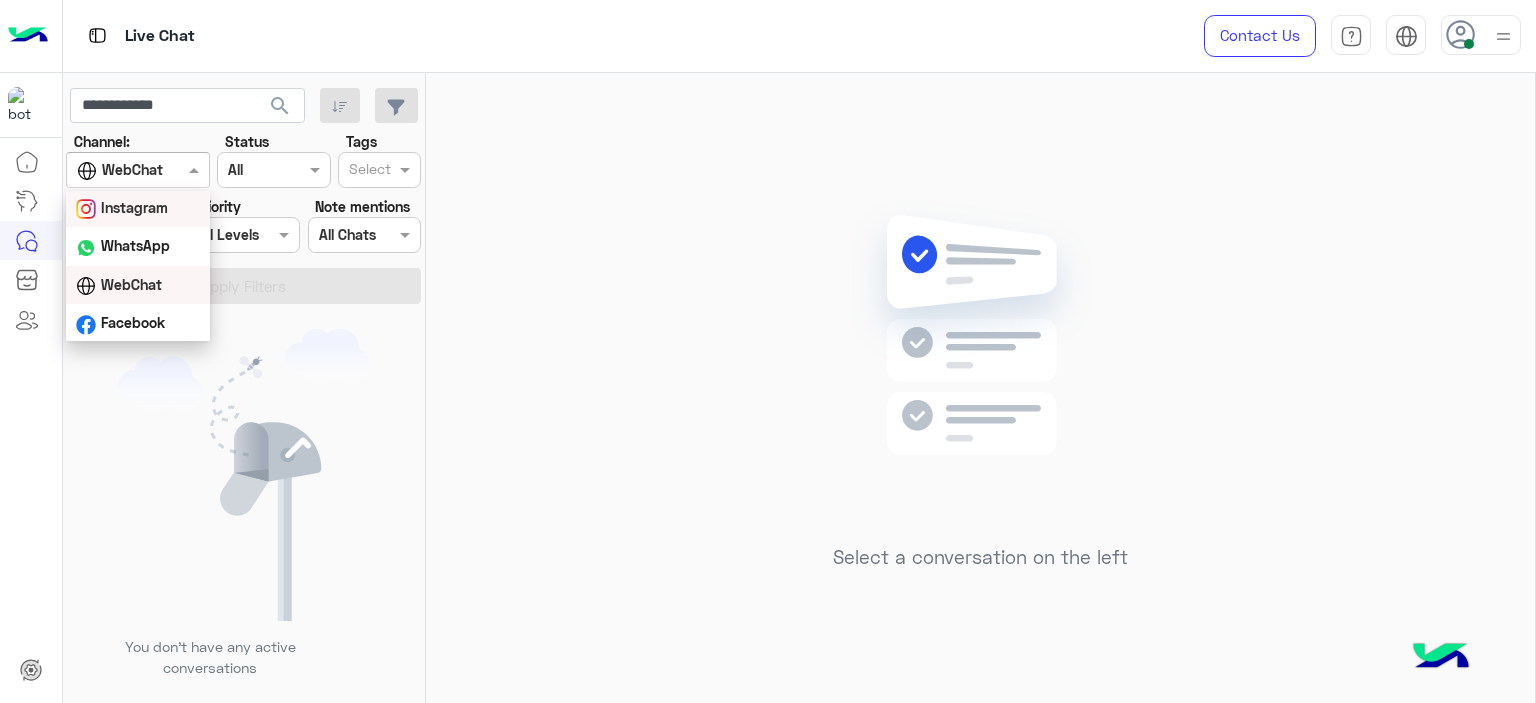 click on "Instagram" at bounding box center (134, 207) 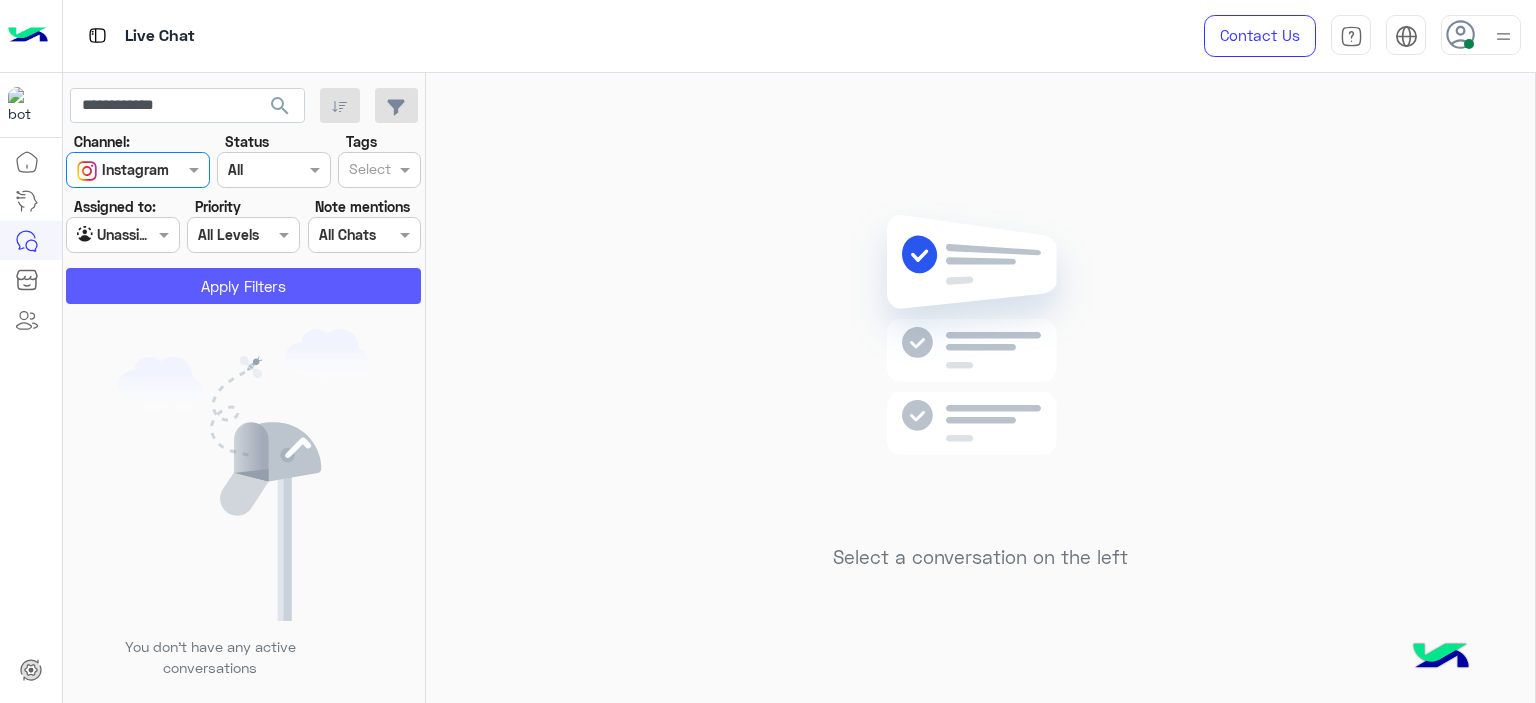 click on "Apply Filters" 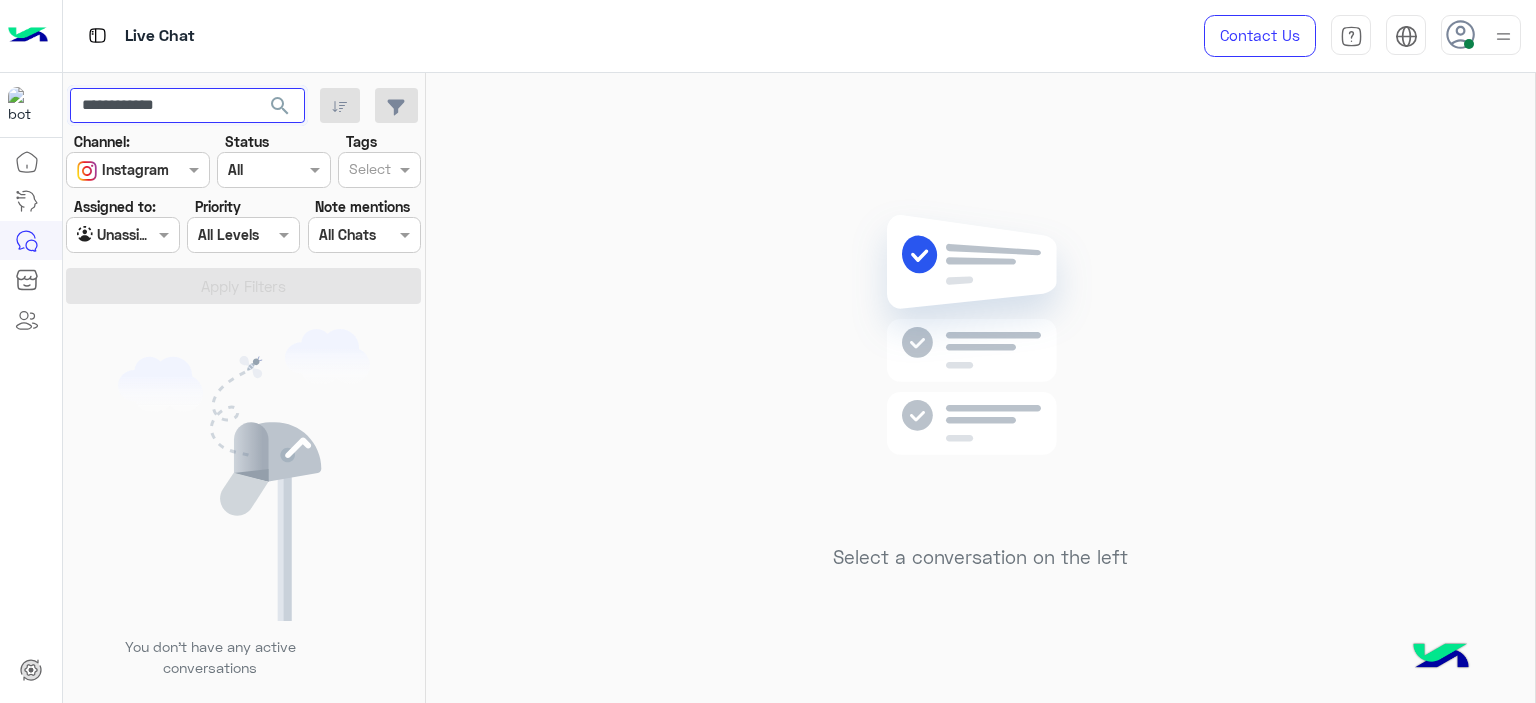 click on "**********" at bounding box center (187, 106) 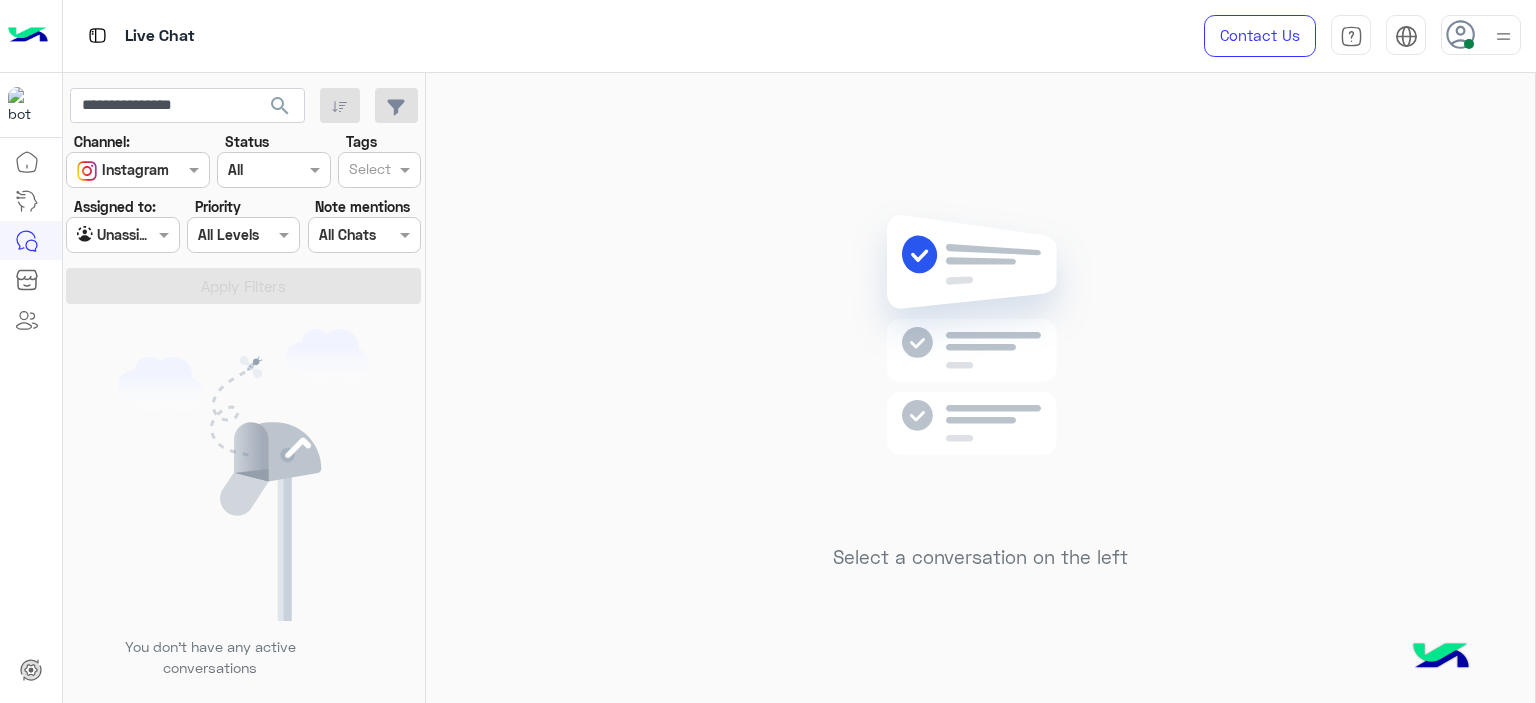 click on "search" 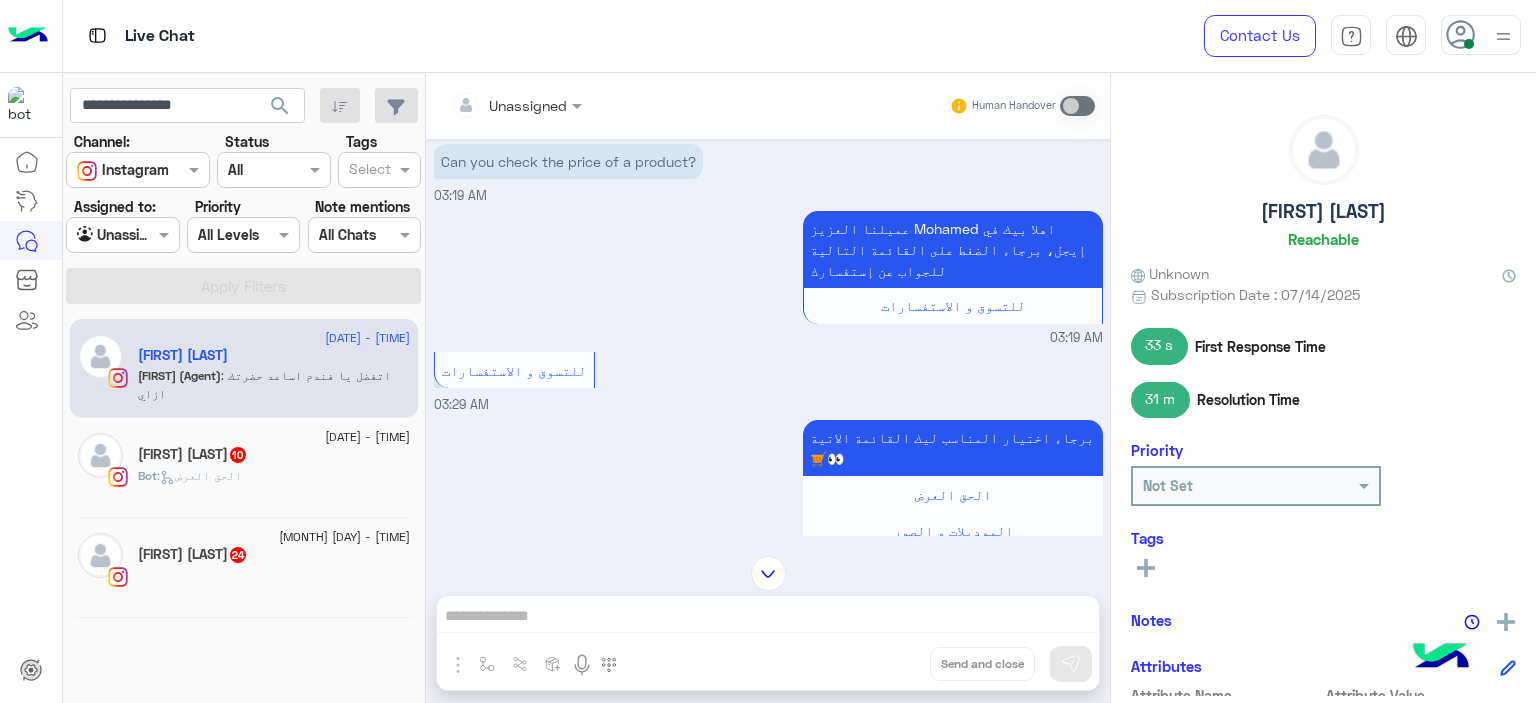 scroll, scrollTop: 0, scrollLeft: 0, axis: both 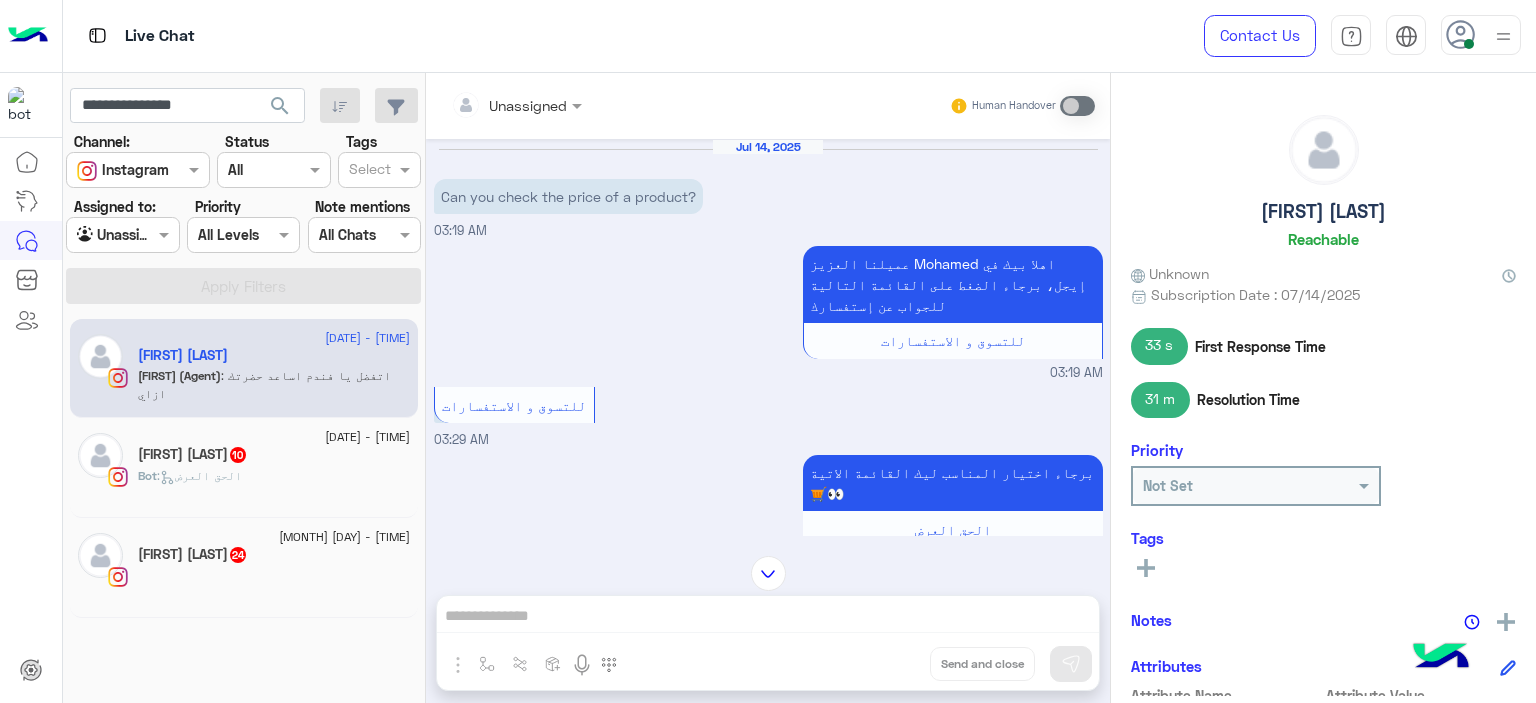 click on "Bot :   الحق العرض" 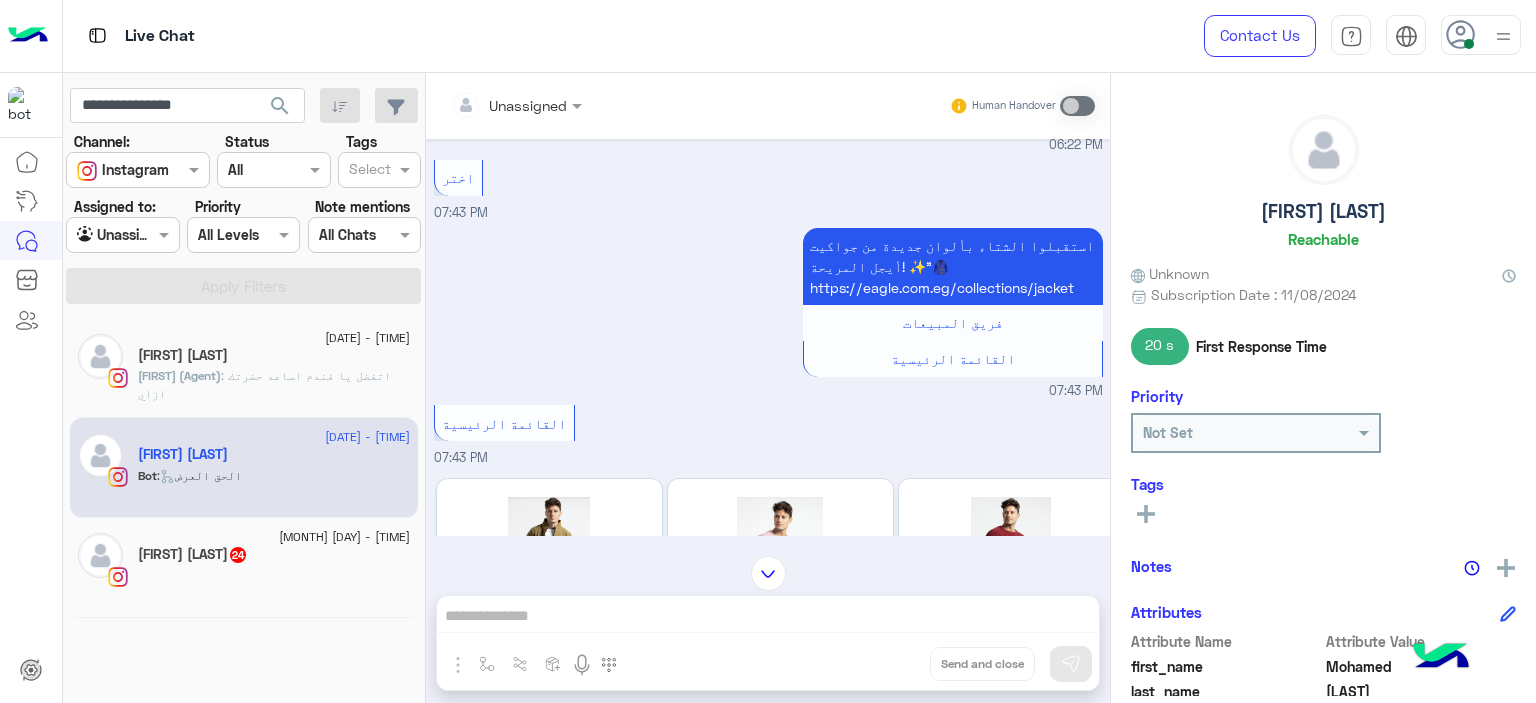 scroll, scrollTop: 3700, scrollLeft: 0, axis: vertical 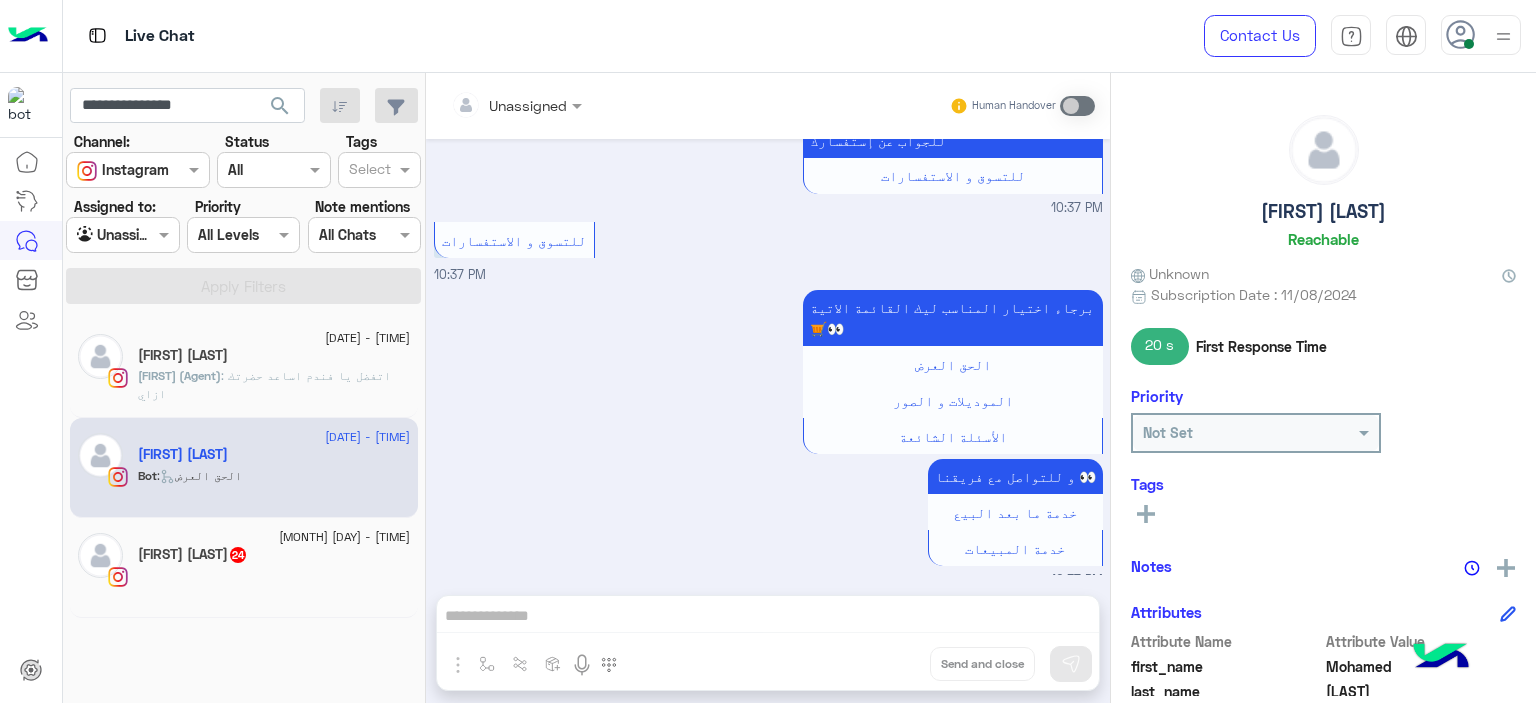 click on "Mohamed Hussein  24" 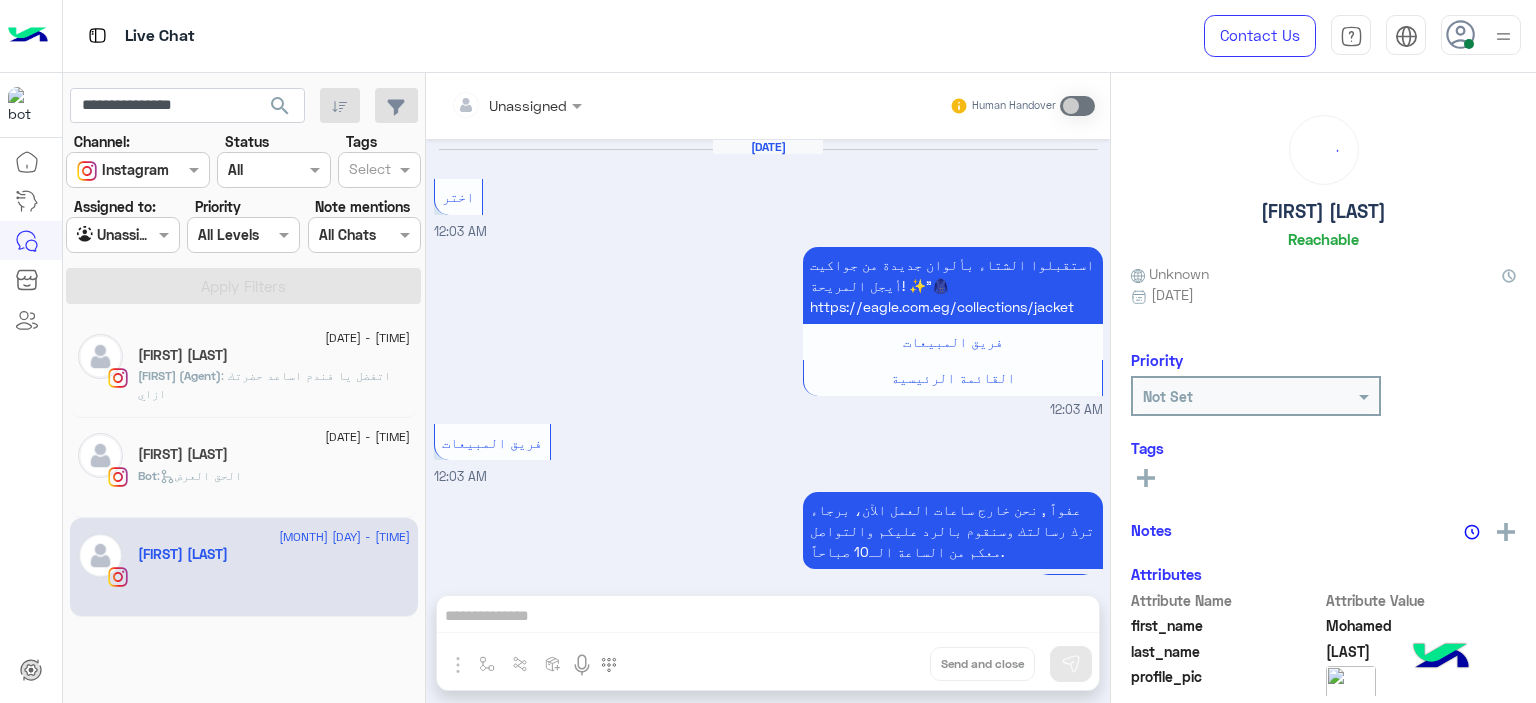 scroll, scrollTop: 2306, scrollLeft: 0, axis: vertical 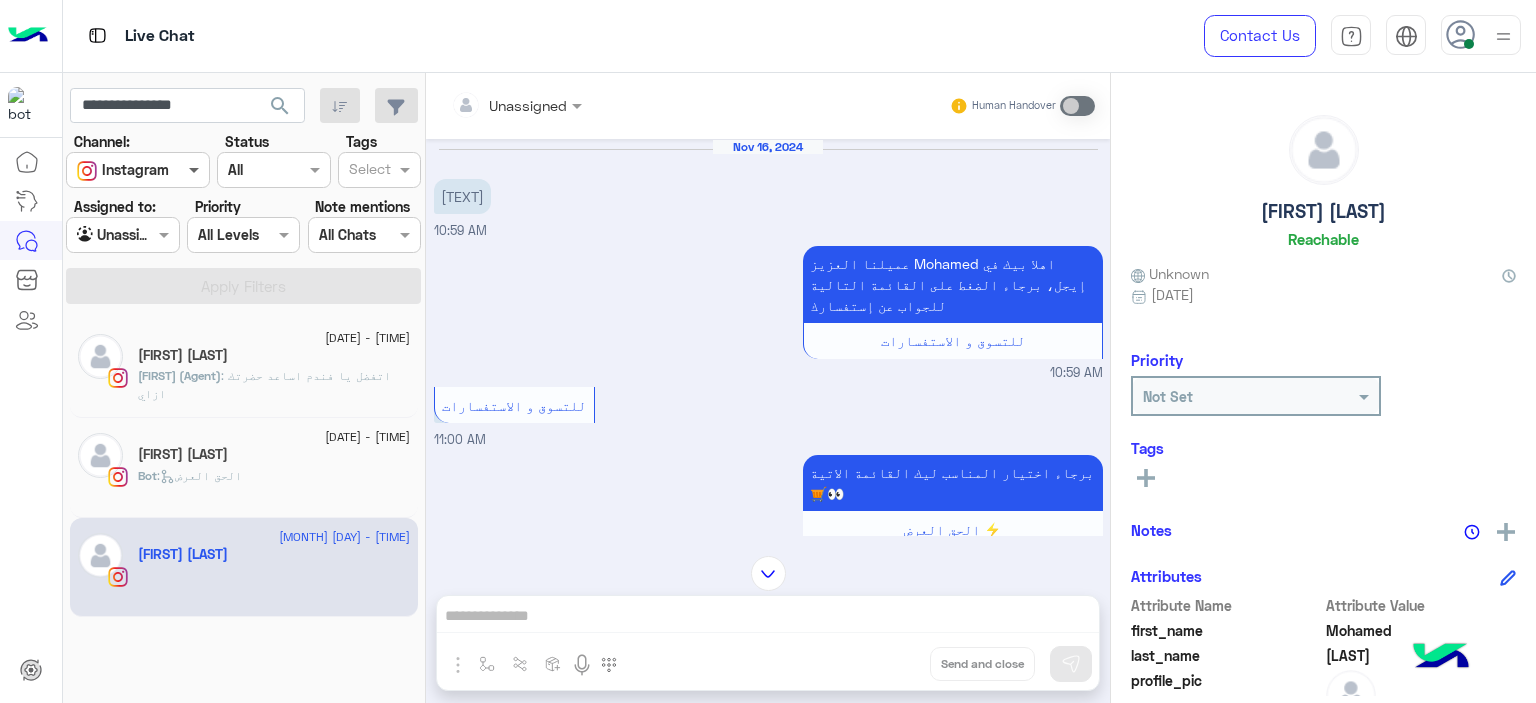 click at bounding box center [196, 169] 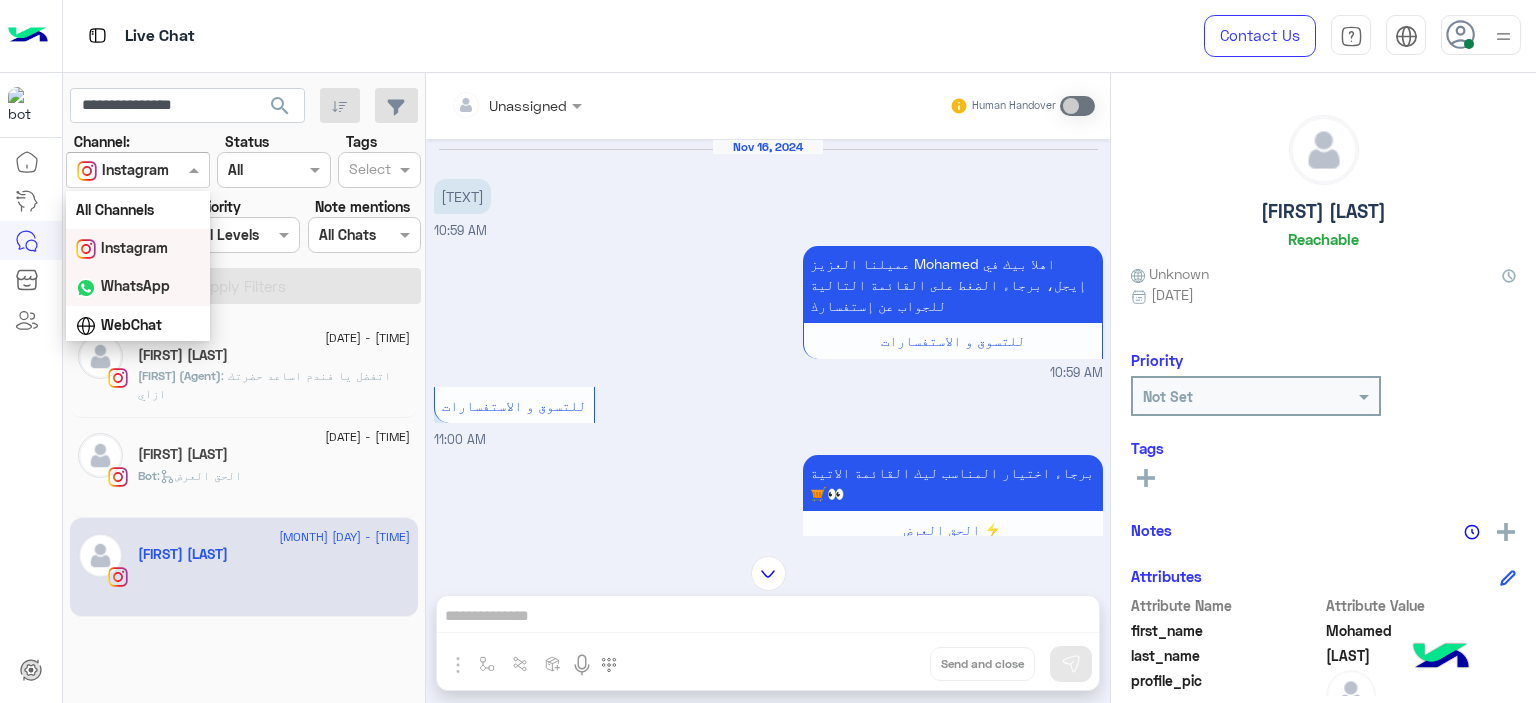 click on "WhatsApp" at bounding box center (135, 285) 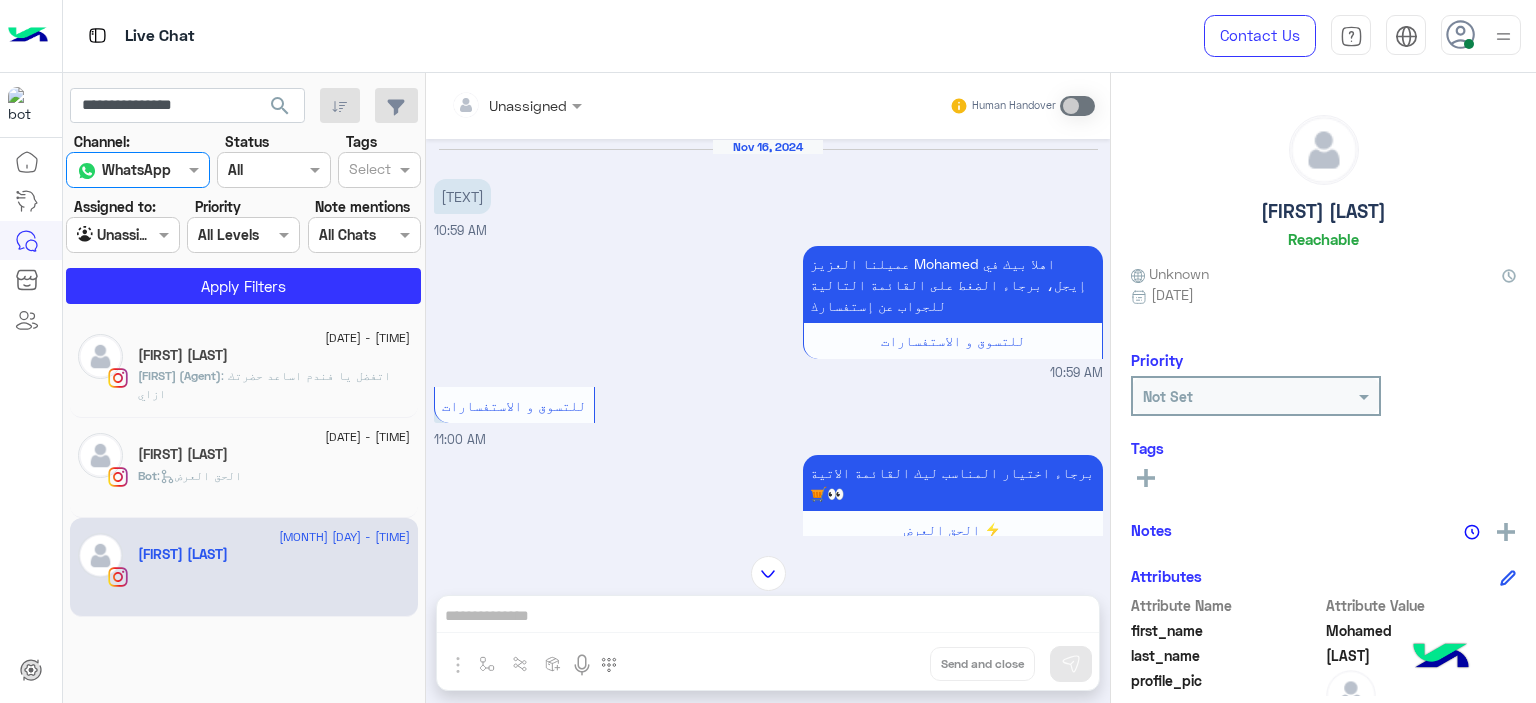 click on "**********" 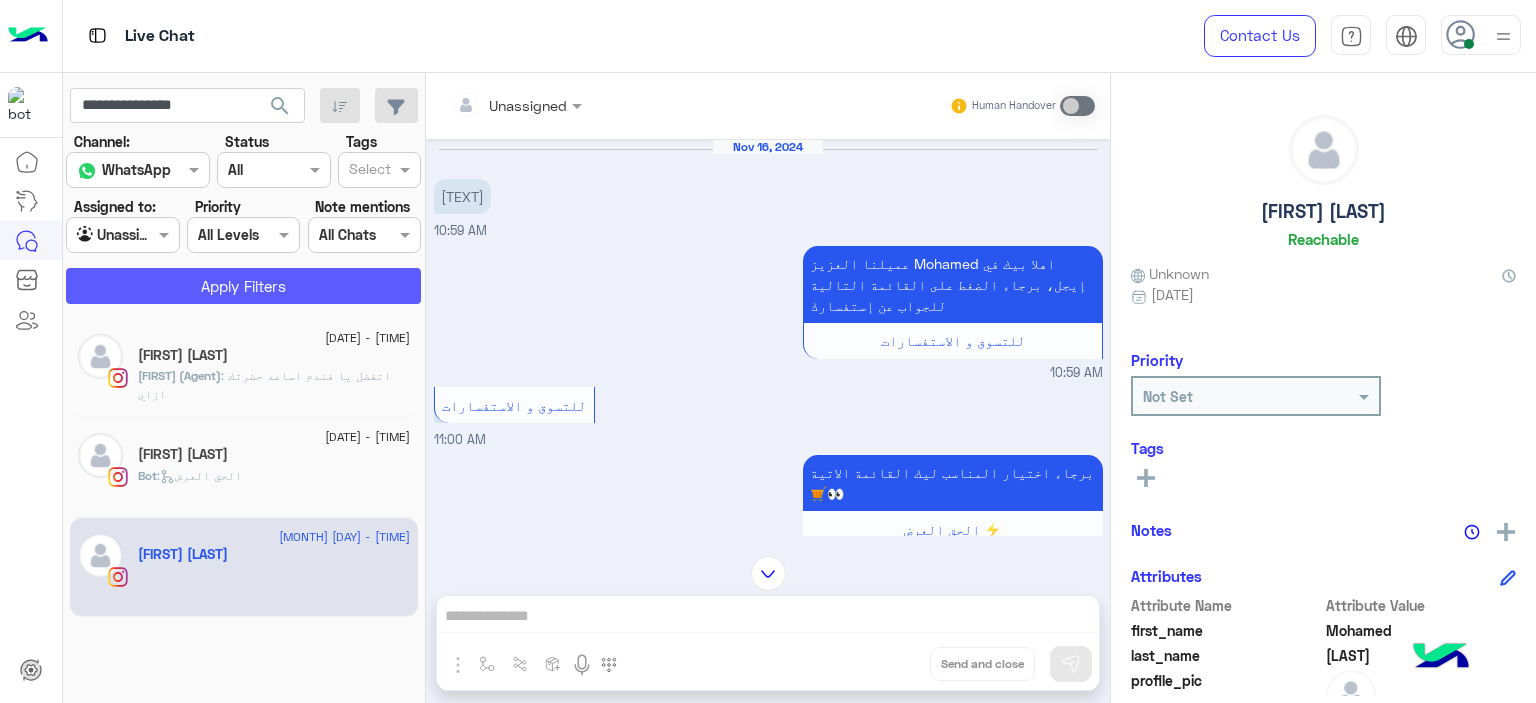 click on "Apply Filters" 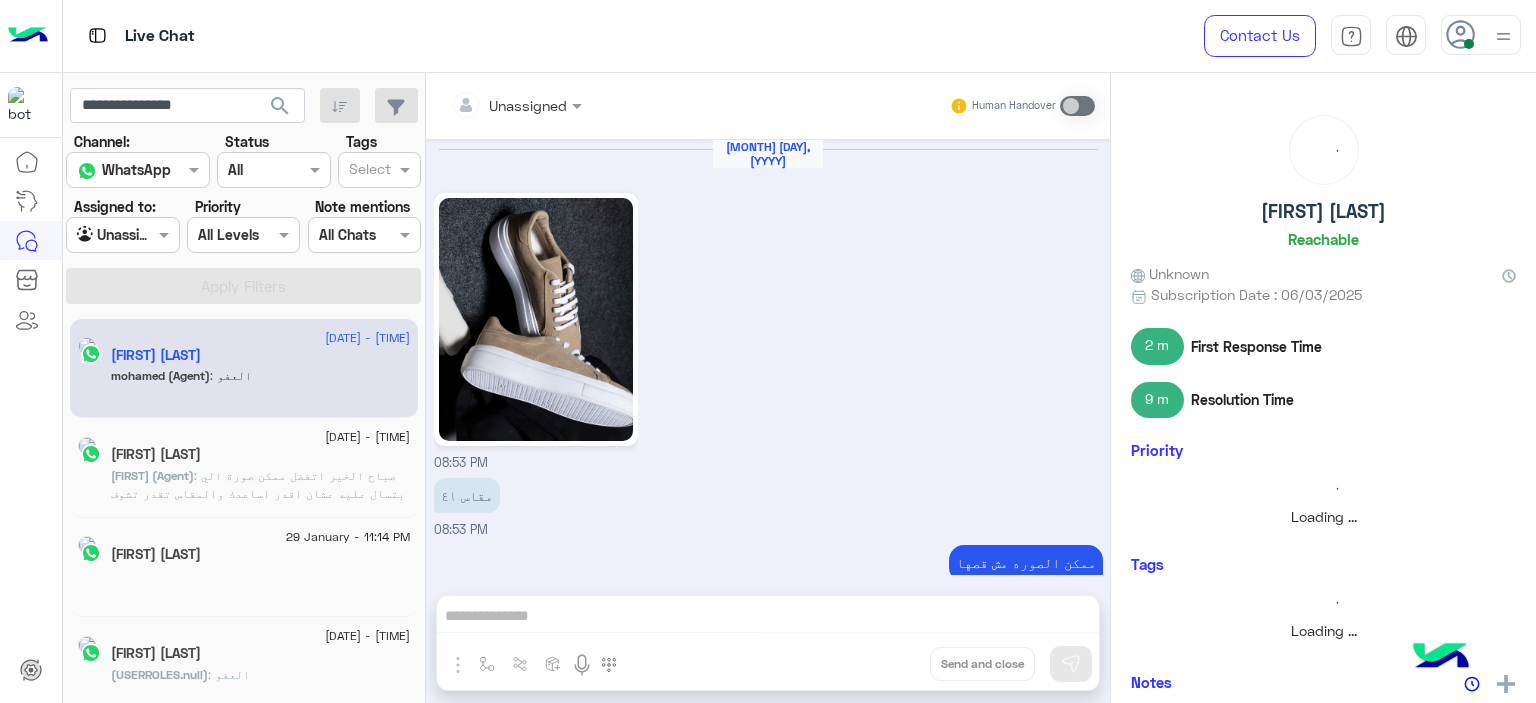 scroll, scrollTop: 1328, scrollLeft: 0, axis: vertical 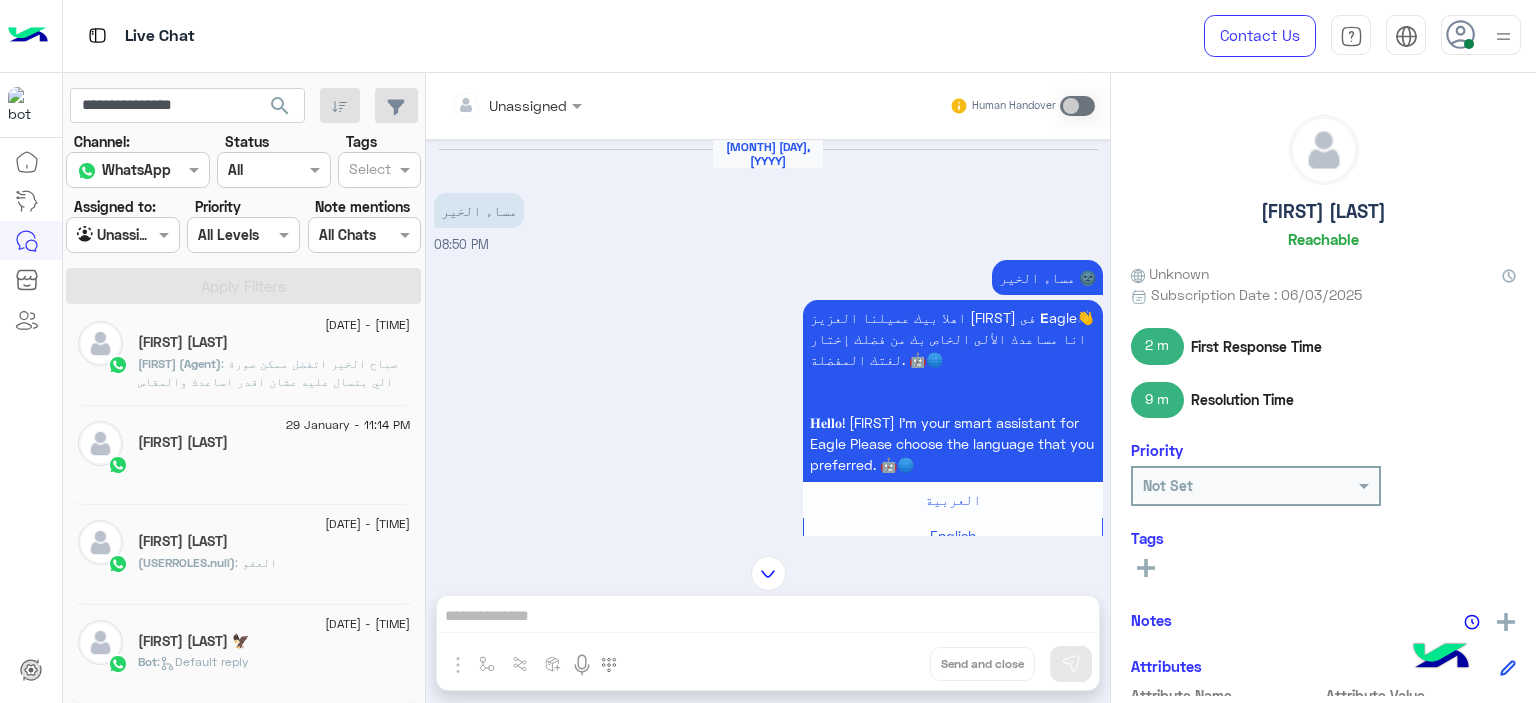 click on "Bot :   Default reply" 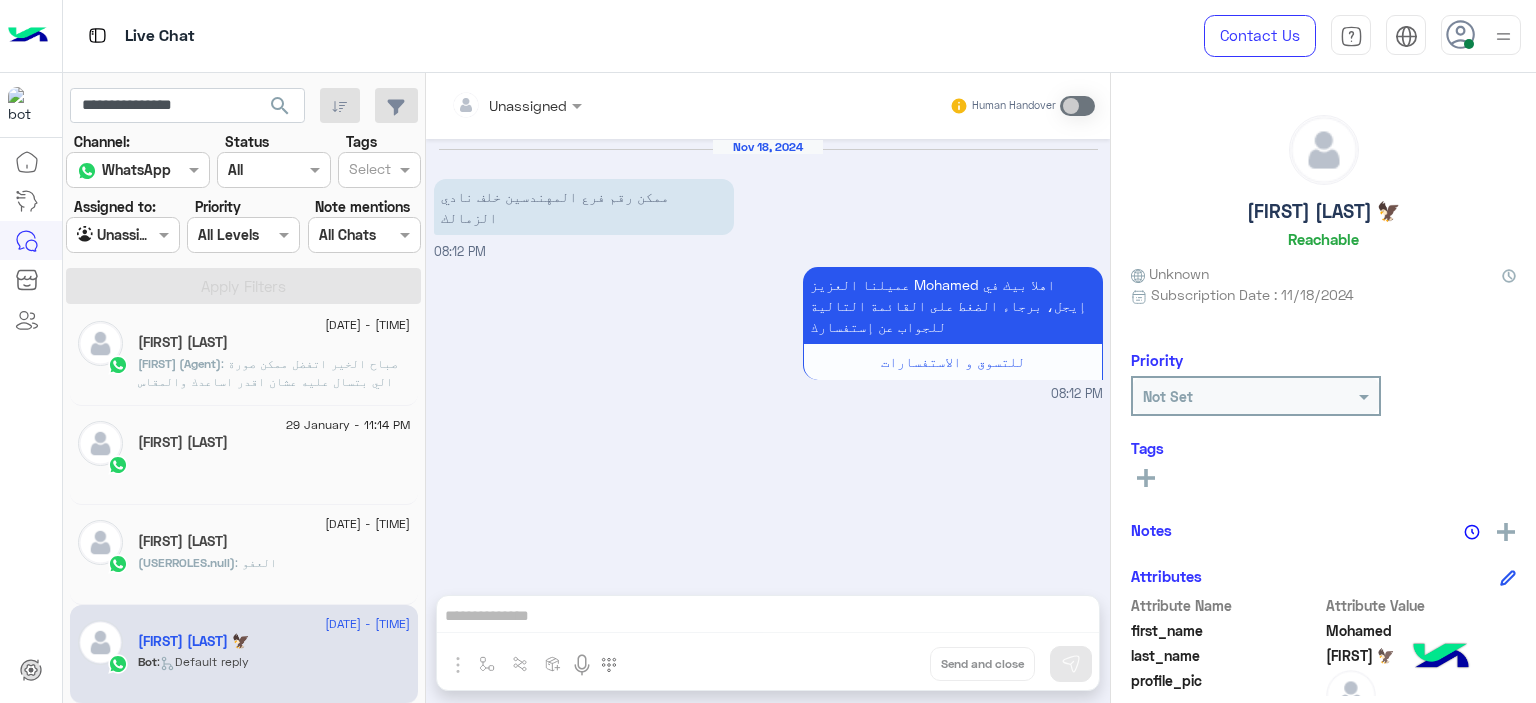 click on "(USERROLES.null)" 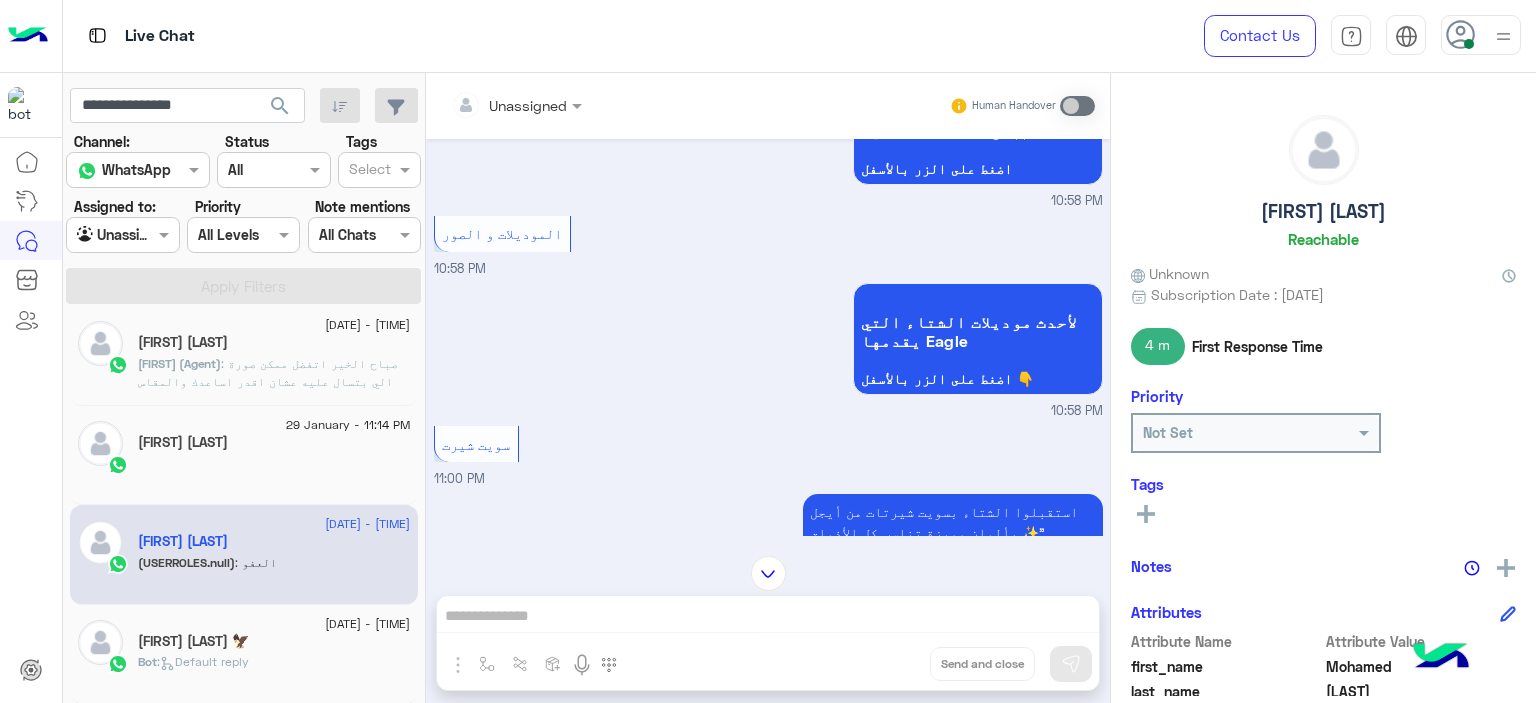 scroll, scrollTop: 58, scrollLeft: 0, axis: vertical 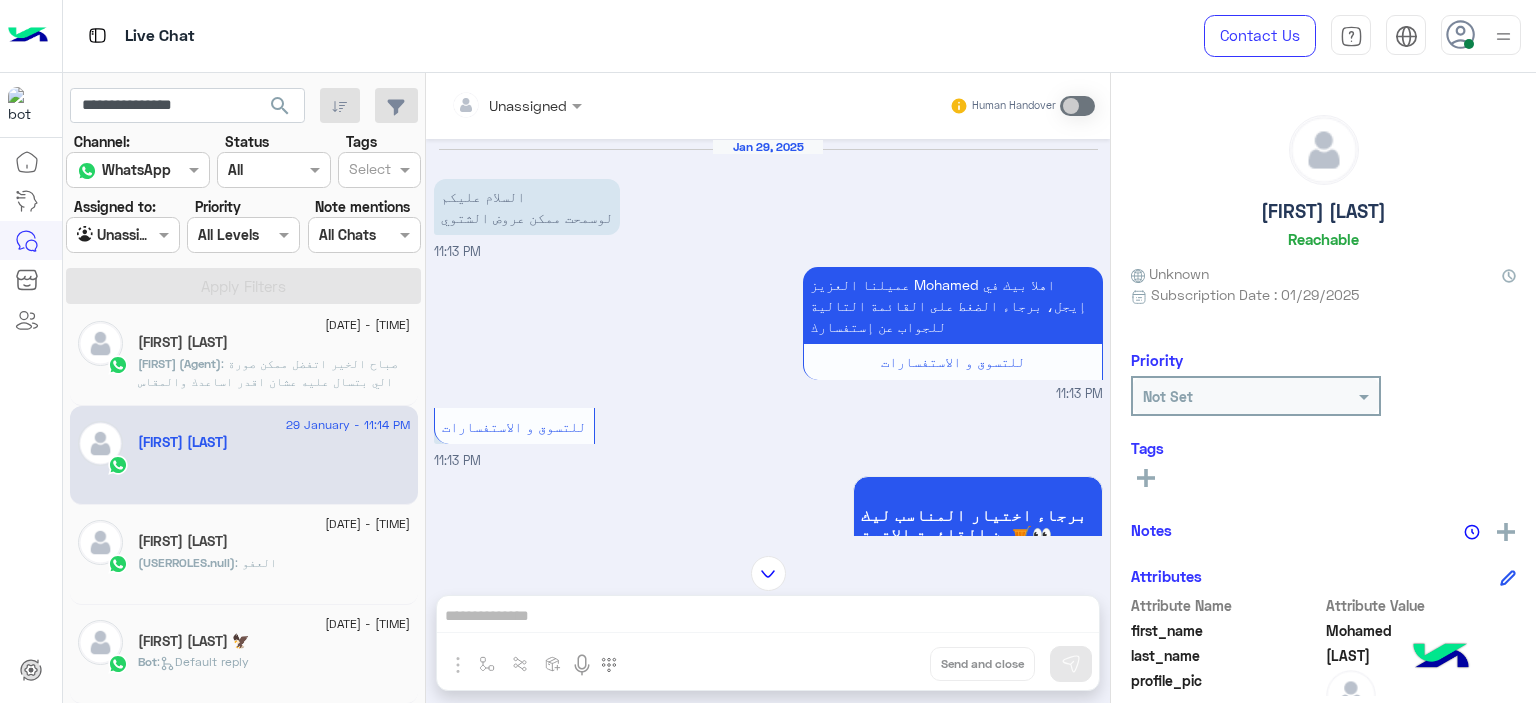 click on "Mohamed hussein" 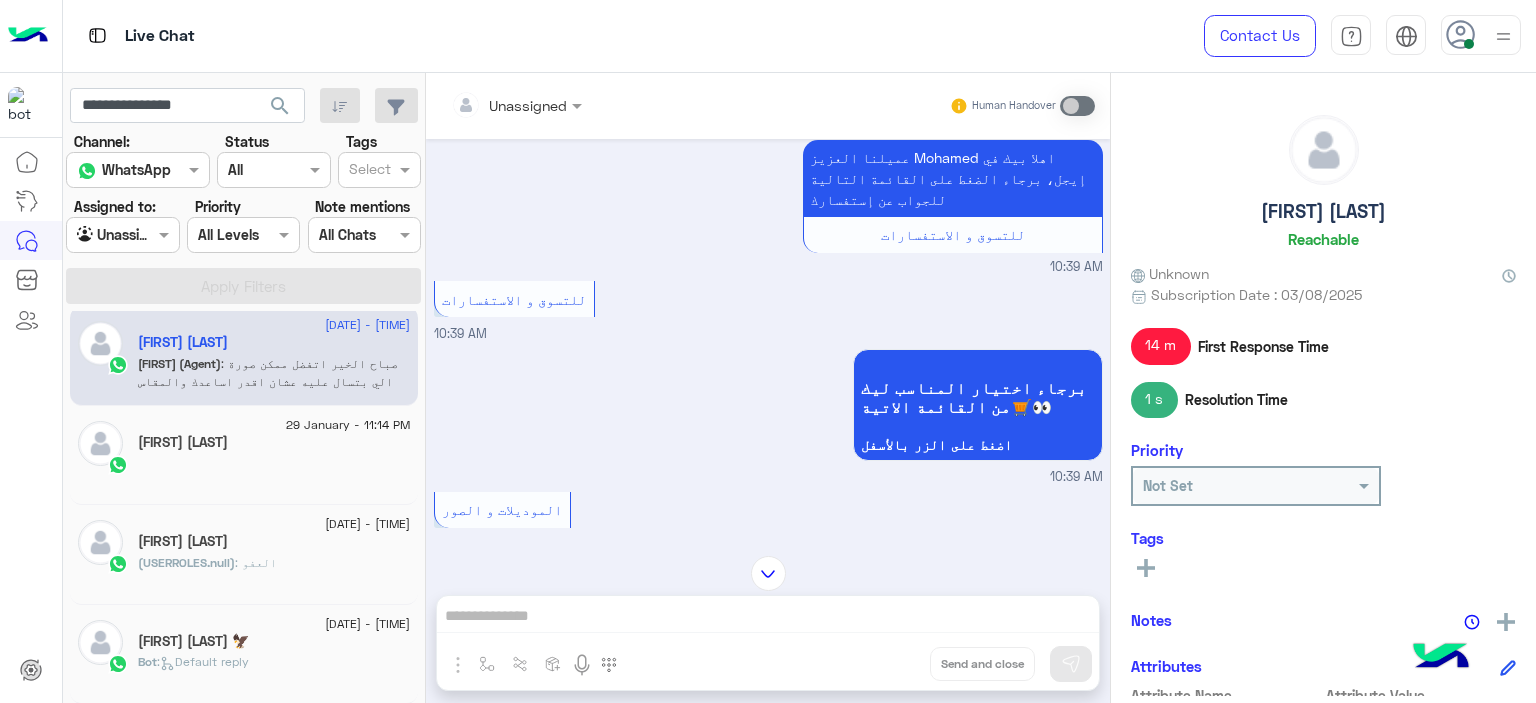 scroll, scrollTop: 18, scrollLeft: 0, axis: vertical 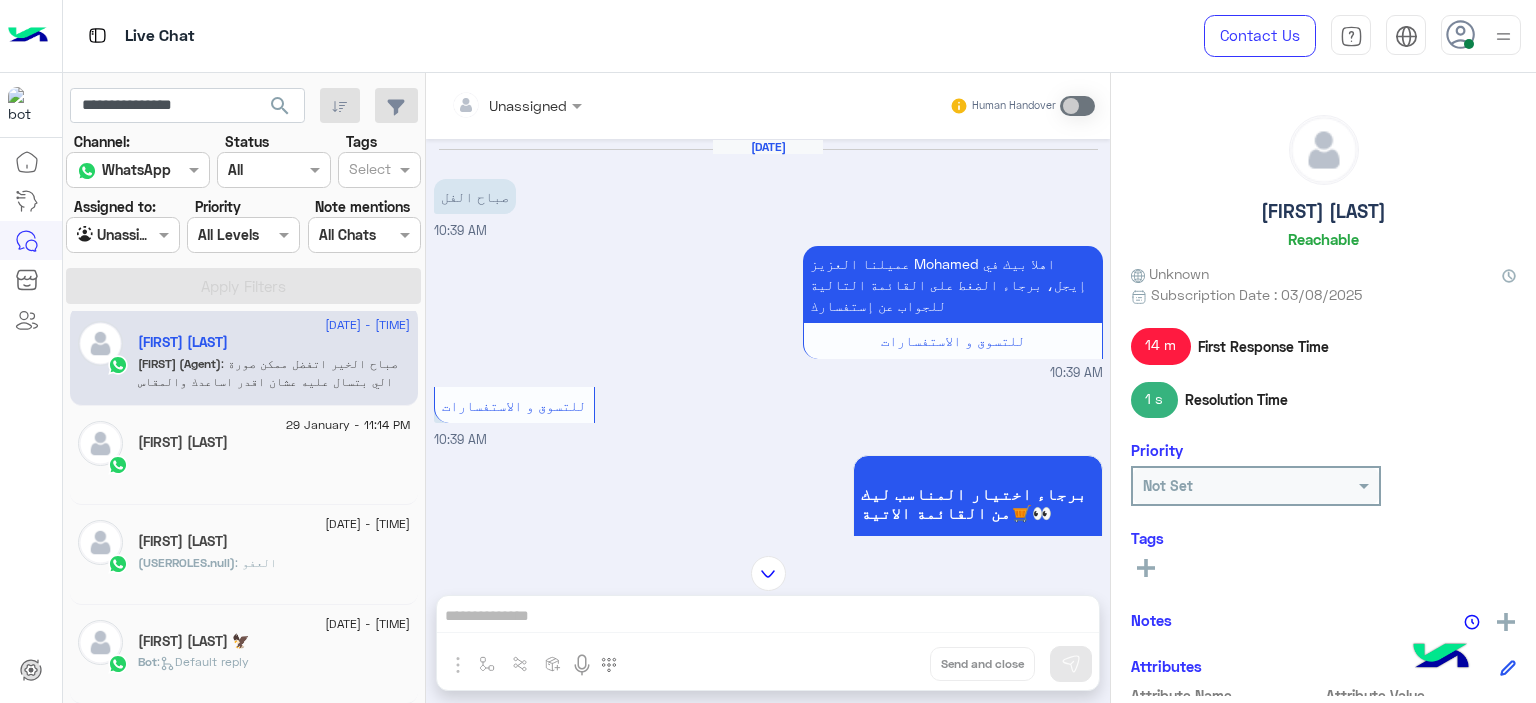 click on "Mohamed Hussein" 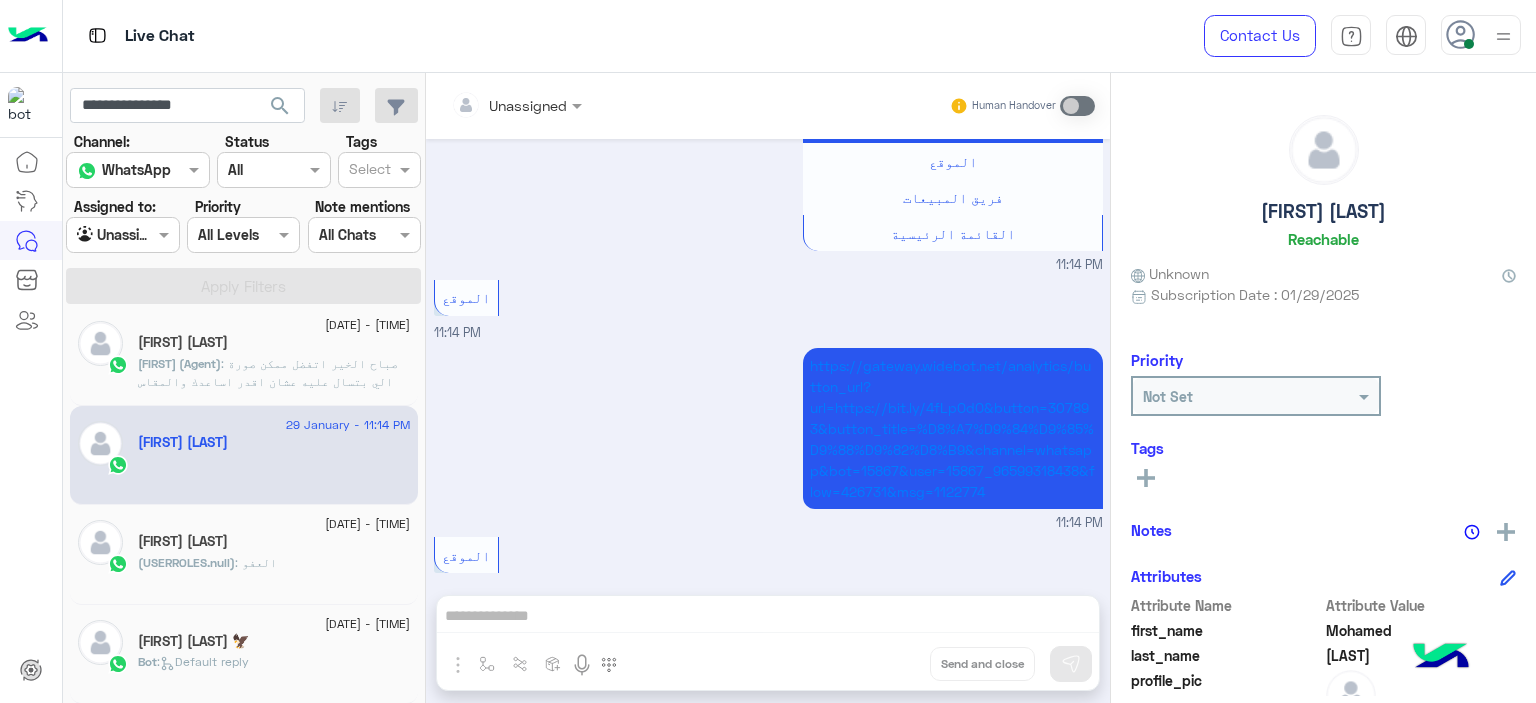 click on "Mohamed Hussein" 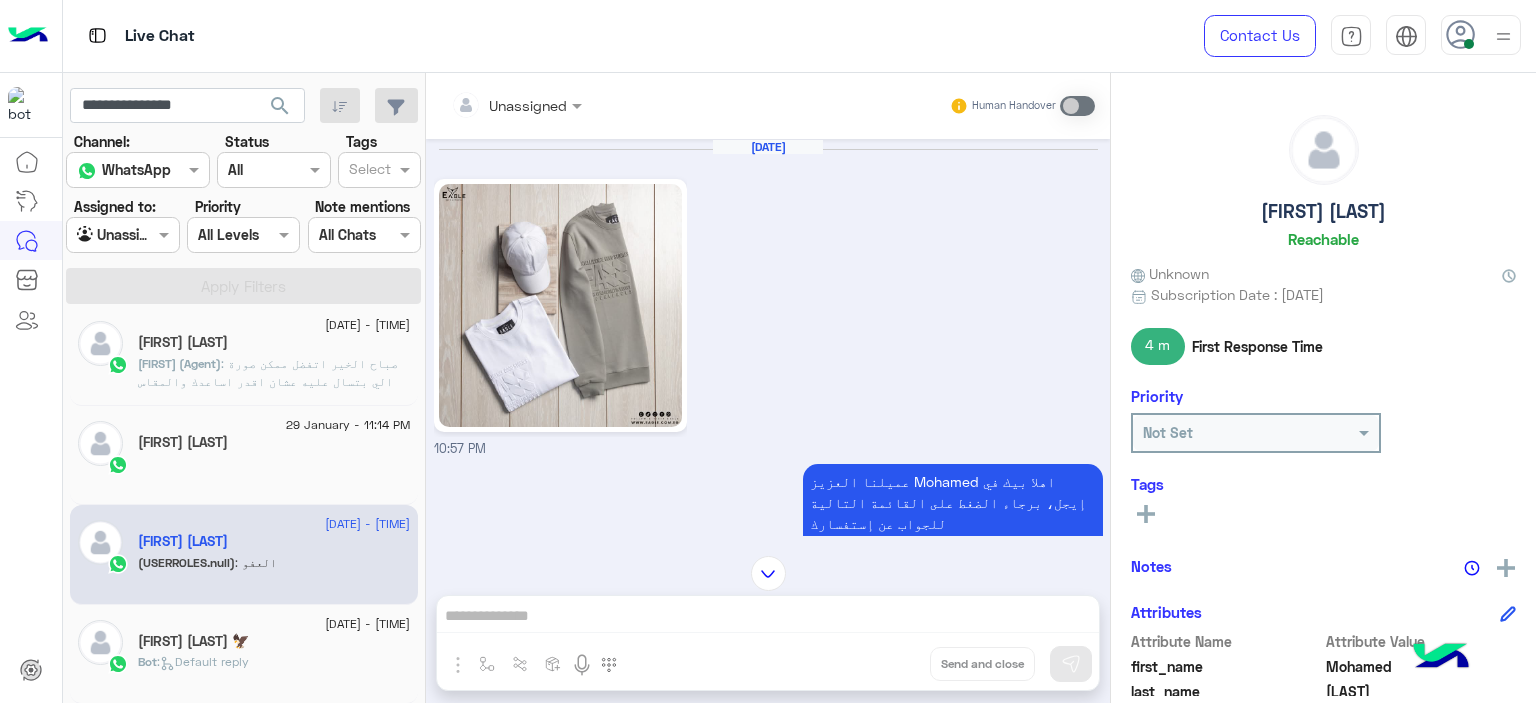 click on "Mohamed Hussein 🦅" 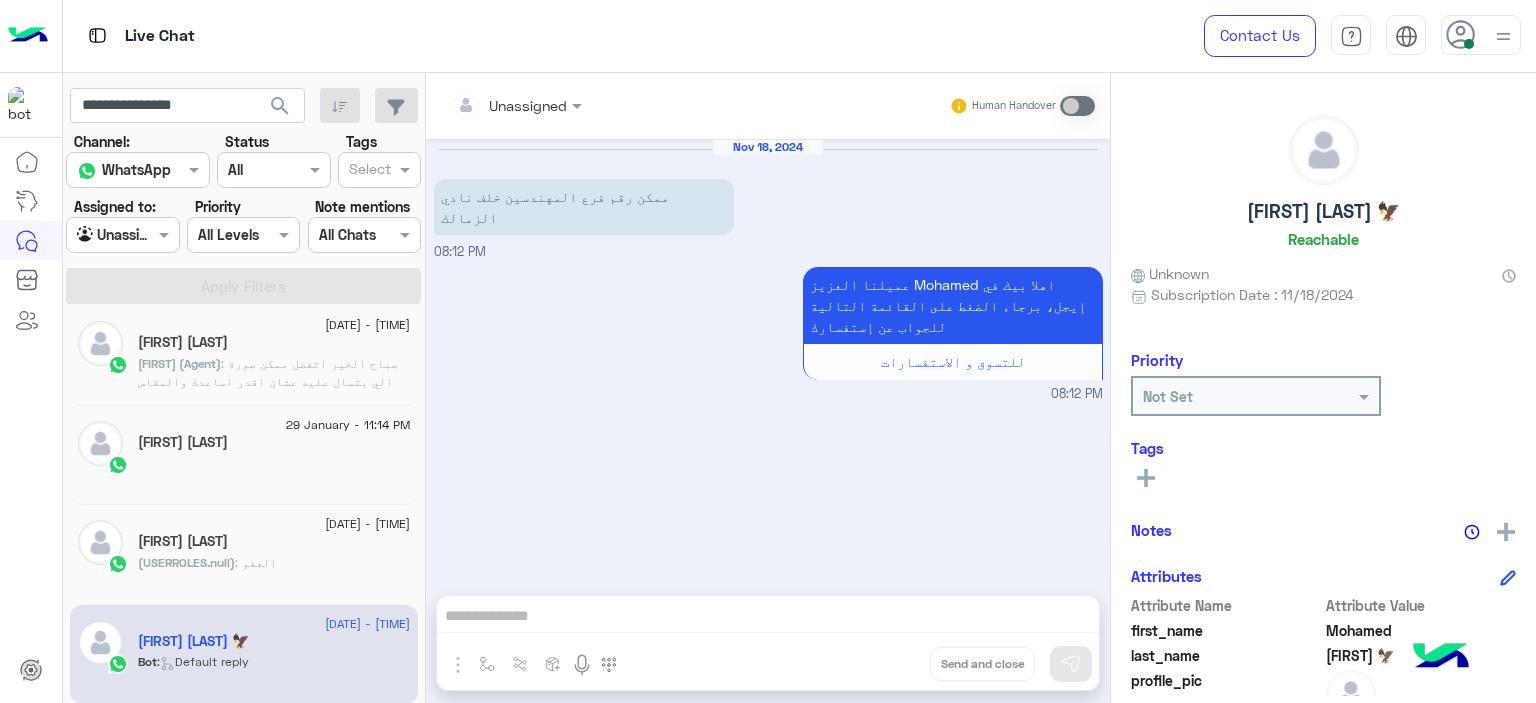click at bounding box center (138, 169) 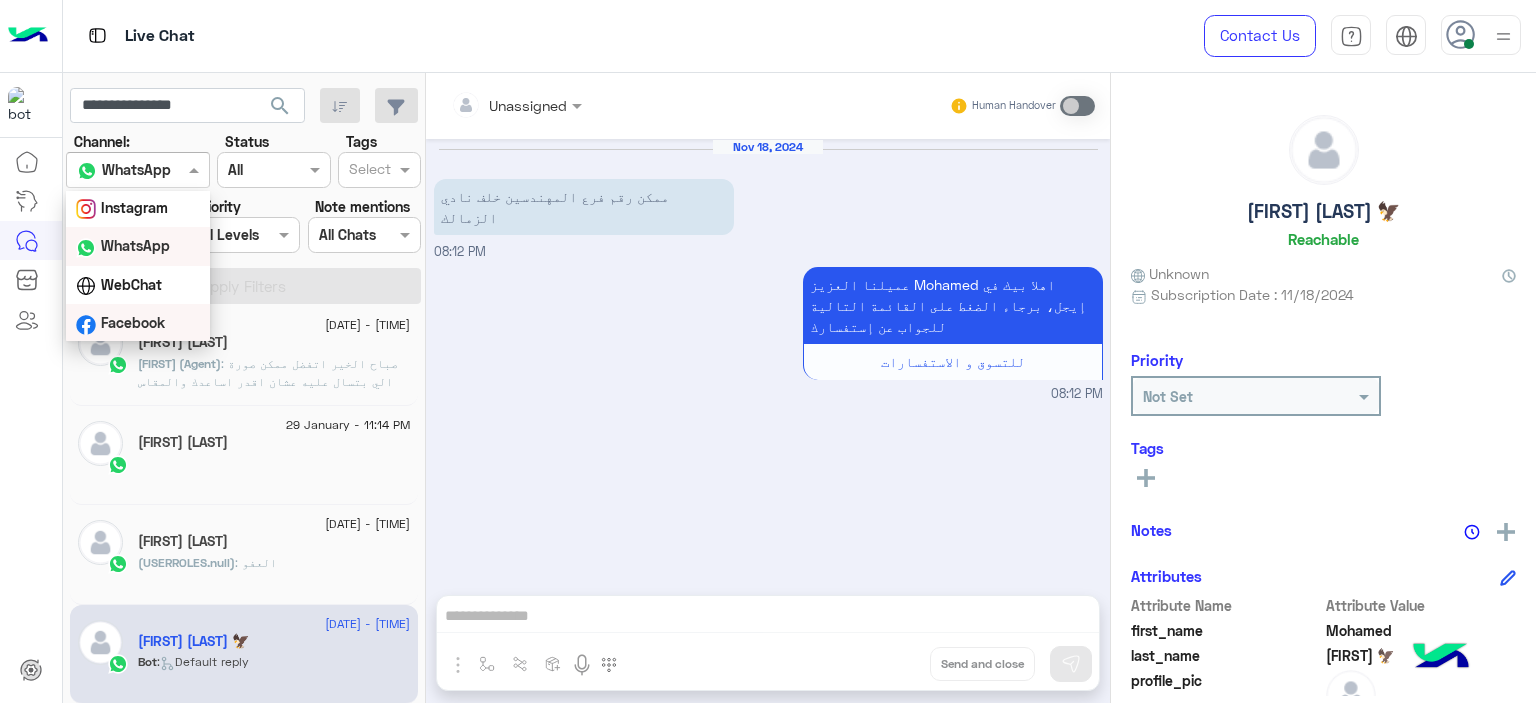 click on "Facebook" at bounding box center (133, 322) 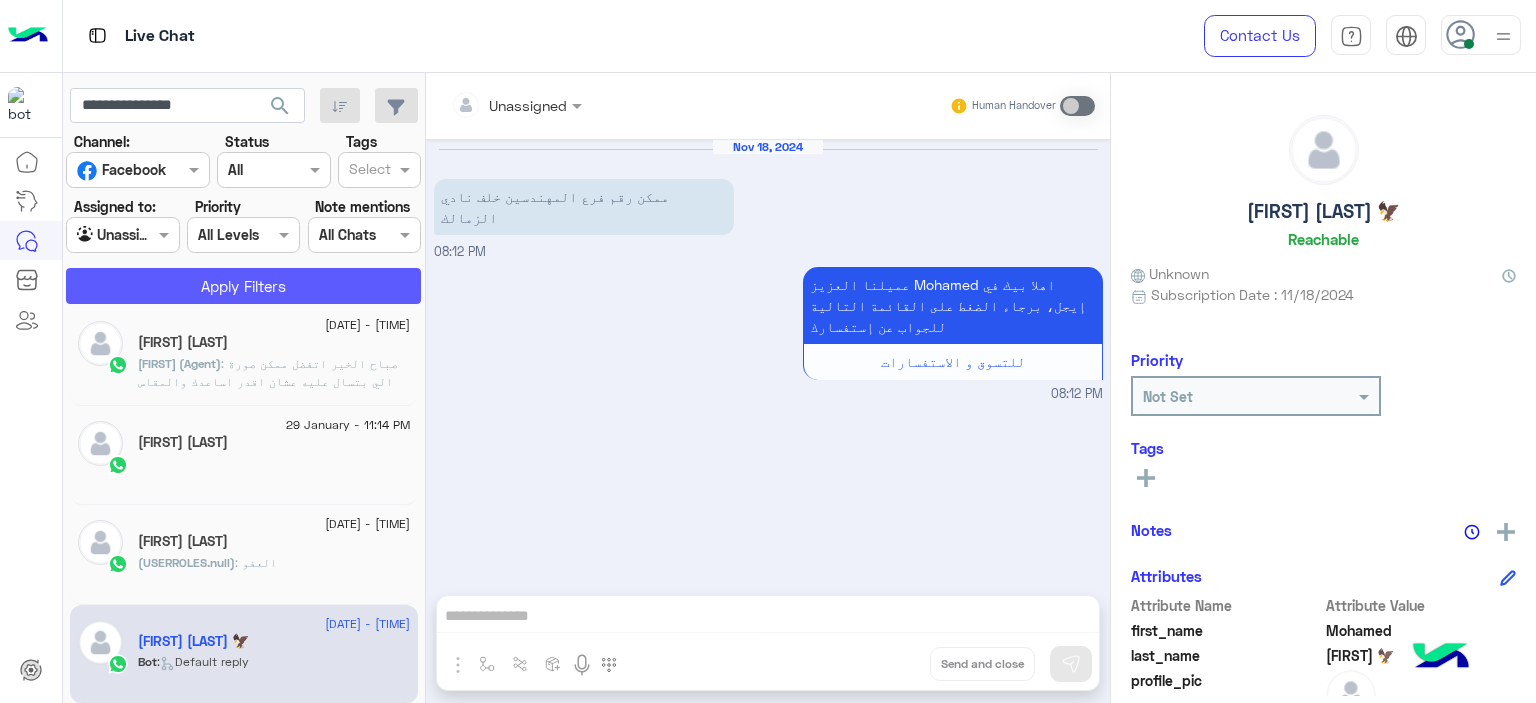 click on "Apply Filters" 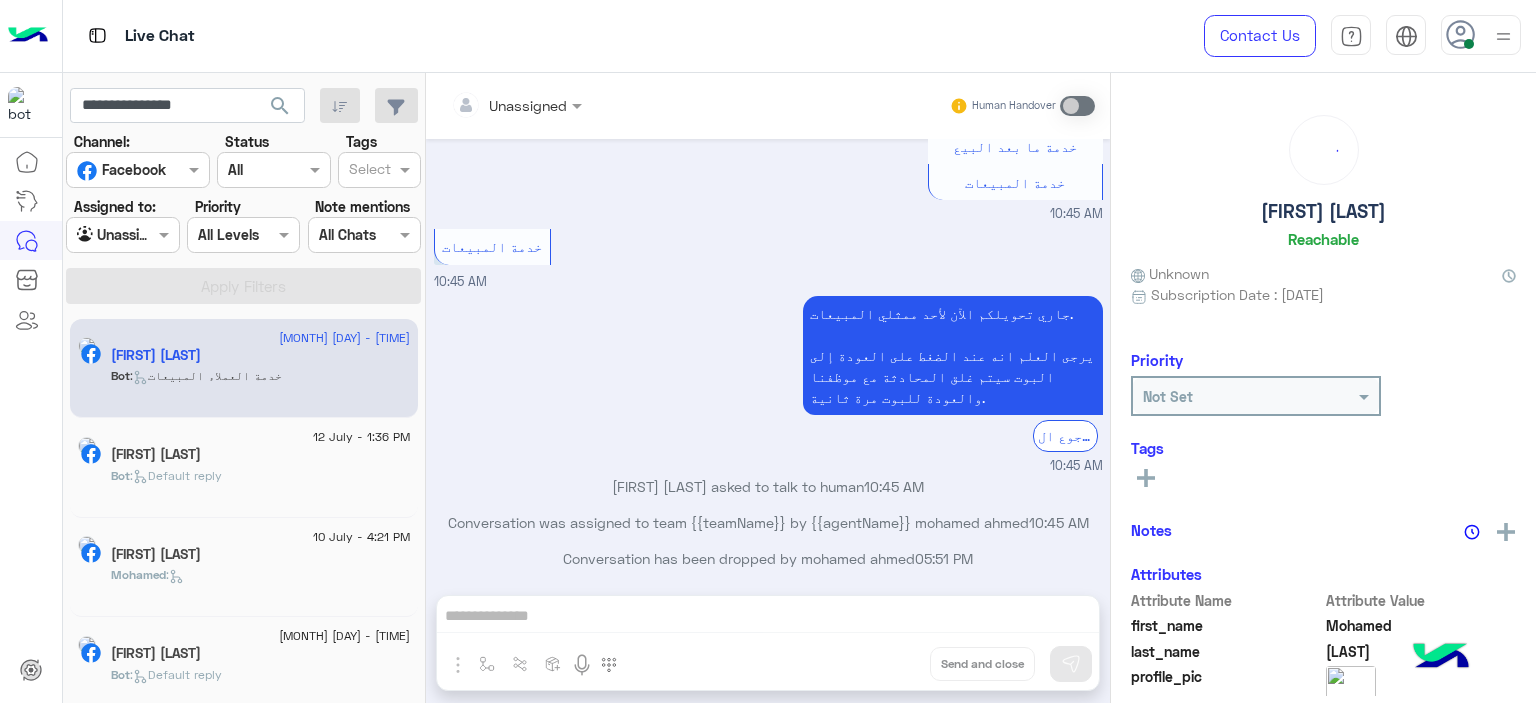 click on ":   خدمة العملاء المبيعات" 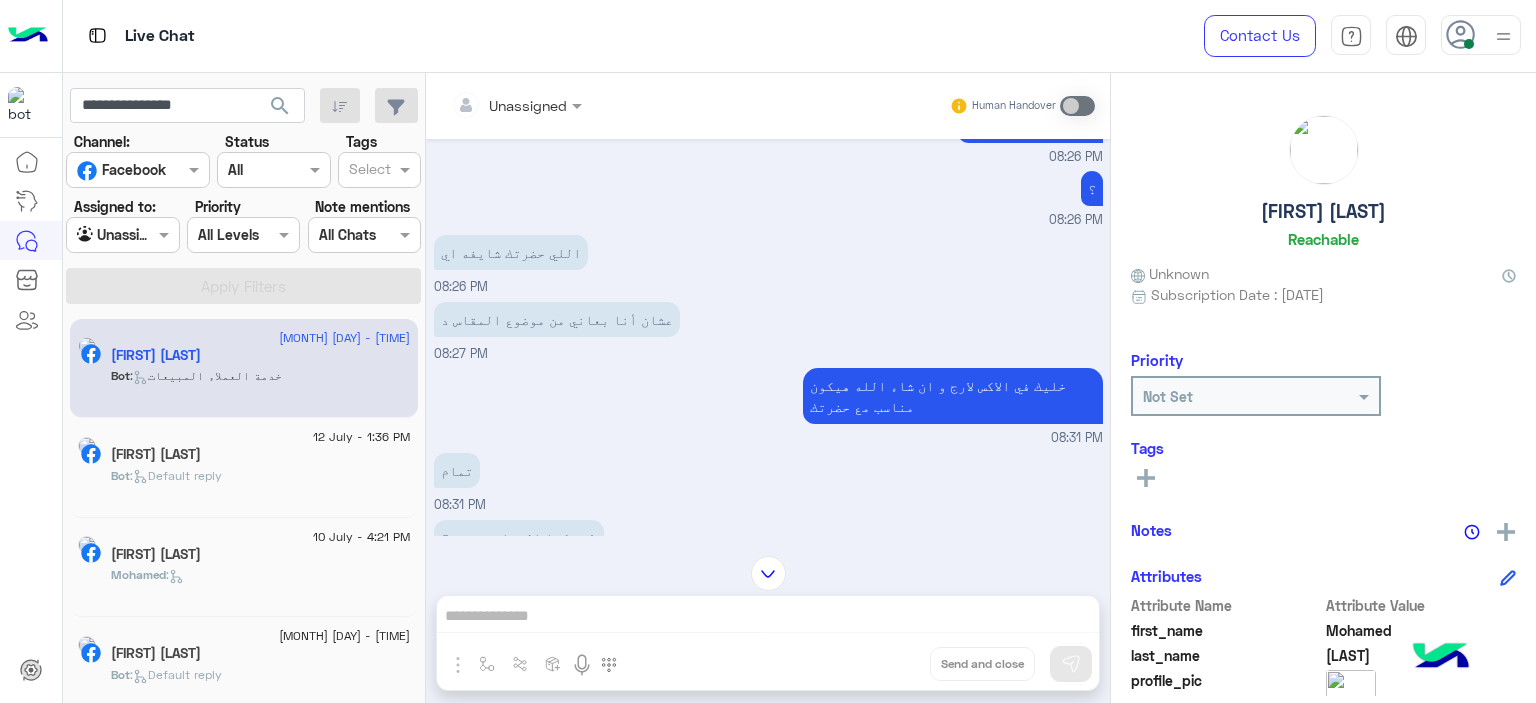 click on "Bot :   Default reply" 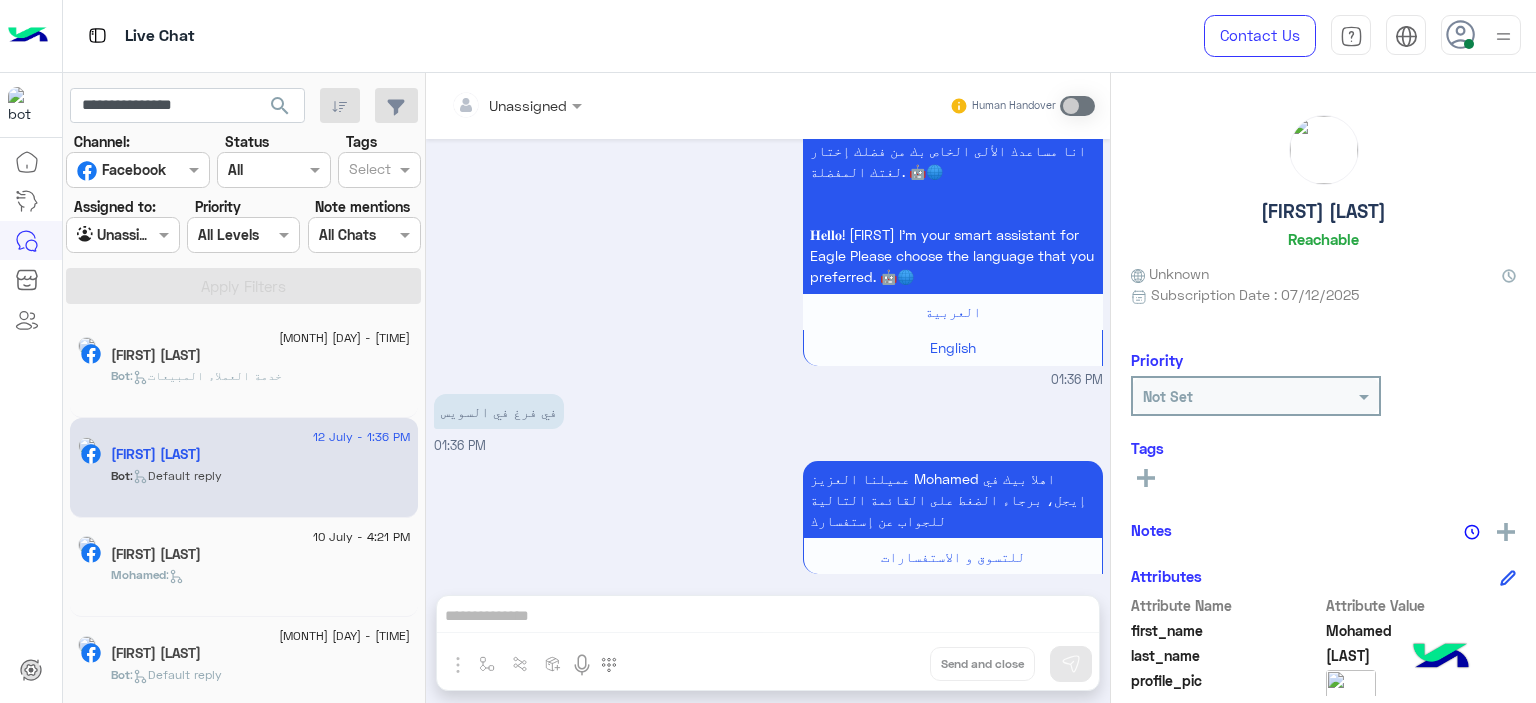 click on "Mohamed :" 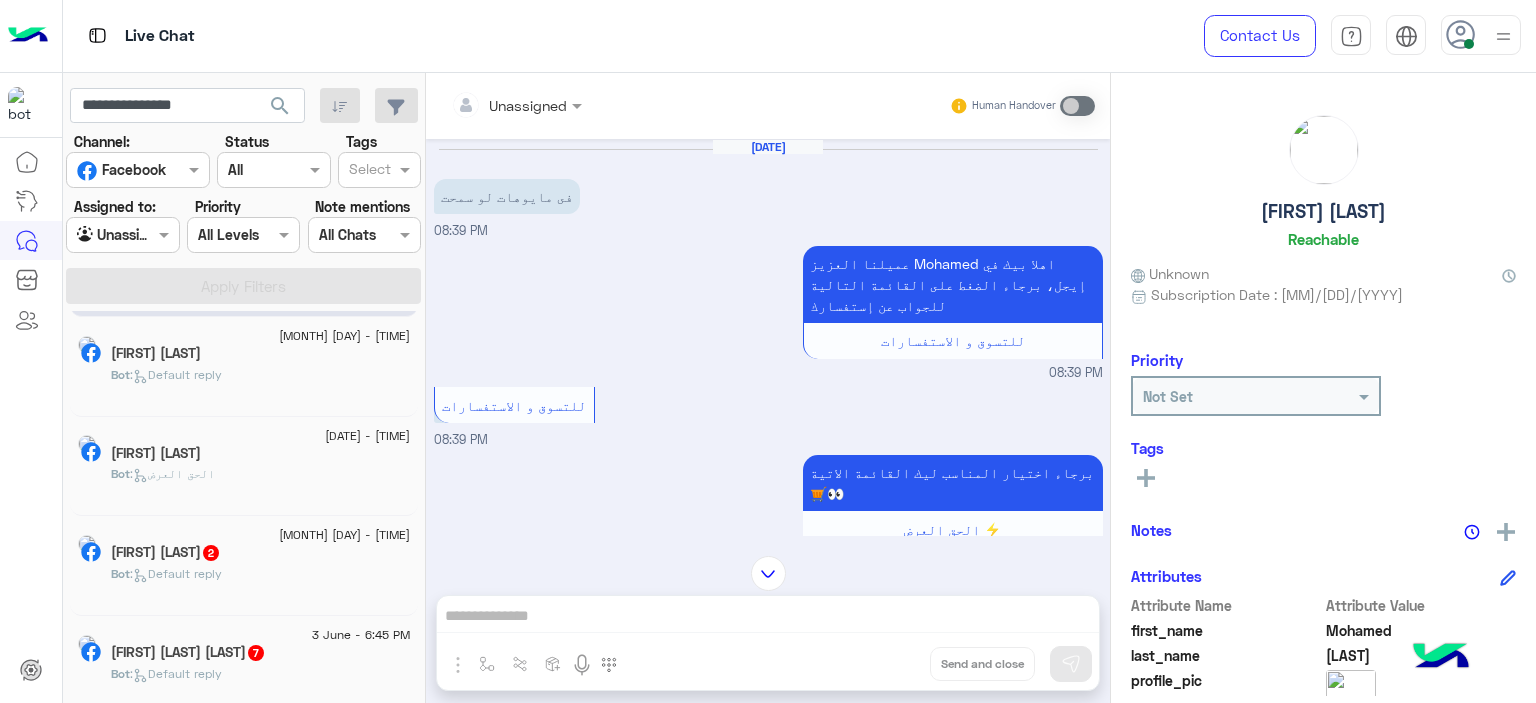 click on "21 June - 10:50 AM  Mohamed Hussein  Bot :   Default reply" 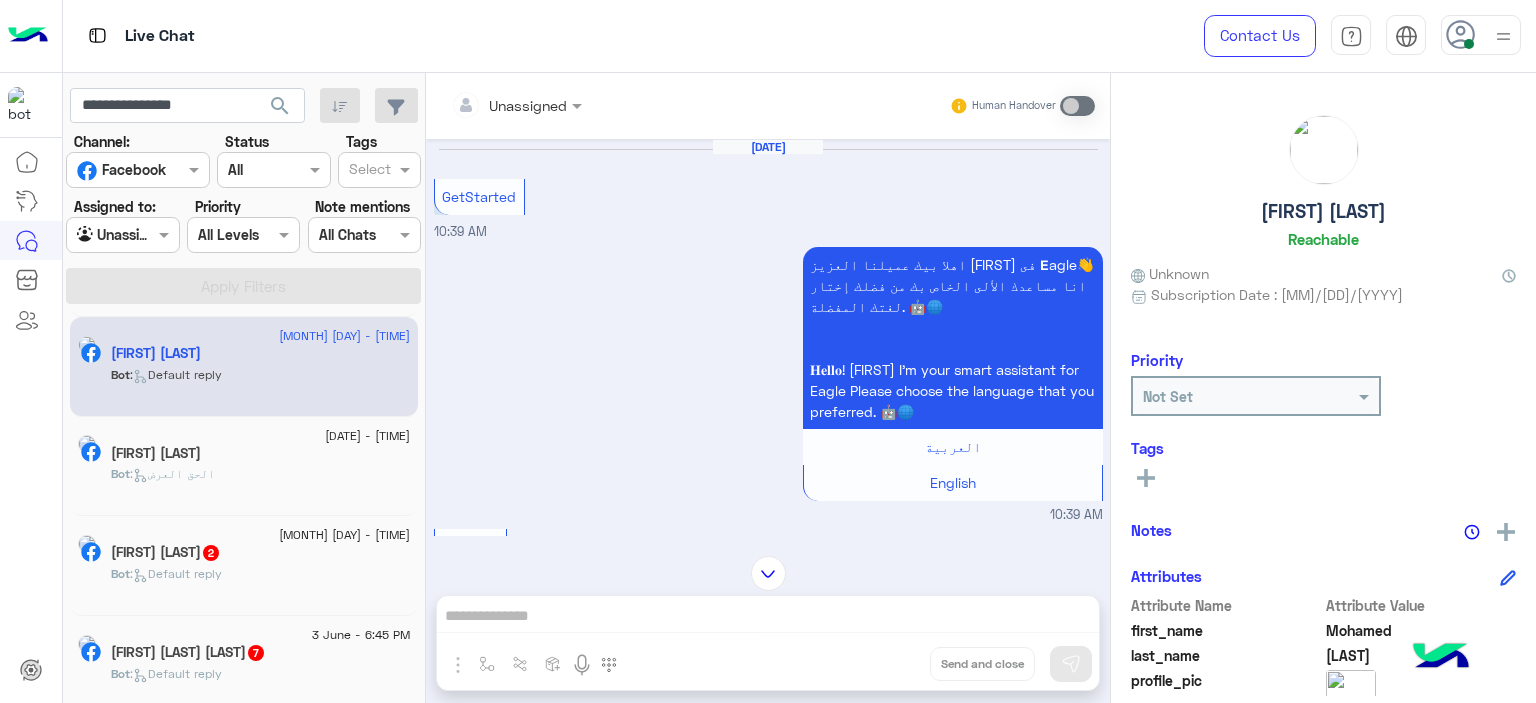 click on ":   الحق العرض" 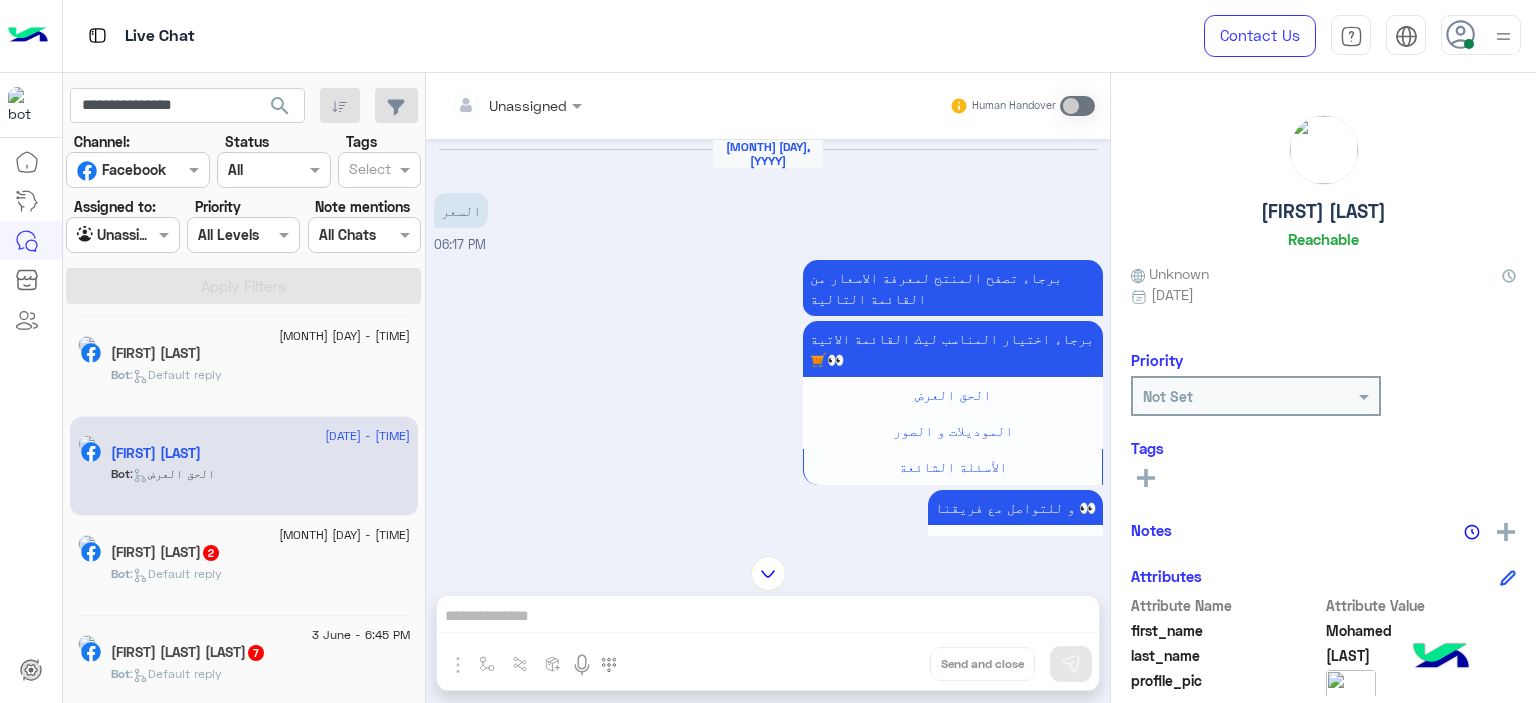 click 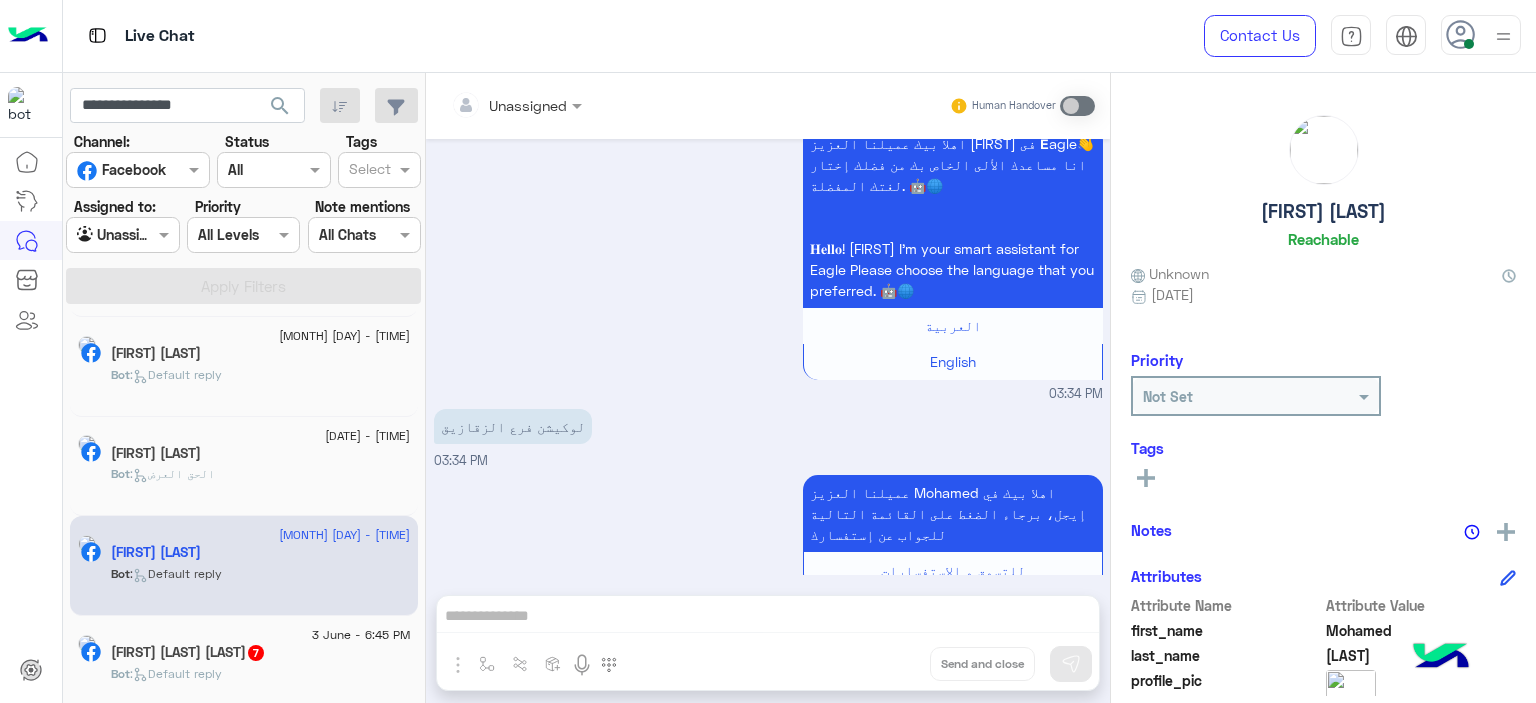 click on "Mohamed Hussein Abdallah  7" 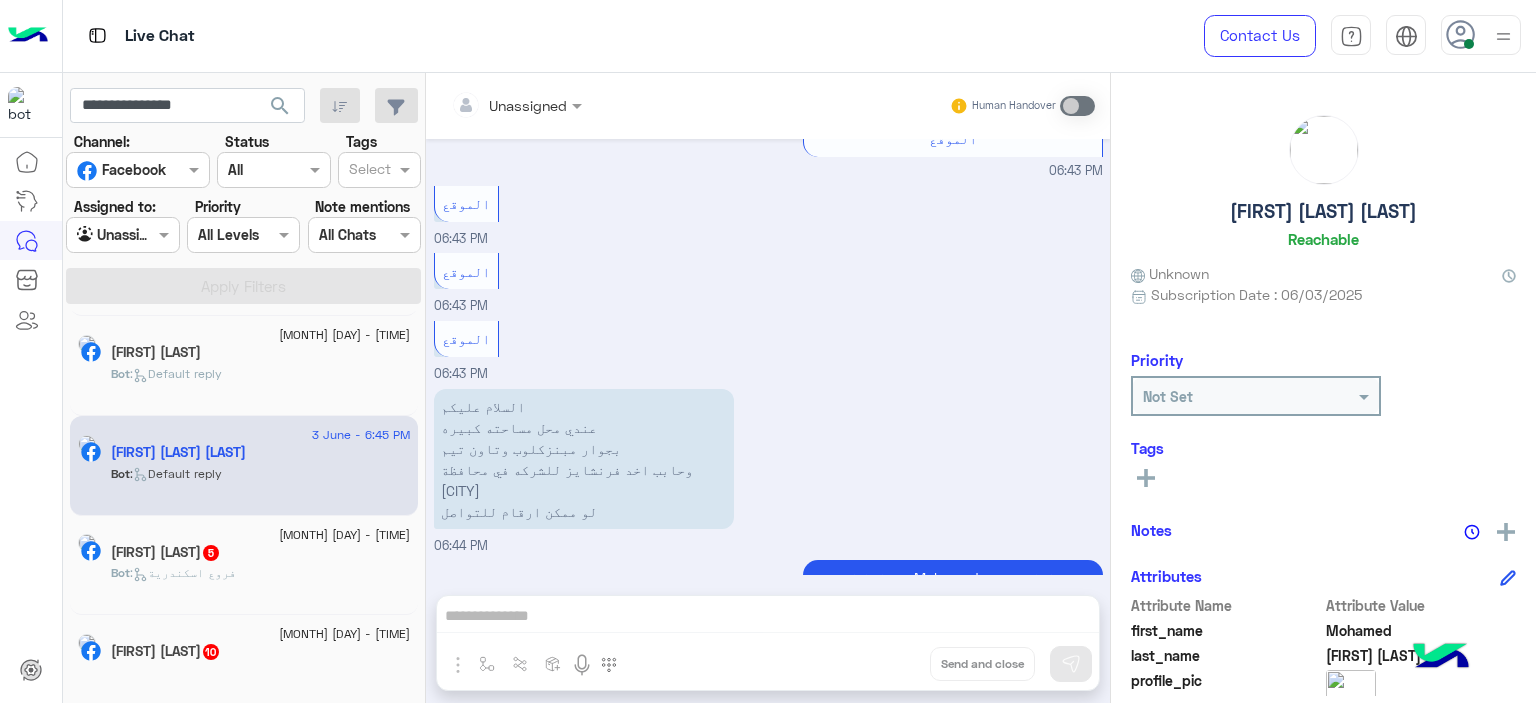 click on "Bot :   فروع اسكندرية" 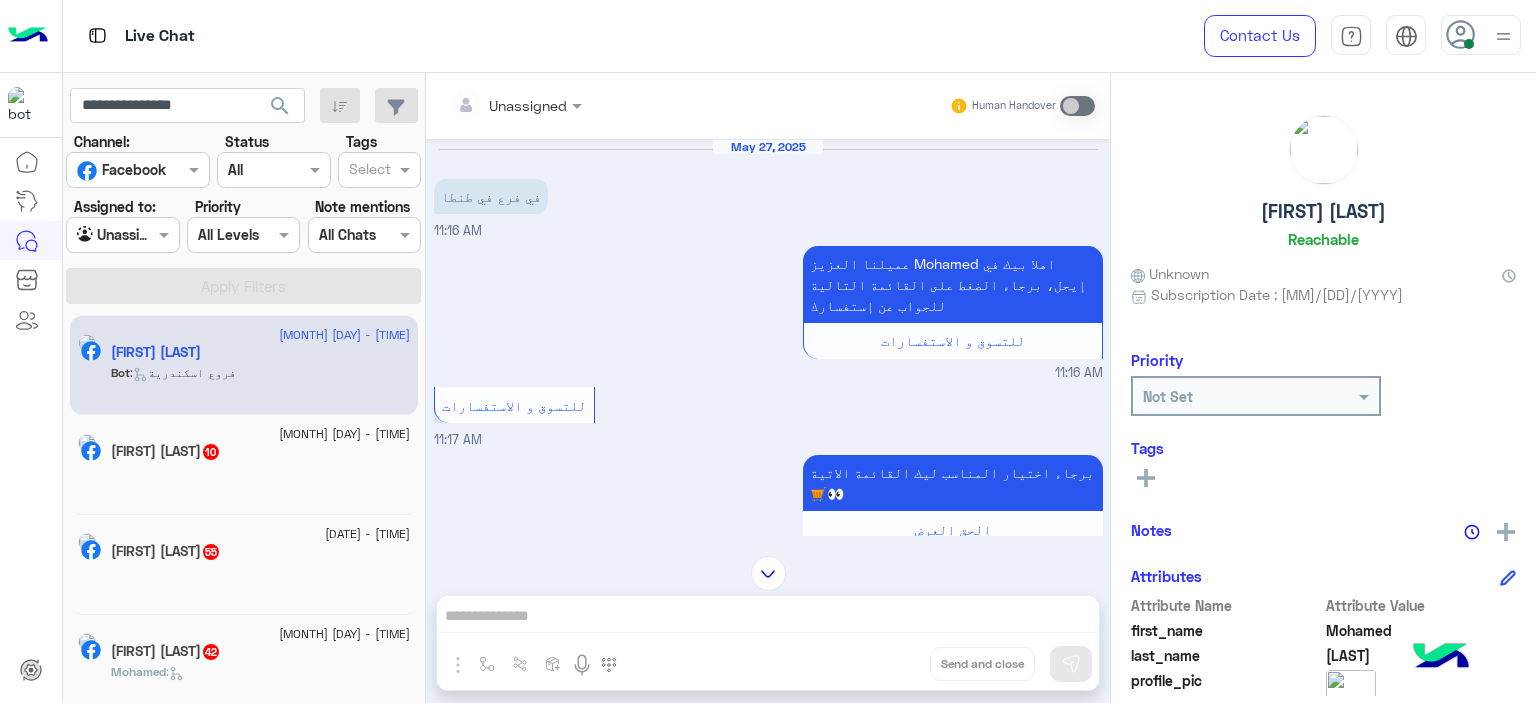 click 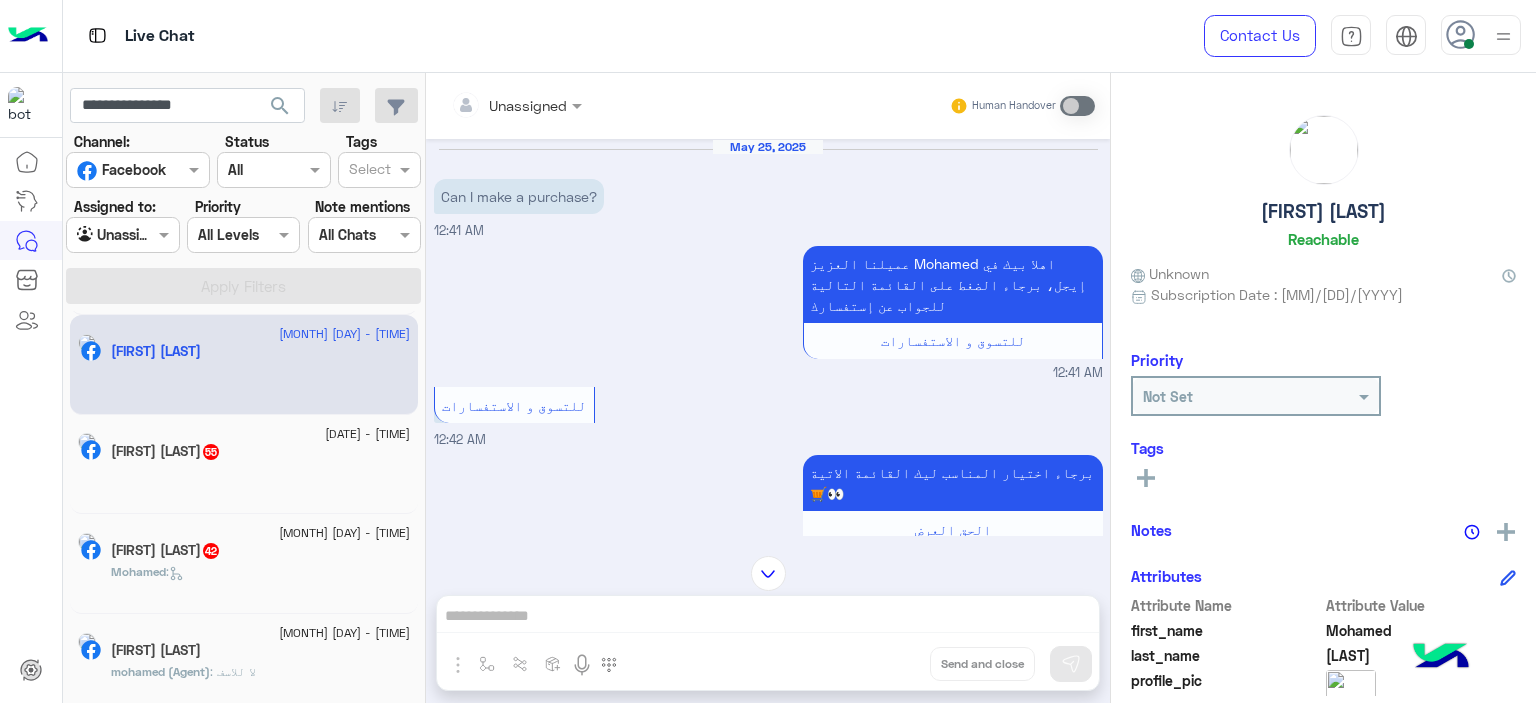 click on "Mohamed Hussein  55" 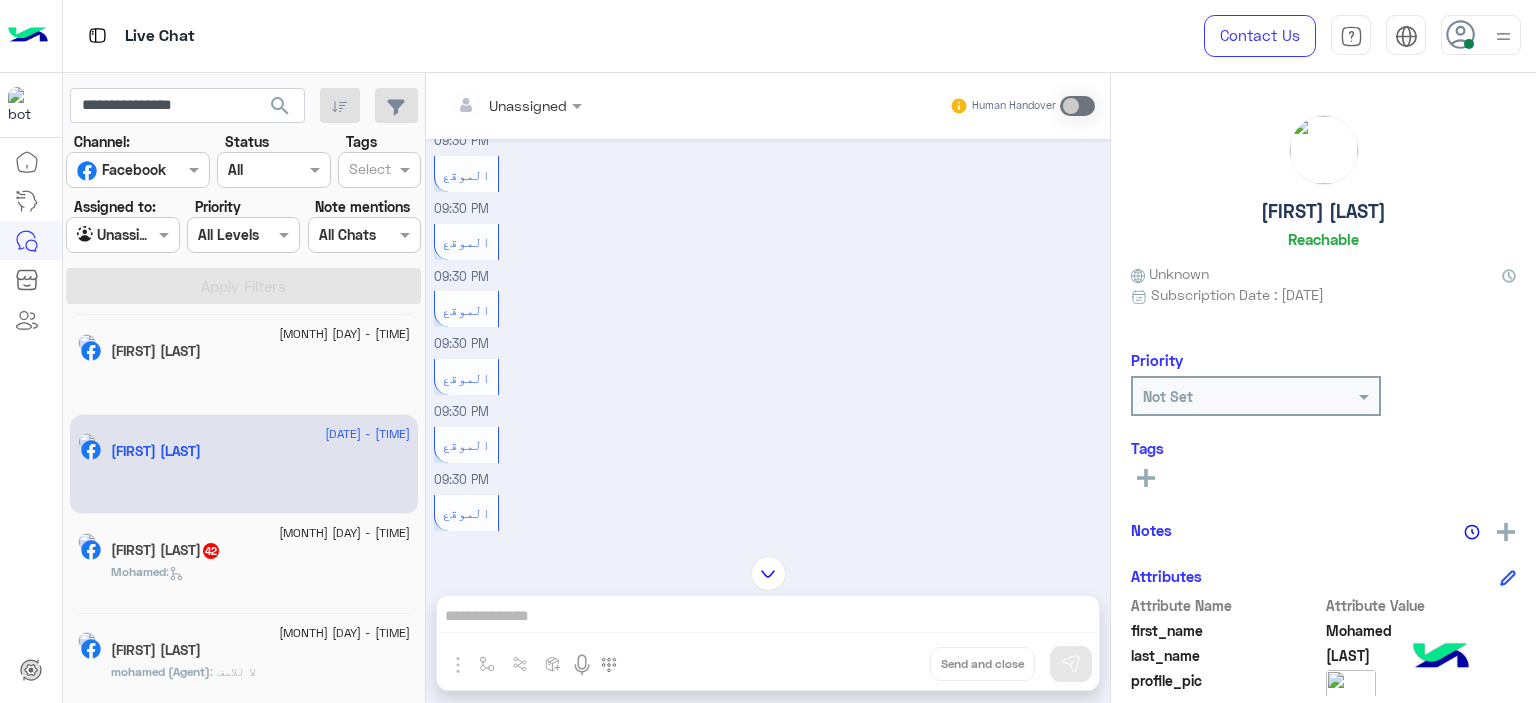 click on "Mohamed :" 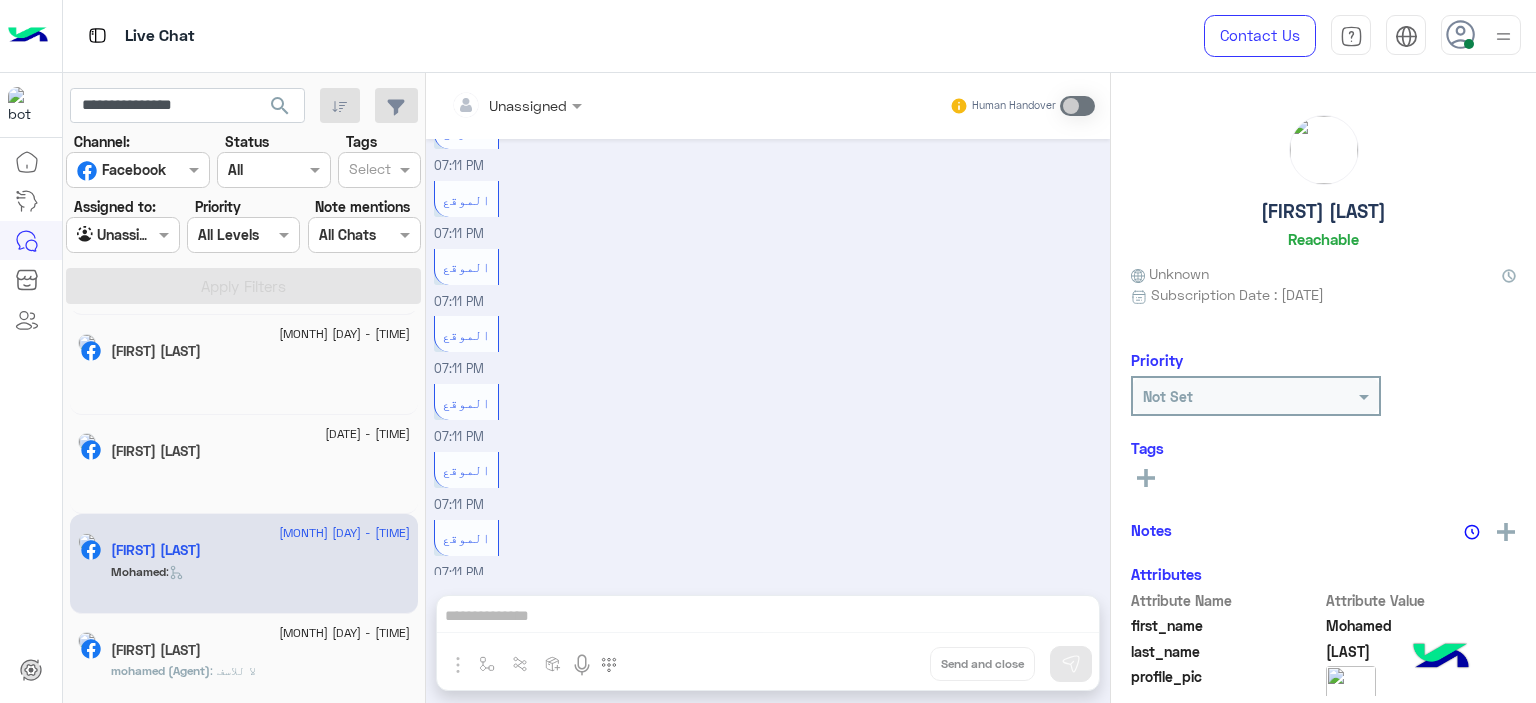 click on ": لا للاسف" 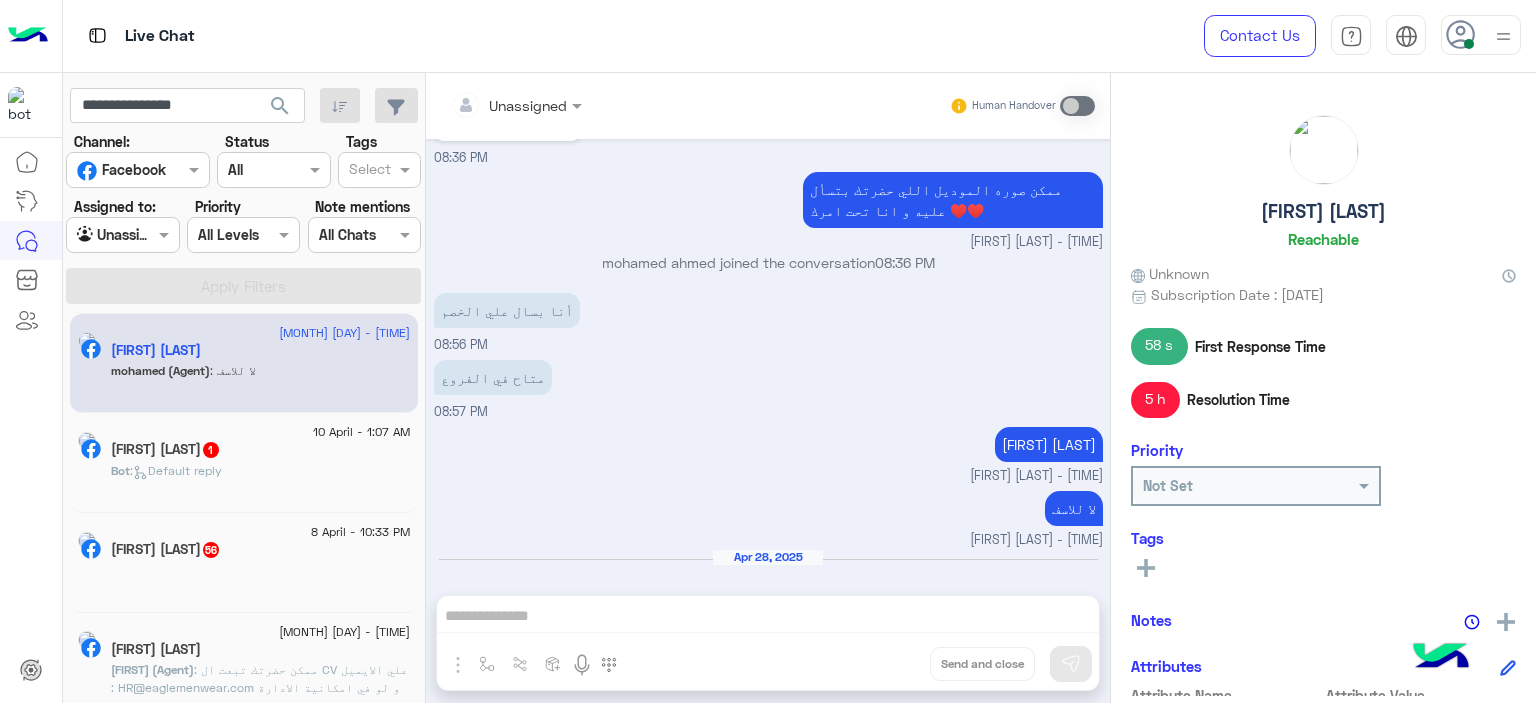 click on "Mohamed Hussein  1" 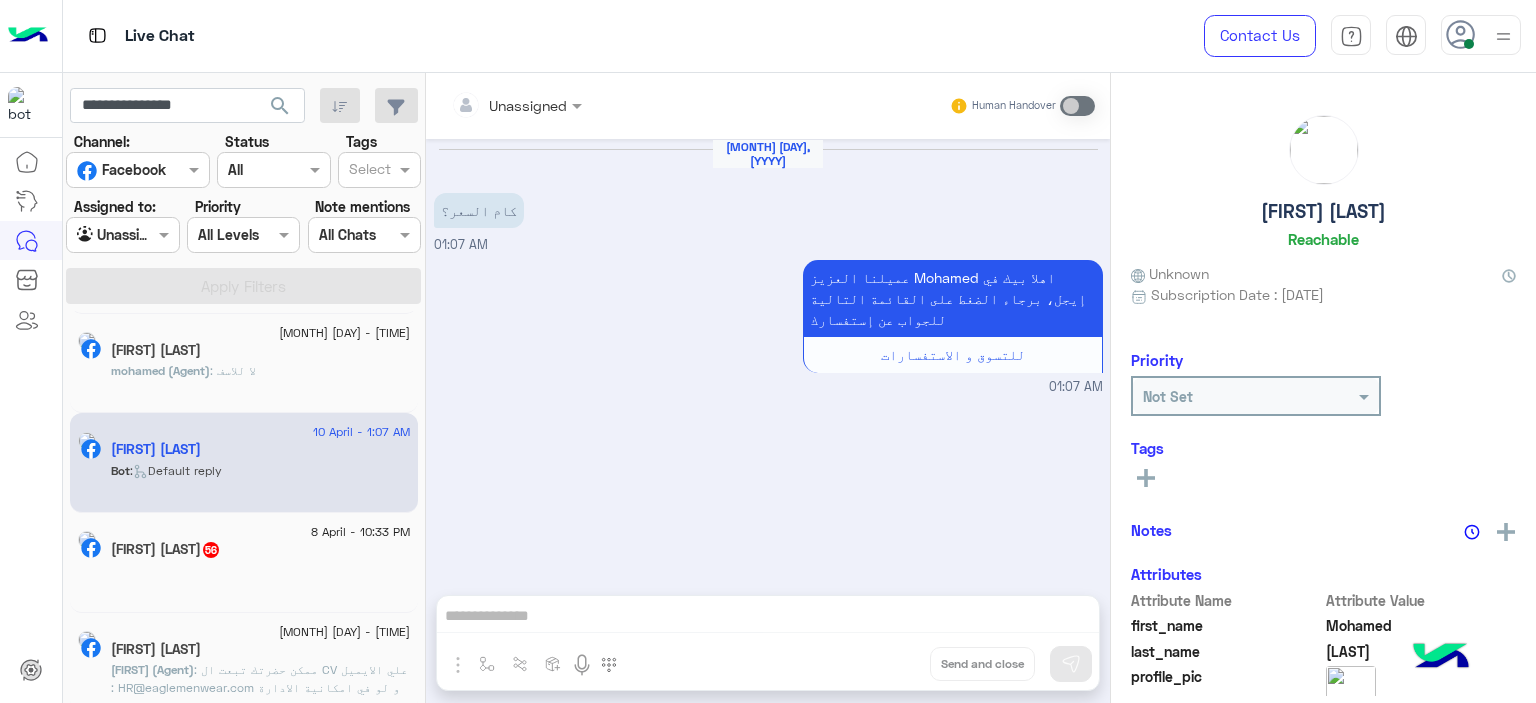 click on "Mohamed Hussein  56" 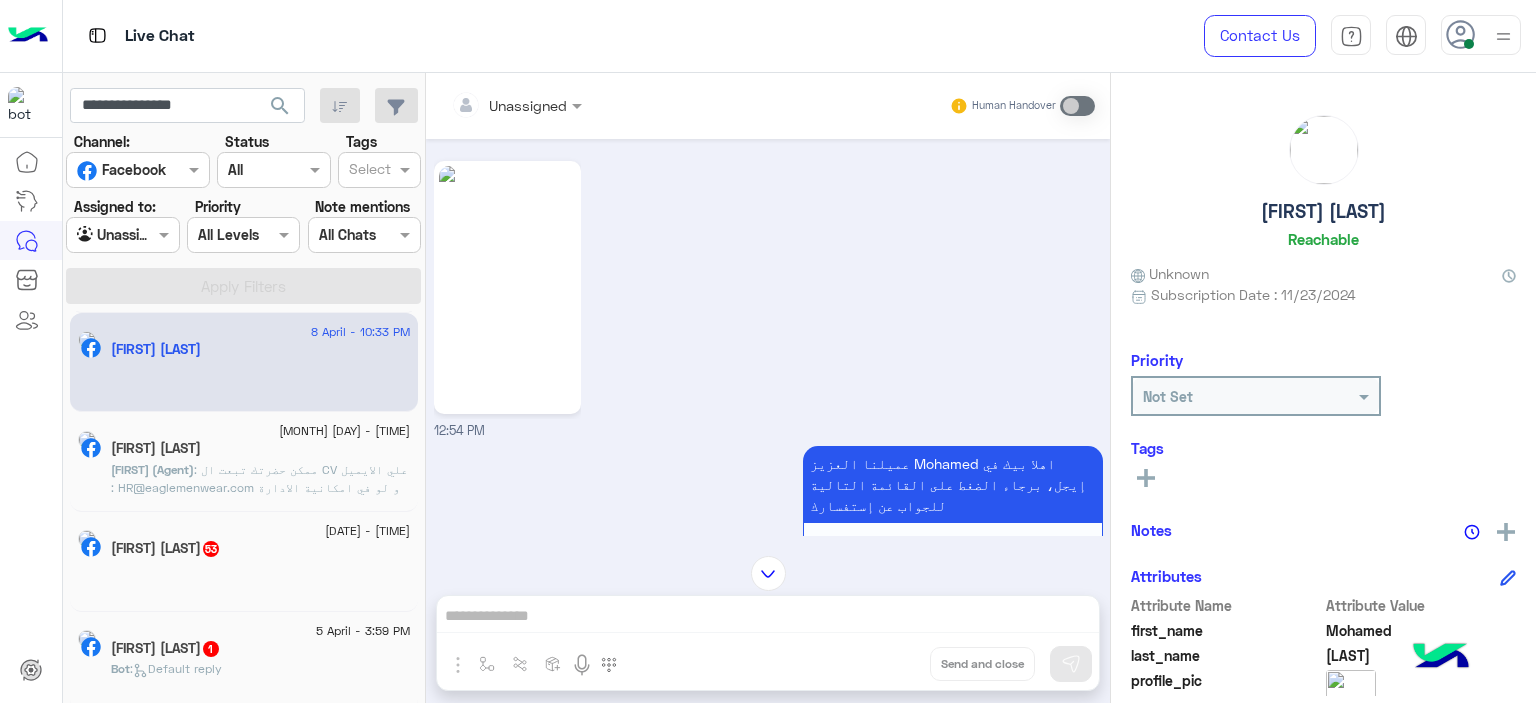 click on ": ممكن حضرتك تبعت ال CV علي الايميل : HR@eaglemenwear.com
و لو في امكانية الادارة هتتواصل بيك ❤️" 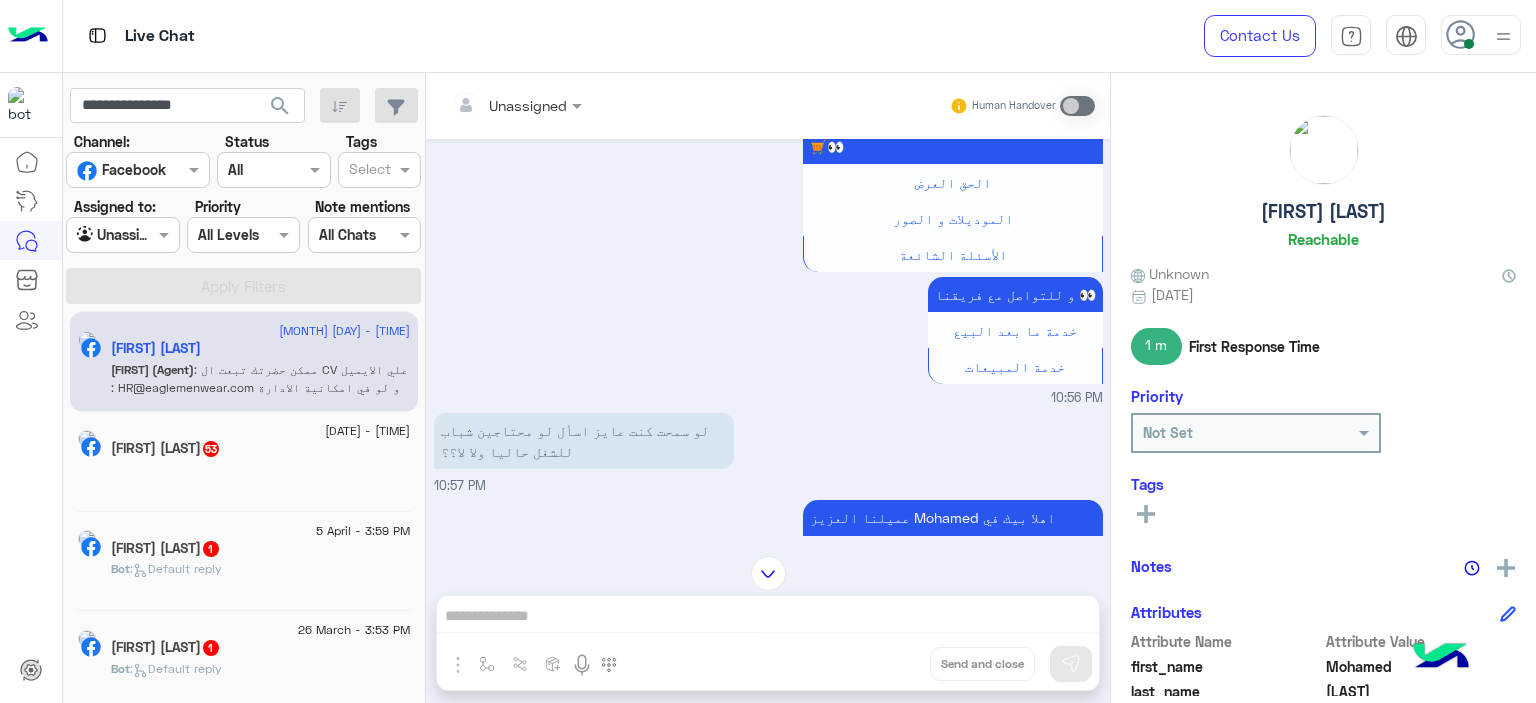 click 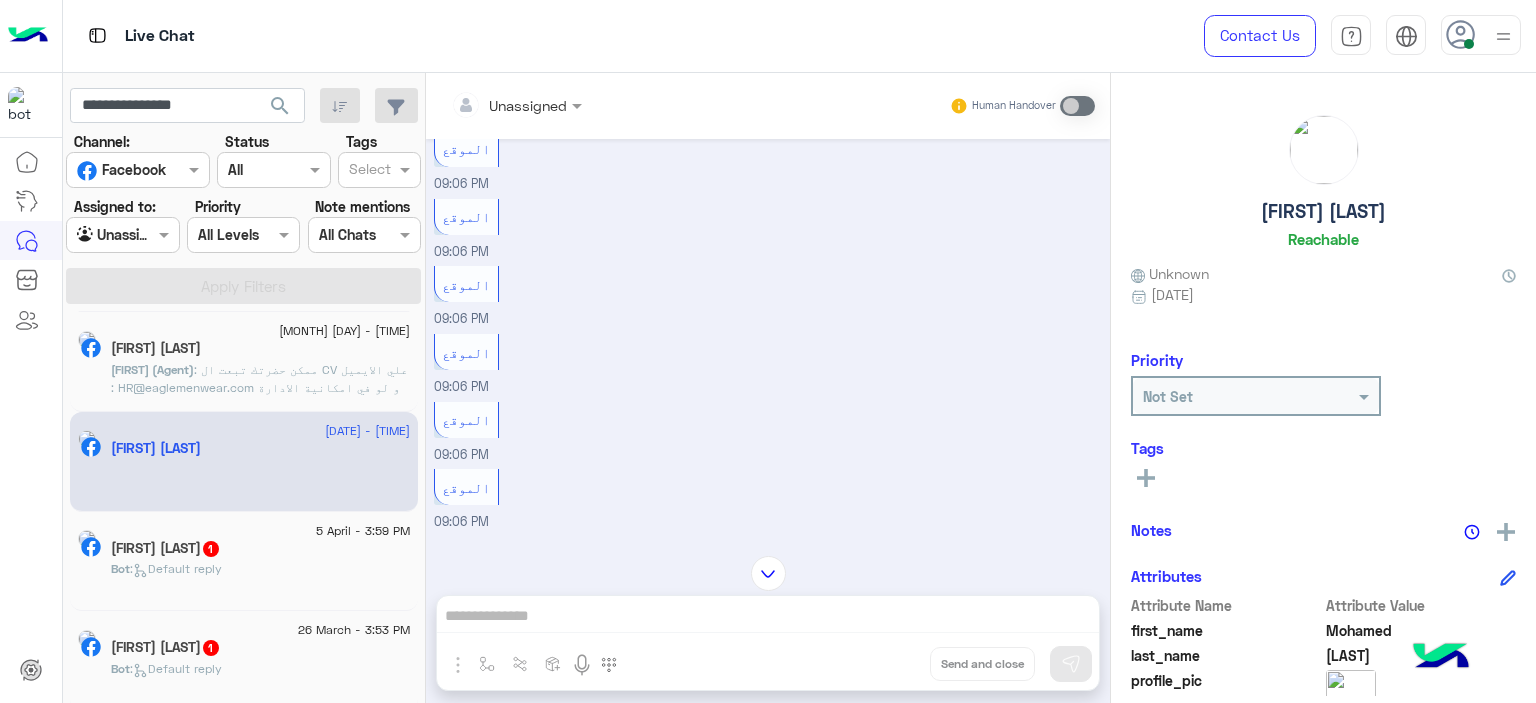 click on "Bot :   Default reply" 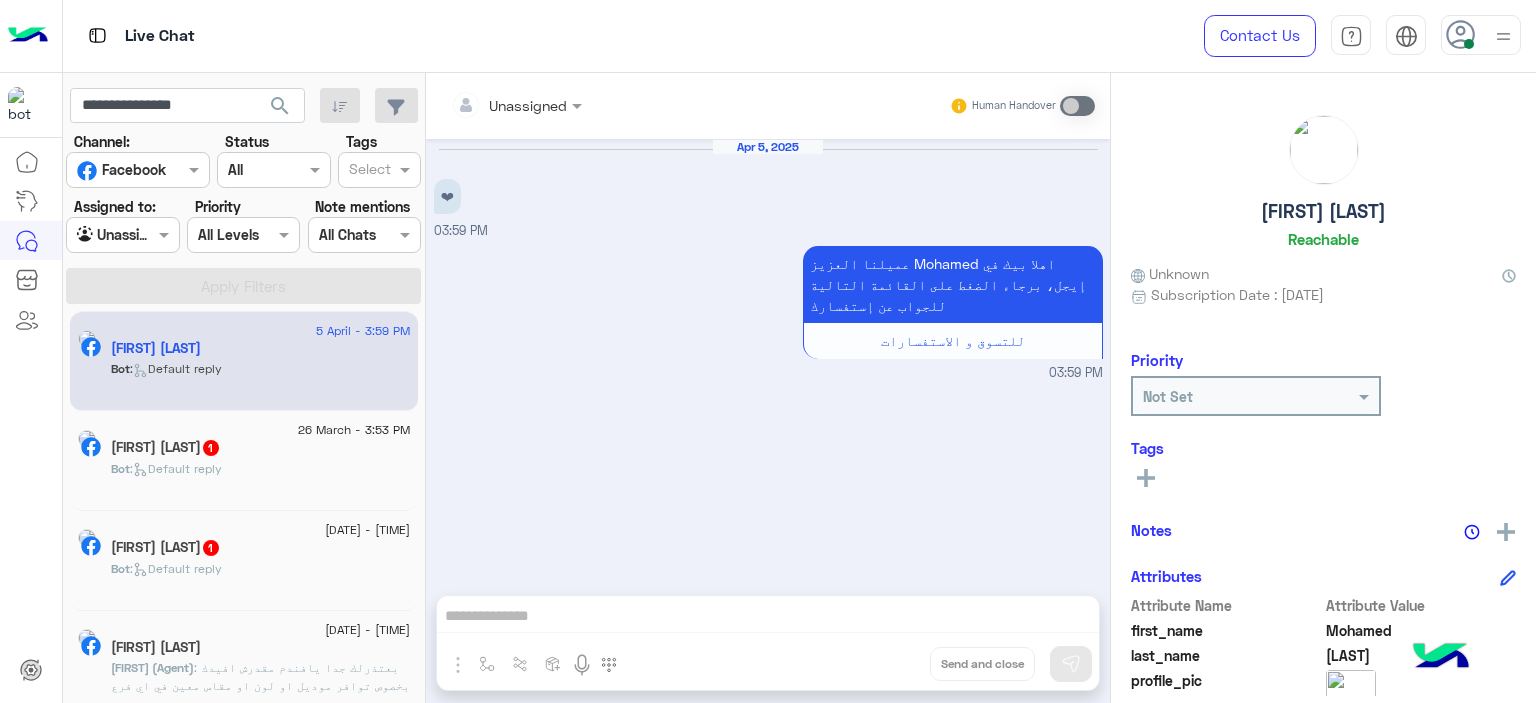 click on "Bot :   Default reply" 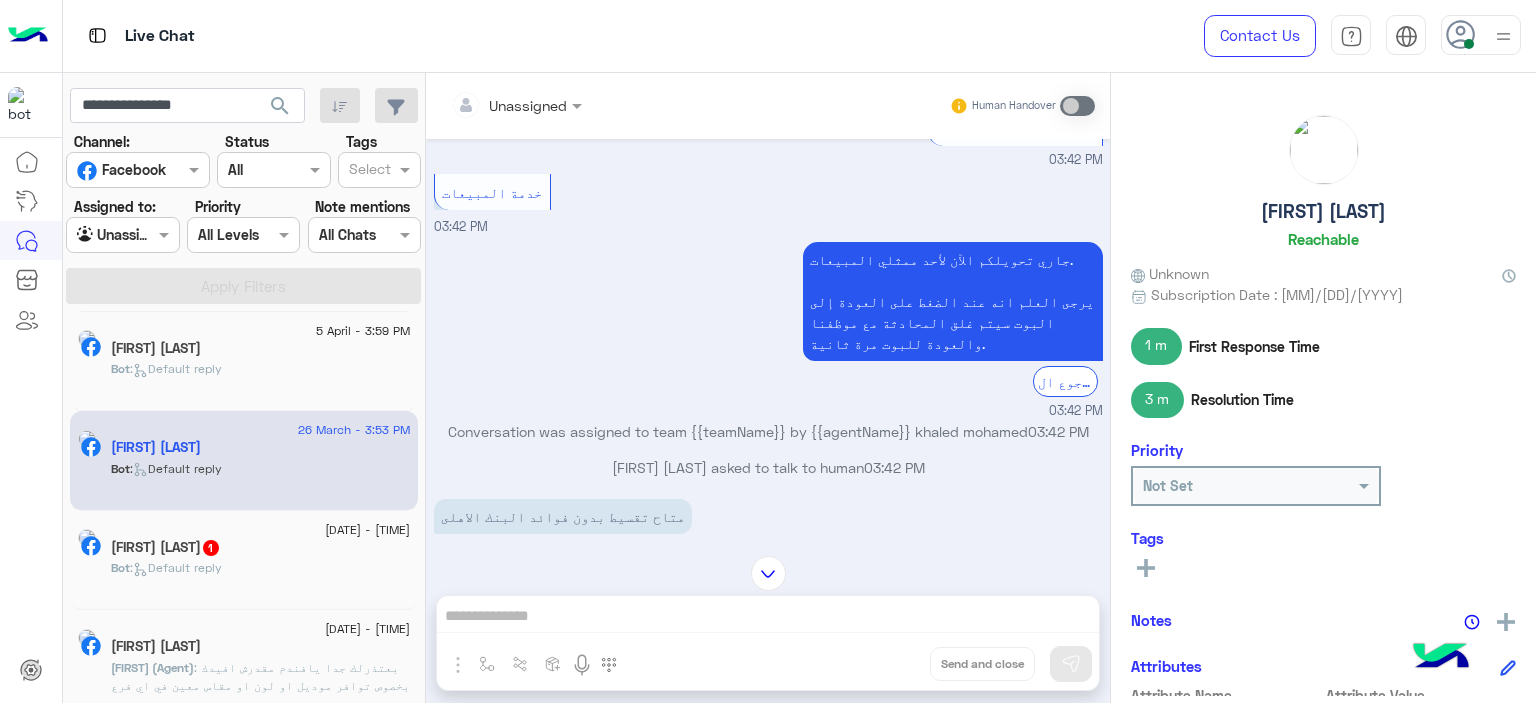 click on "Mohamed Hussein  1" 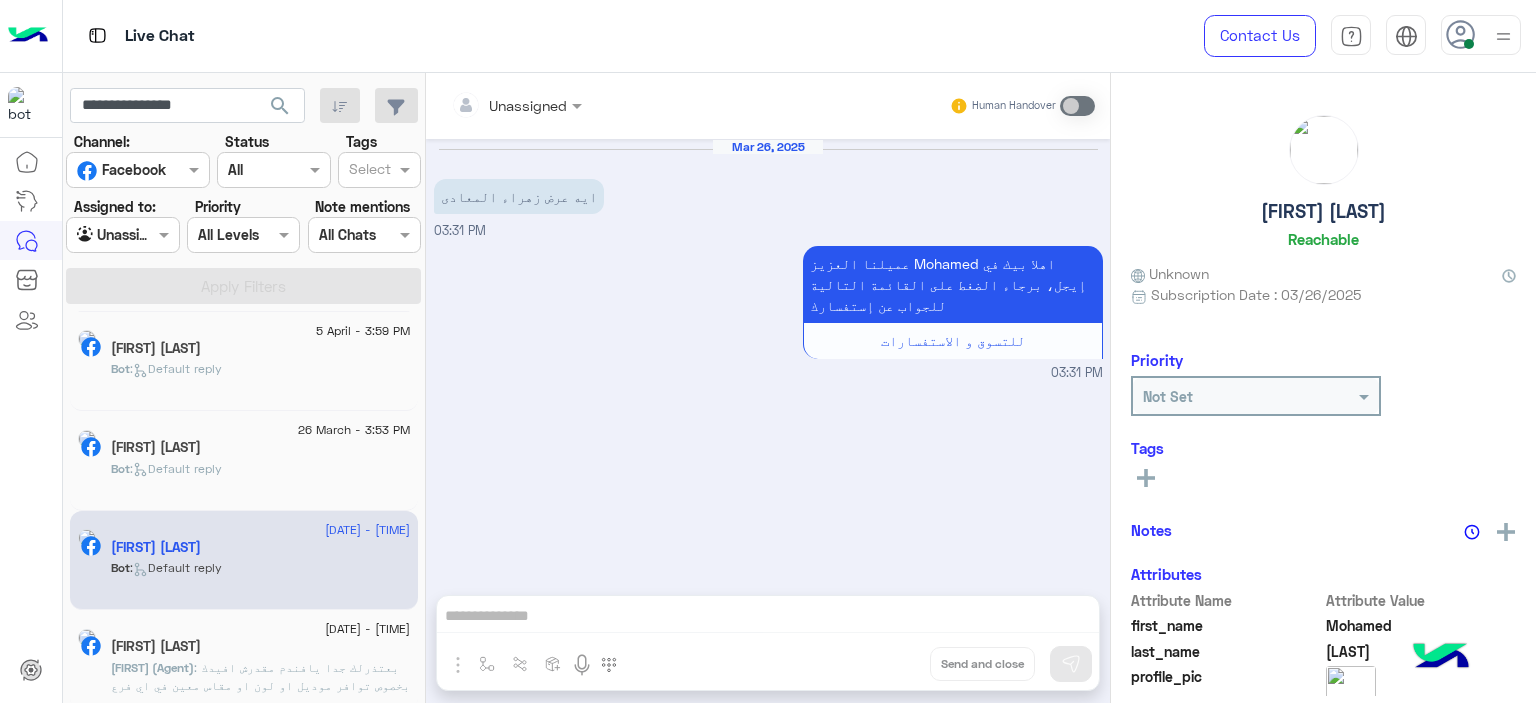 click on ": بعتذرلك جدا يافندم
مقدرش افيدك بخصوص توافر موديل او لون او مقاس معين في اي فرع من الفروع نتشرف بزيارتك لأقرب فرع من فروع ايجل .. ♥" 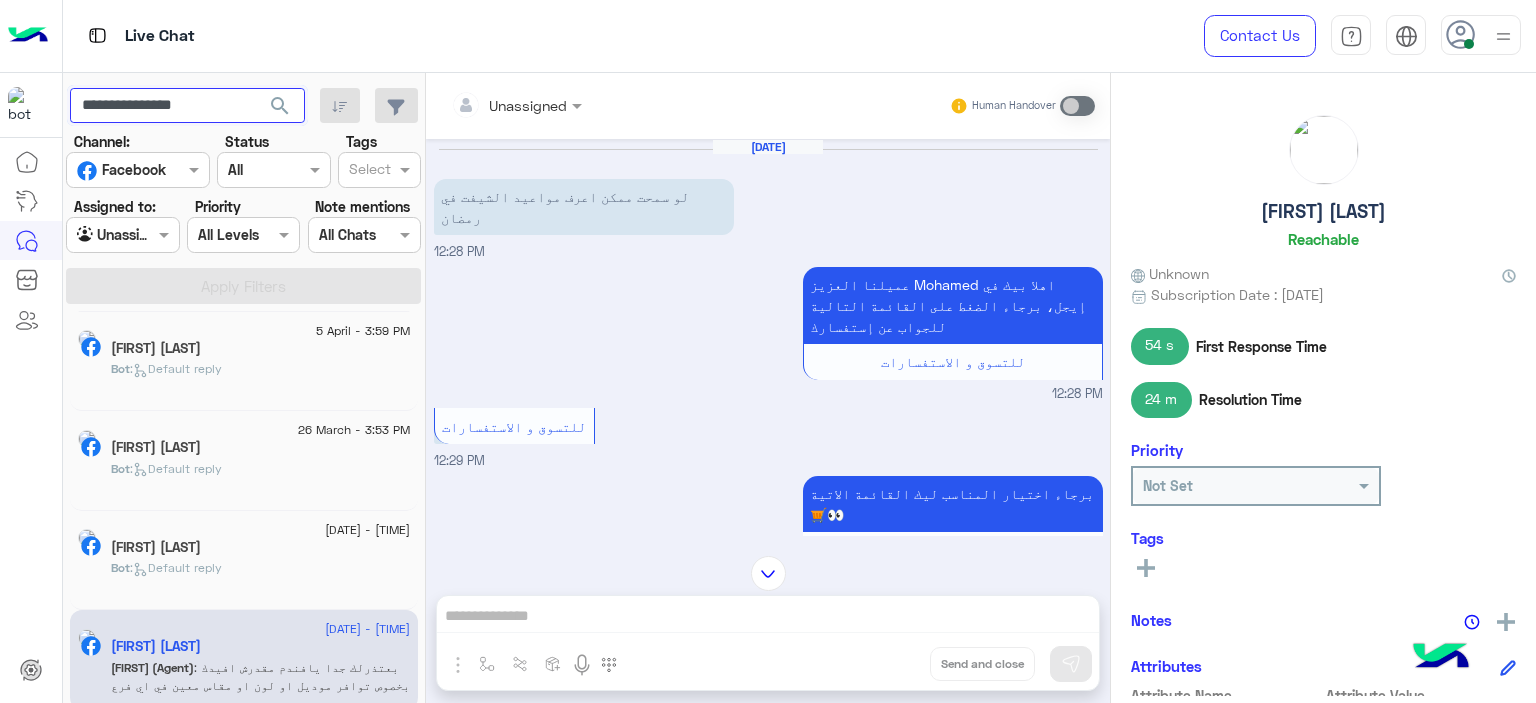 click on "**********" at bounding box center [187, 106] 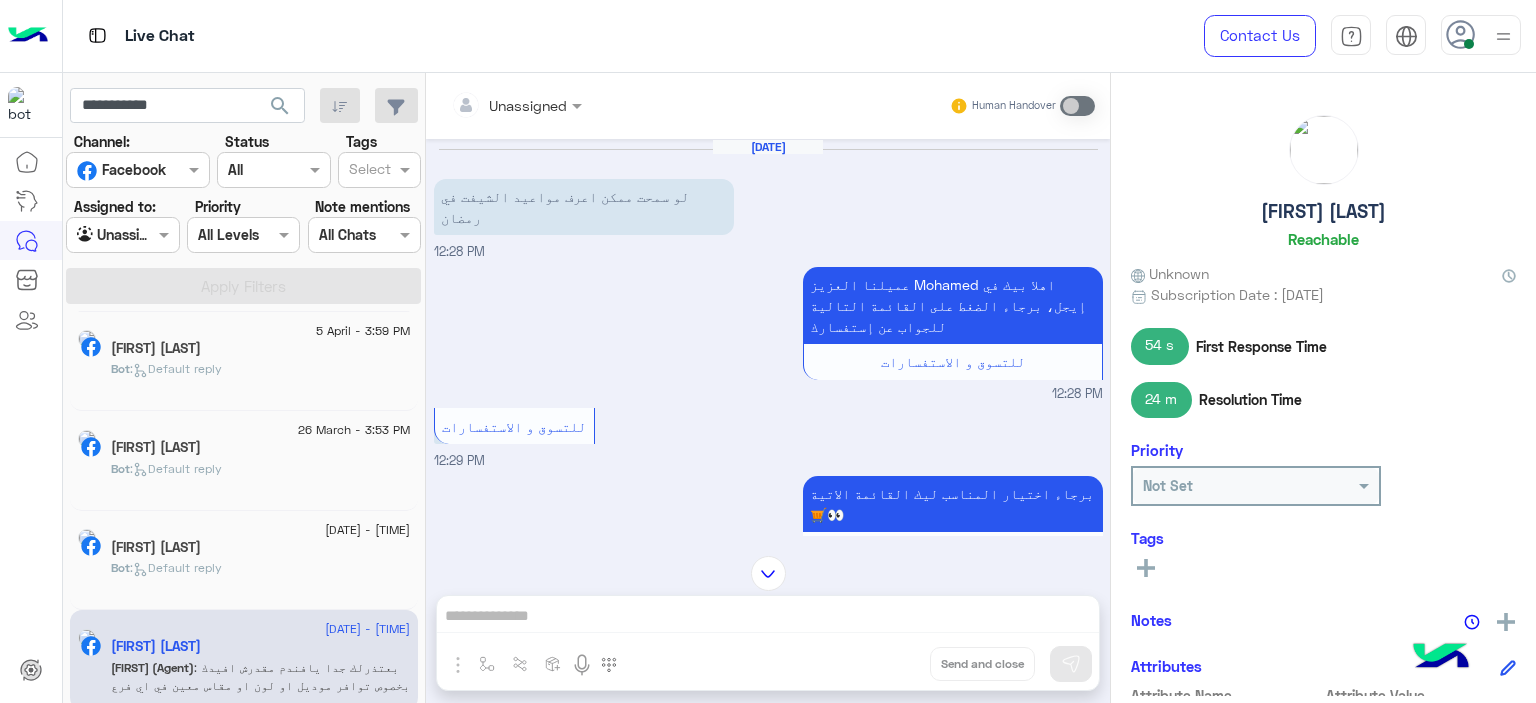 click on "search" 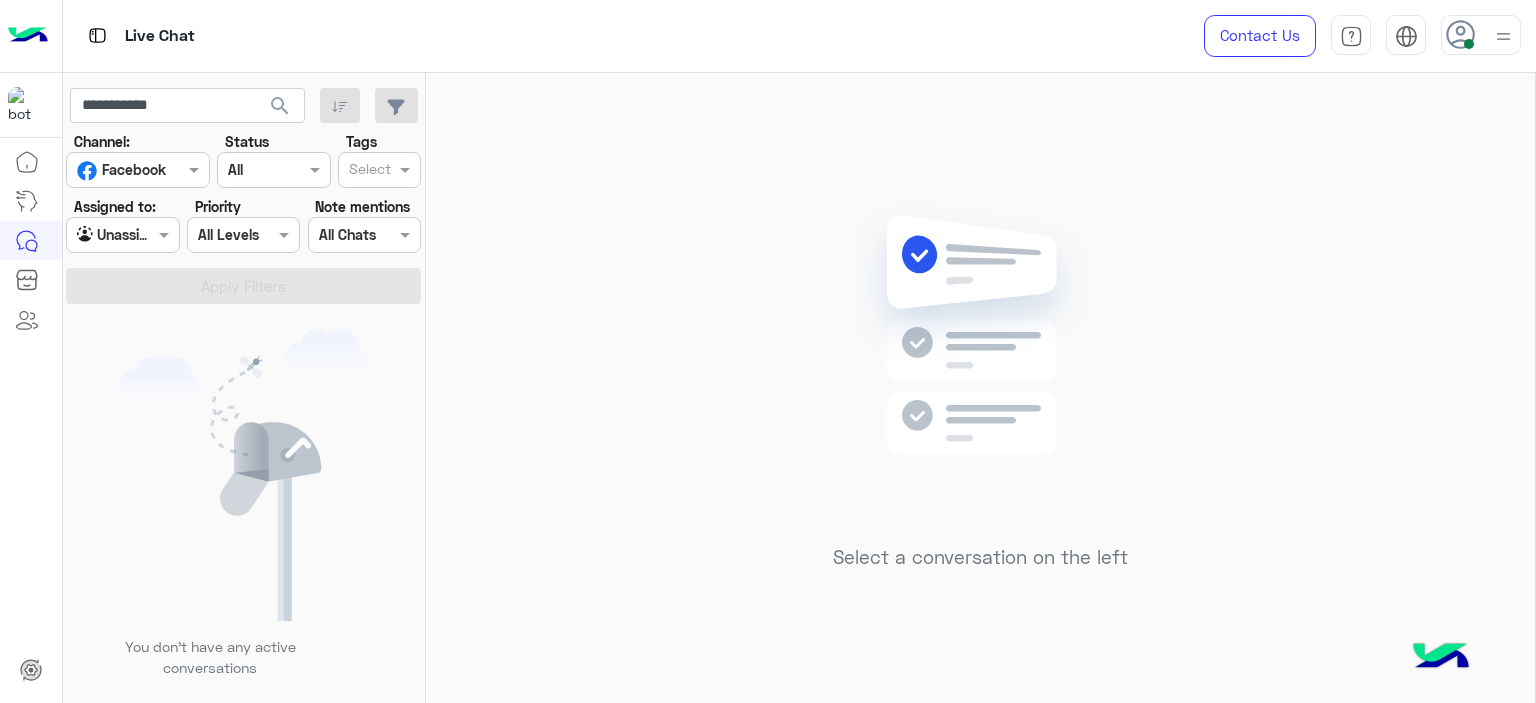 click at bounding box center (113, 170) 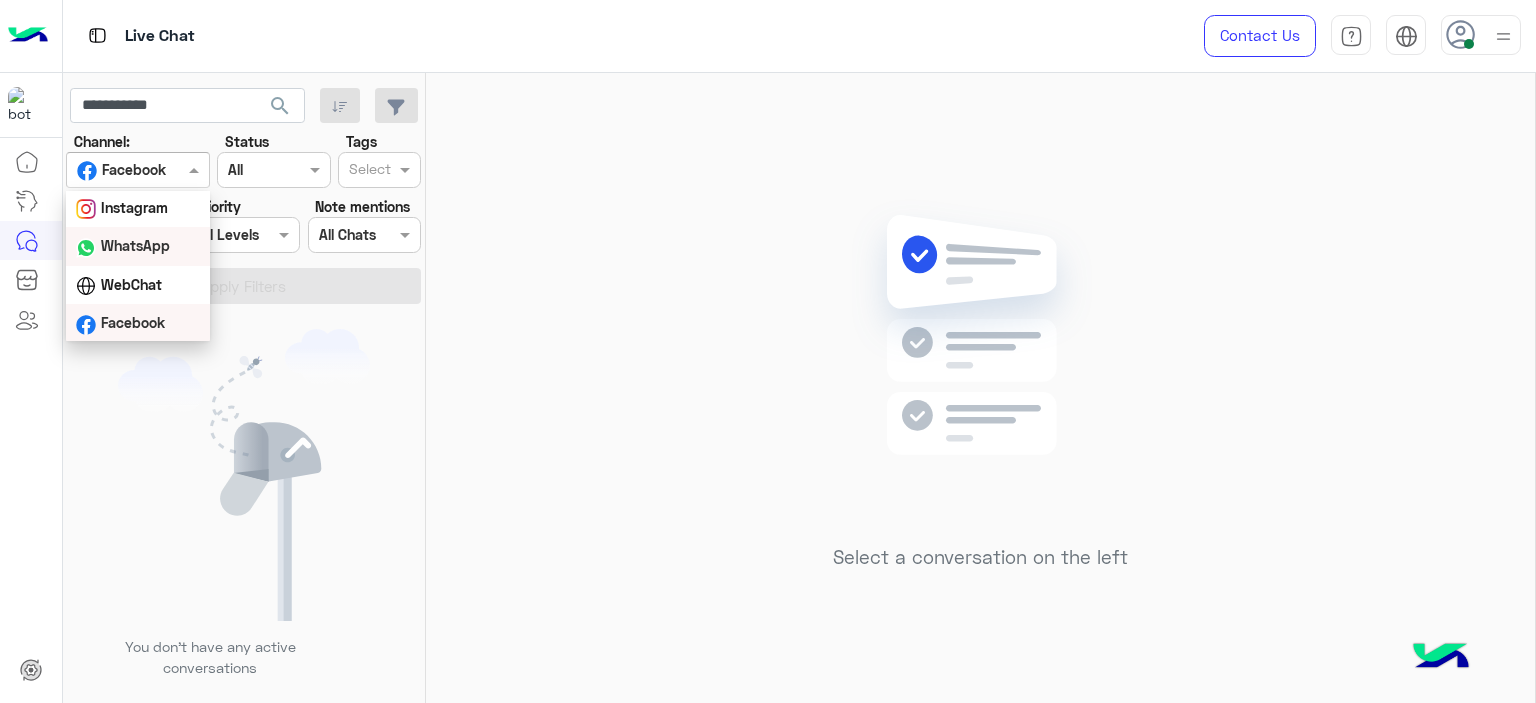 click on "WhatsApp" at bounding box center (138, 246) 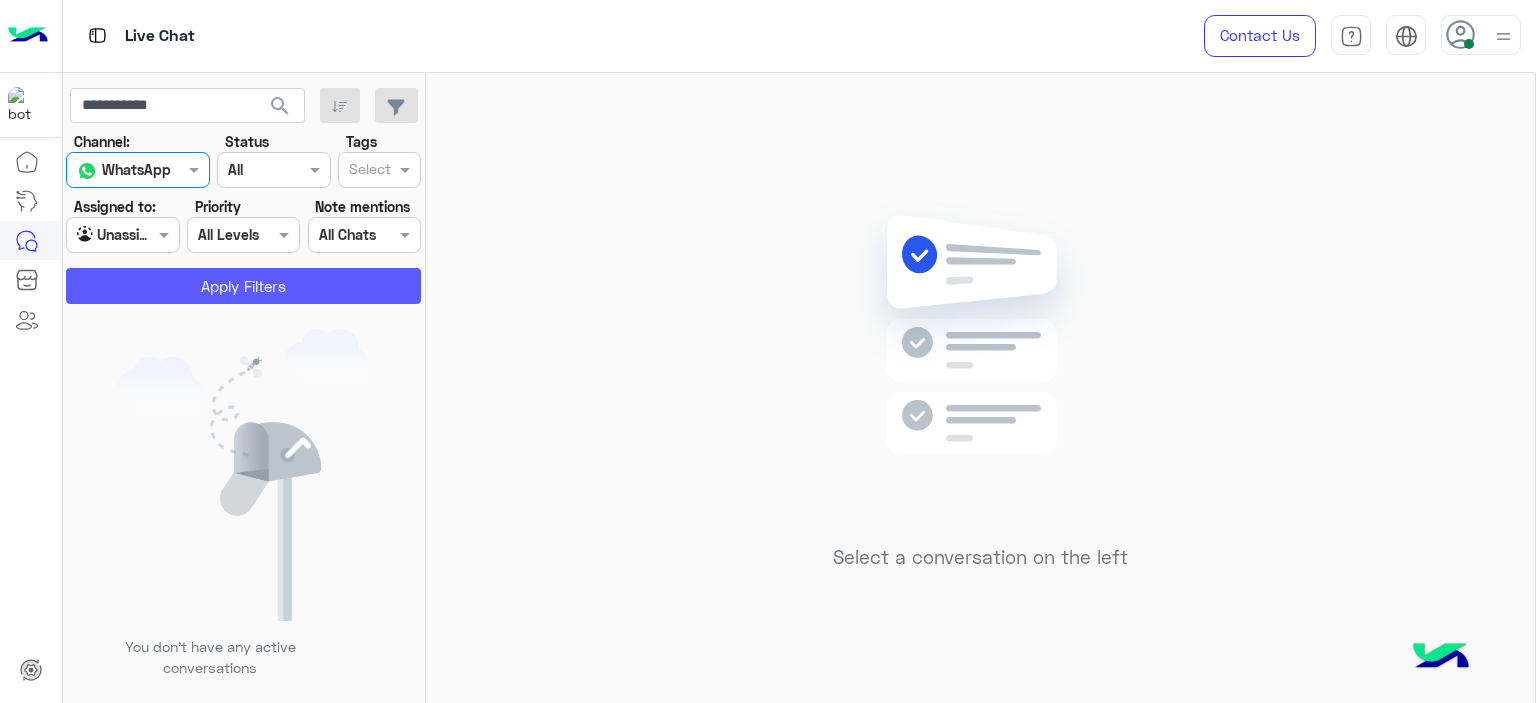 click on "Apply Filters" 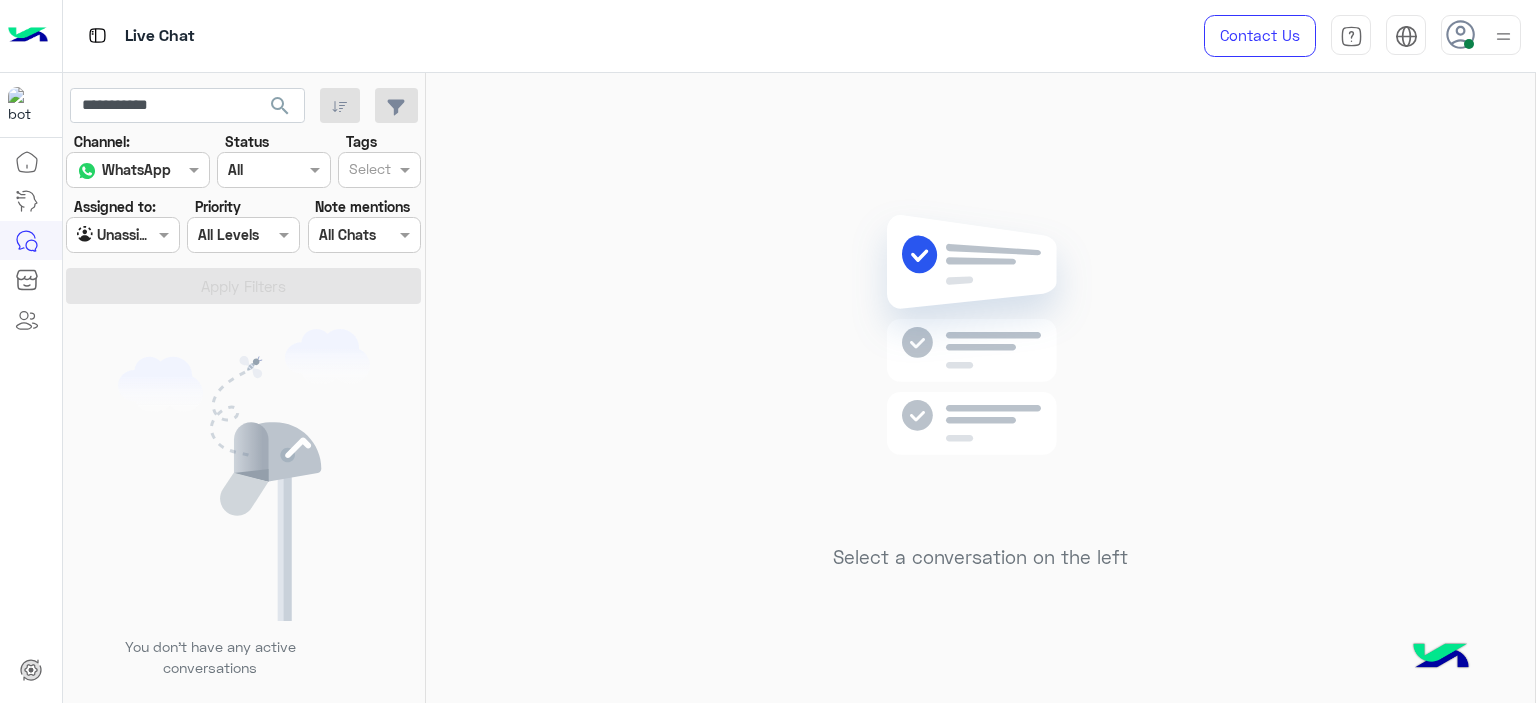 click at bounding box center [113, 170] 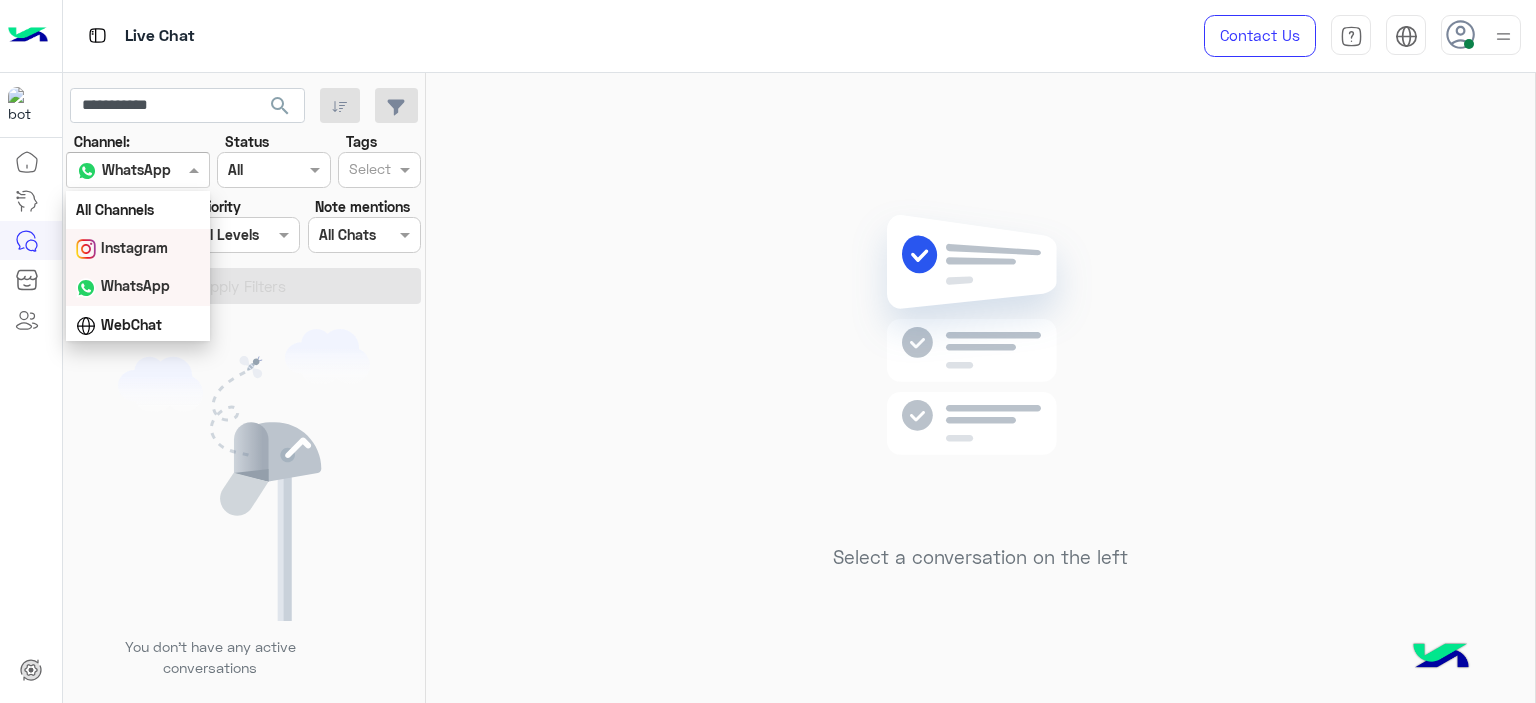 click on "Instagram" at bounding box center (138, 248) 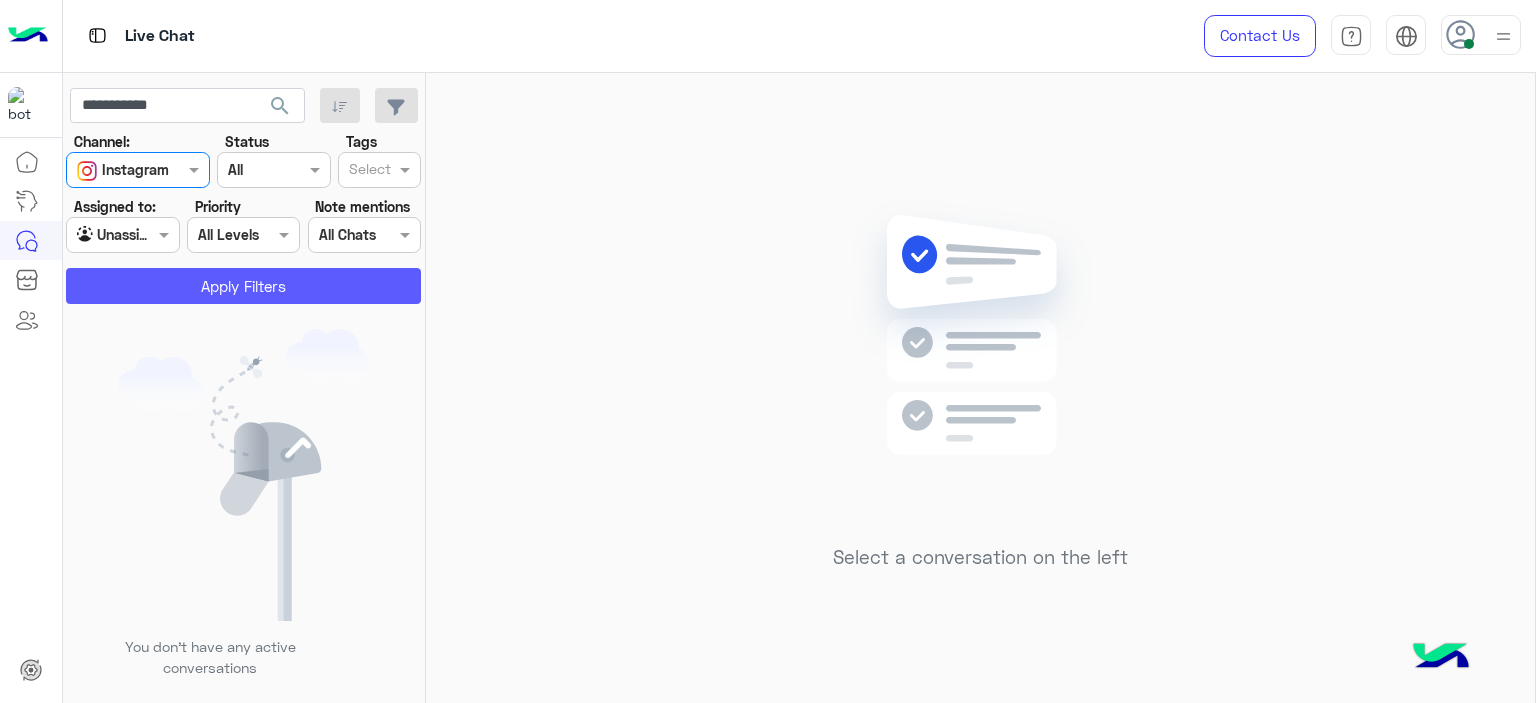 click on "Apply Filters" 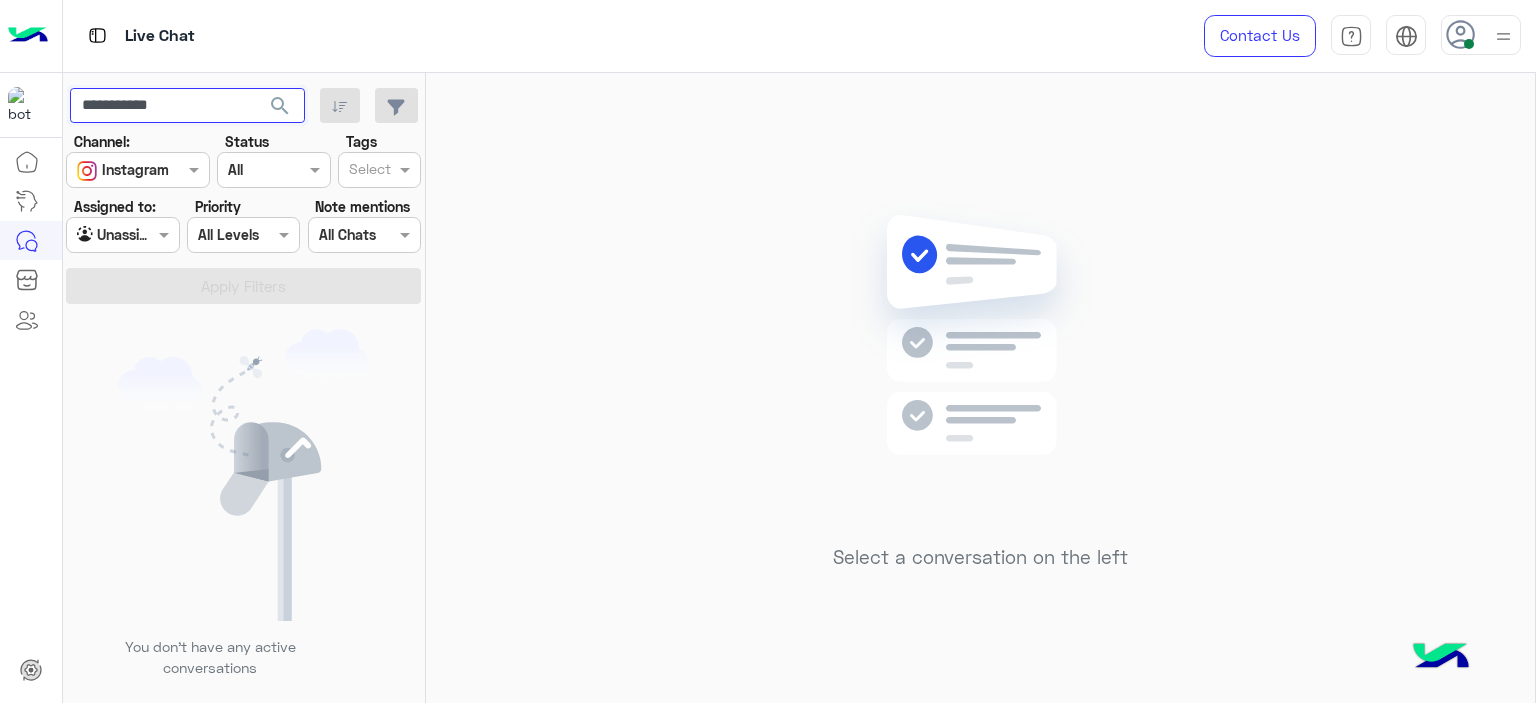 click on "**********" at bounding box center [187, 106] 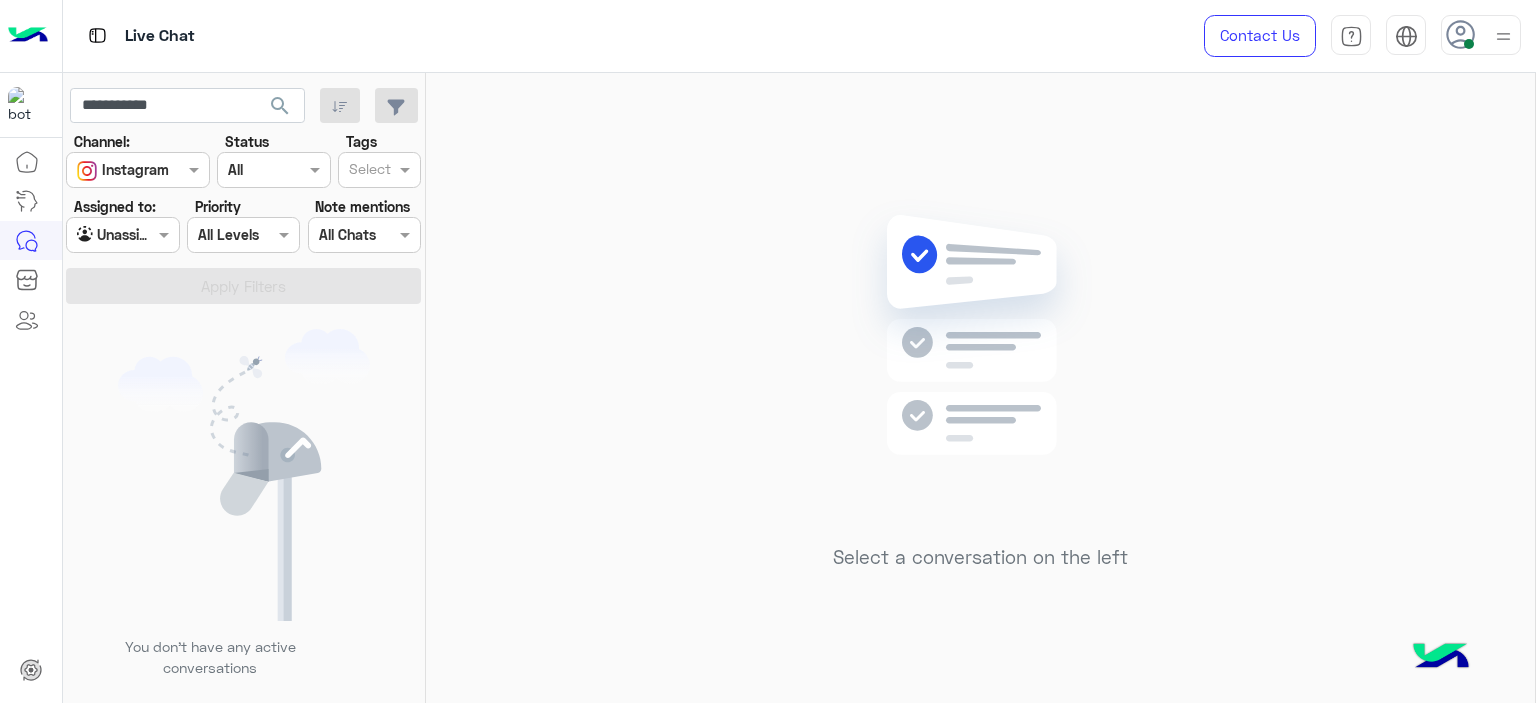 click on "search" 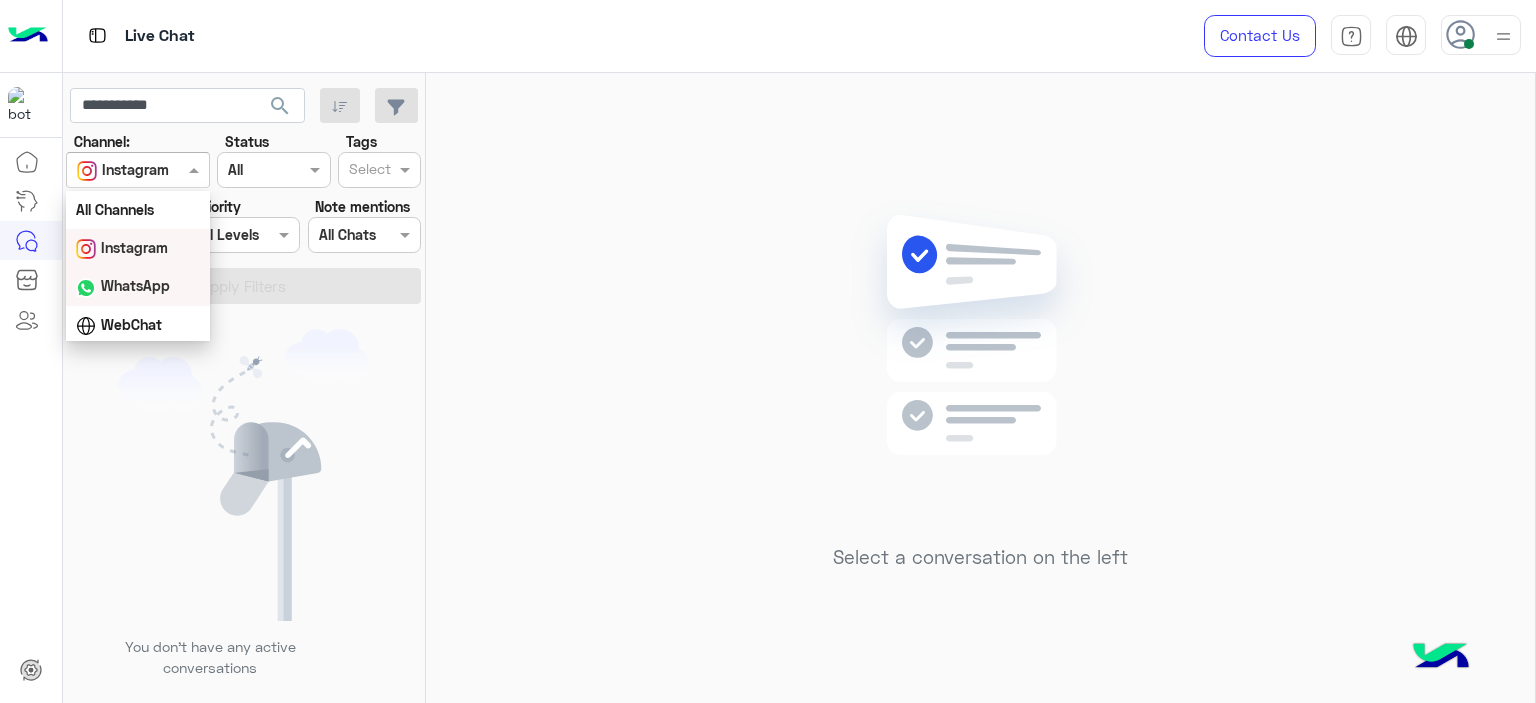 click on "WhatsApp" at bounding box center [135, 285] 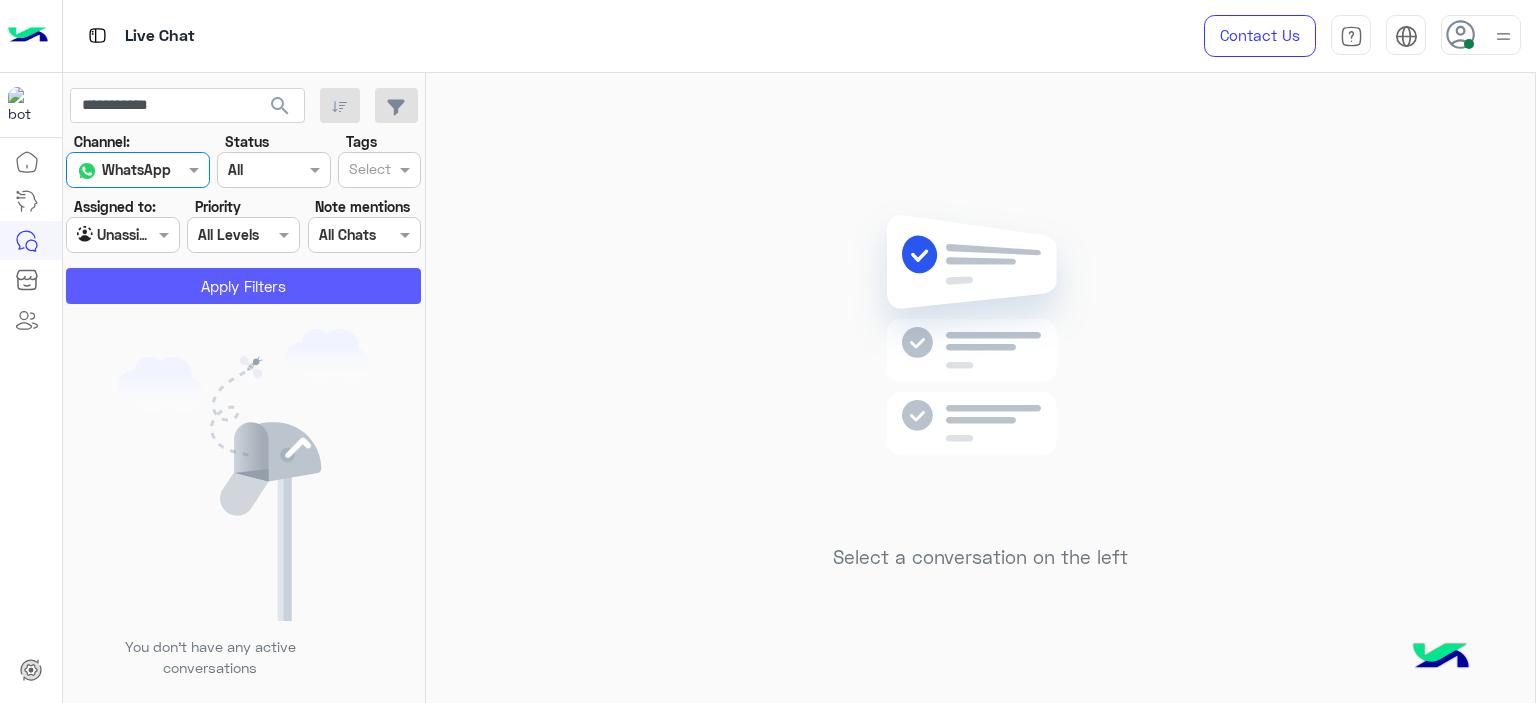 click on "Apply Filters" 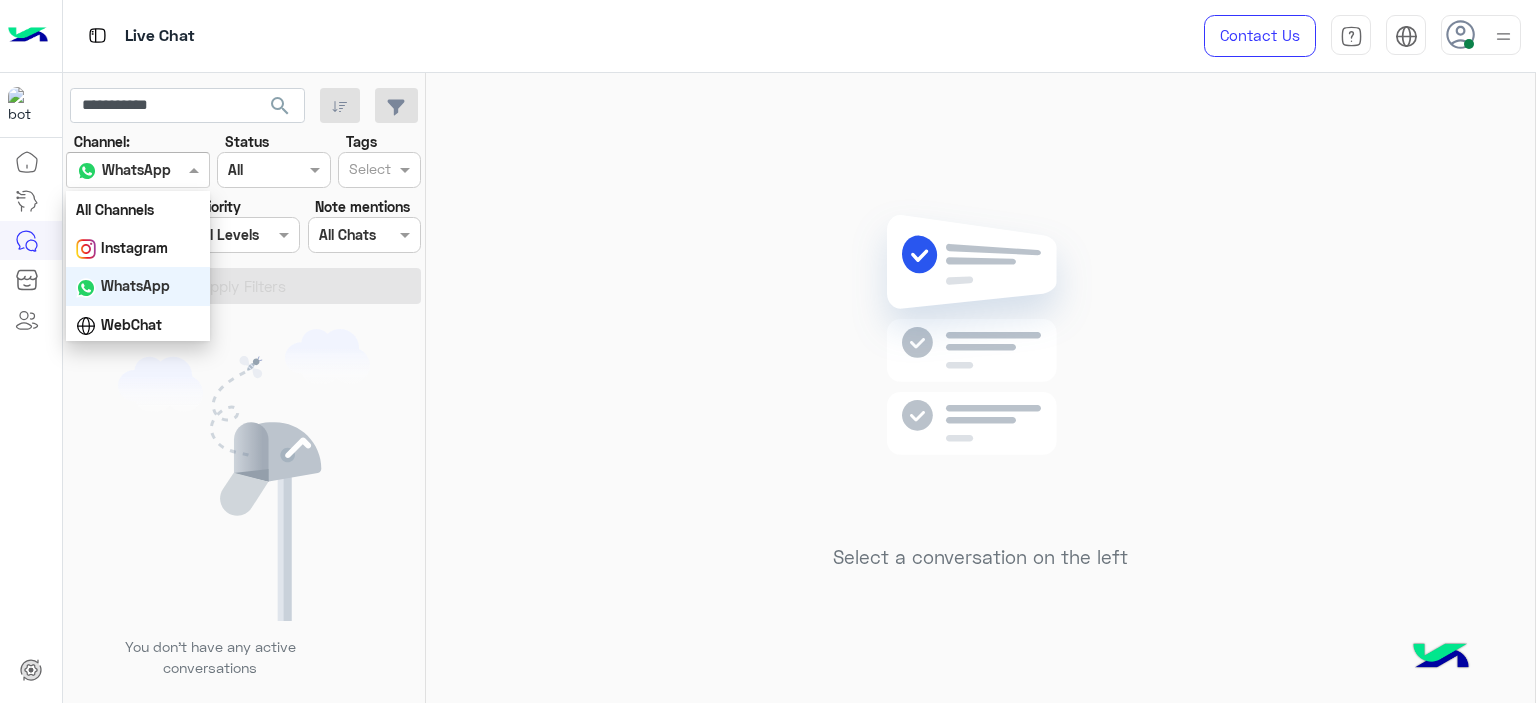 click on "WhatsApp" at bounding box center [124, 170] 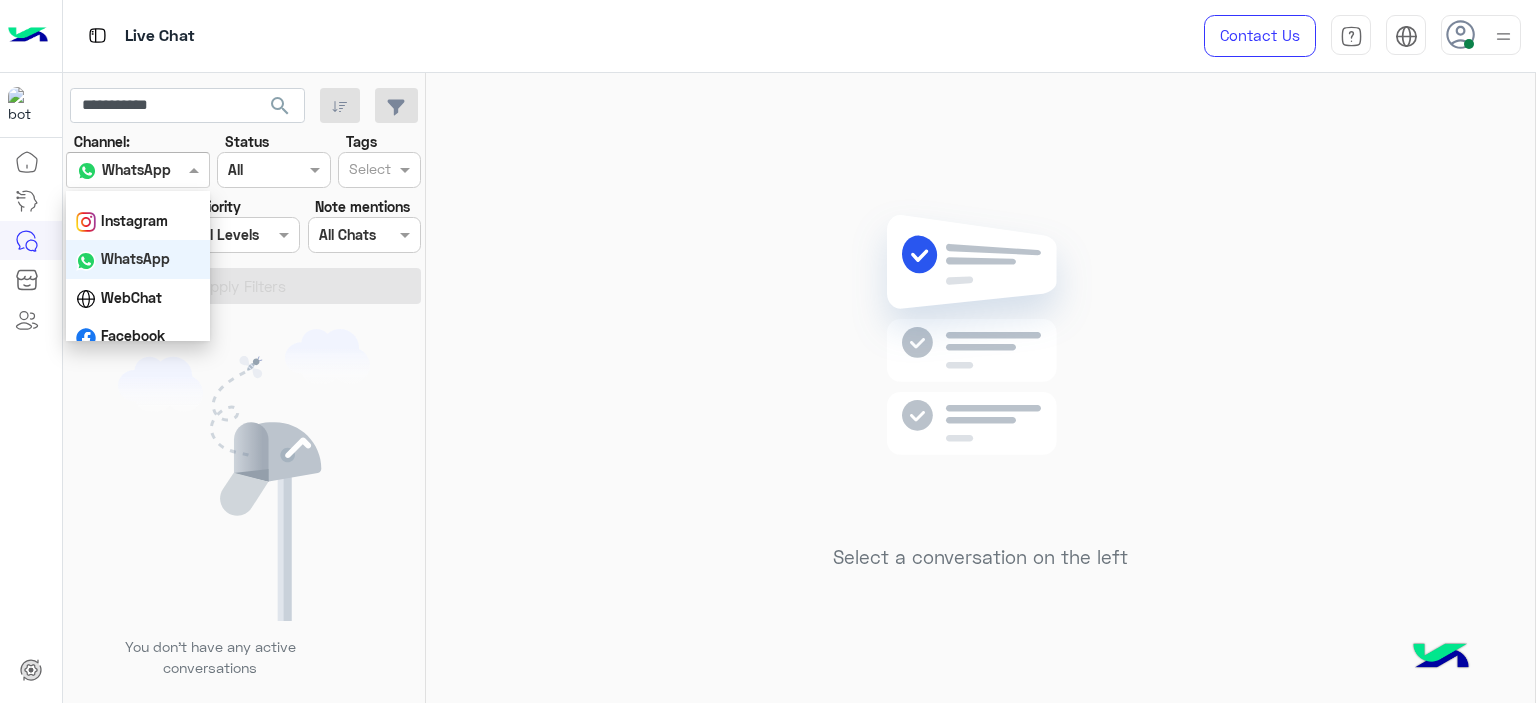 scroll, scrollTop: 40, scrollLeft: 0, axis: vertical 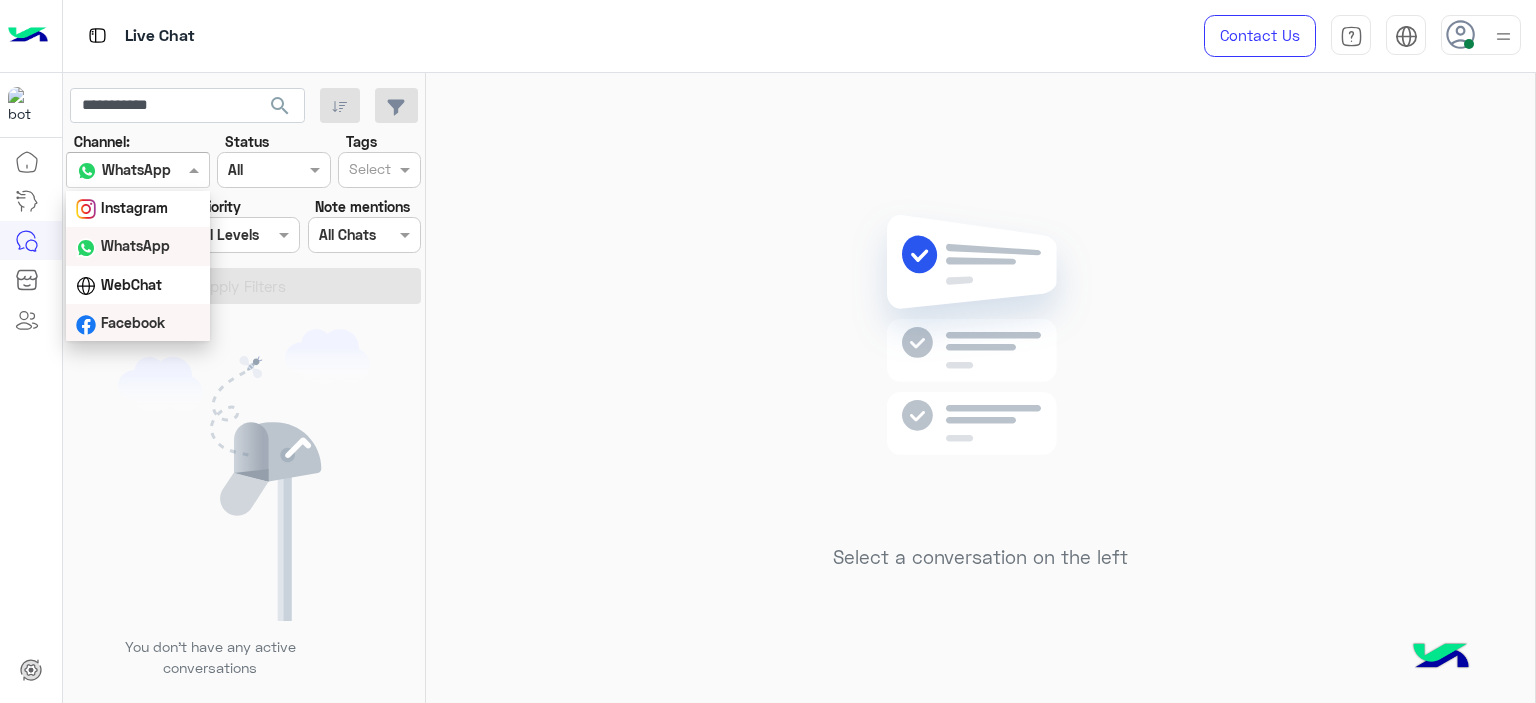 click on "Facebook" at bounding box center [133, 322] 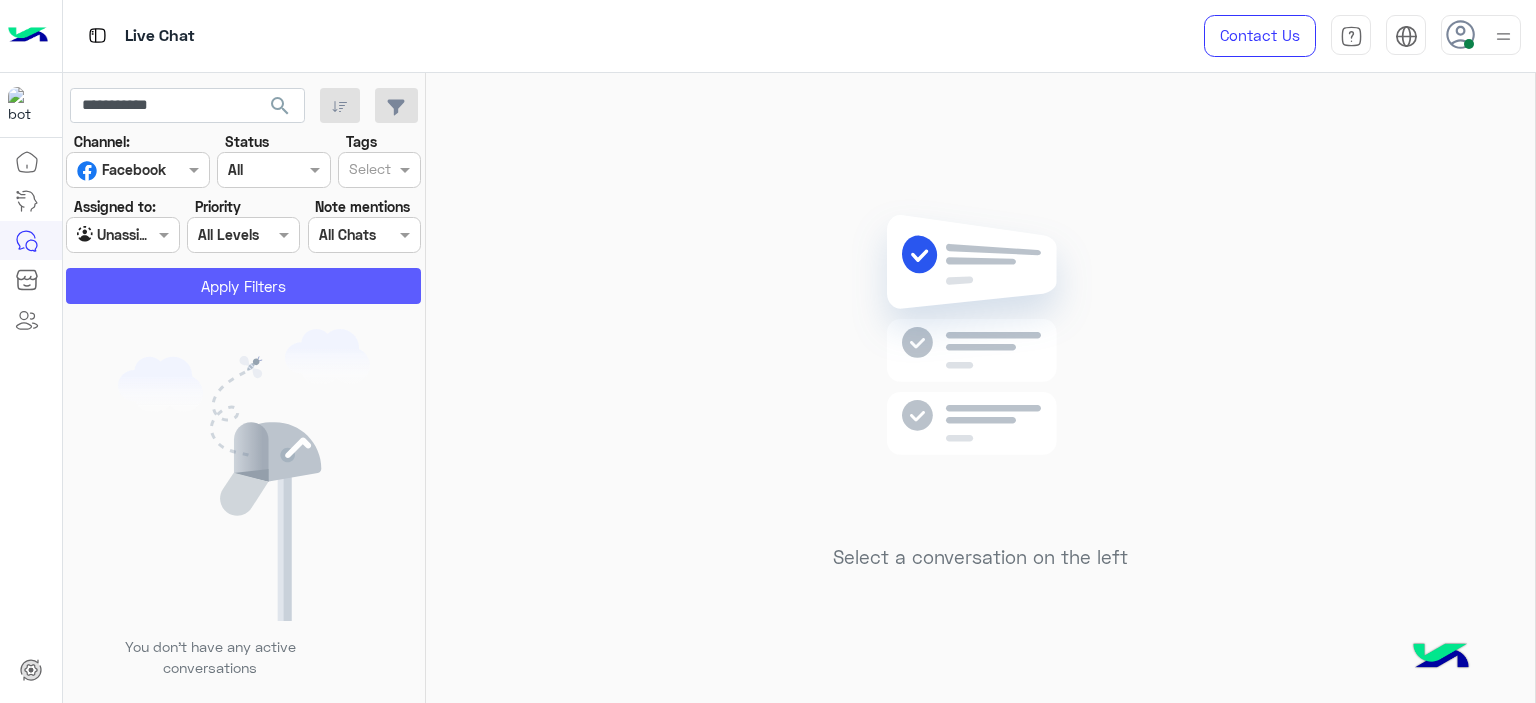 click on "Apply Filters" 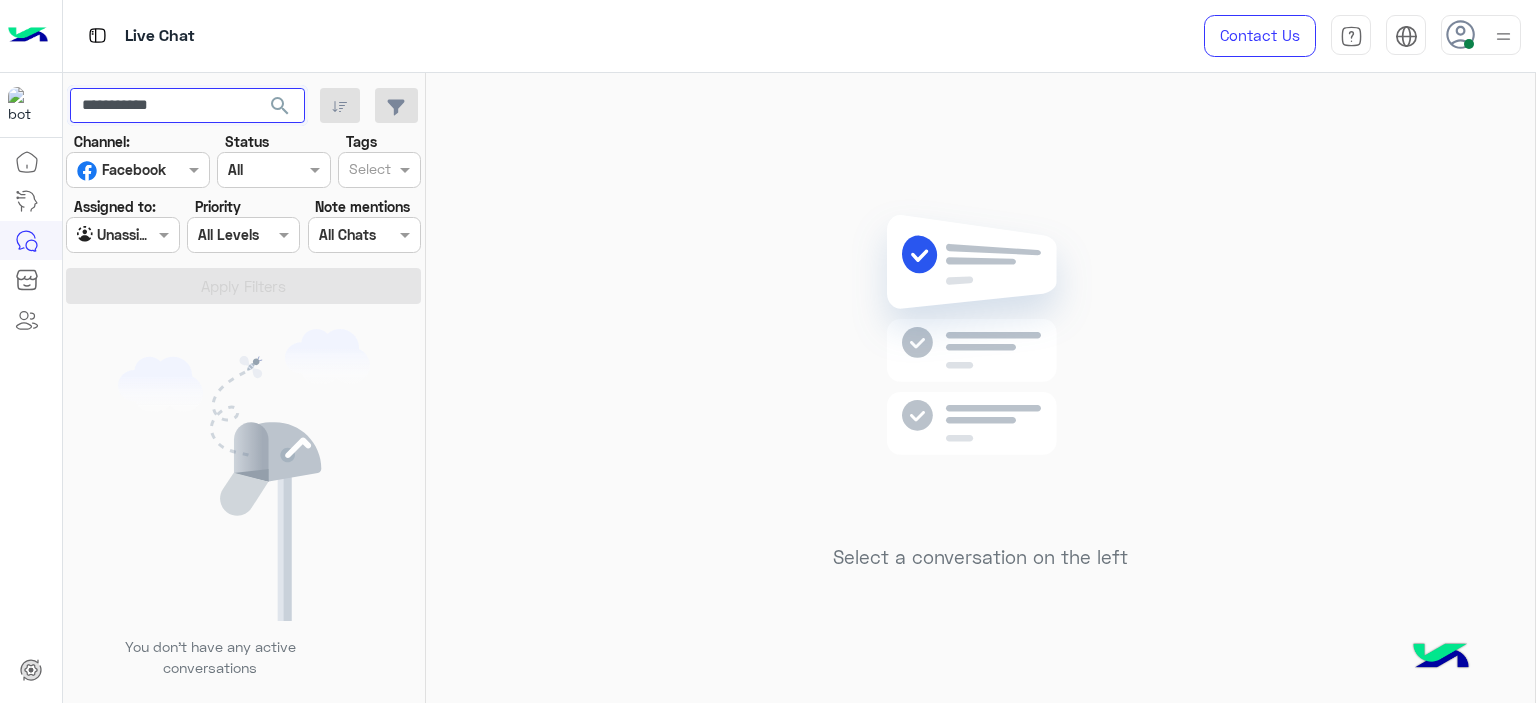 click on "**********" at bounding box center [187, 106] 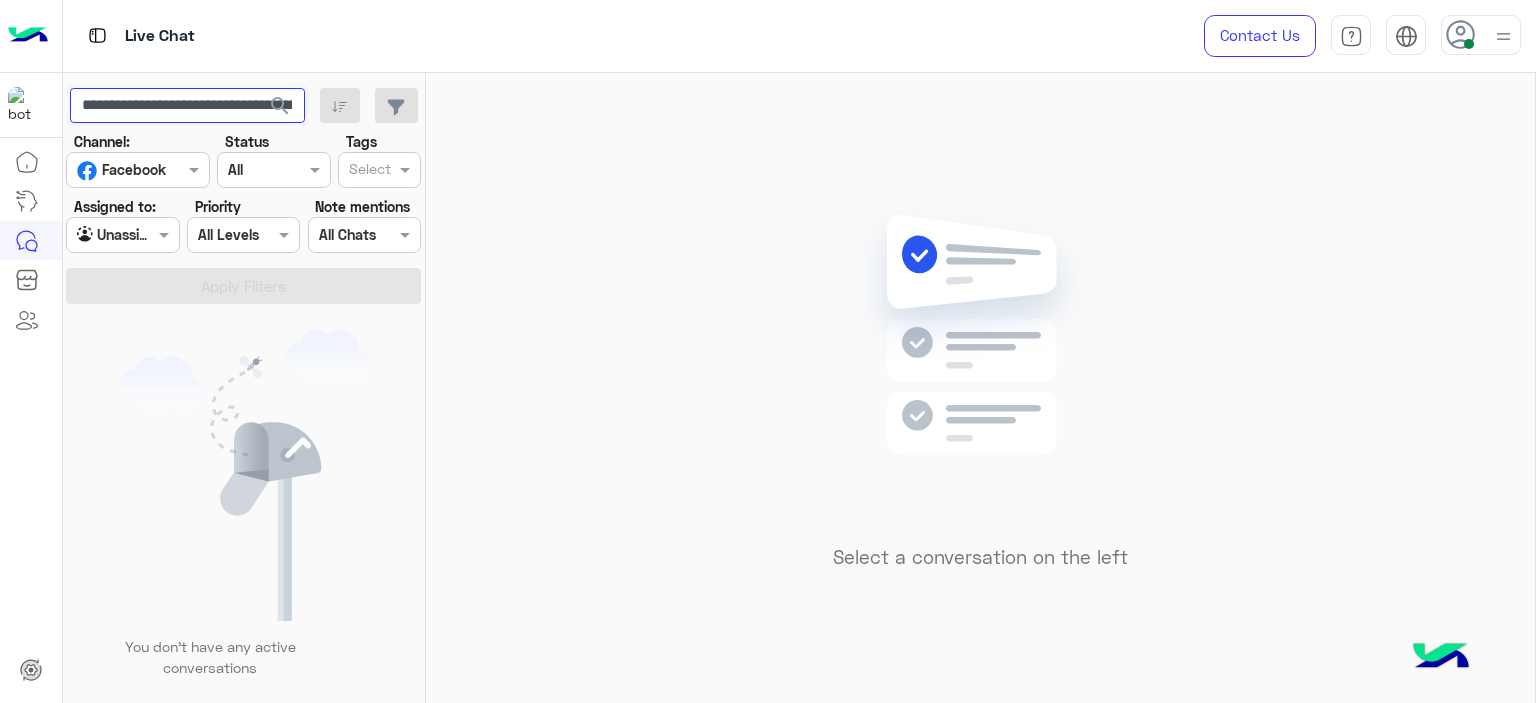 scroll, scrollTop: 0, scrollLeft: -760, axis: horizontal 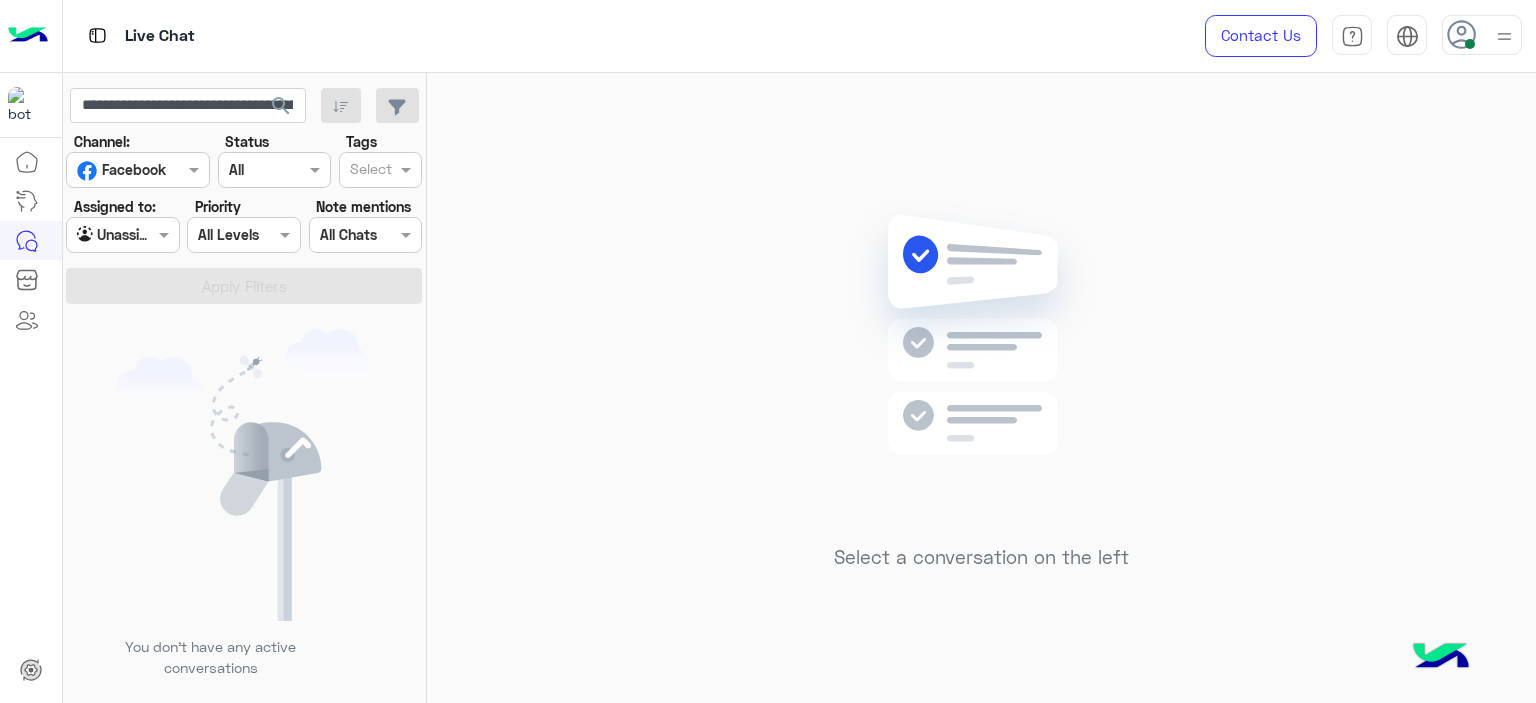 click on "search" 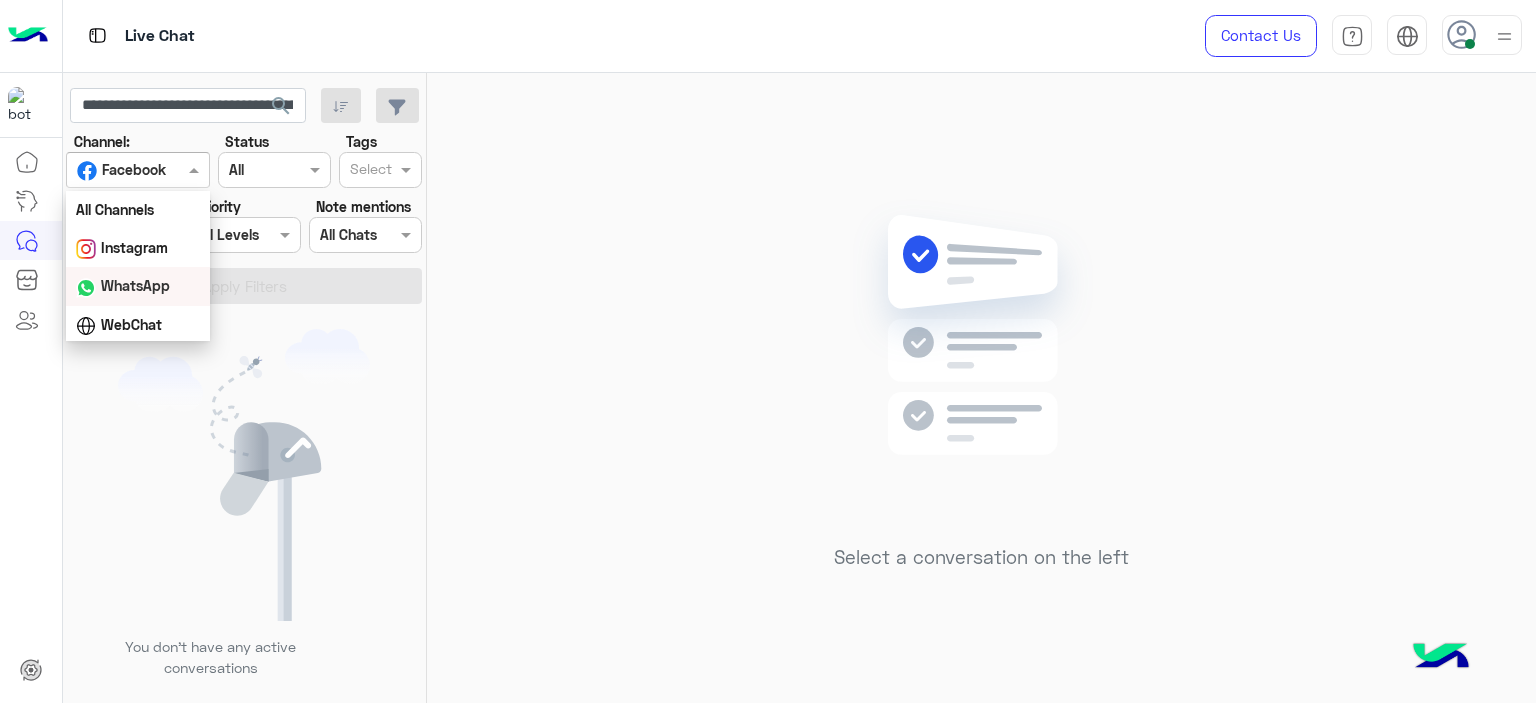 scroll, scrollTop: 40, scrollLeft: 0, axis: vertical 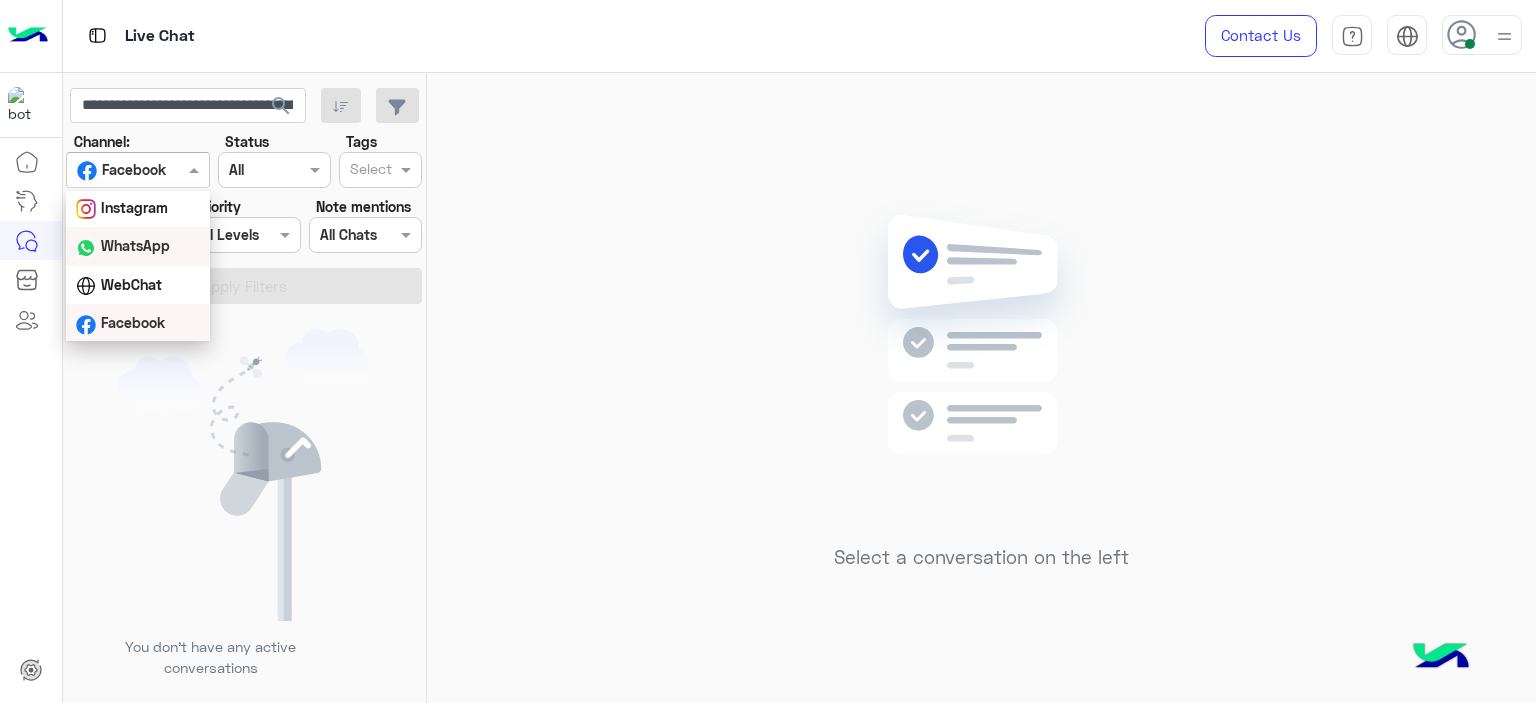 click on "WhatsApp" at bounding box center (135, 245) 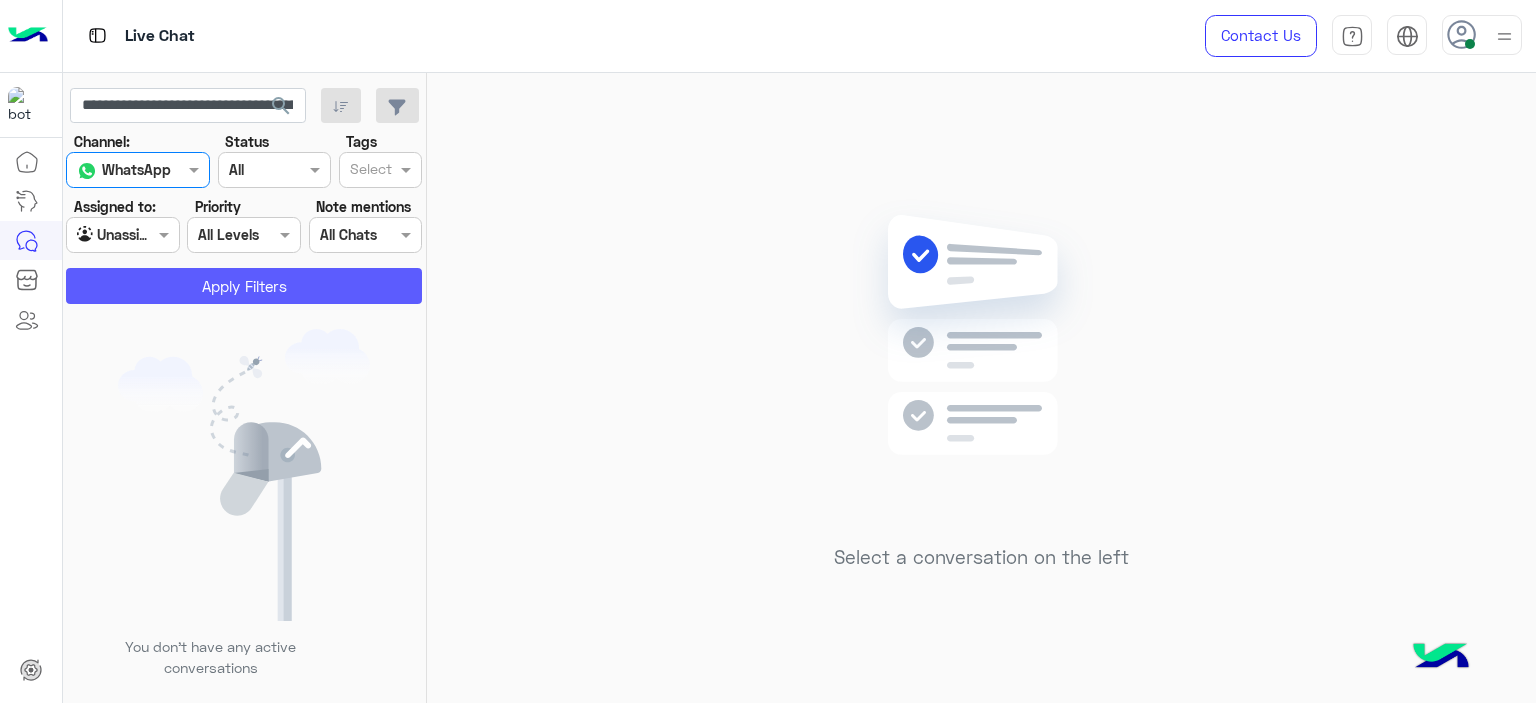 click on "Apply Filters" 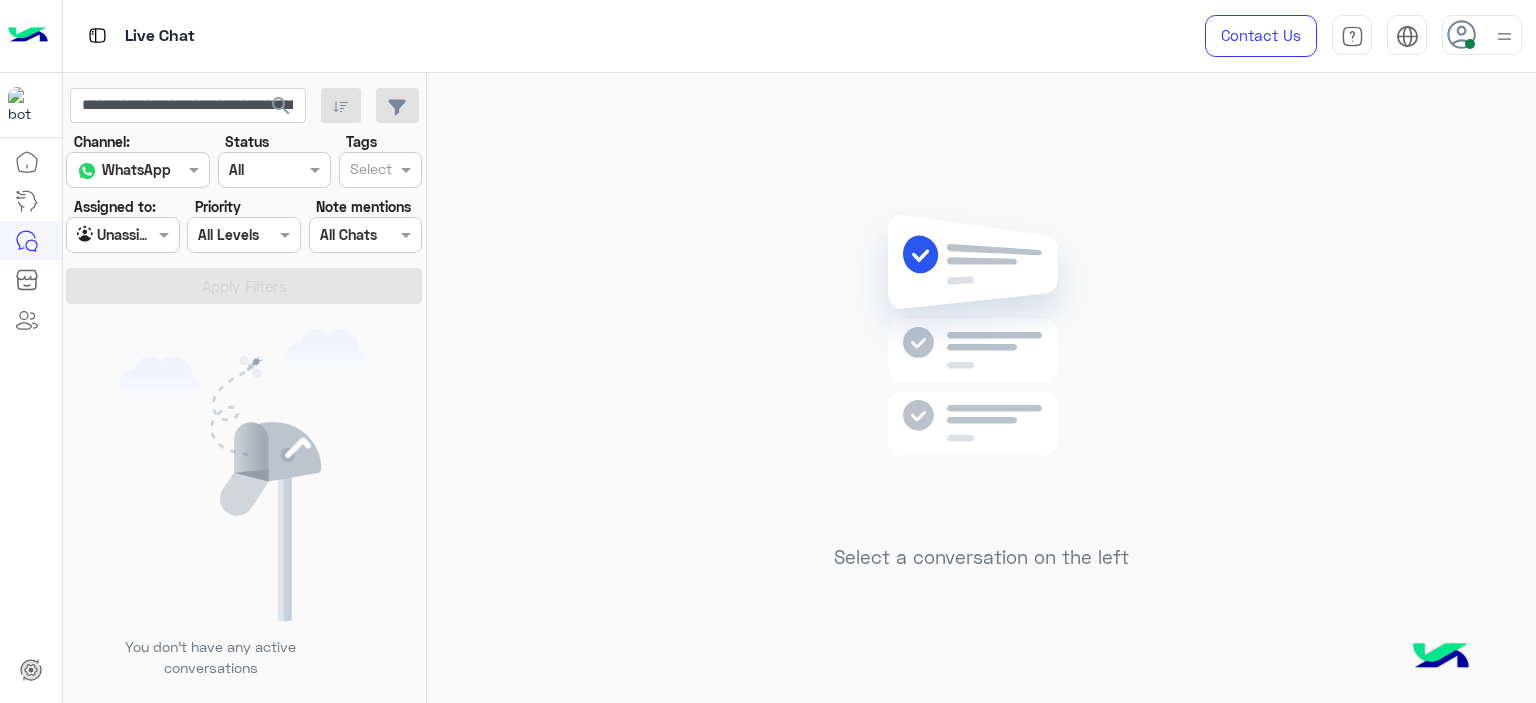 click at bounding box center (138, 169) 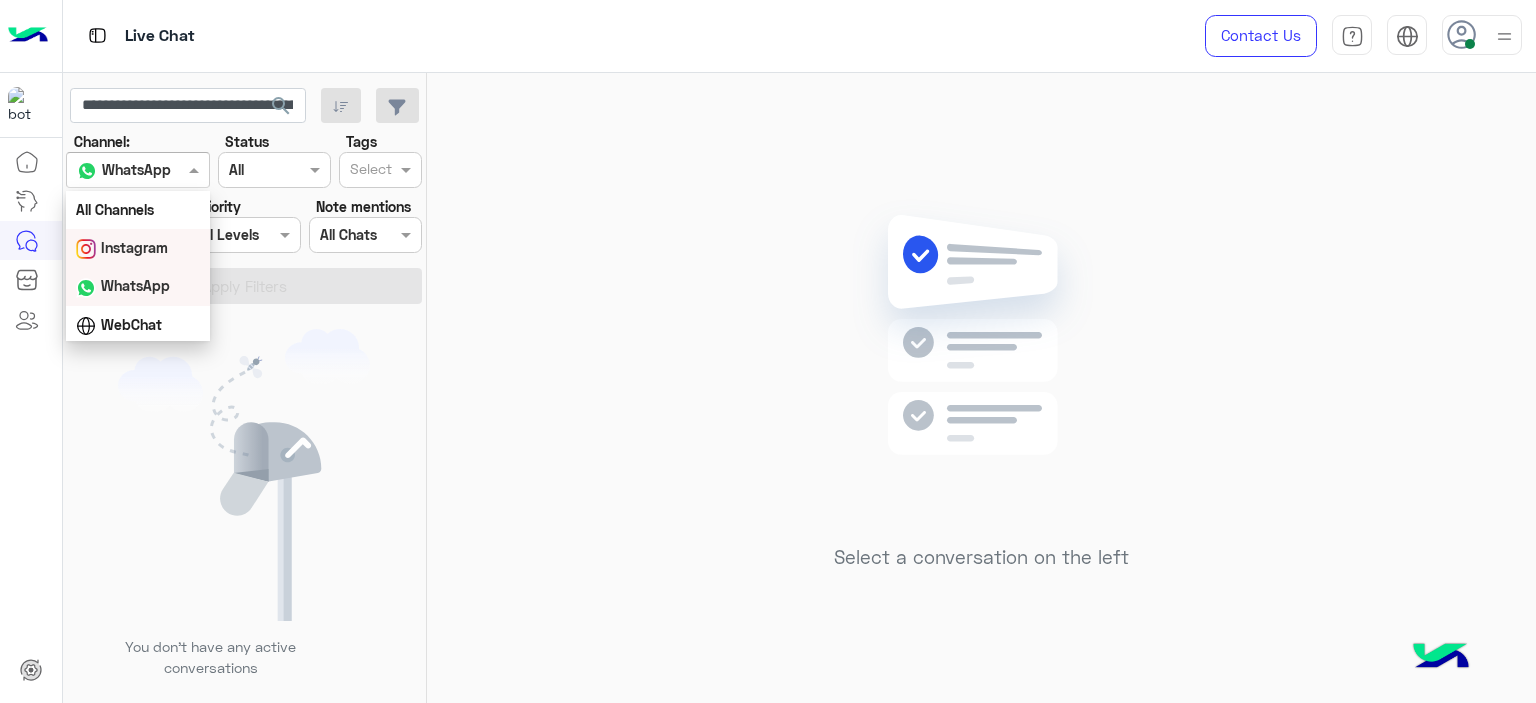 click on "Instagram" at bounding box center (138, 248) 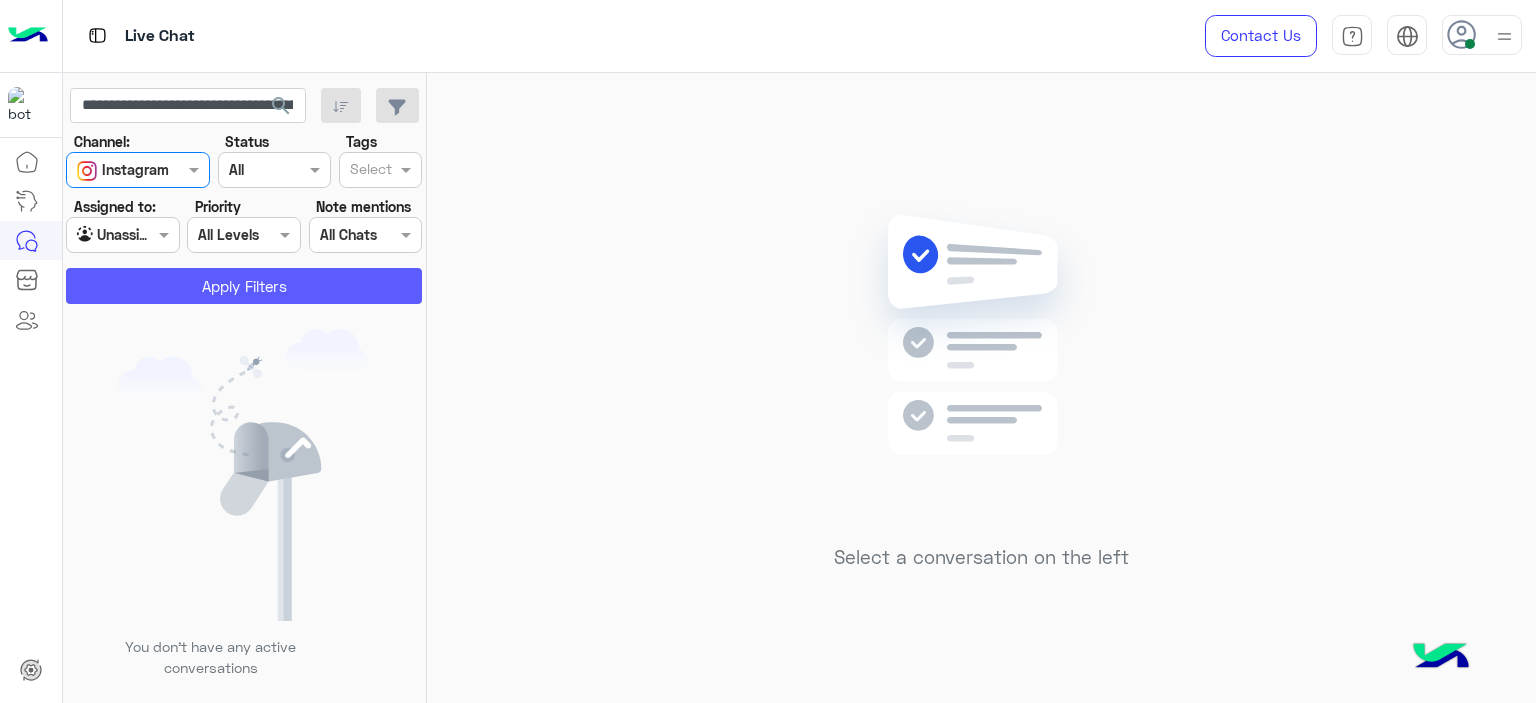 click on "Apply Filters" 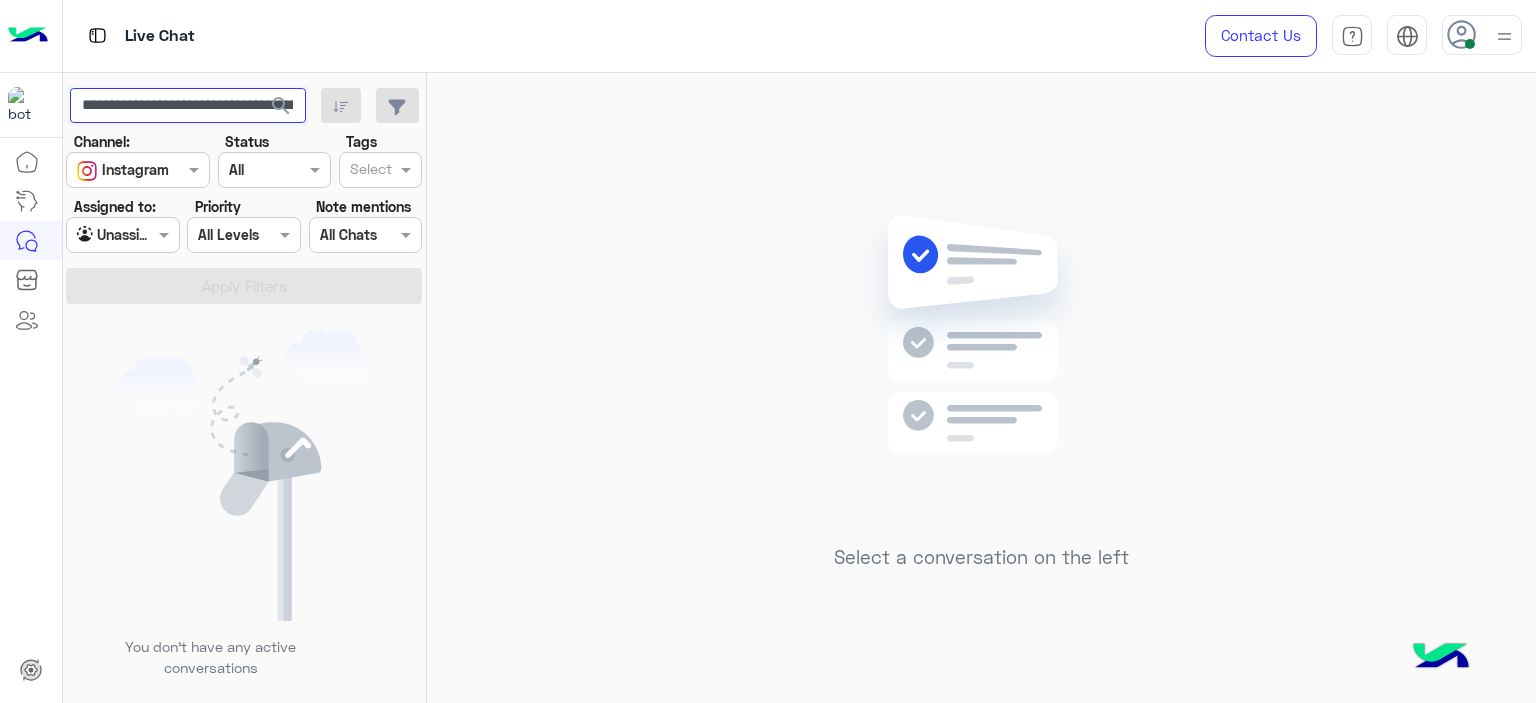 click on "**********" at bounding box center [188, 106] 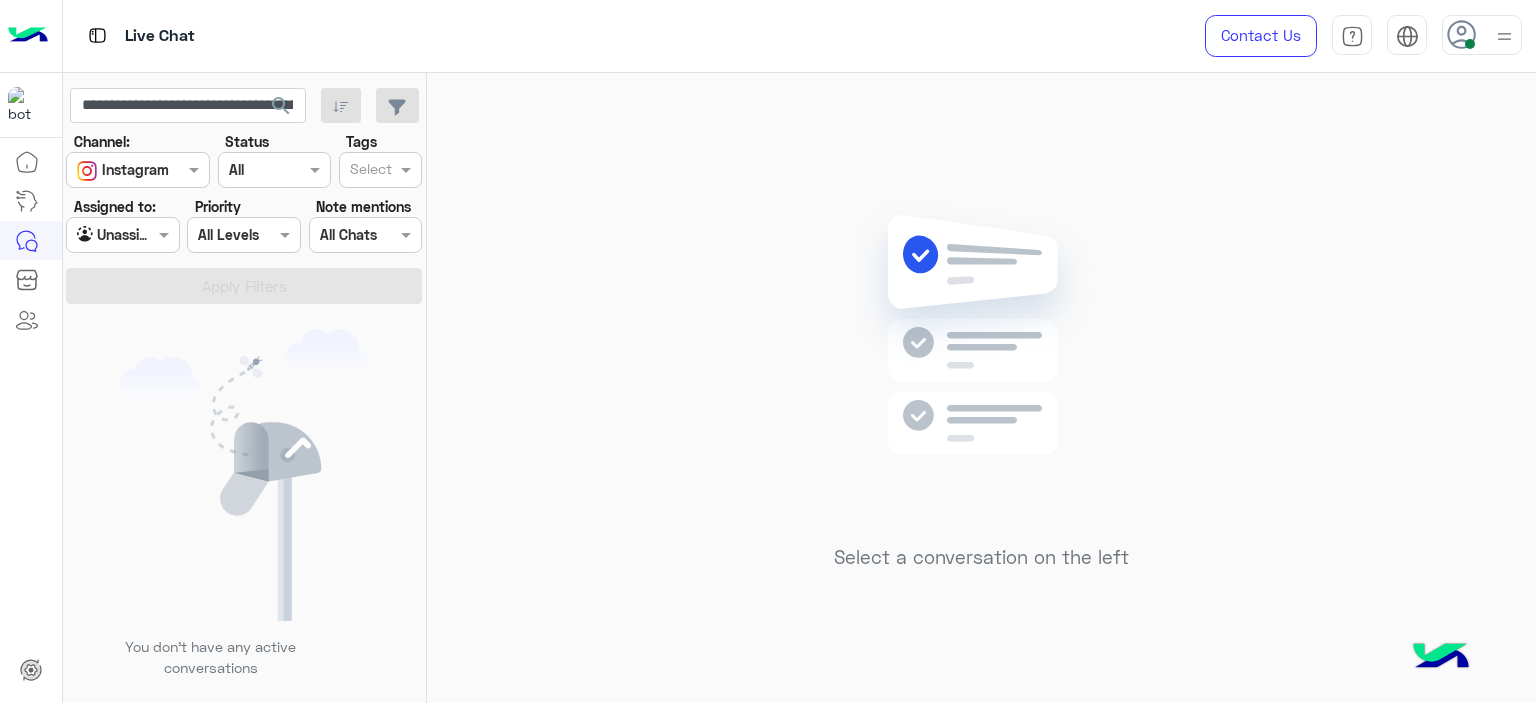 click on "search" 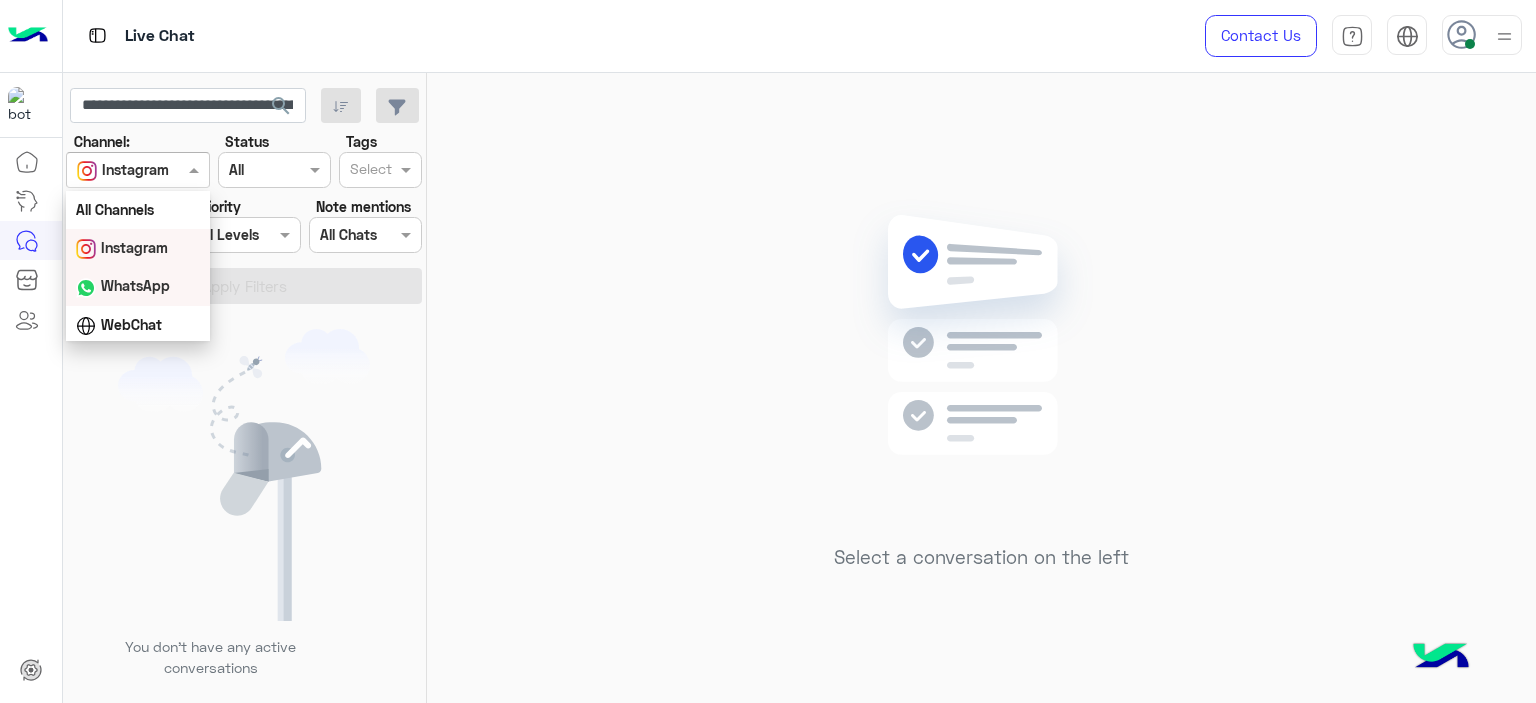 click on "WhatsApp" at bounding box center [135, 285] 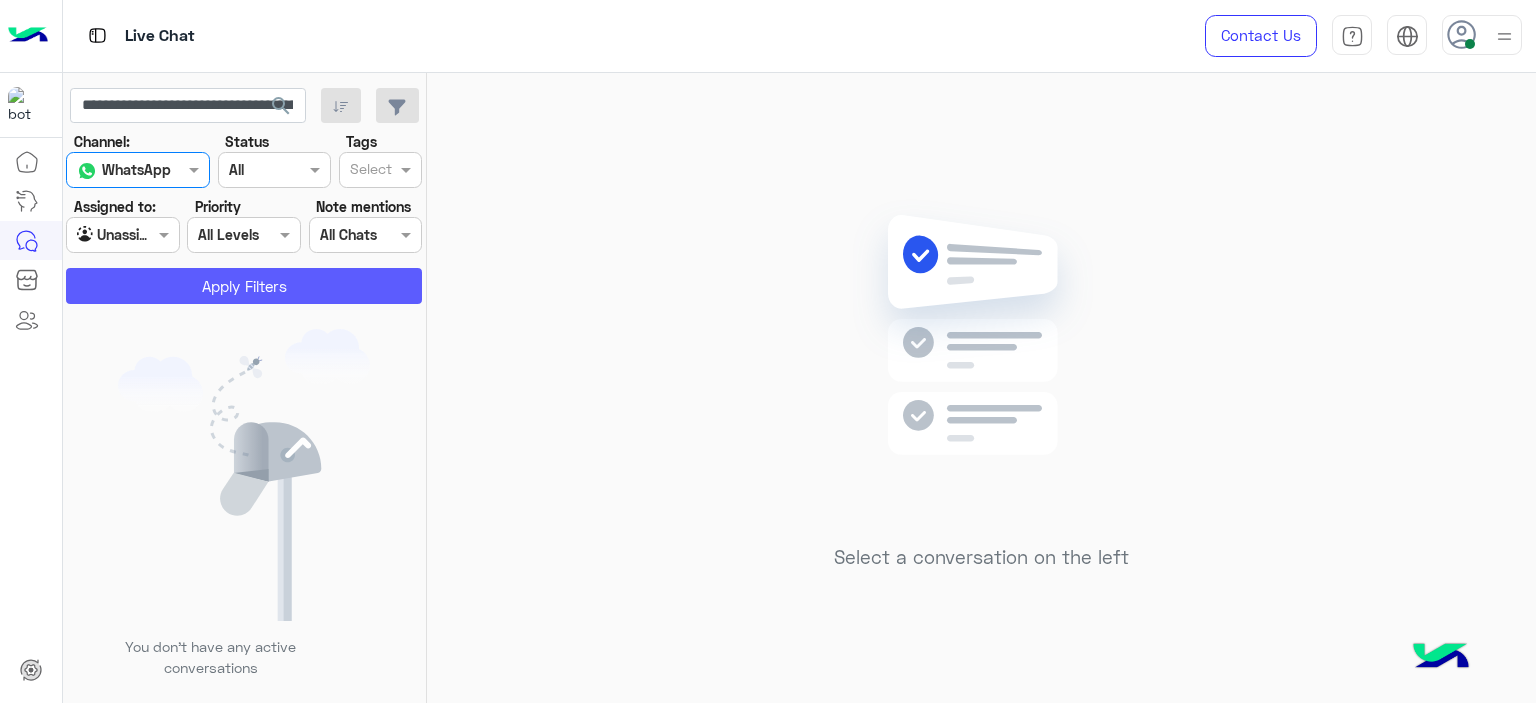 click on "Apply Filters" 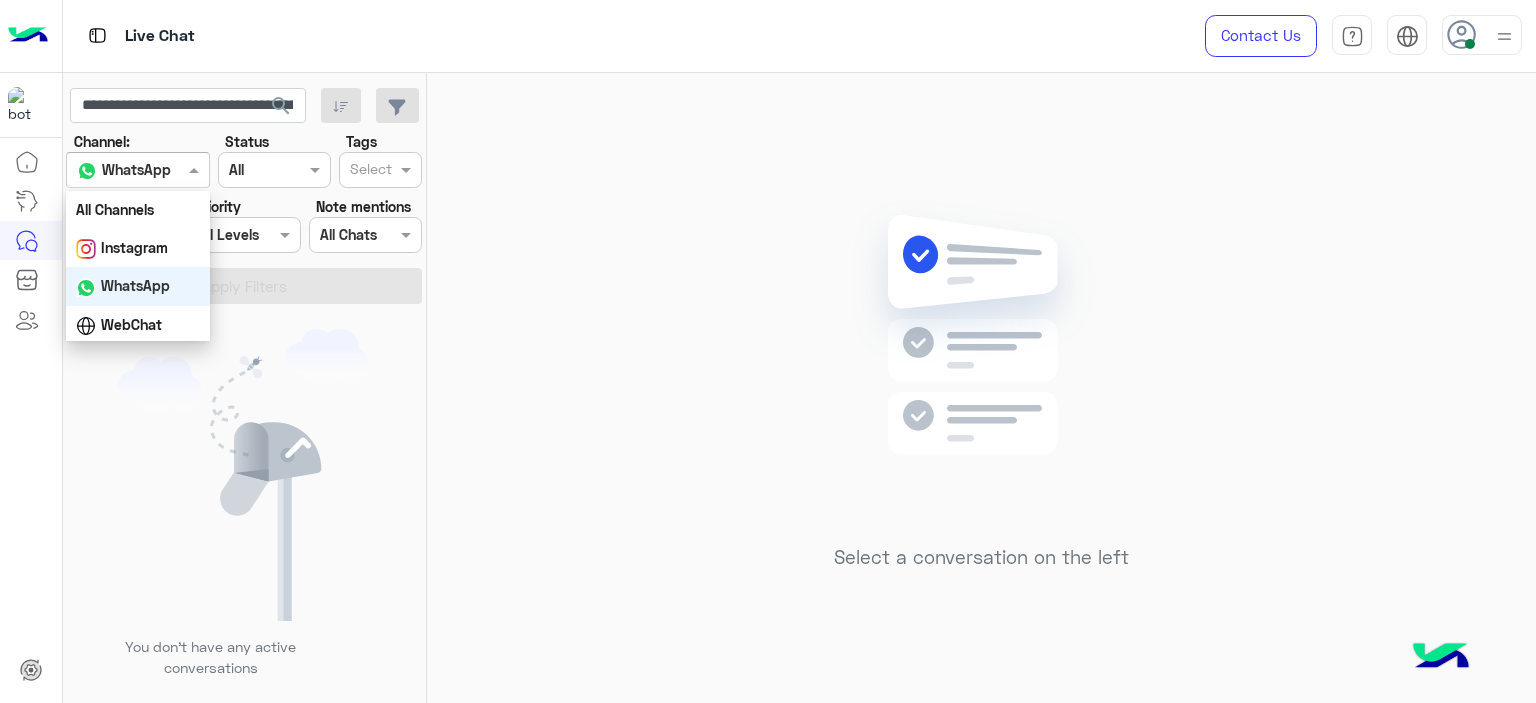 click on "WhatsApp" at bounding box center [124, 170] 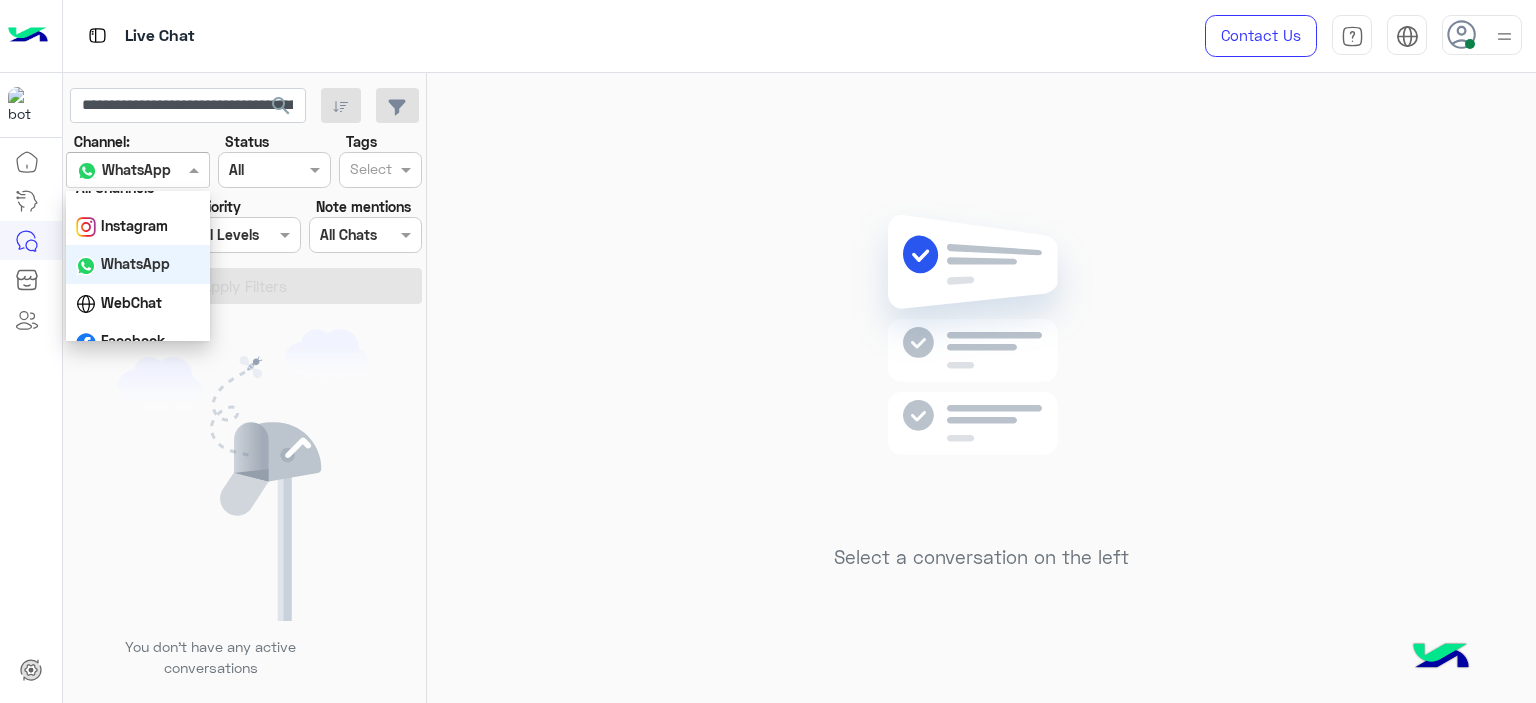 scroll, scrollTop: 40, scrollLeft: 0, axis: vertical 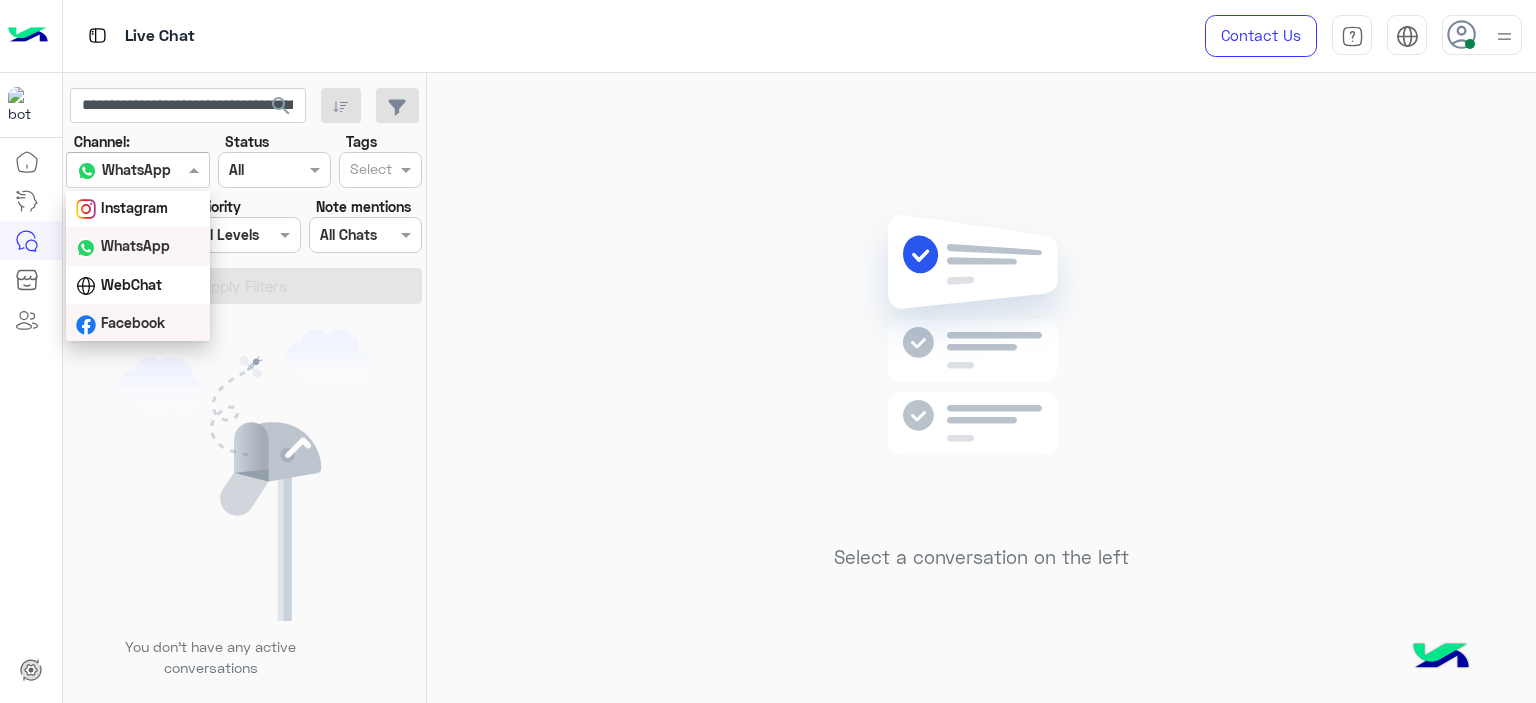 click on "Facebook" at bounding box center [133, 322] 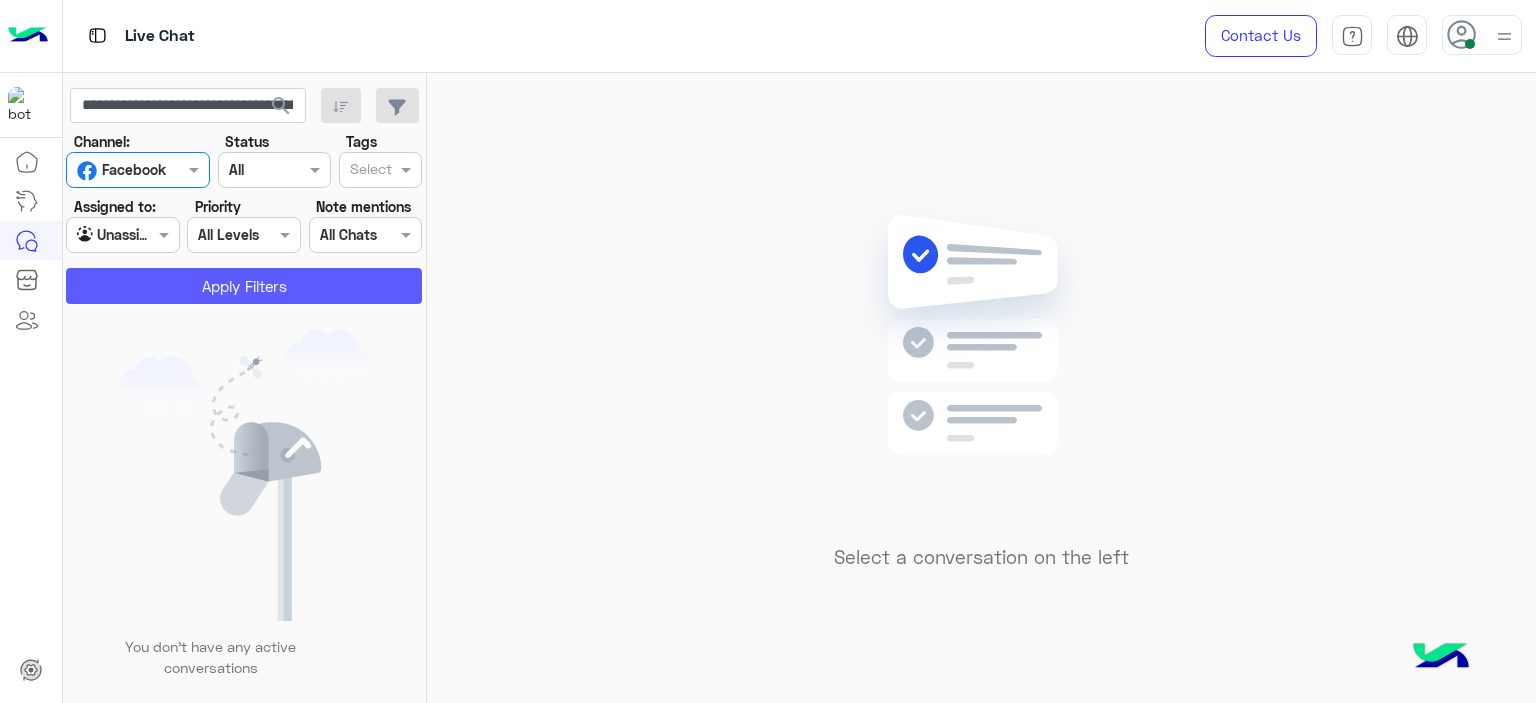 click on "Apply Filters" 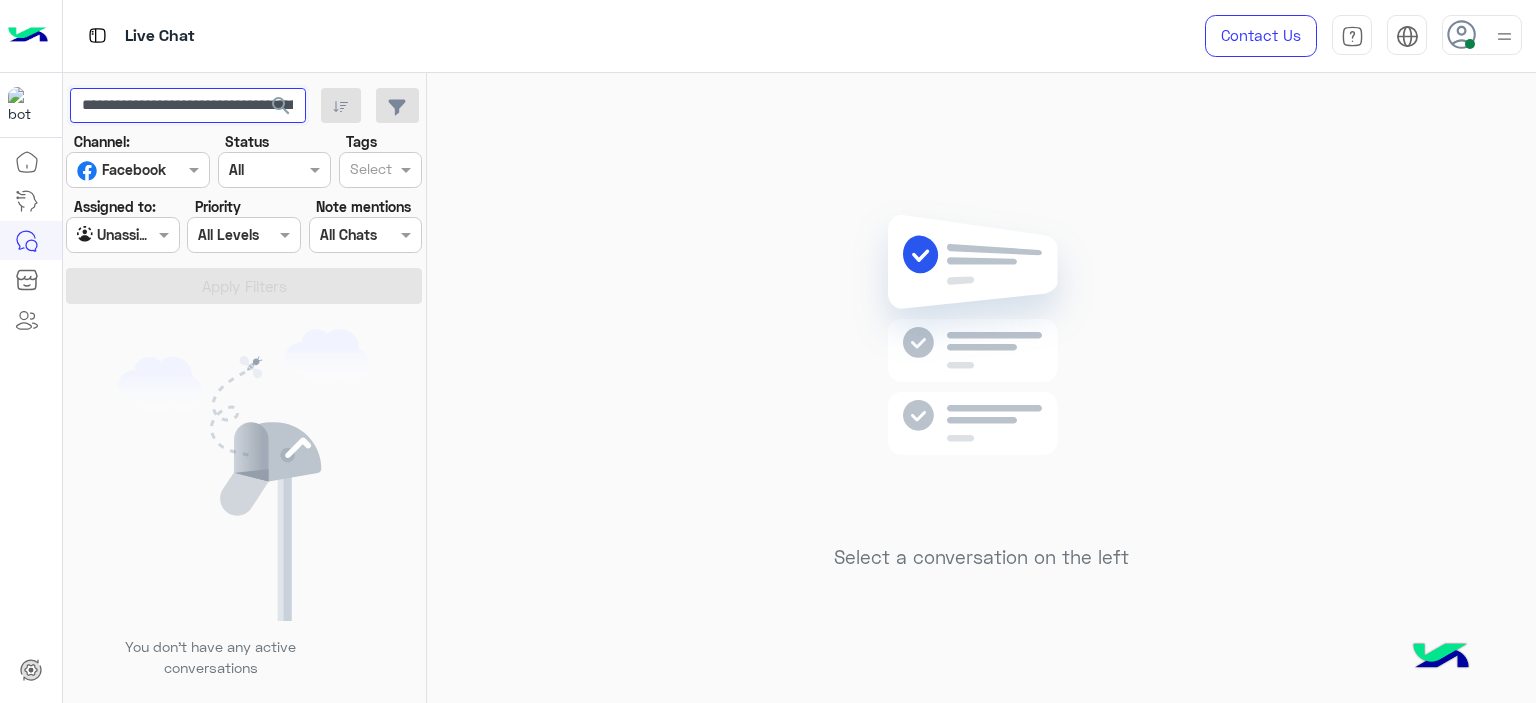 drag, startPoint x: 509, startPoint y: 142, endPoint x: 212, endPoint y: 95, distance: 300.69586 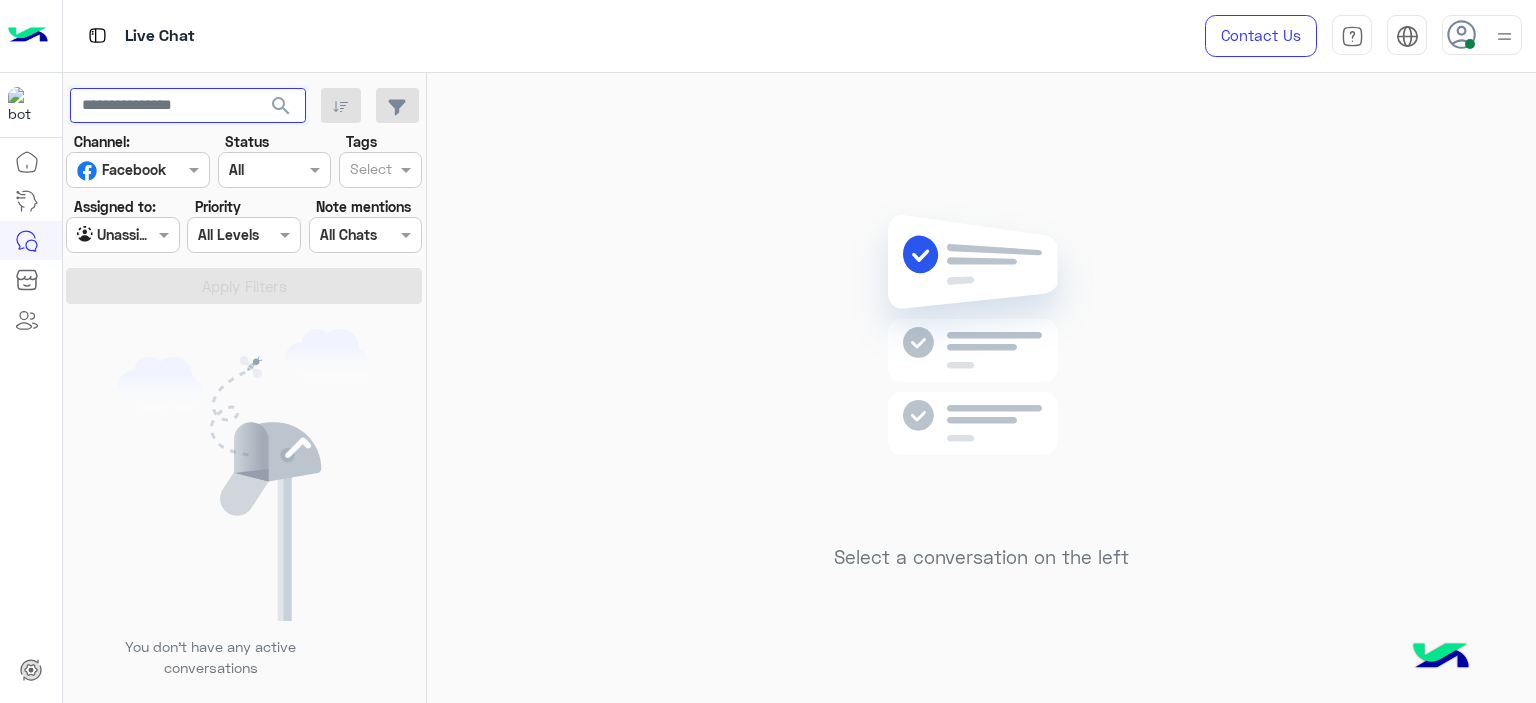 click at bounding box center [188, 106] 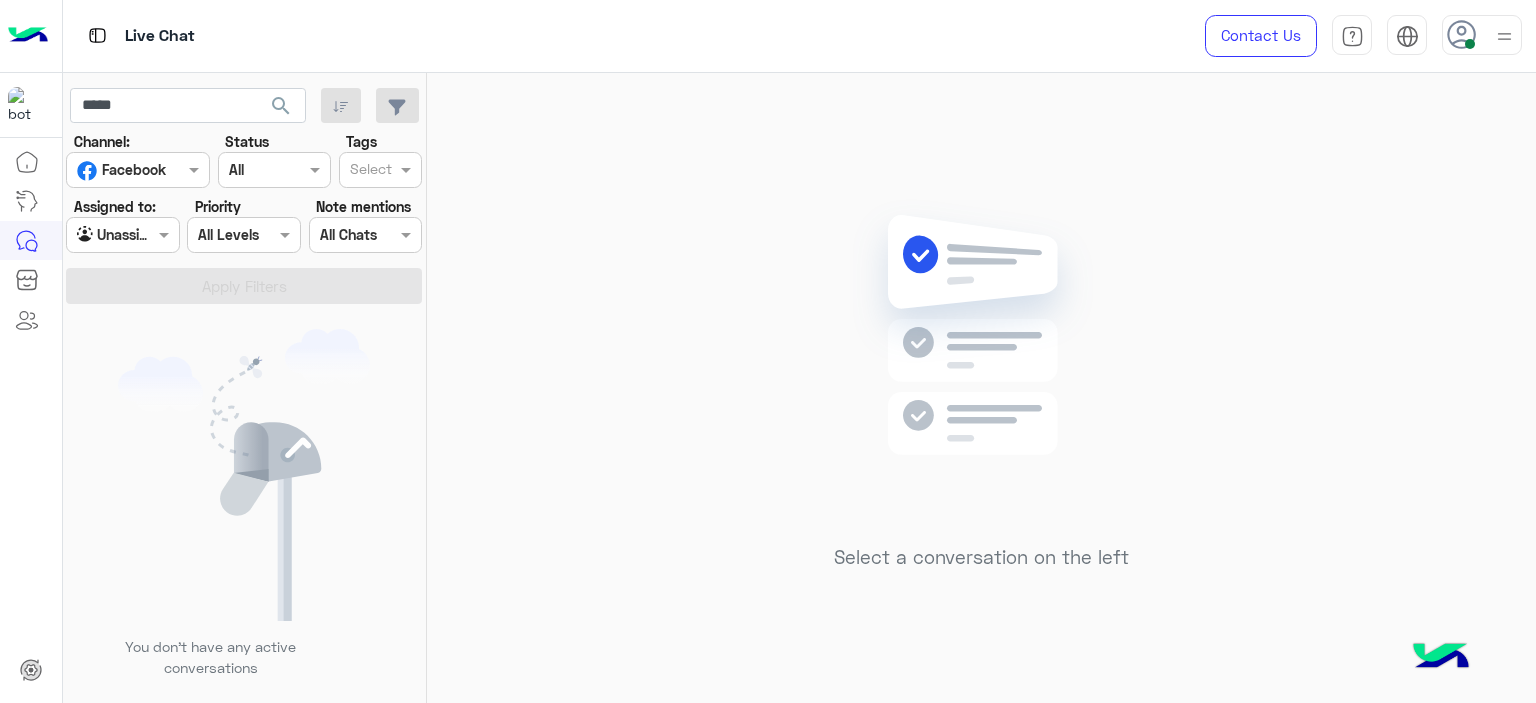 click on "search" 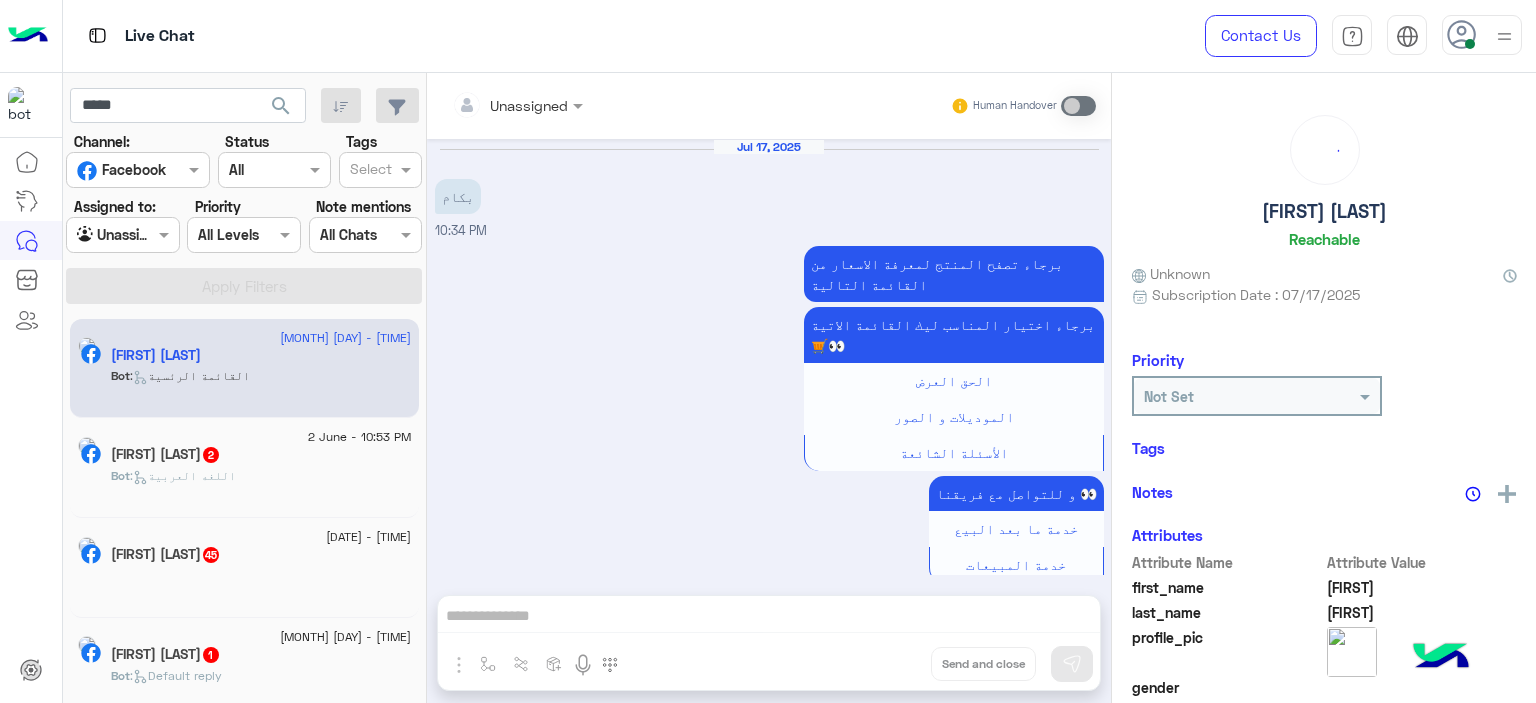 scroll, scrollTop: 9, scrollLeft: 0, axis: vertical 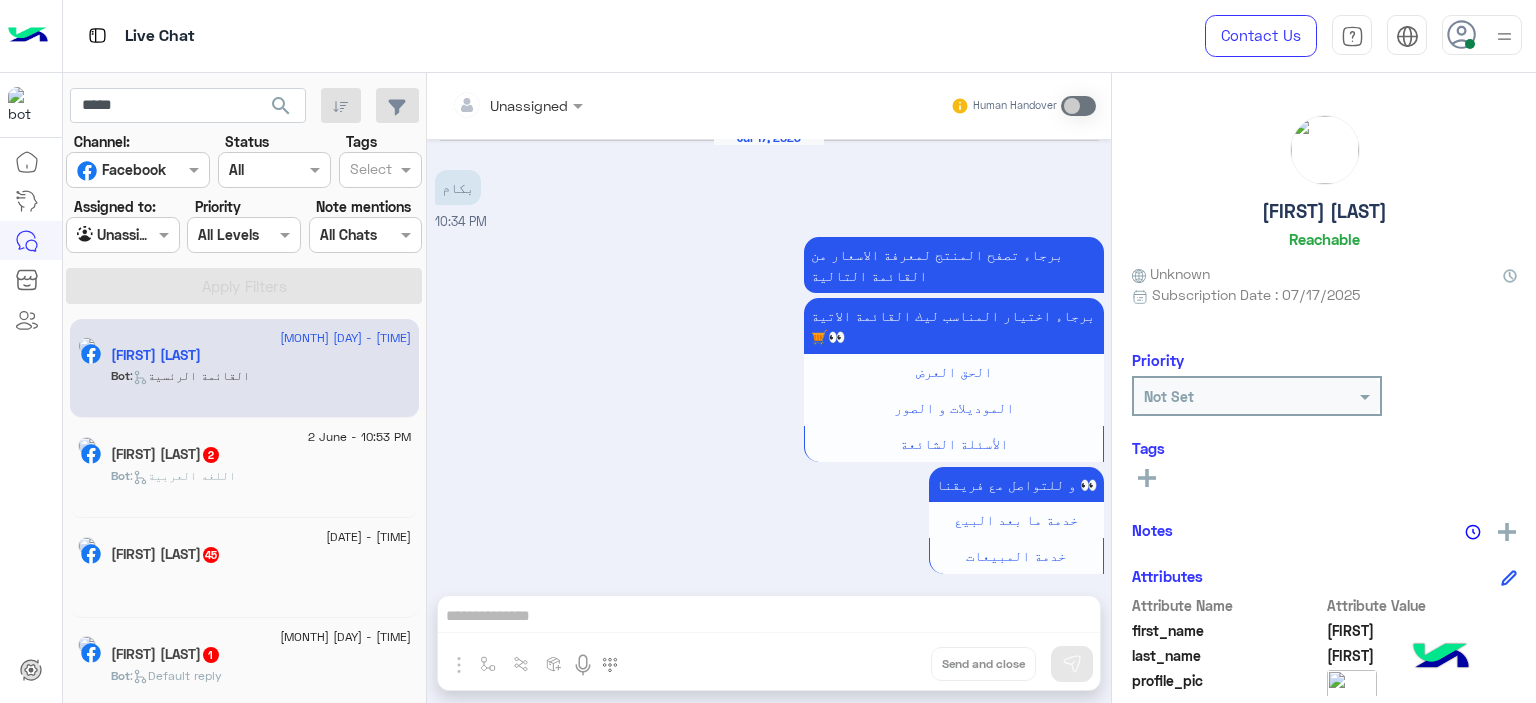click at bounding box center (138, 169) 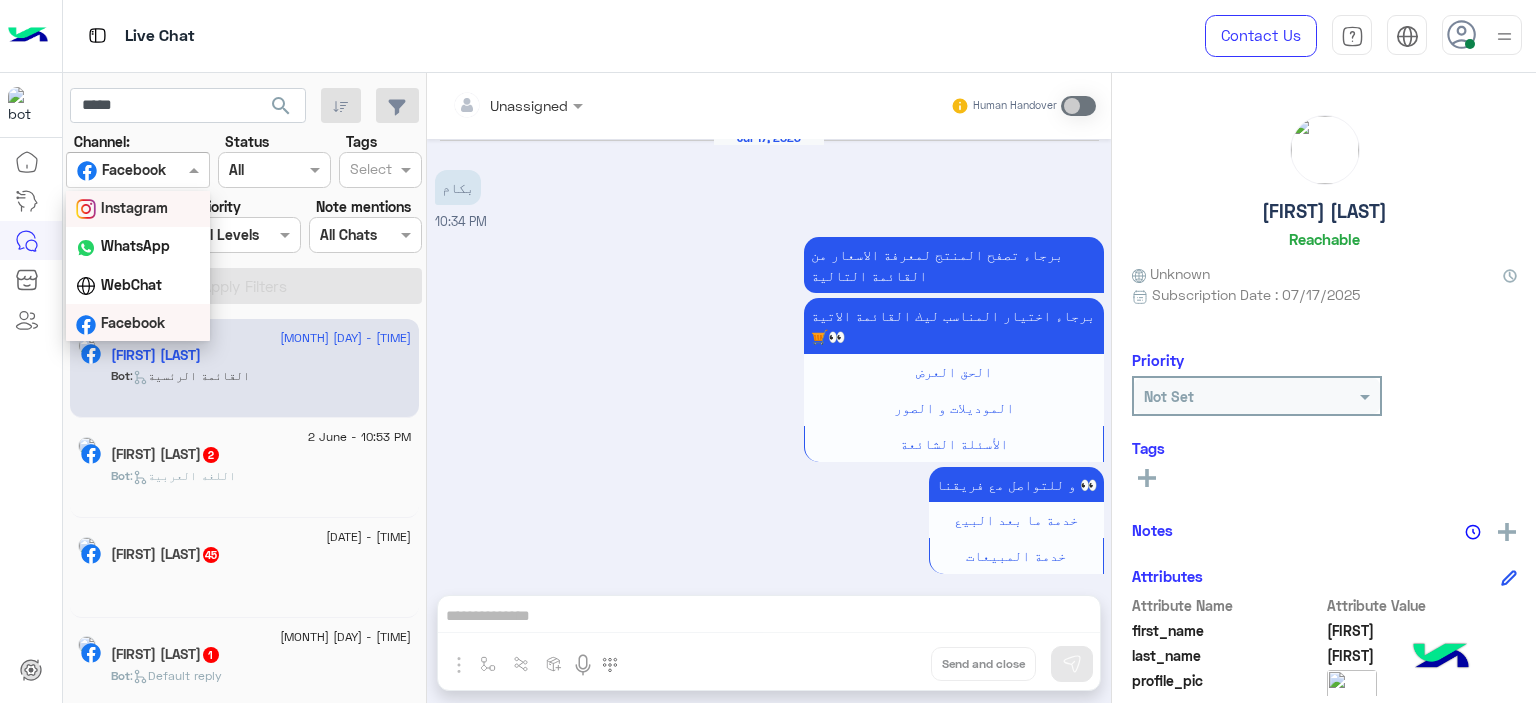 scroll, scrollTop: 0, scrollLeft: 0, axis: both 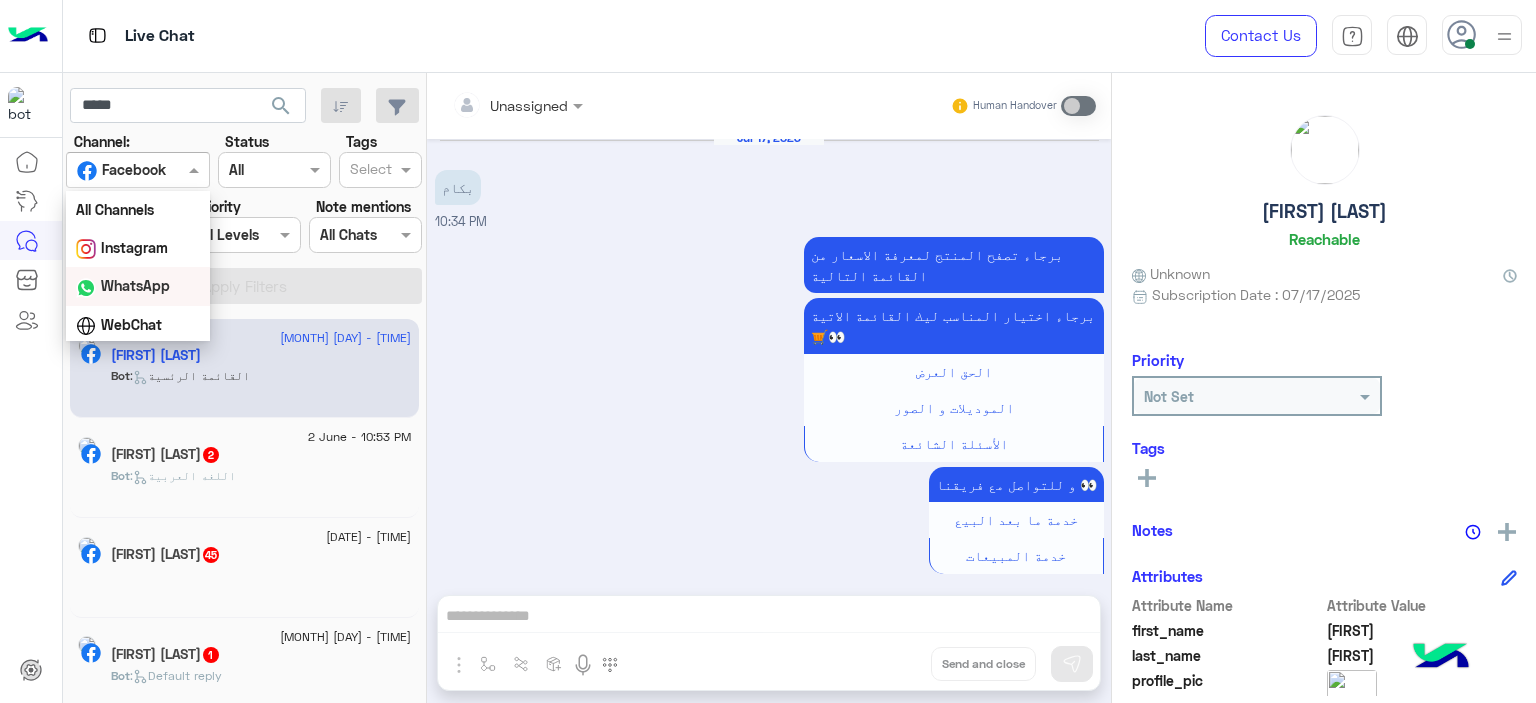 click on "WhatsApp" at bounding box center (135, 285) 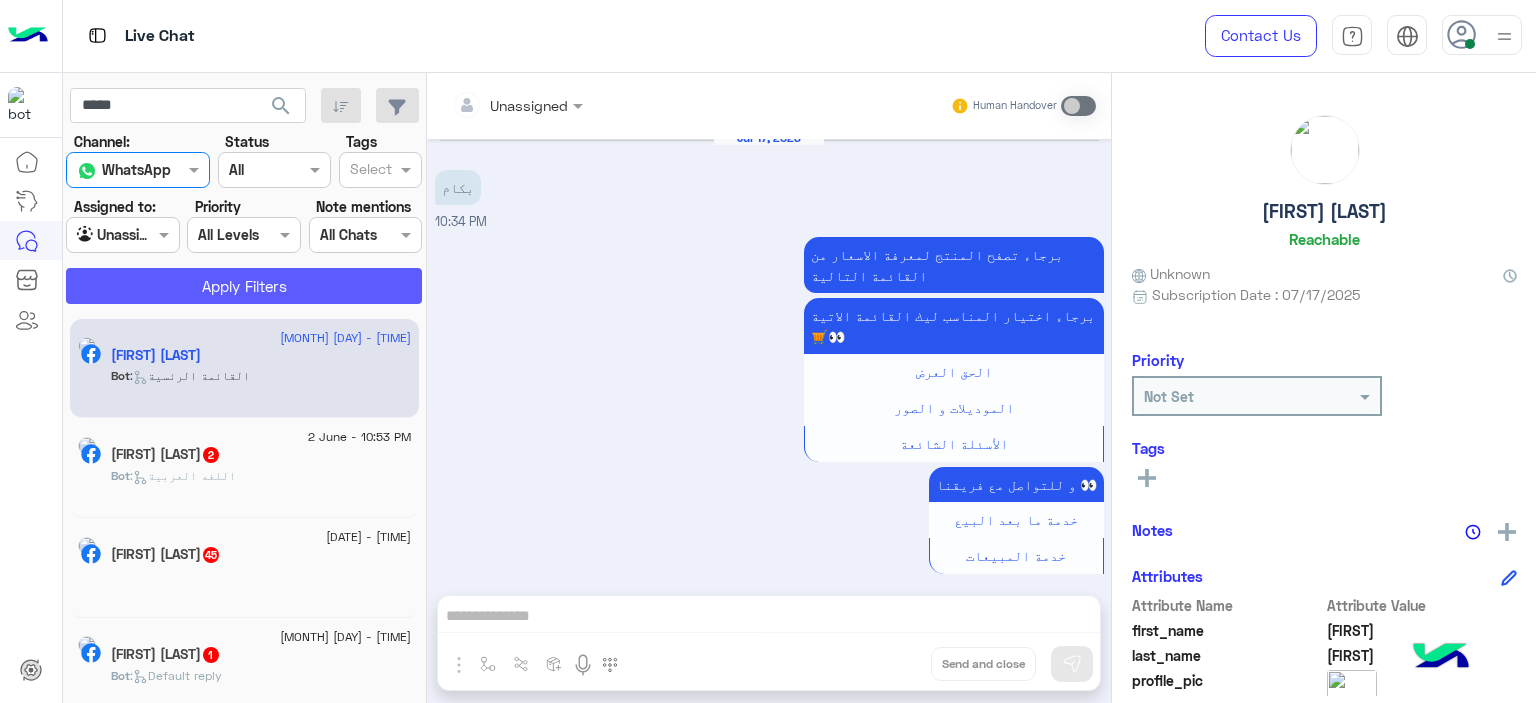click on "Apply Filters" 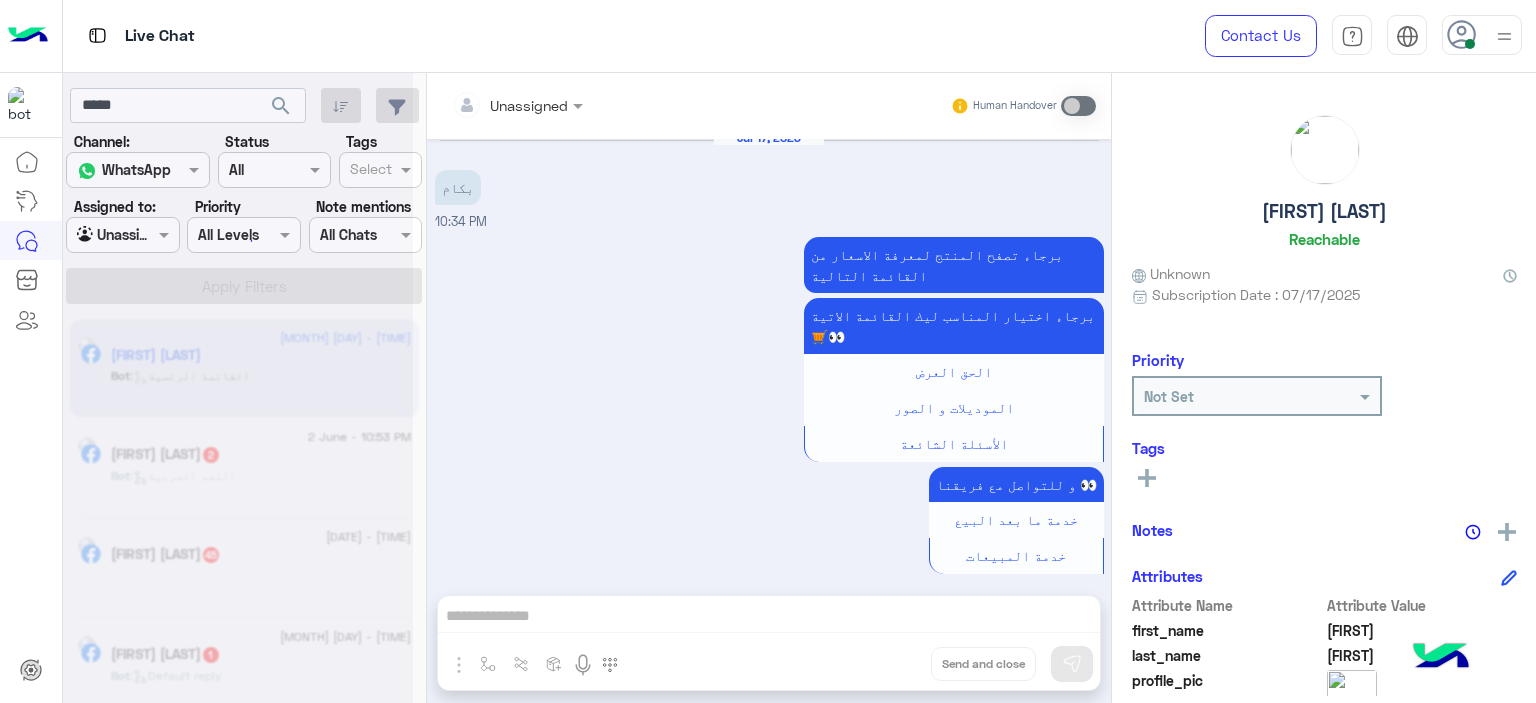 scroll, scrollTop: 0, scrollLeft: 0, axis: both 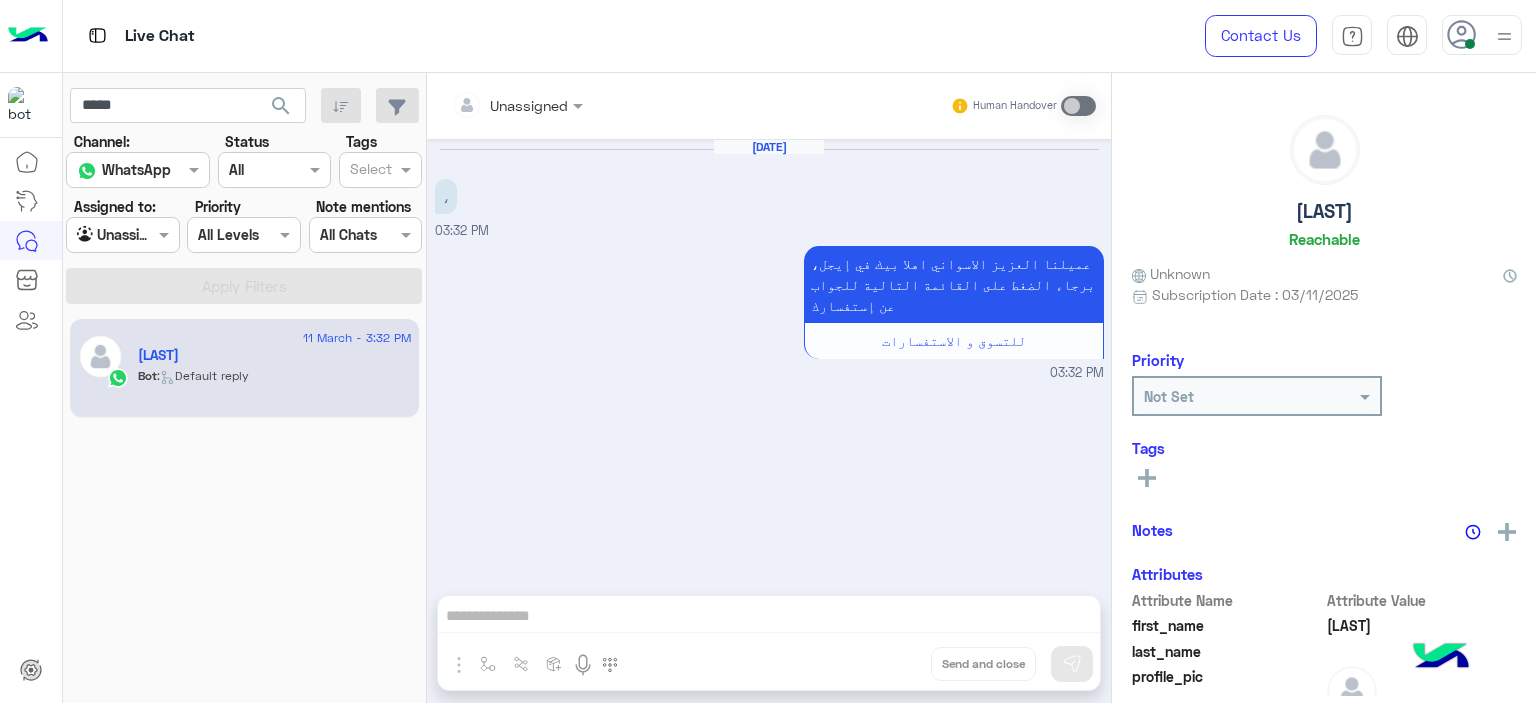 click on ":   Default reply" 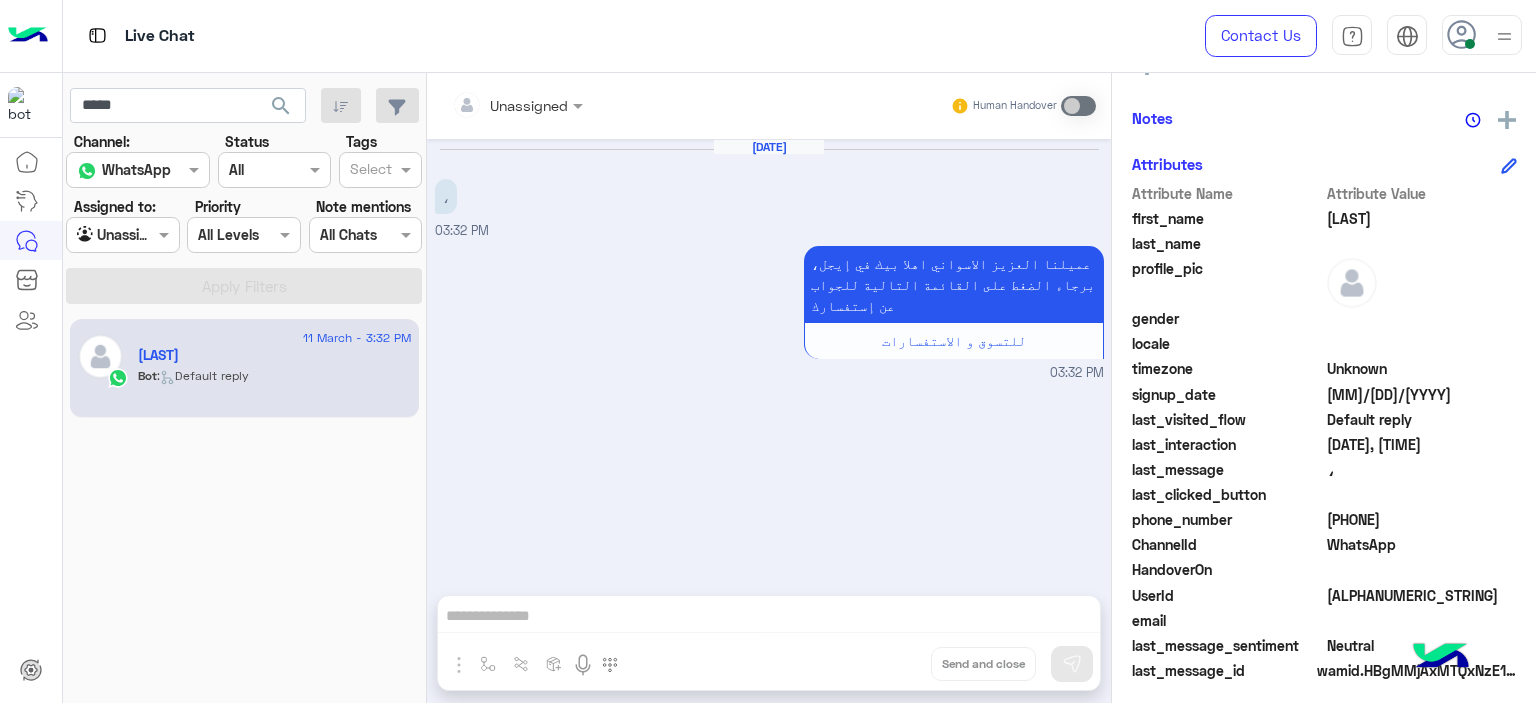 scroll, scrollTop: 420, scrollLeft: 0, axis: vertical 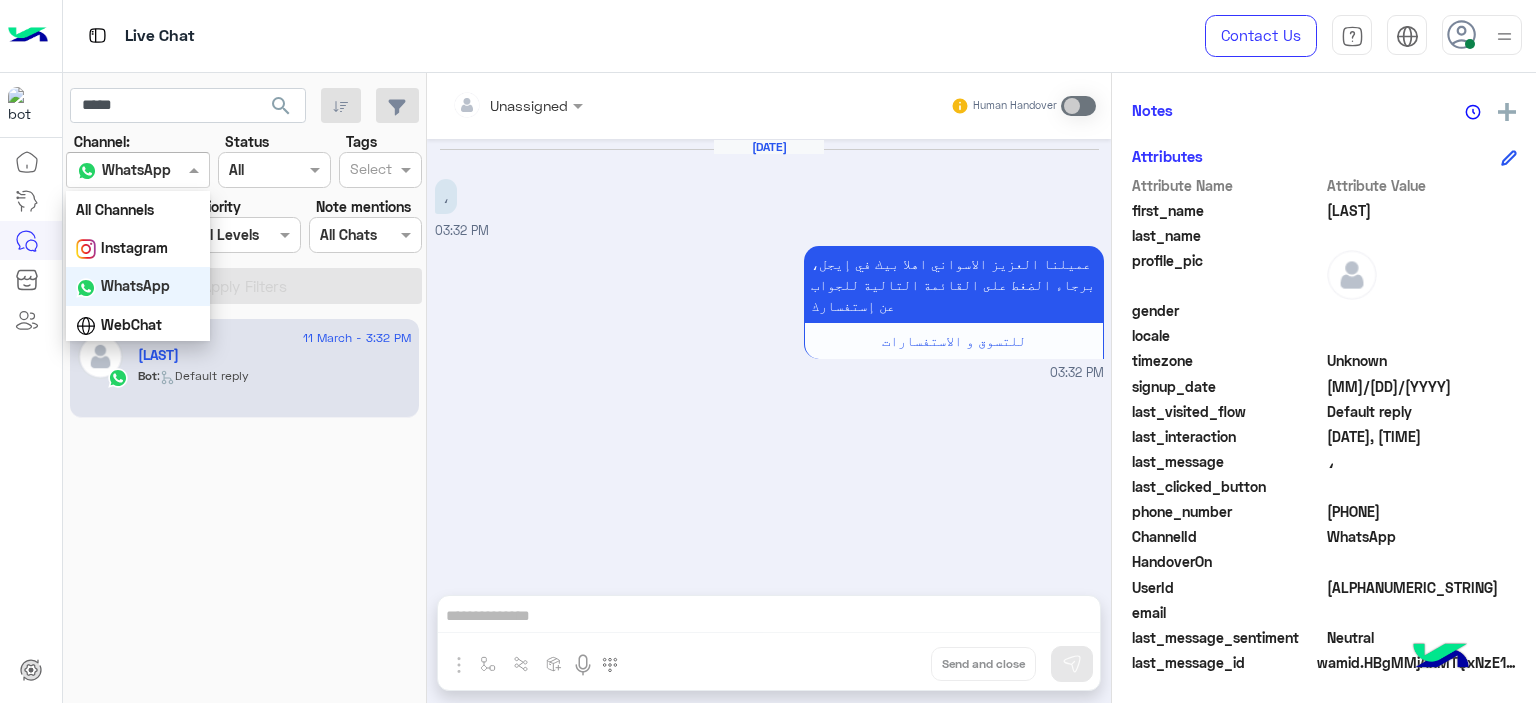 click at bounding box center [138, 169] 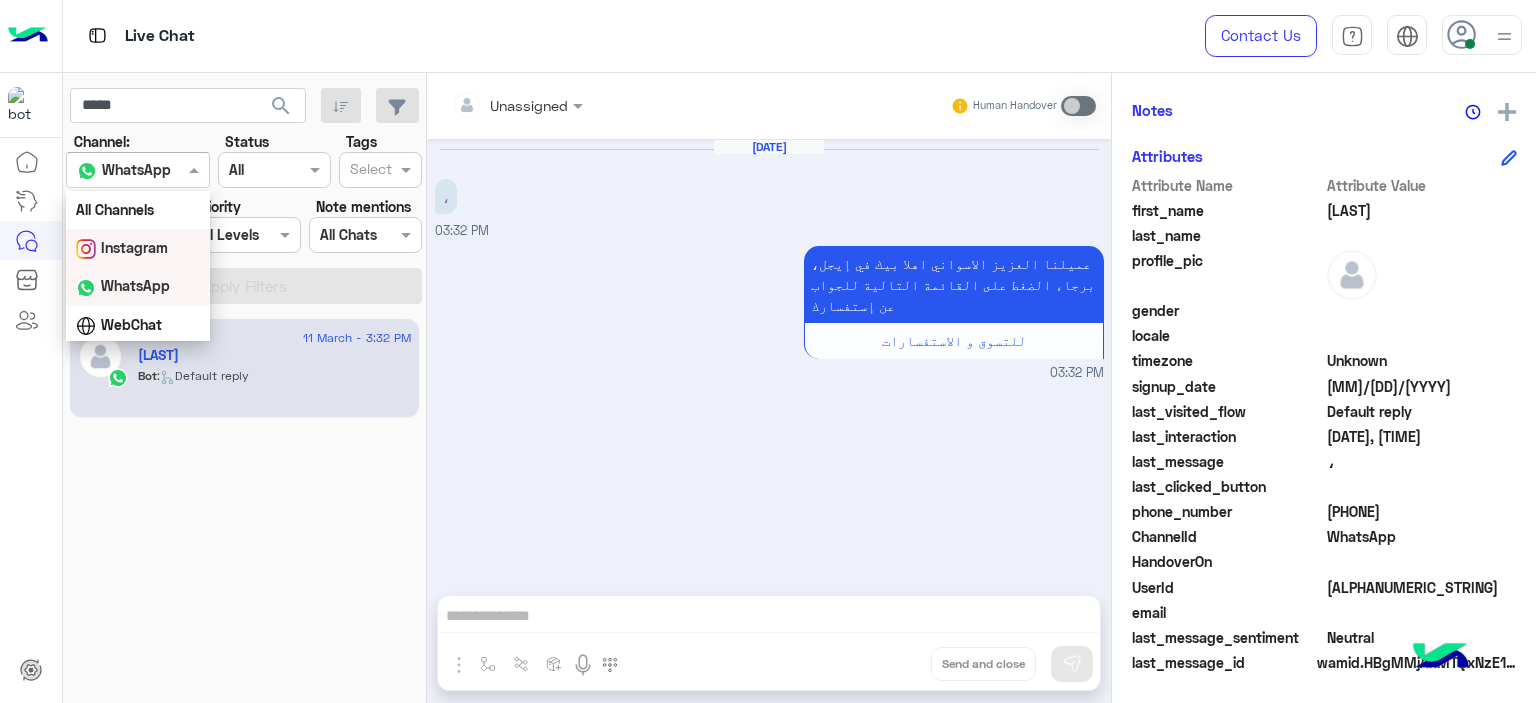 click on "Instagram" at bounding box center [134, 247] 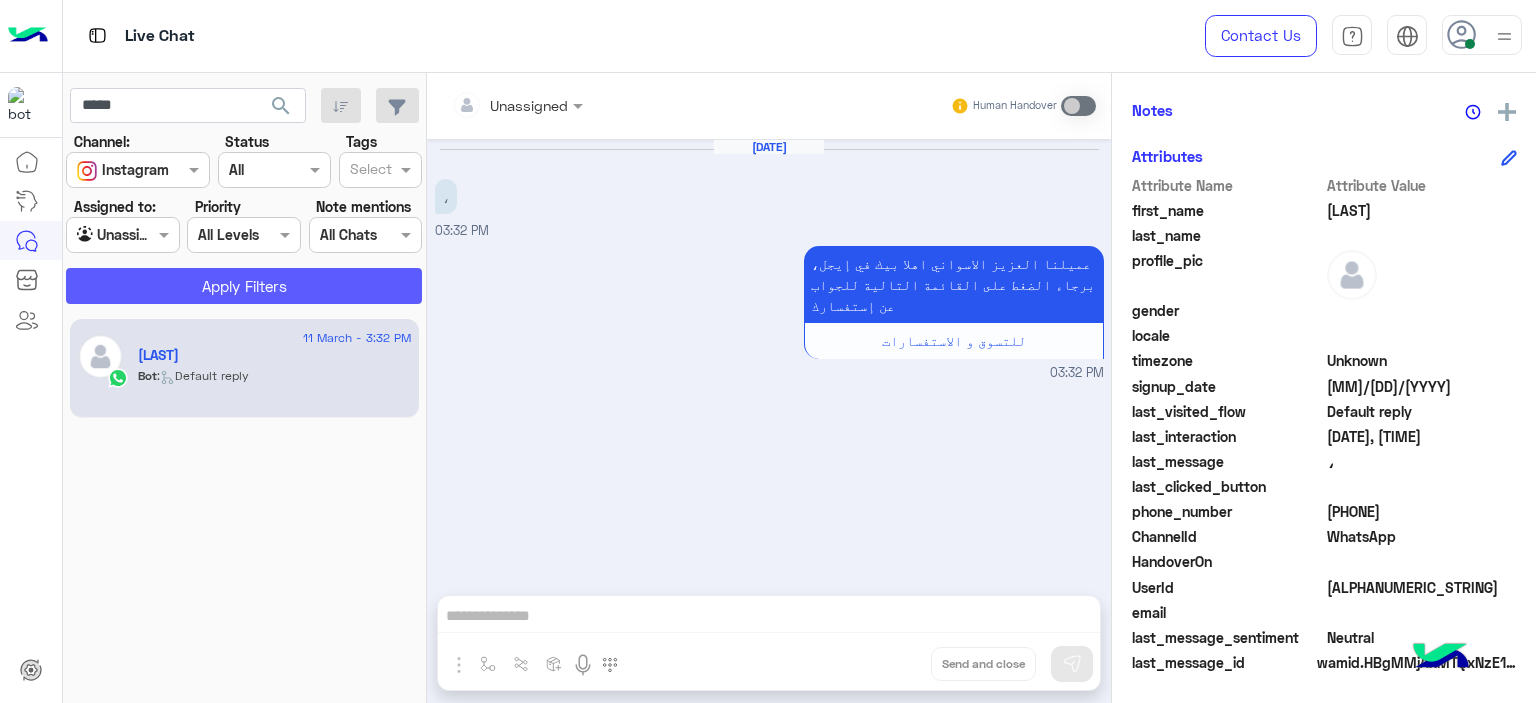 click on "Apply Filters" 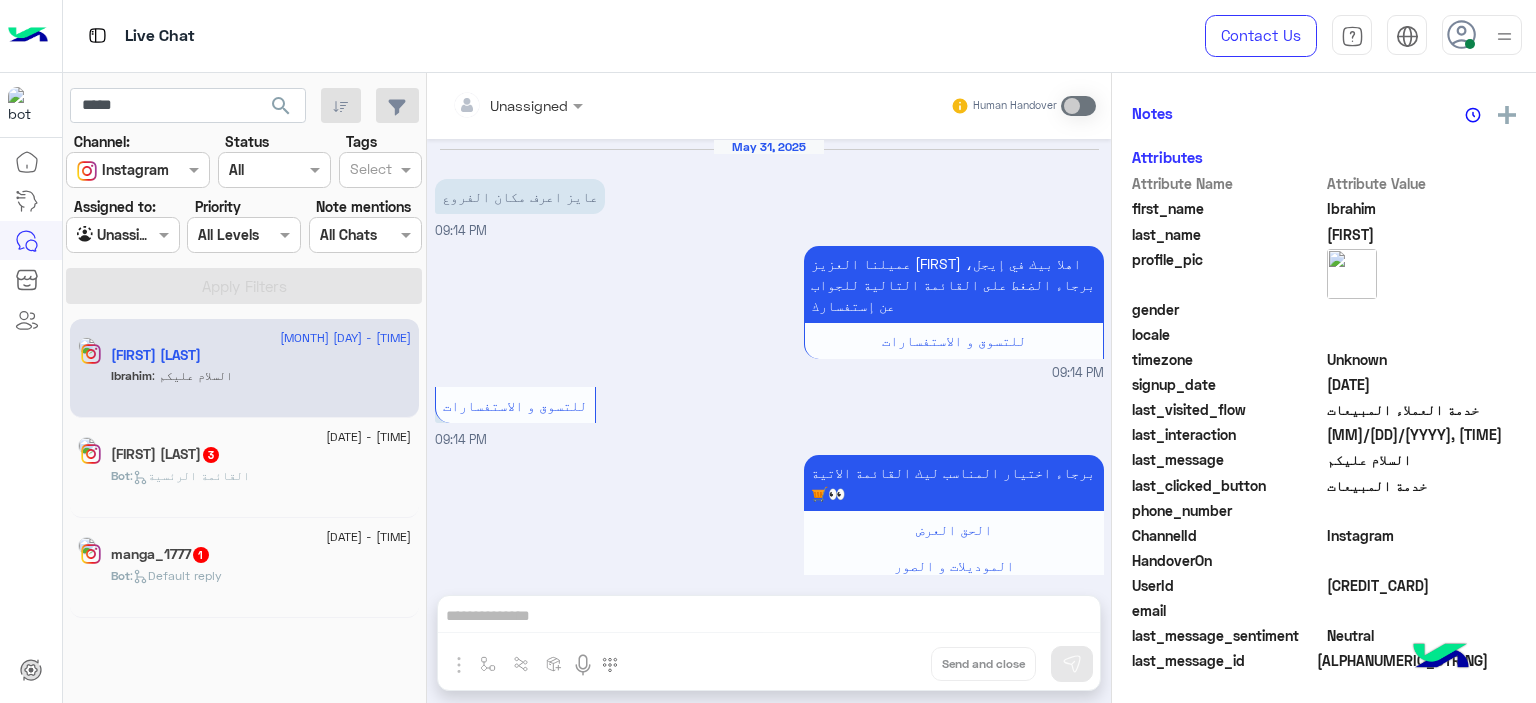 scroll, scrollTop: 416, scrollLeft: 0, axis: vertical 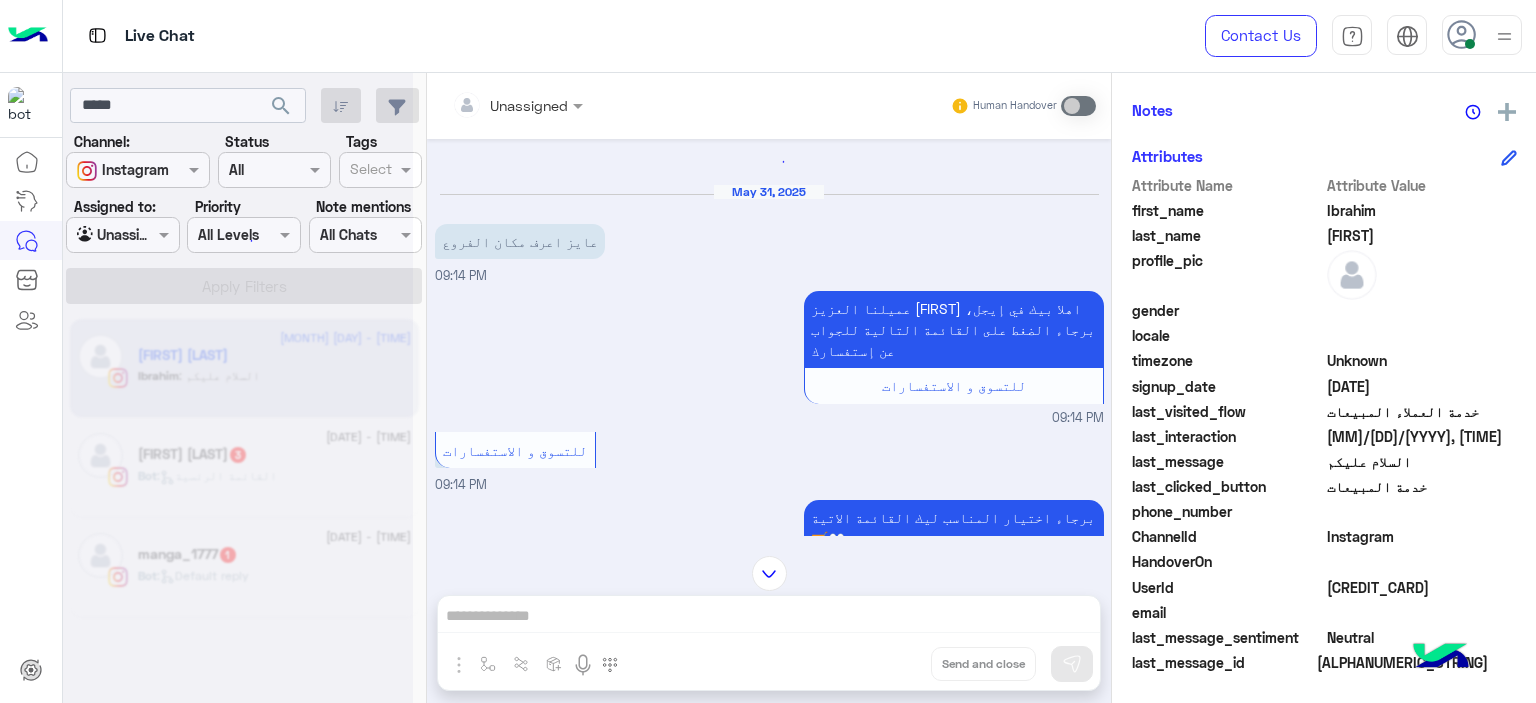 click on "Bot :   القائمة الرئسية" 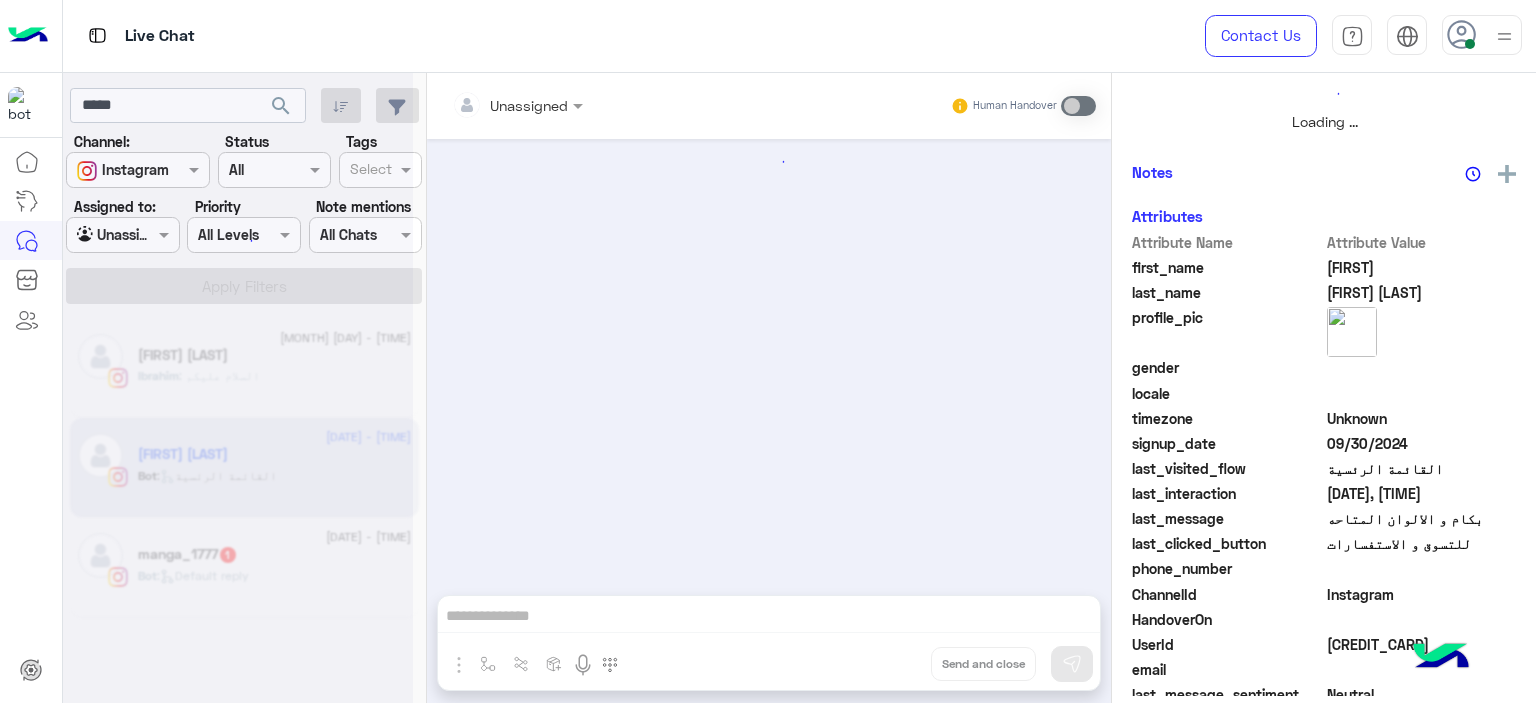 scroll, scrollTop: 478, scrollLeft: 0, axis: vertical 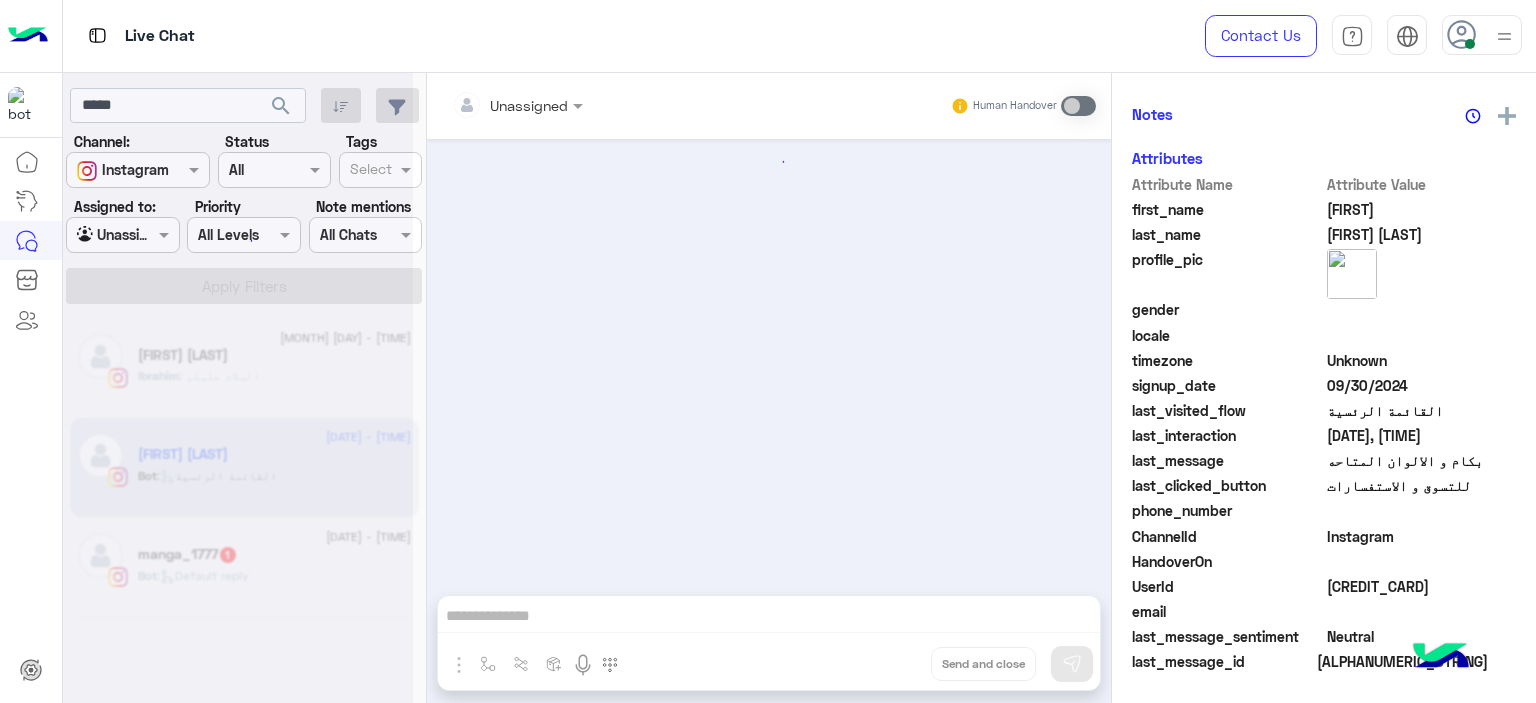 click on "Bot :   القائمة الرئسية" 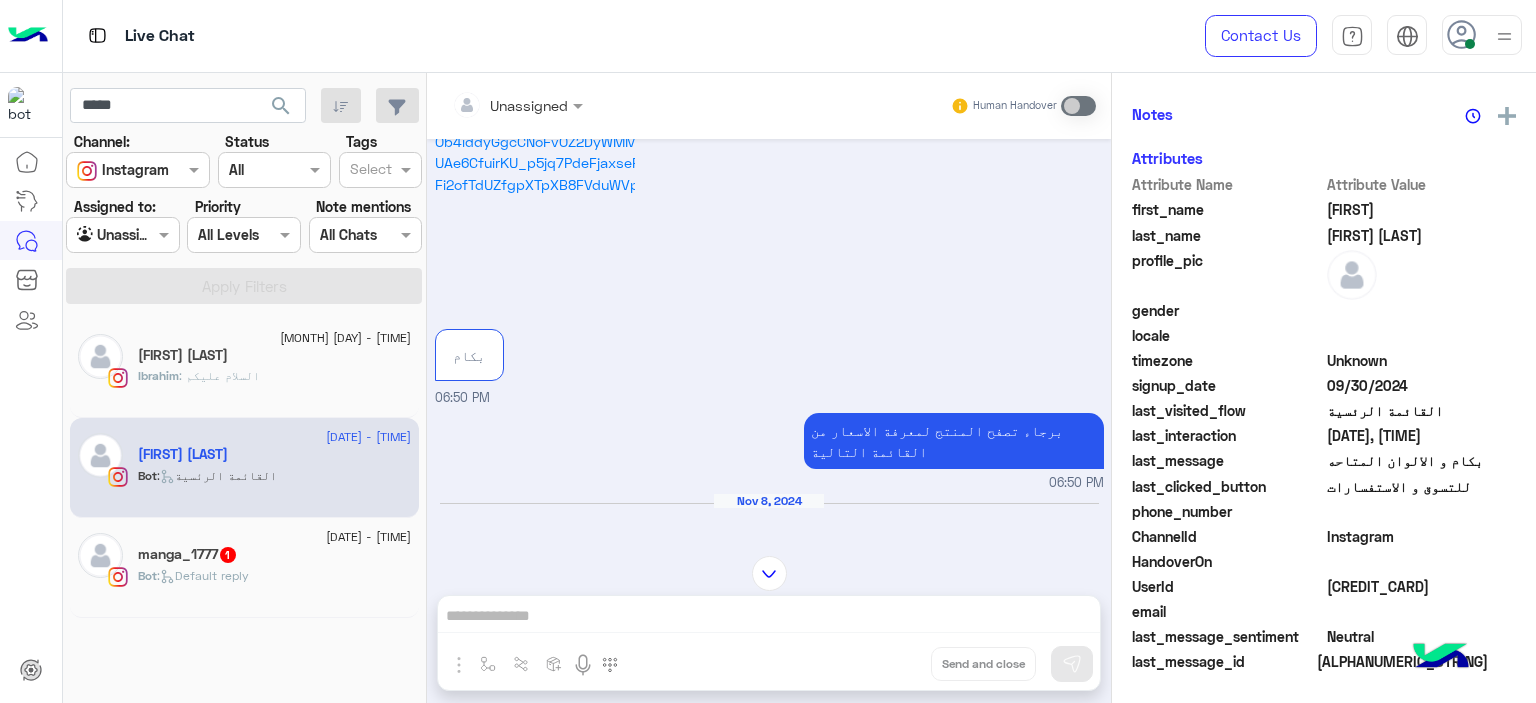 scroll, scrollTop: 0, scrollLeft: 0, axis: both 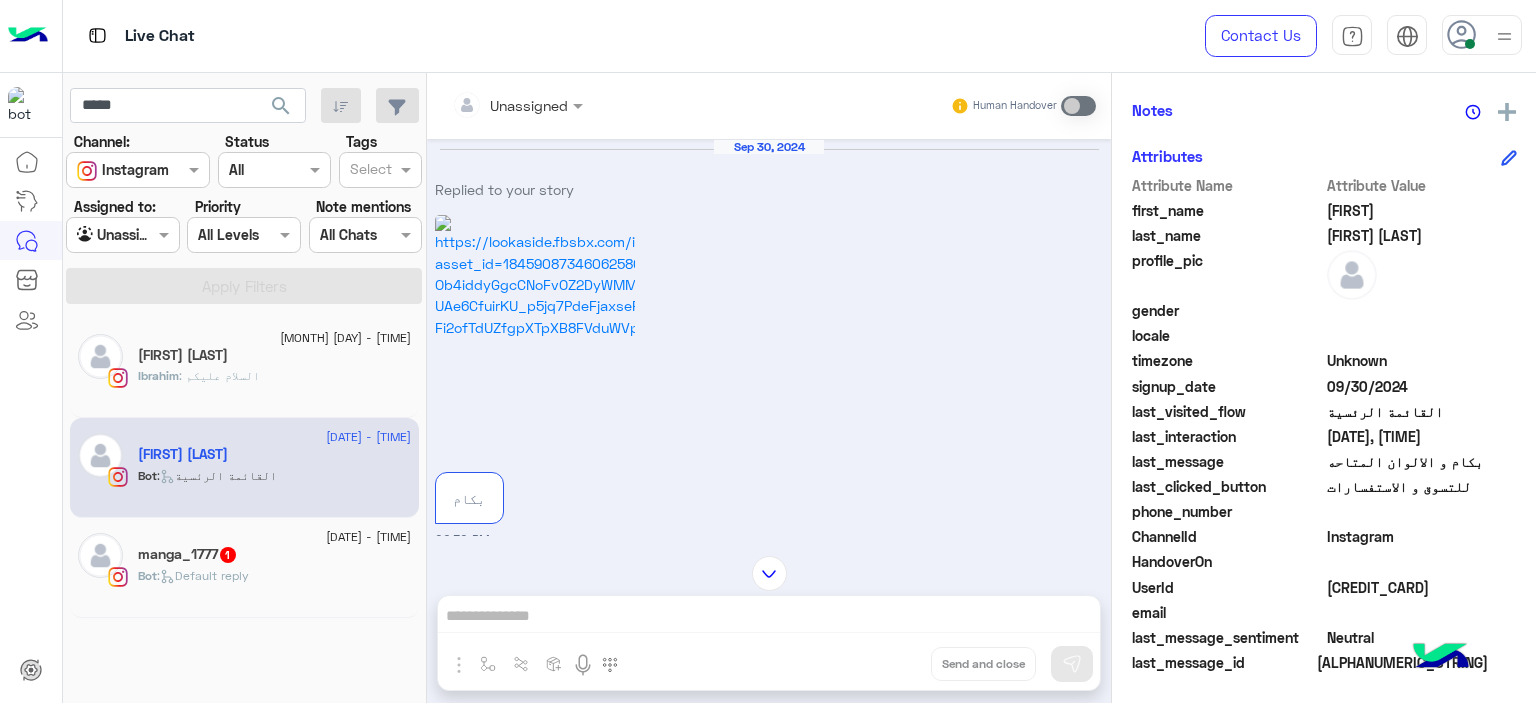 click on "manga_1777   1" 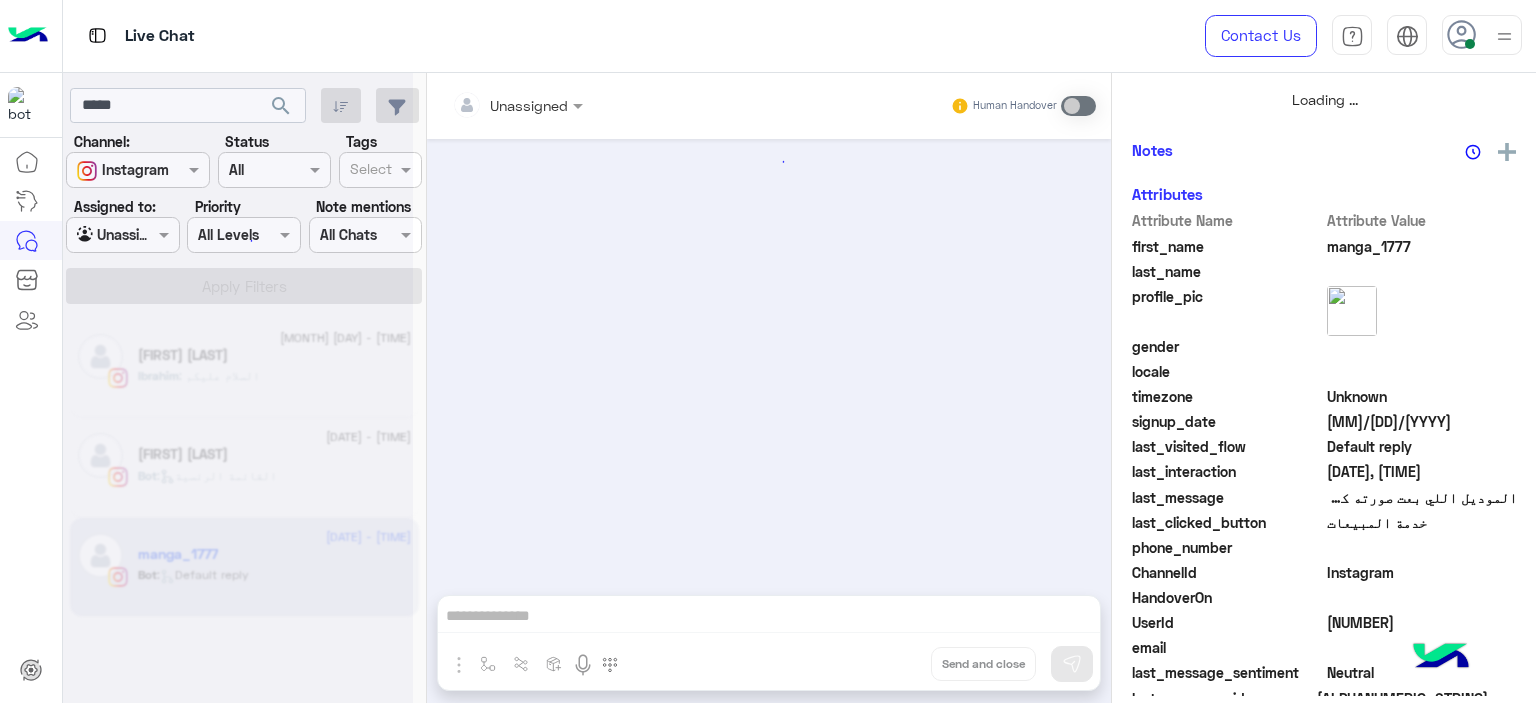 scroll, scrollTop: 452, scrollLeft: 0, axis: vertical 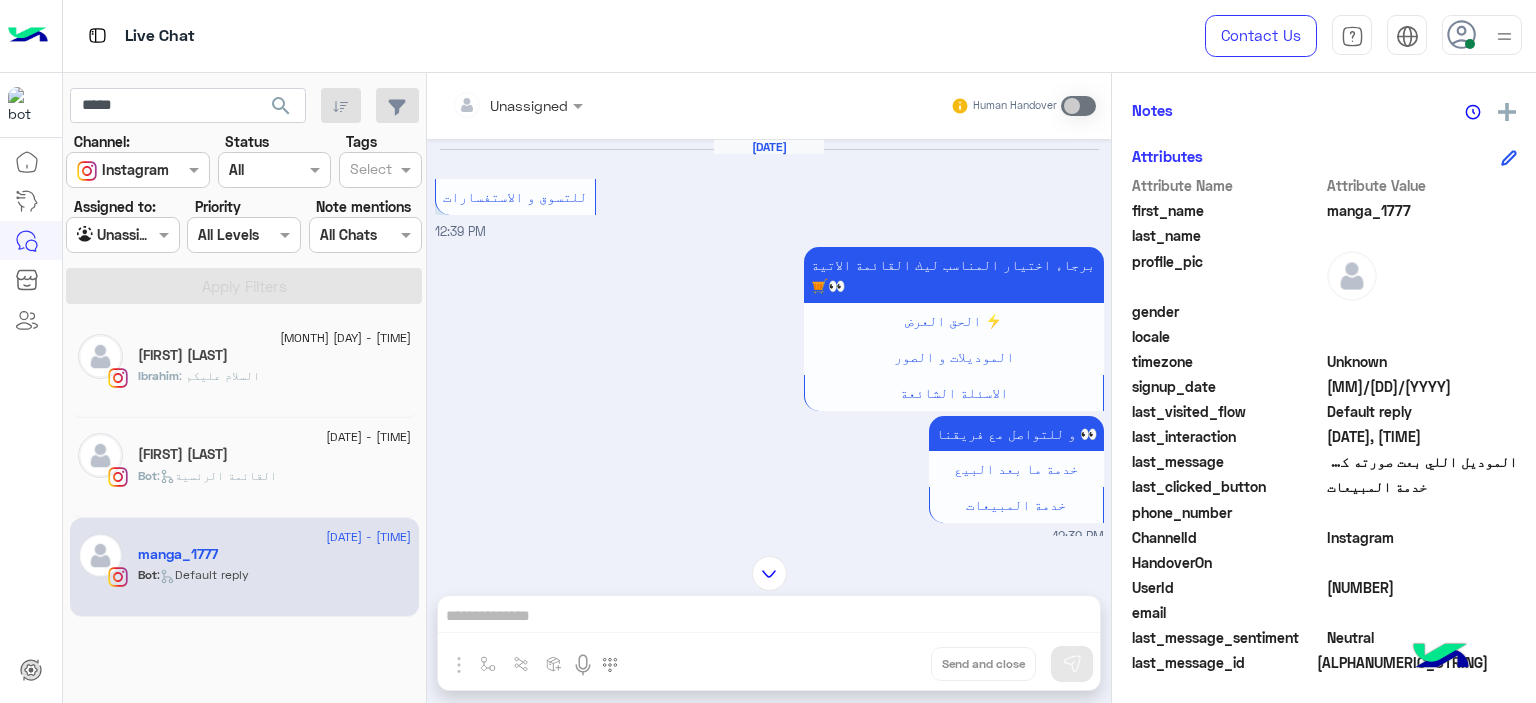 click at bounding box center [123, 234] 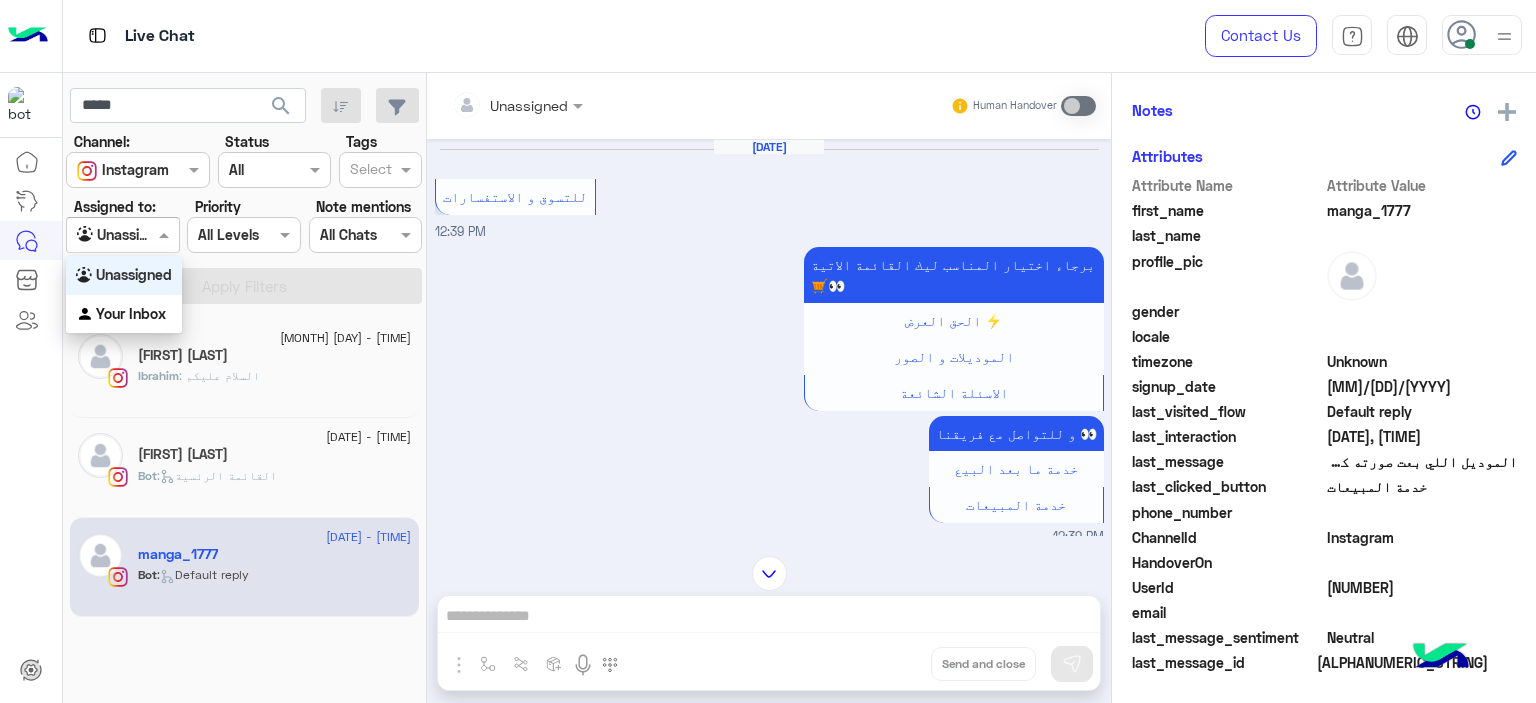 click at bounding box center (138, 169) 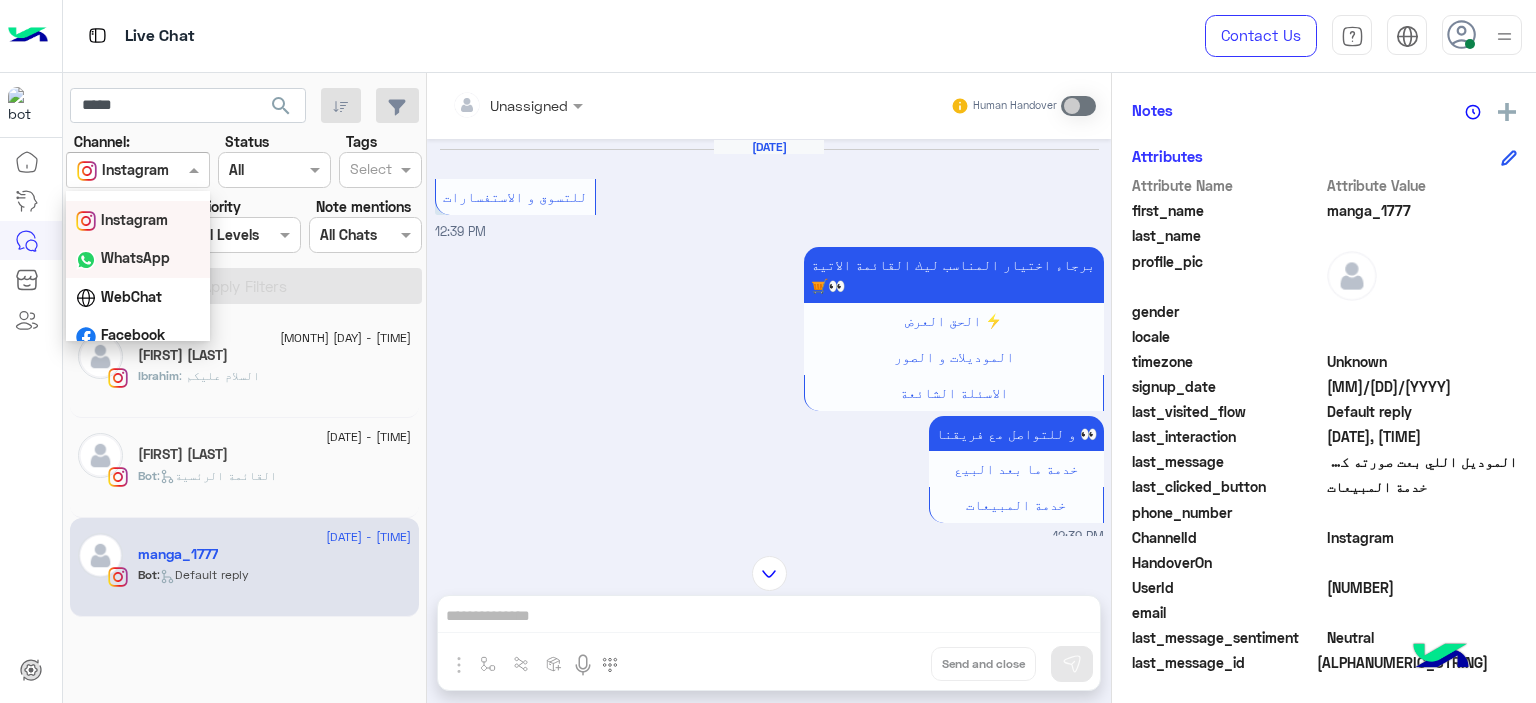 scroll, scrollTop: 40, scrollLeft: 0, axis: vertical 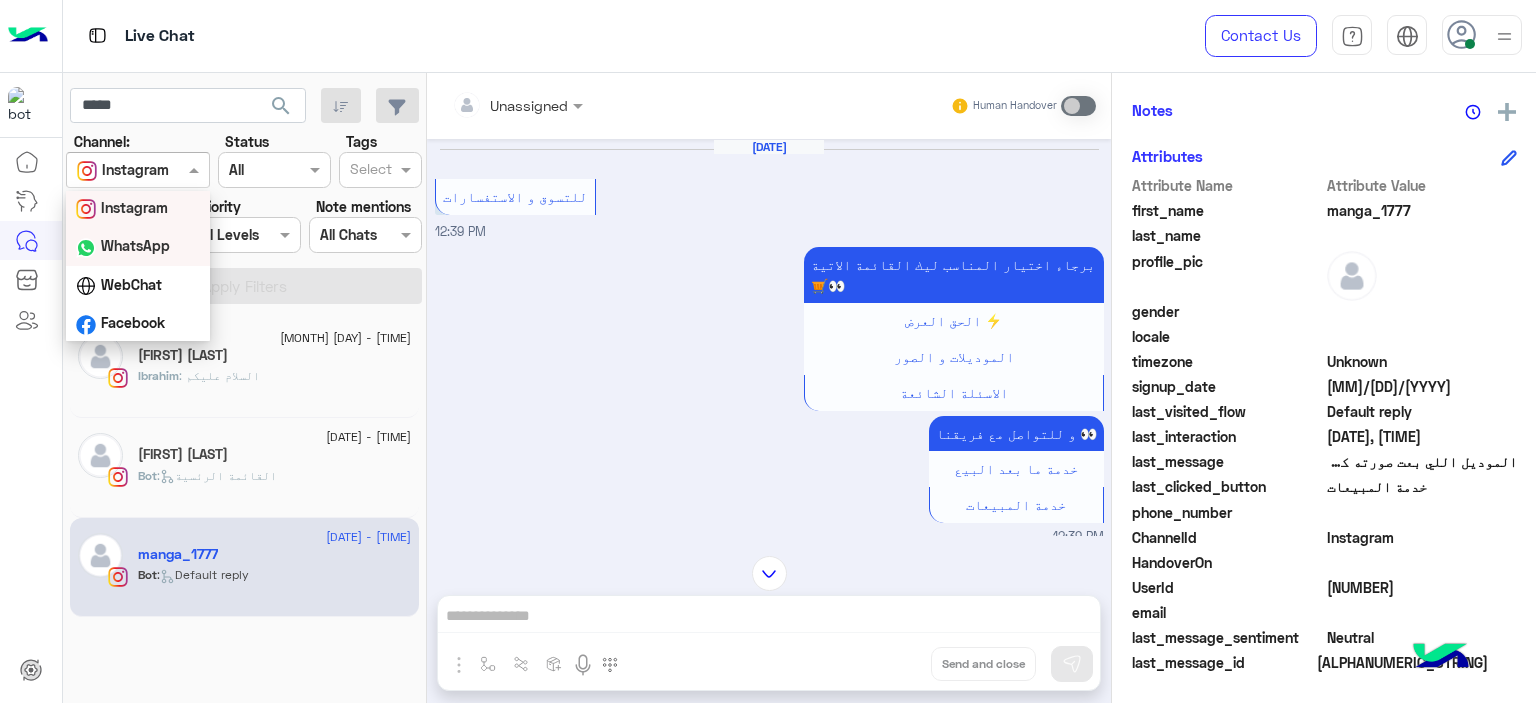 click on "WhatsApp" at bounding box center (135, 245) 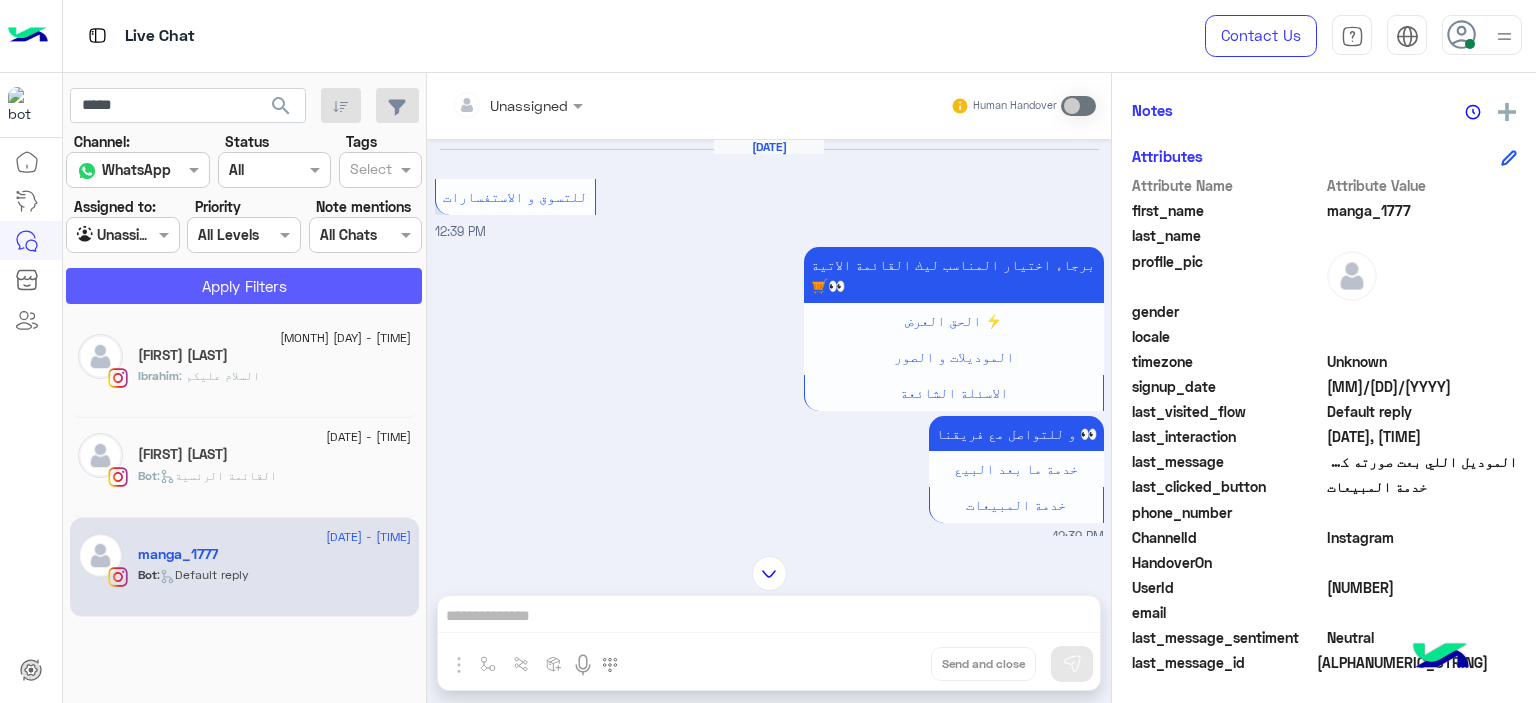 click on "Apply Filters" 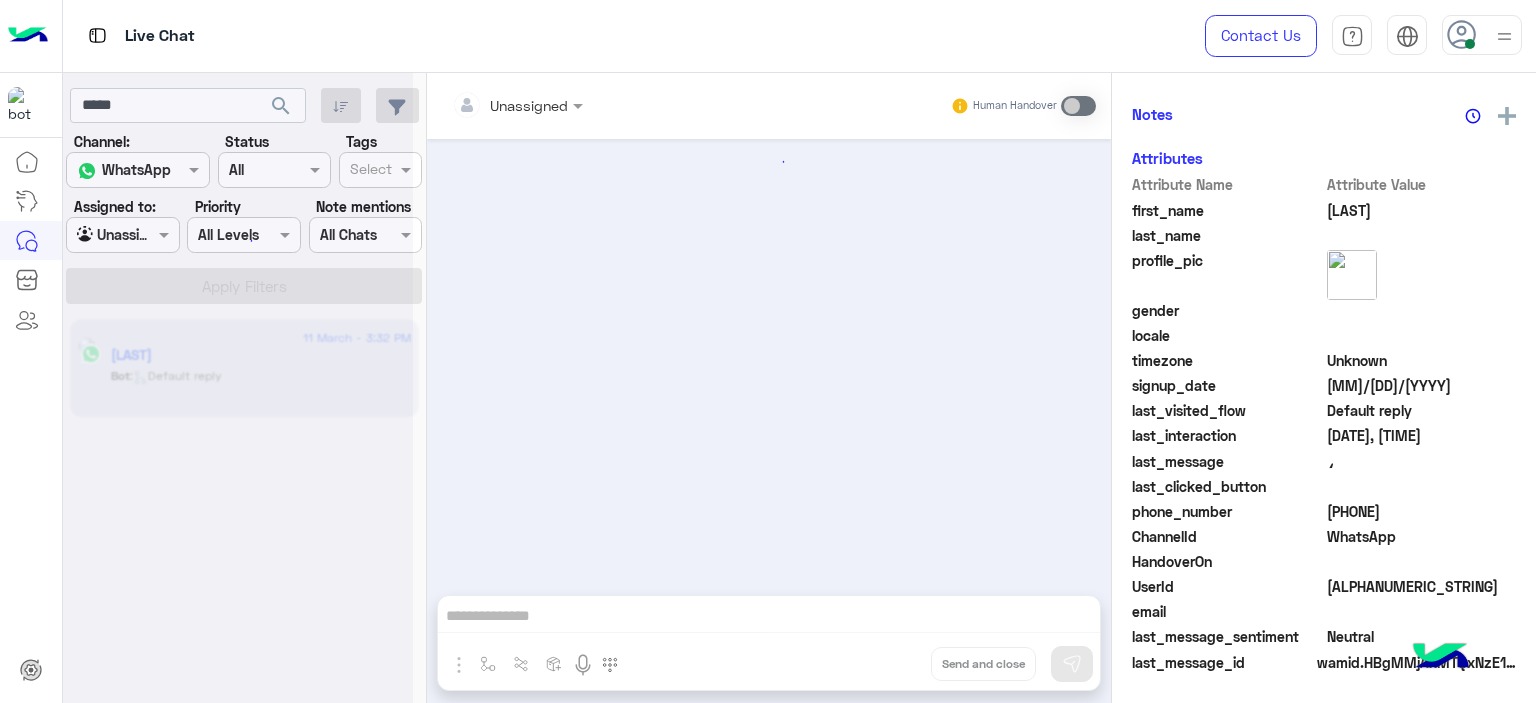scroll, scrollTop: 416, scrollLeft: 0, axis: vertical 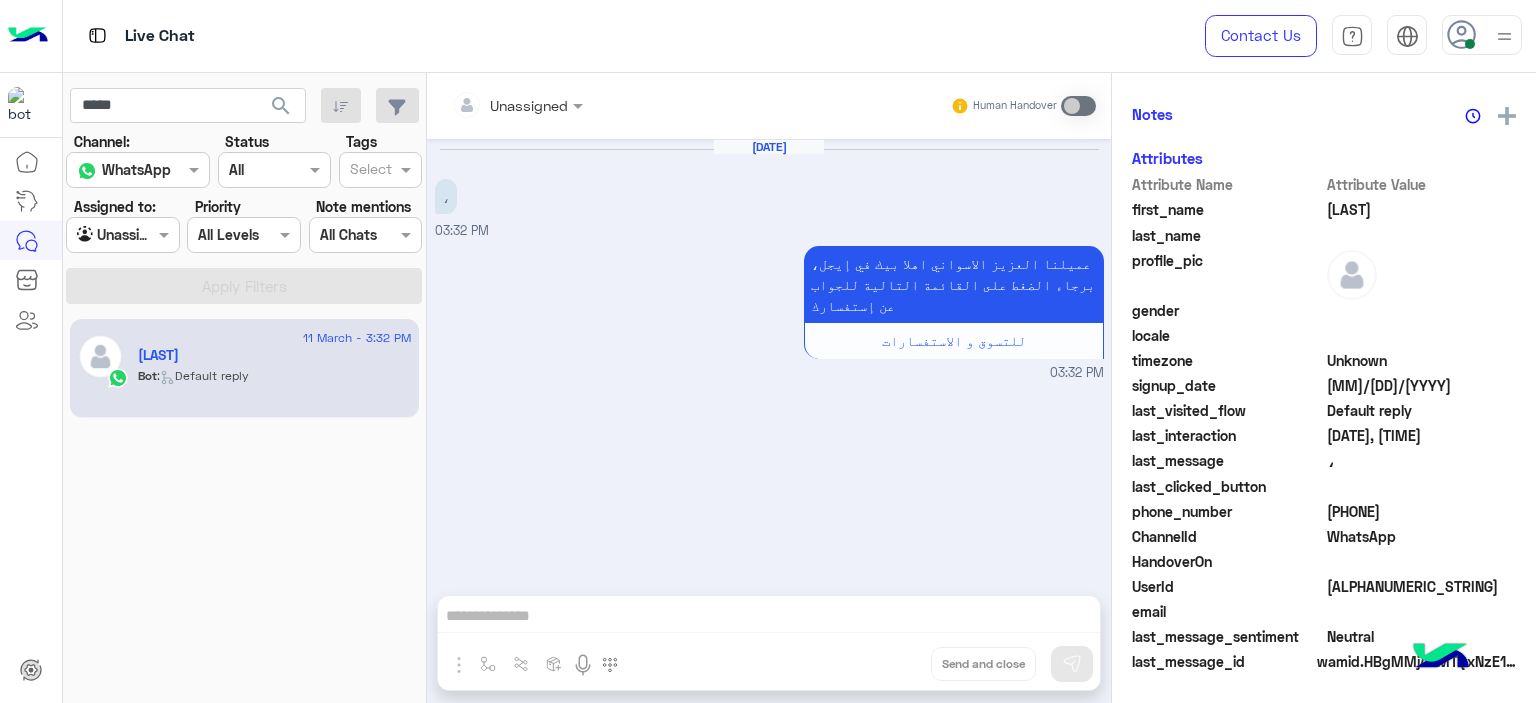 drag, startPoint x: 159, startPoint y: 170, endPoint x: 156, endPoint y: 186, distance: 16.27882 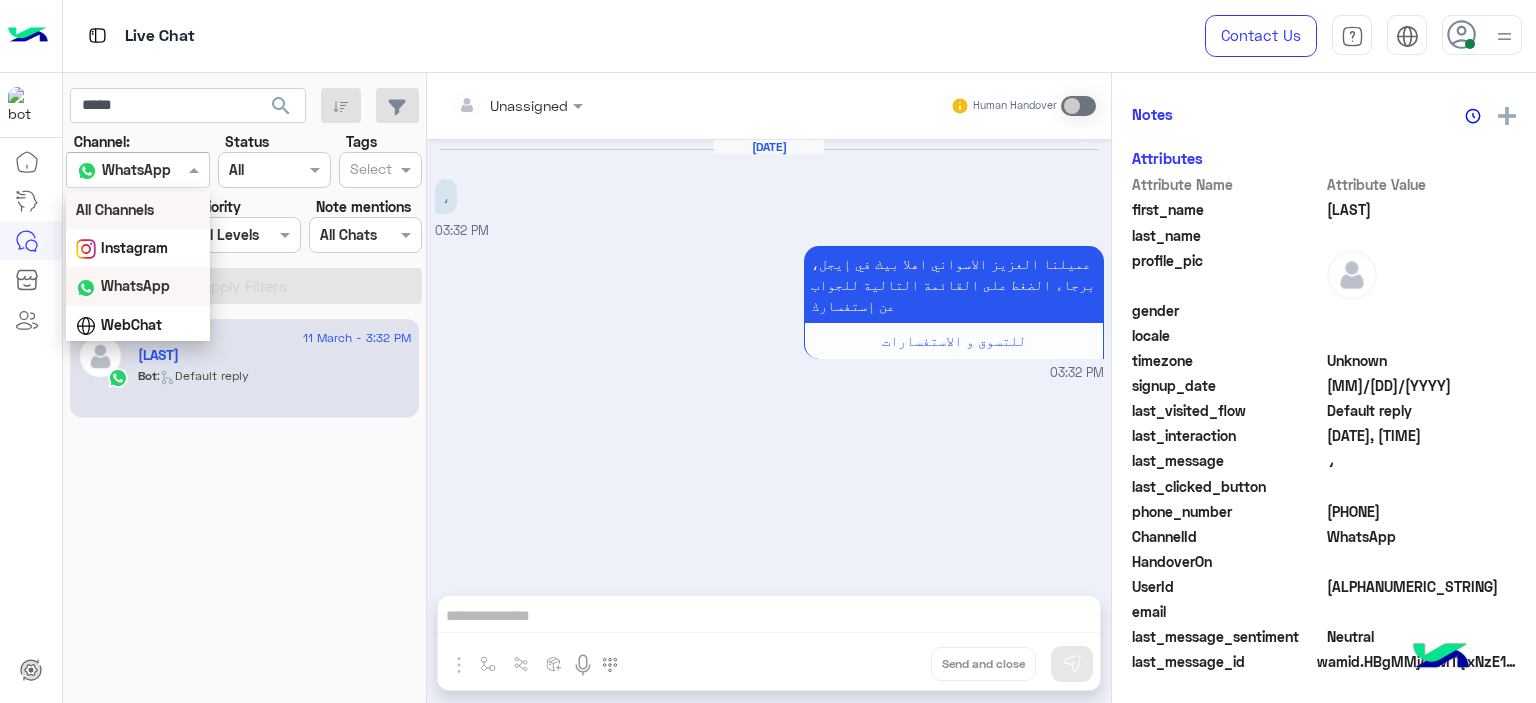 scroll, scrollTop: 420, scrollLeft: 0, axis: vertical 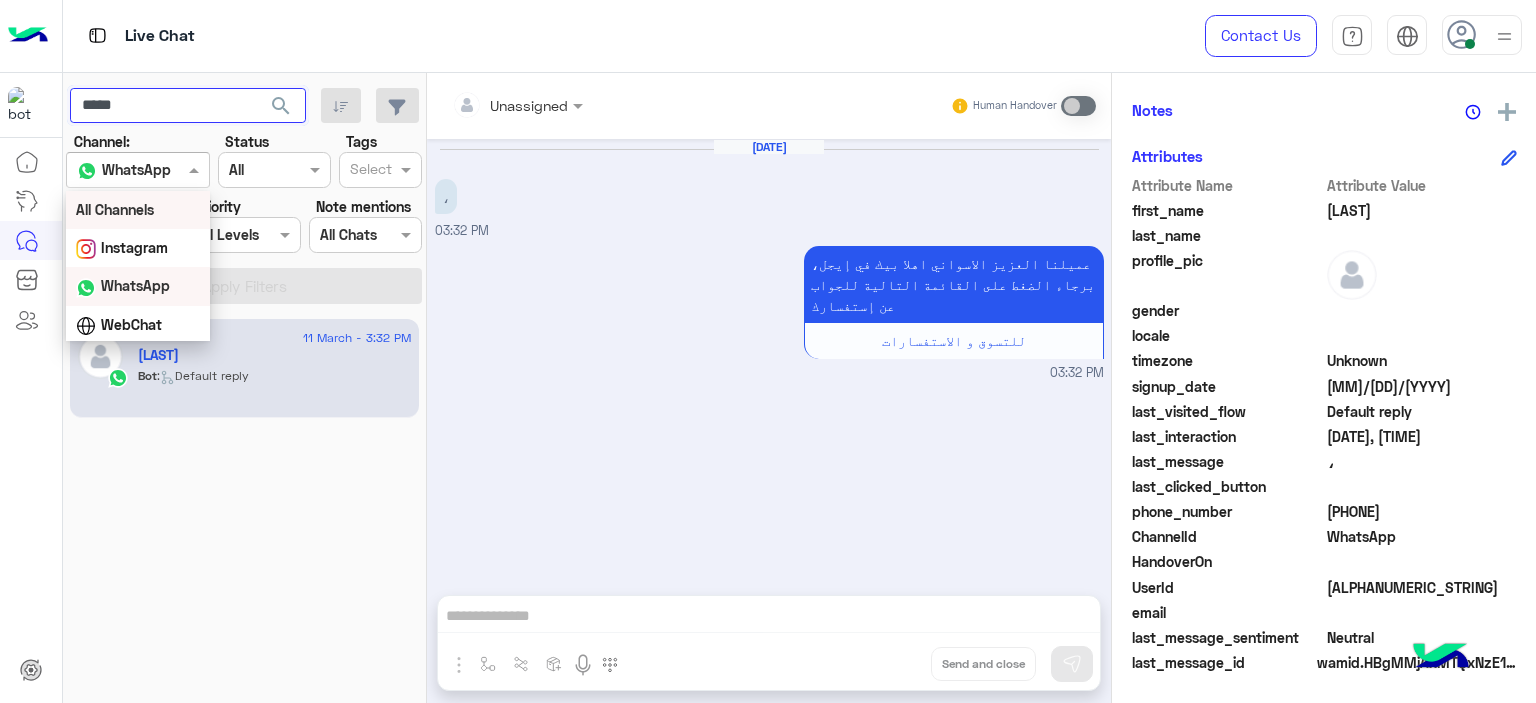 click on "*****" at bounding box center (188, 106) 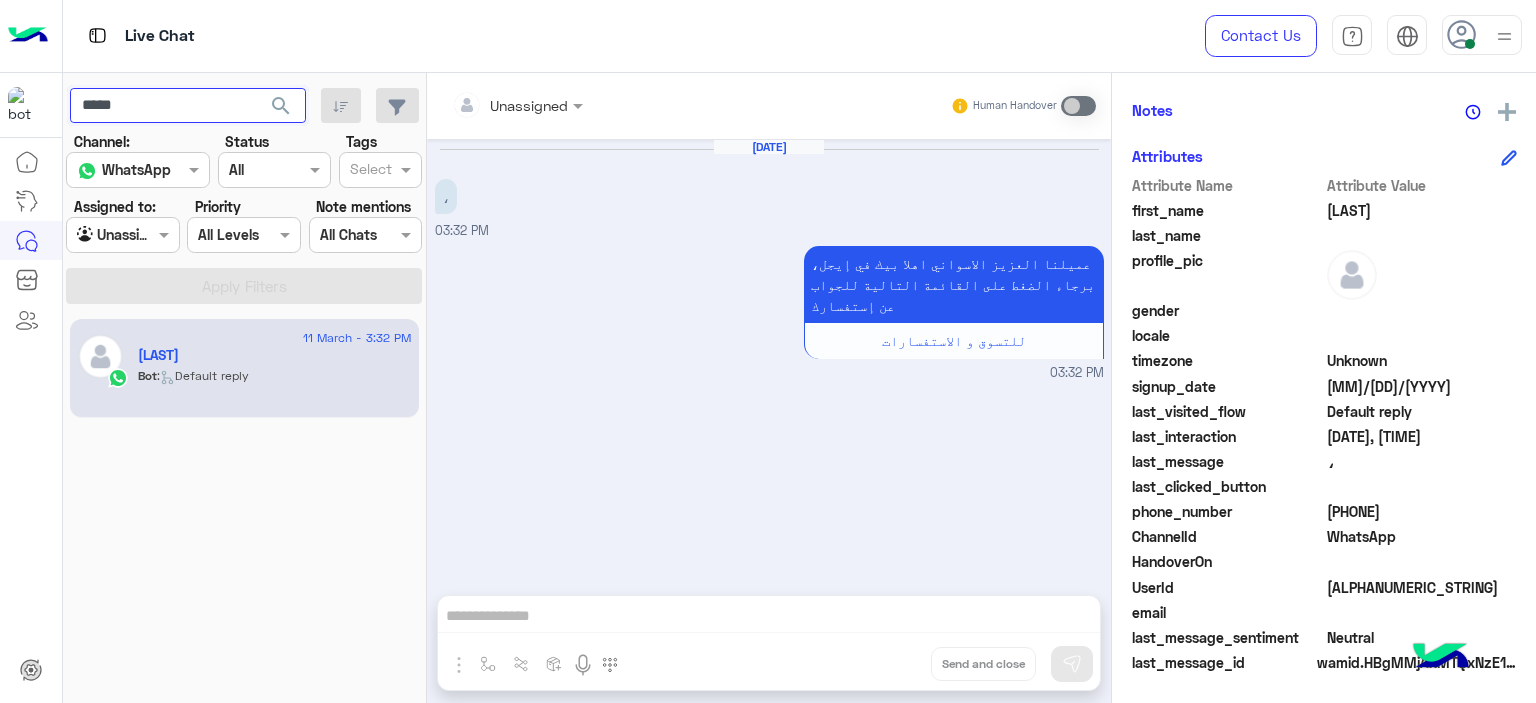 click on "*****" at bounding box center (188, 106) 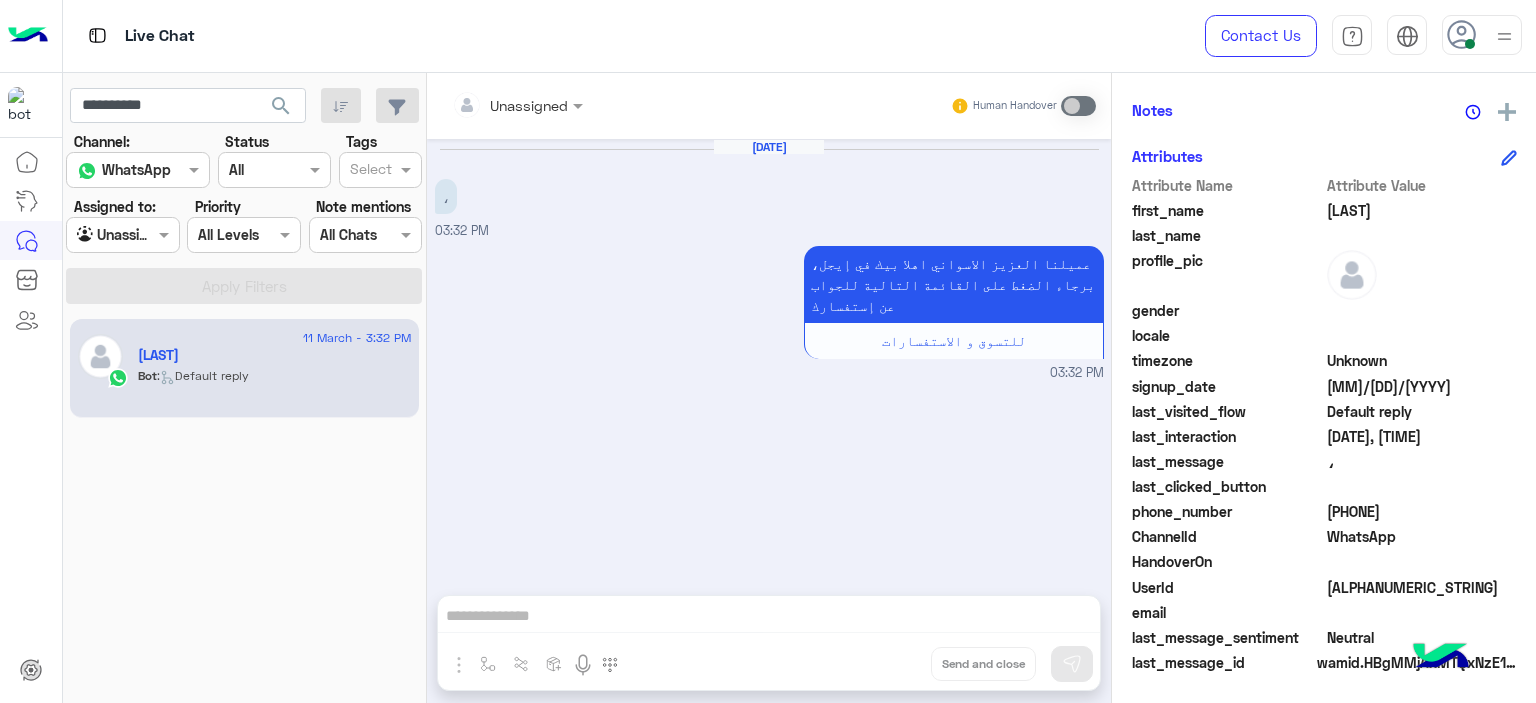click on "search" 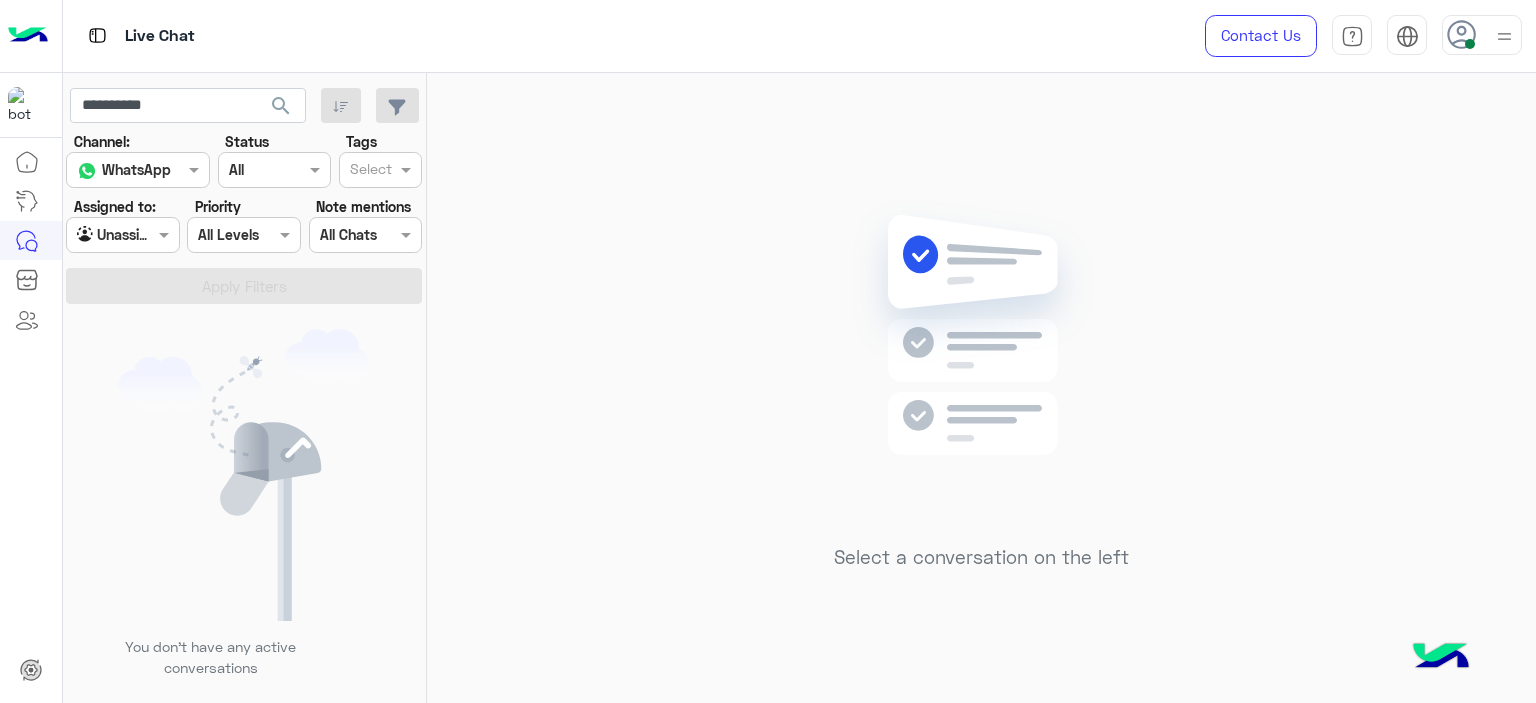 click on "Channel WhatsApp" at bounding box center (138, 170) 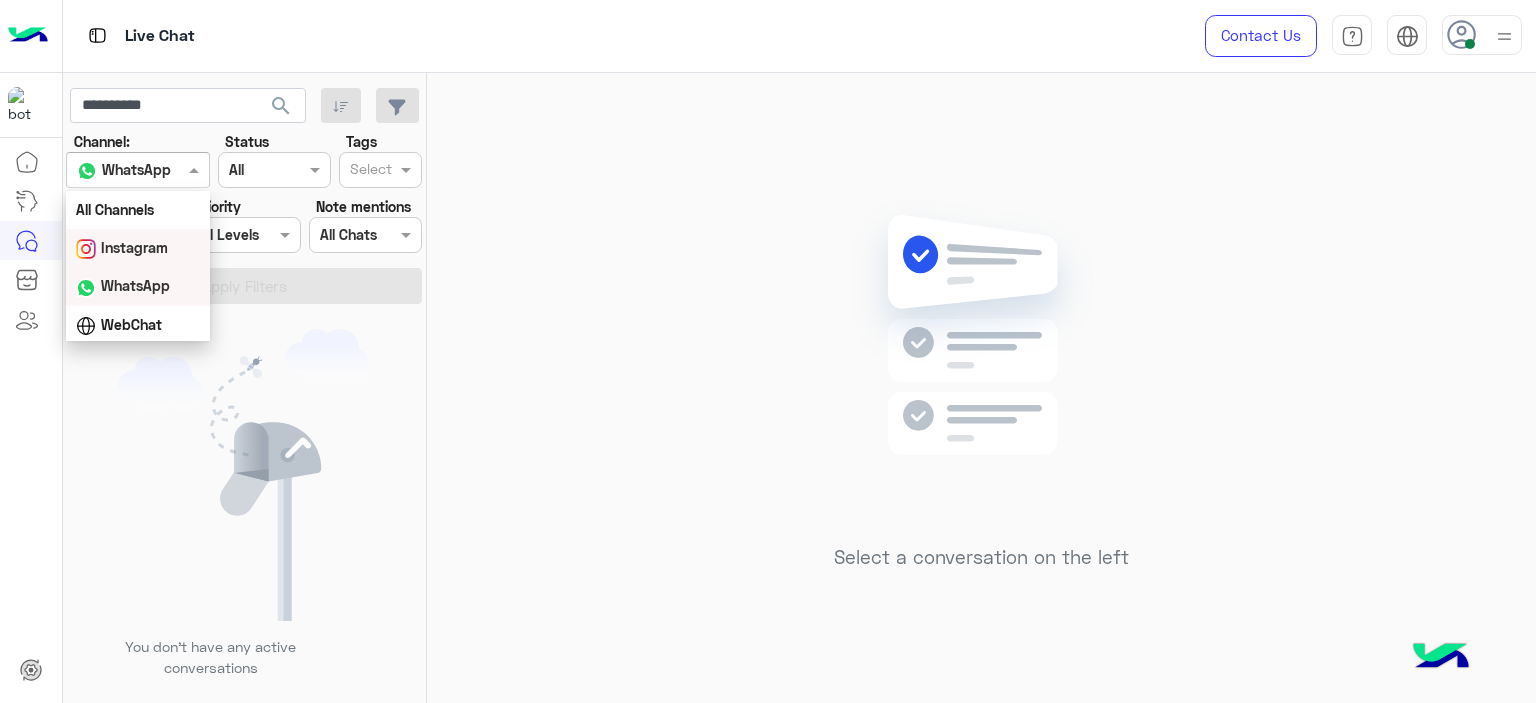 click on "Instagram" at bounding box center [134, 247] 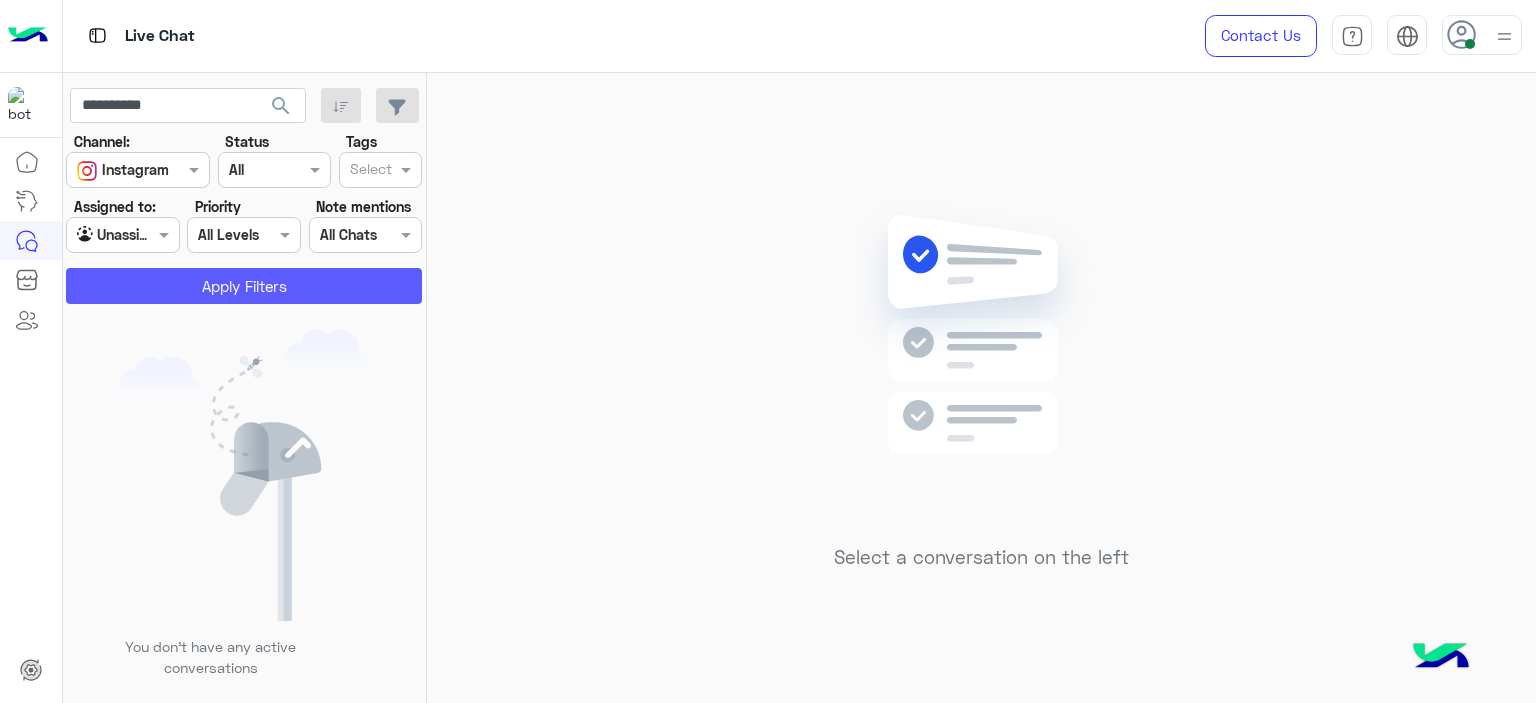 click on "Apply Filters" 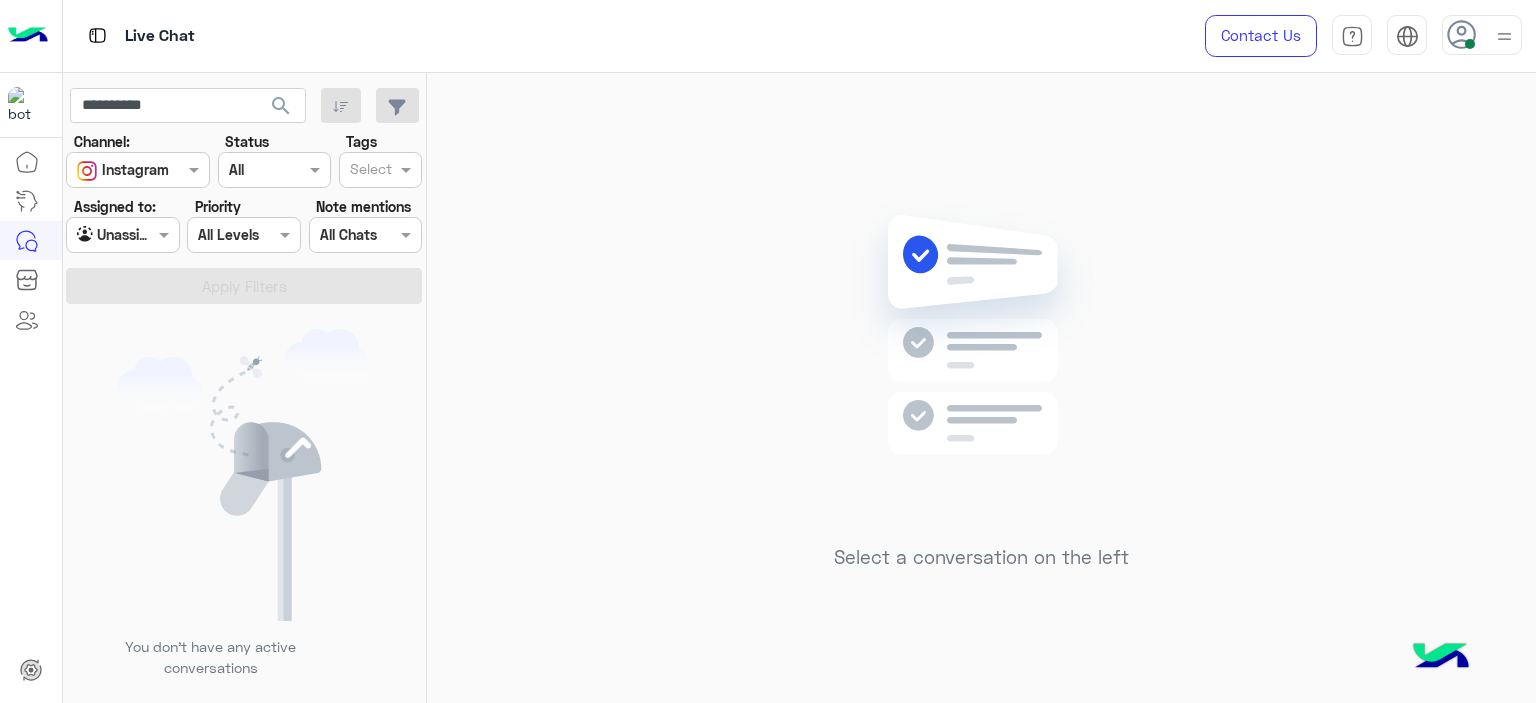 click on "Channel Instagram" at bounding box center (138, 170) 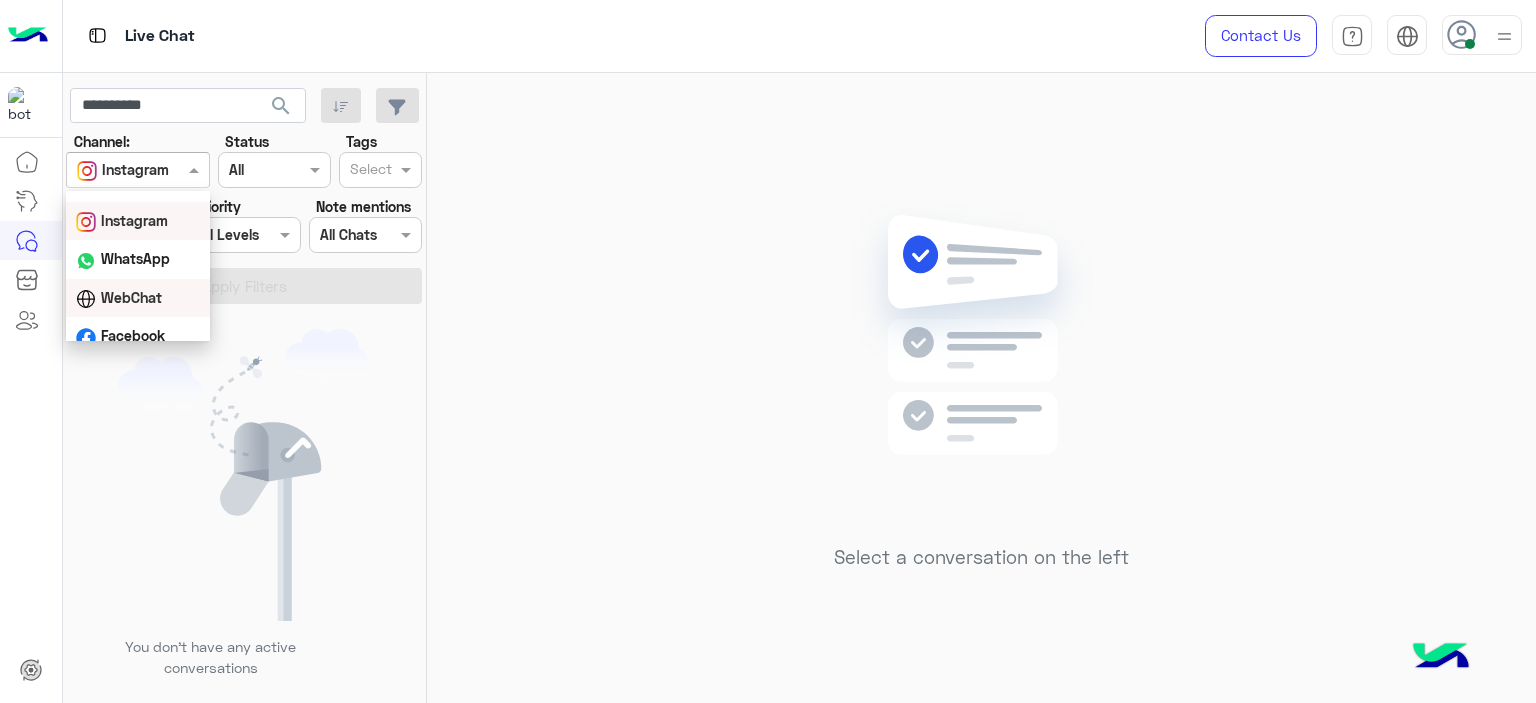 scroll, scrollTop: 40, scrollLeft: 0, axis: vertical 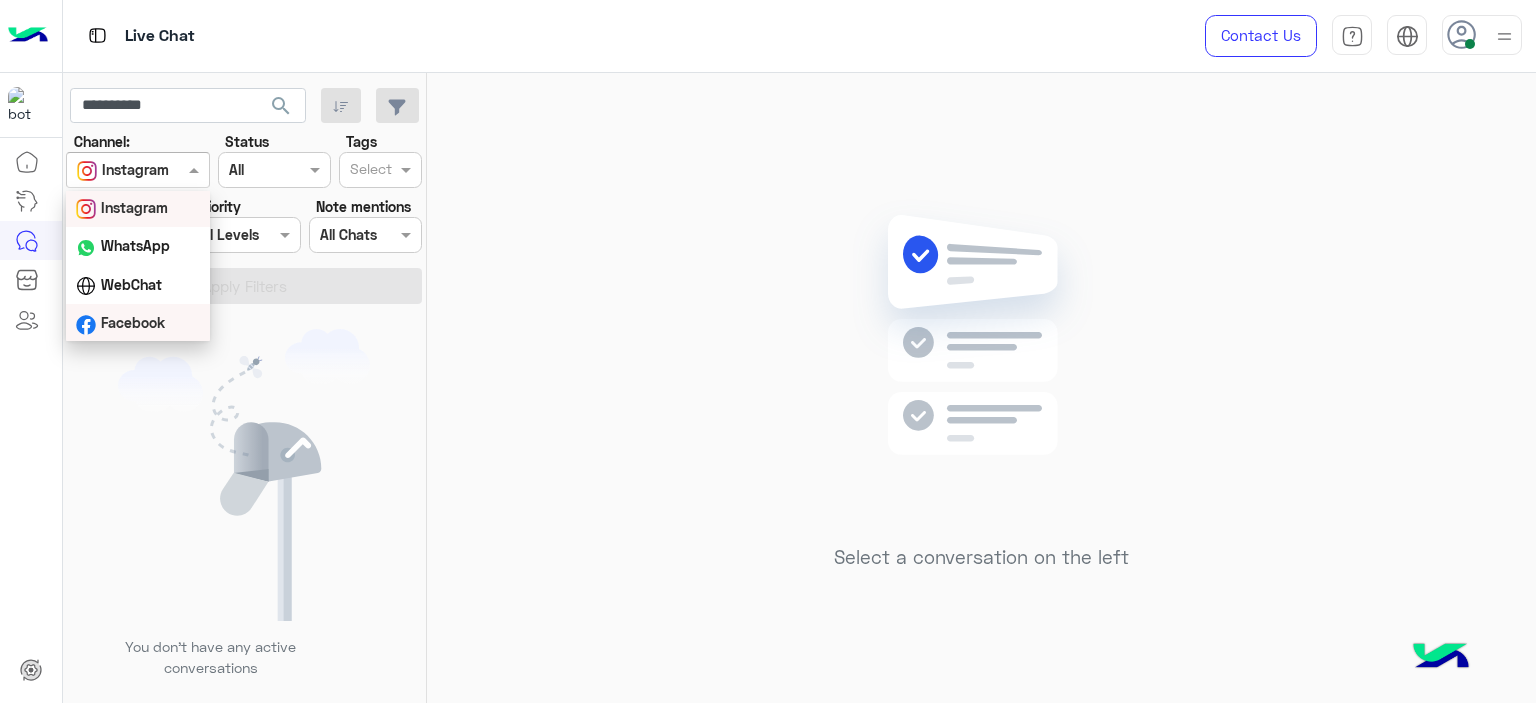 click on "Facebook" at bounding box center (133, 322) 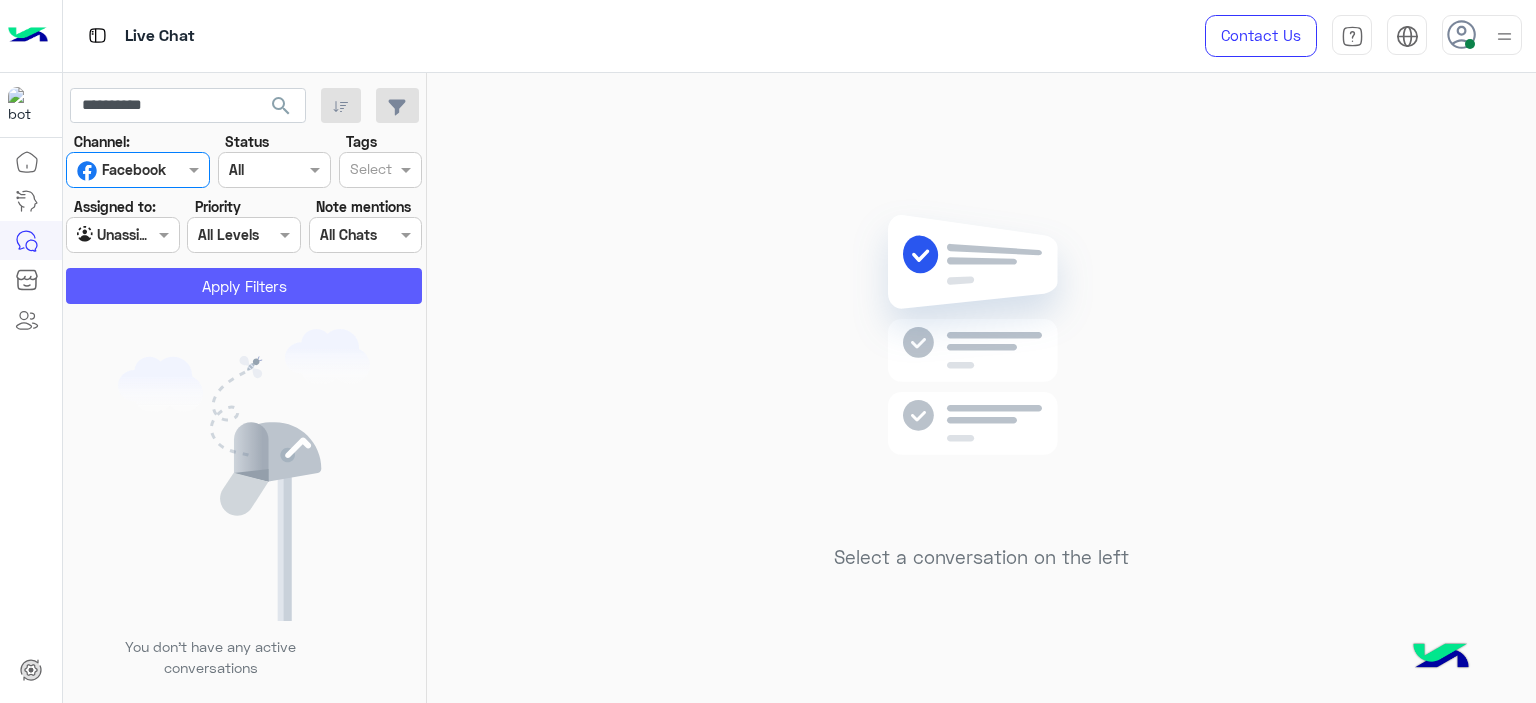 click on "Apply Filters" 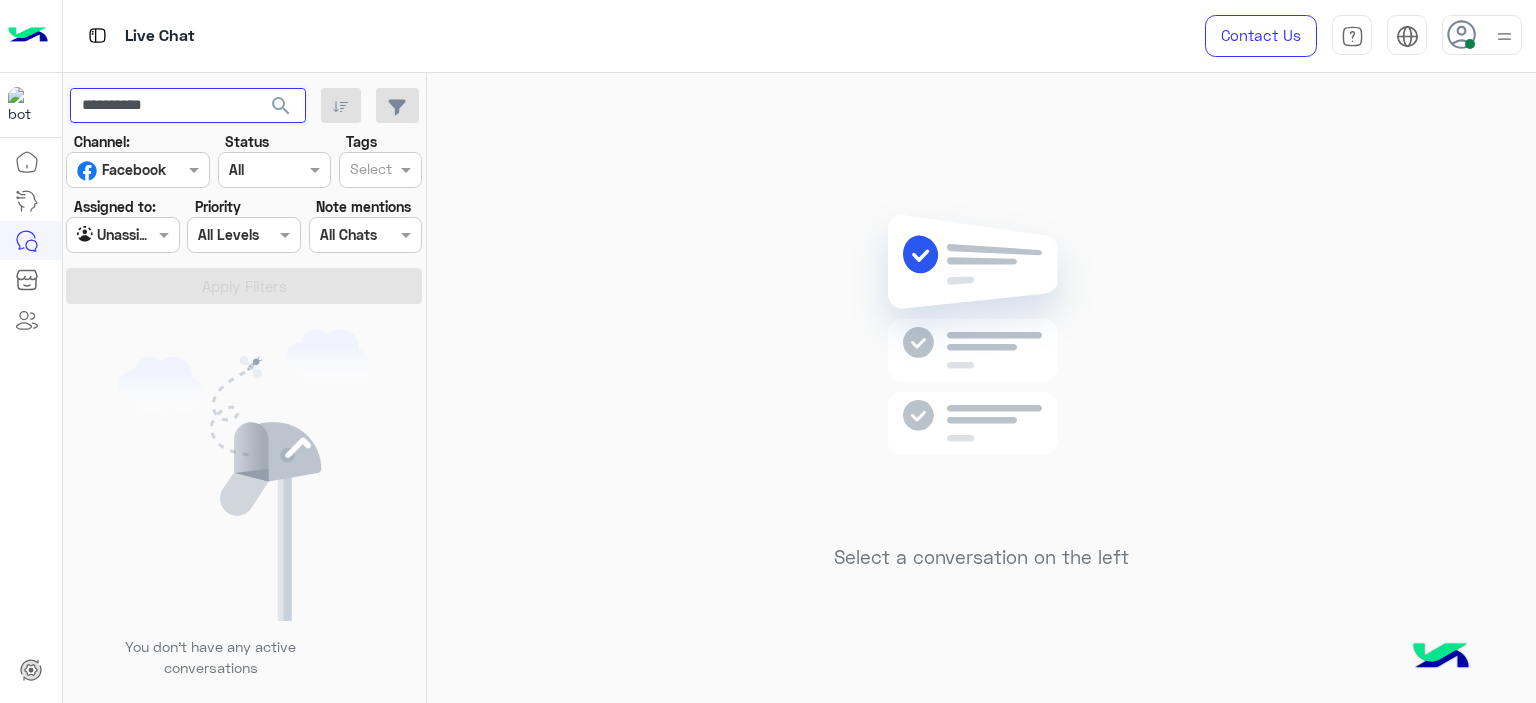 click on "**********" at bounding box center [188, 106] 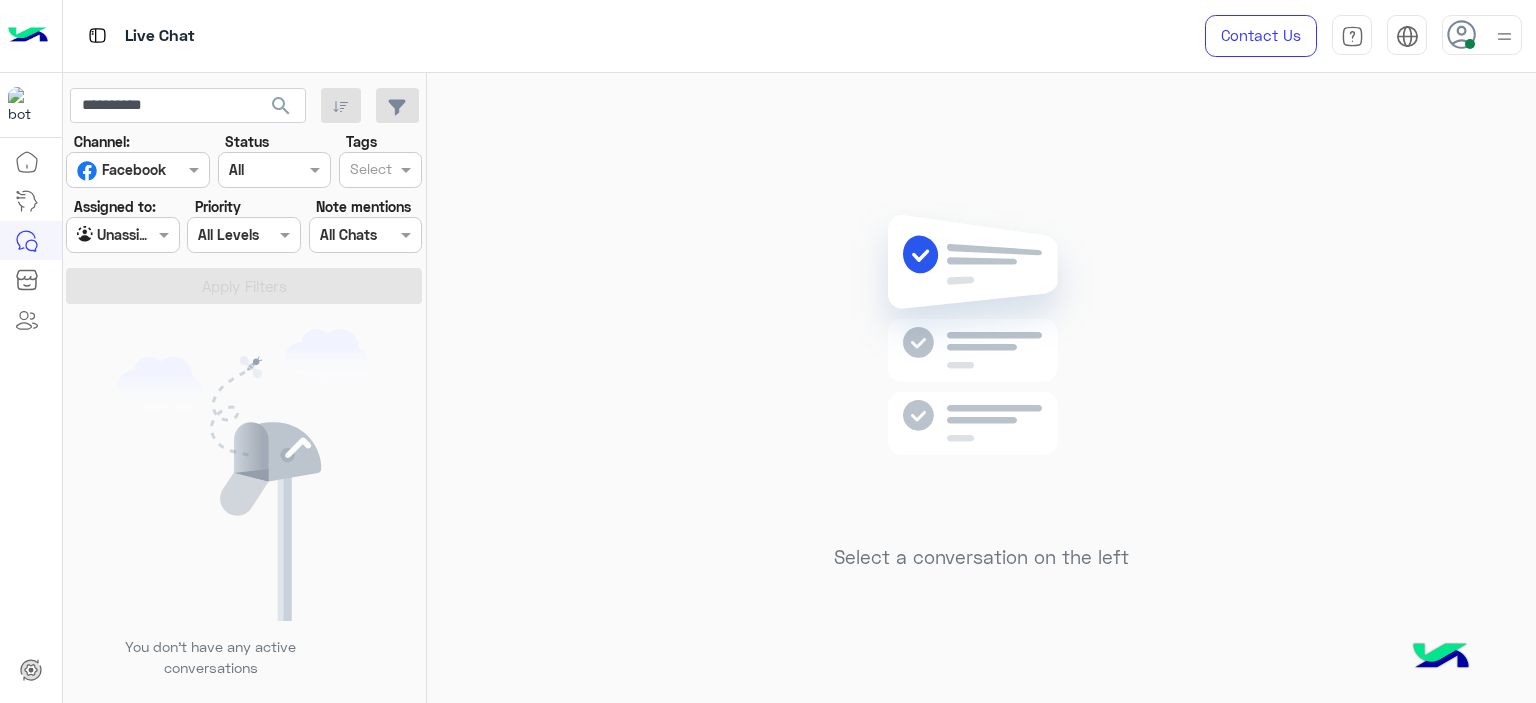 click on "search" 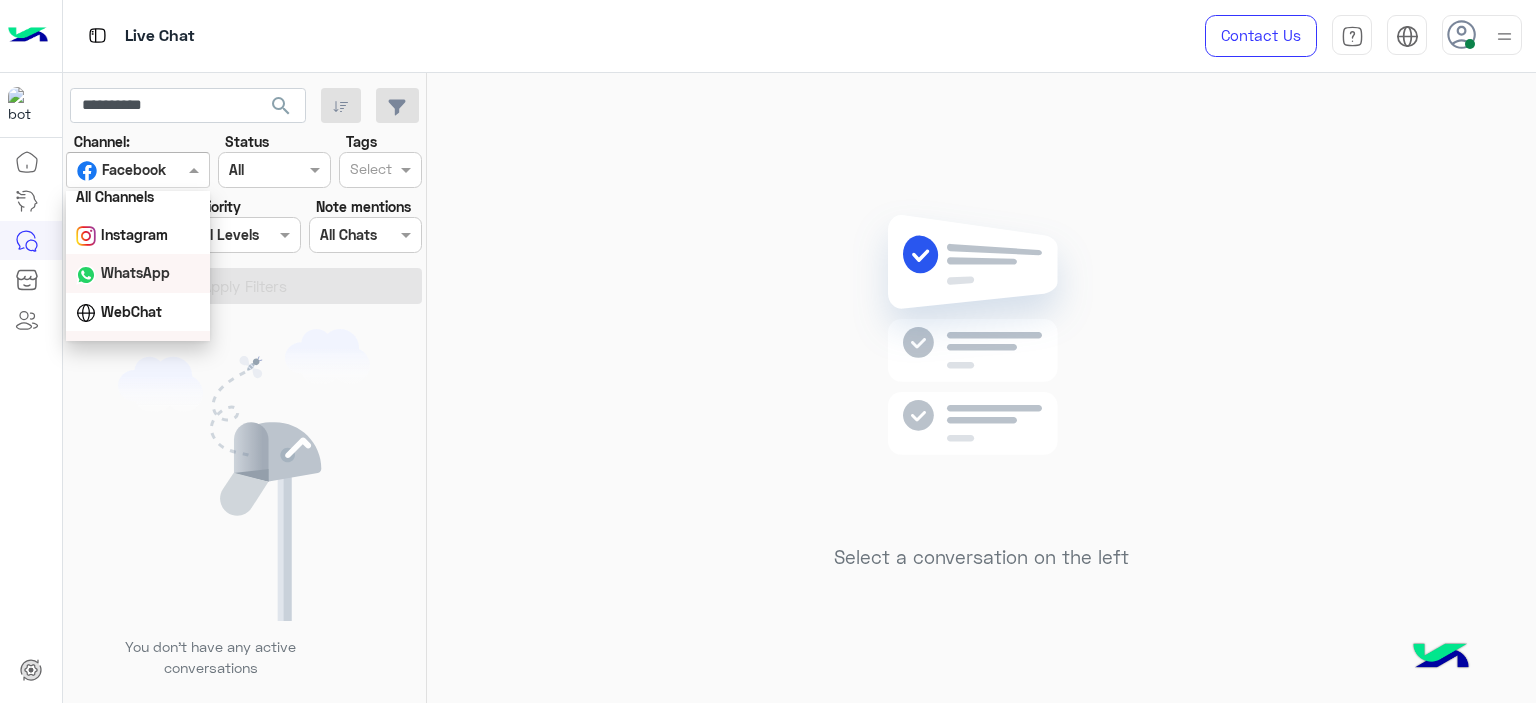 scroll, scrollTop: 0, scrollLeft: 0, axis: both 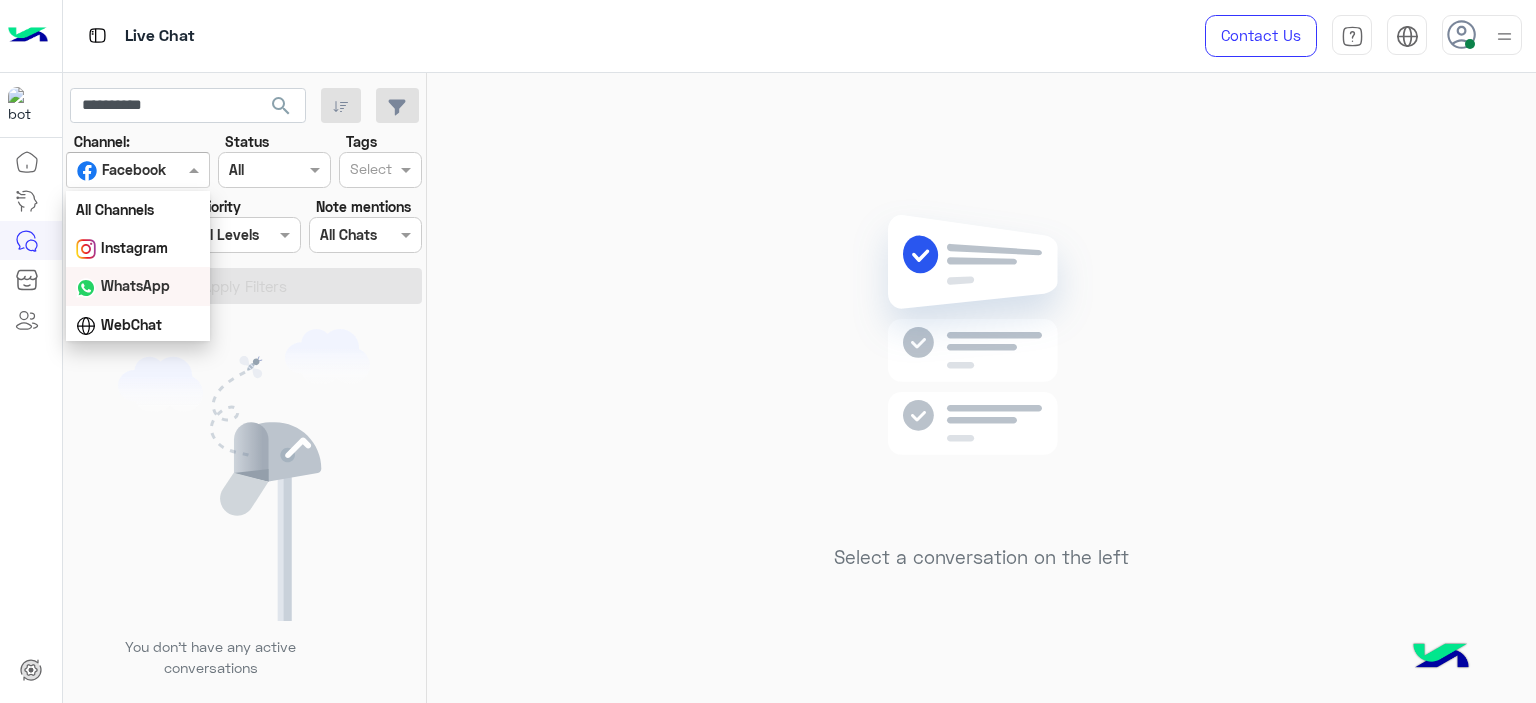 click on "WhatsApp" at bounding box center (138, 286) 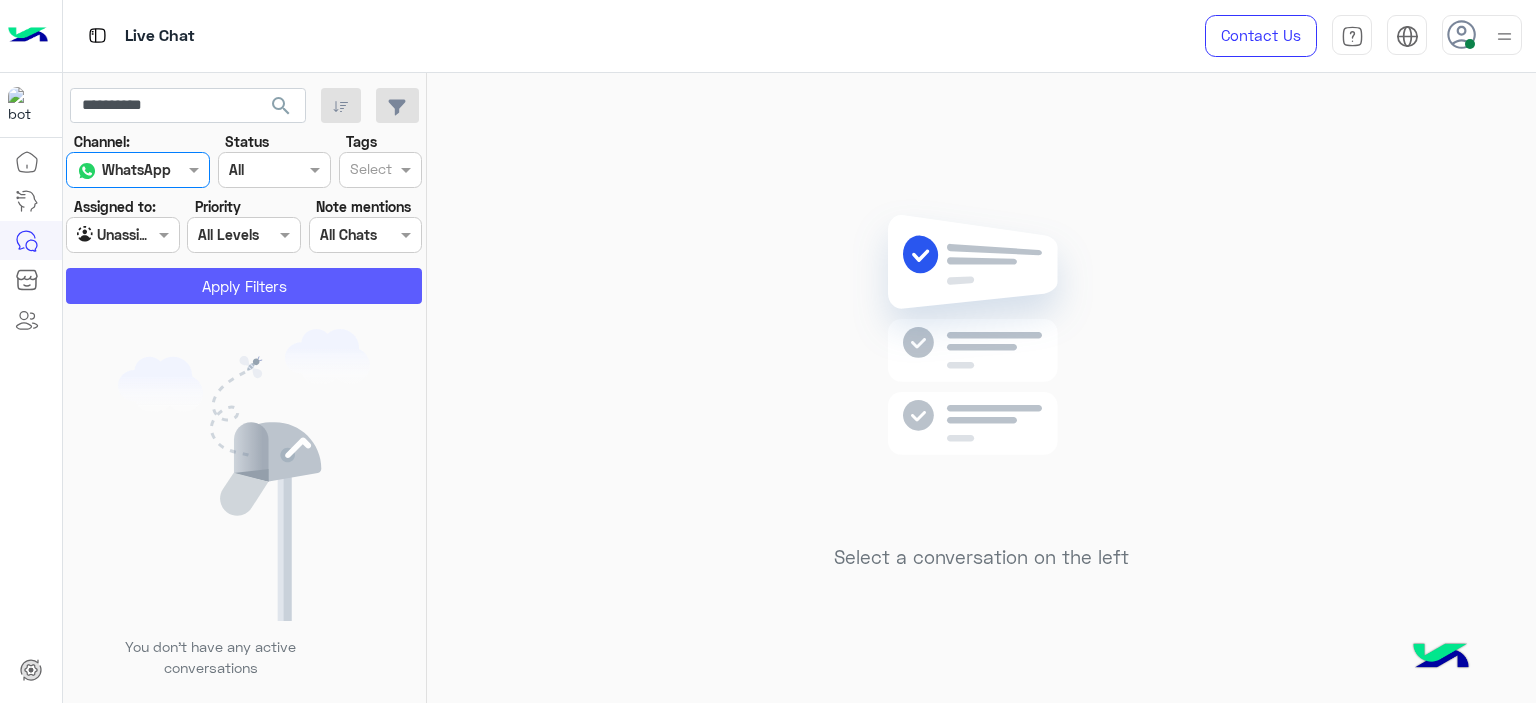 click on "Apply Filters" 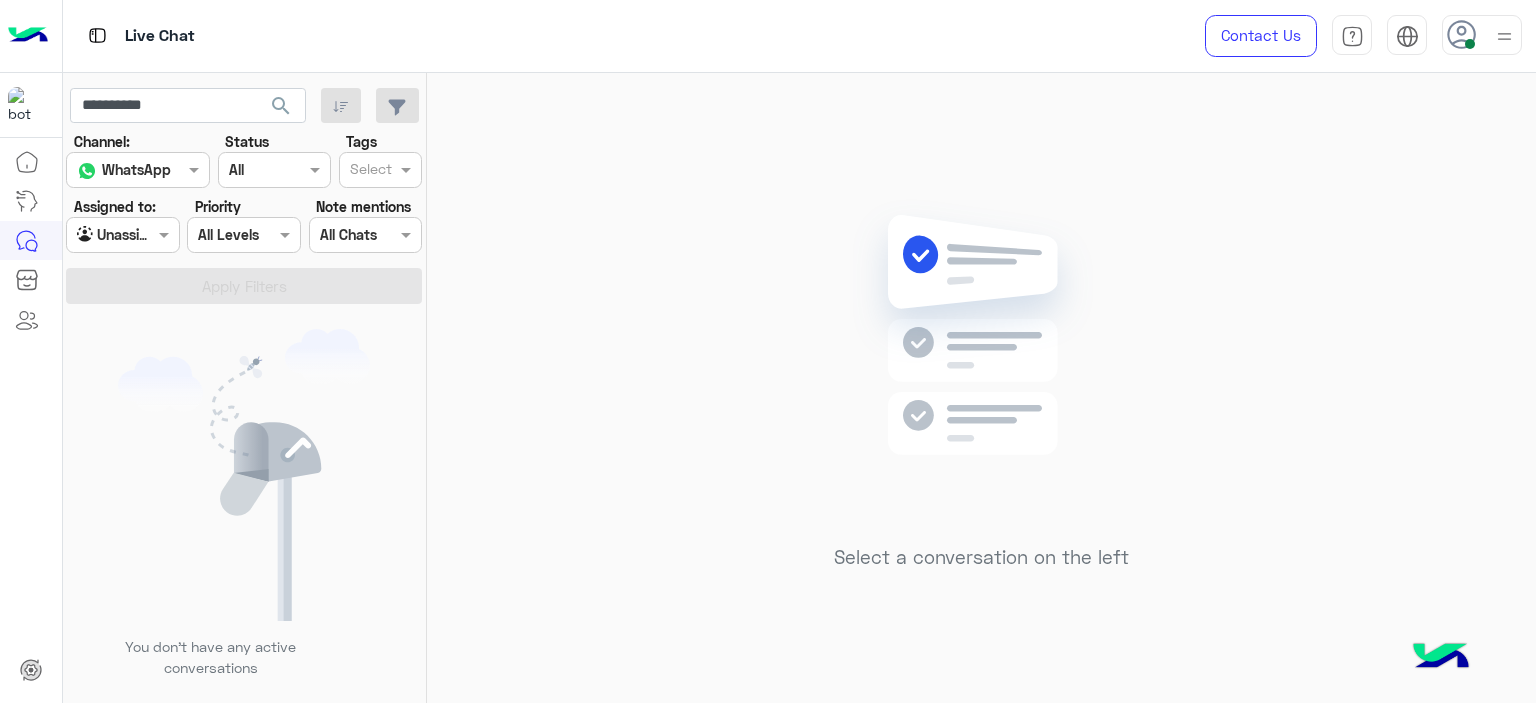 click on "Channel WhatsApp" at bounding box center [125, 170] 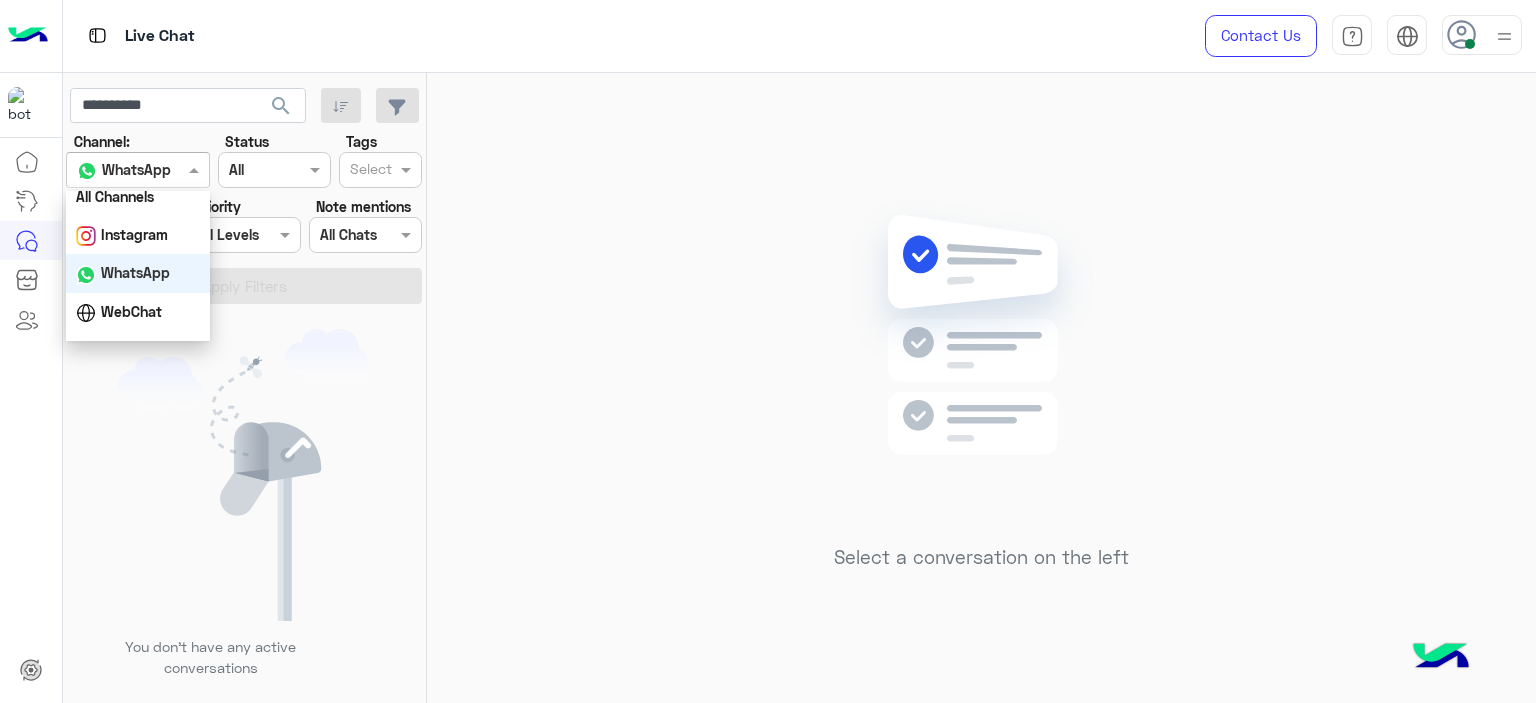 scroll, scrollTop: 0, scrollLeft: 0, axis: both 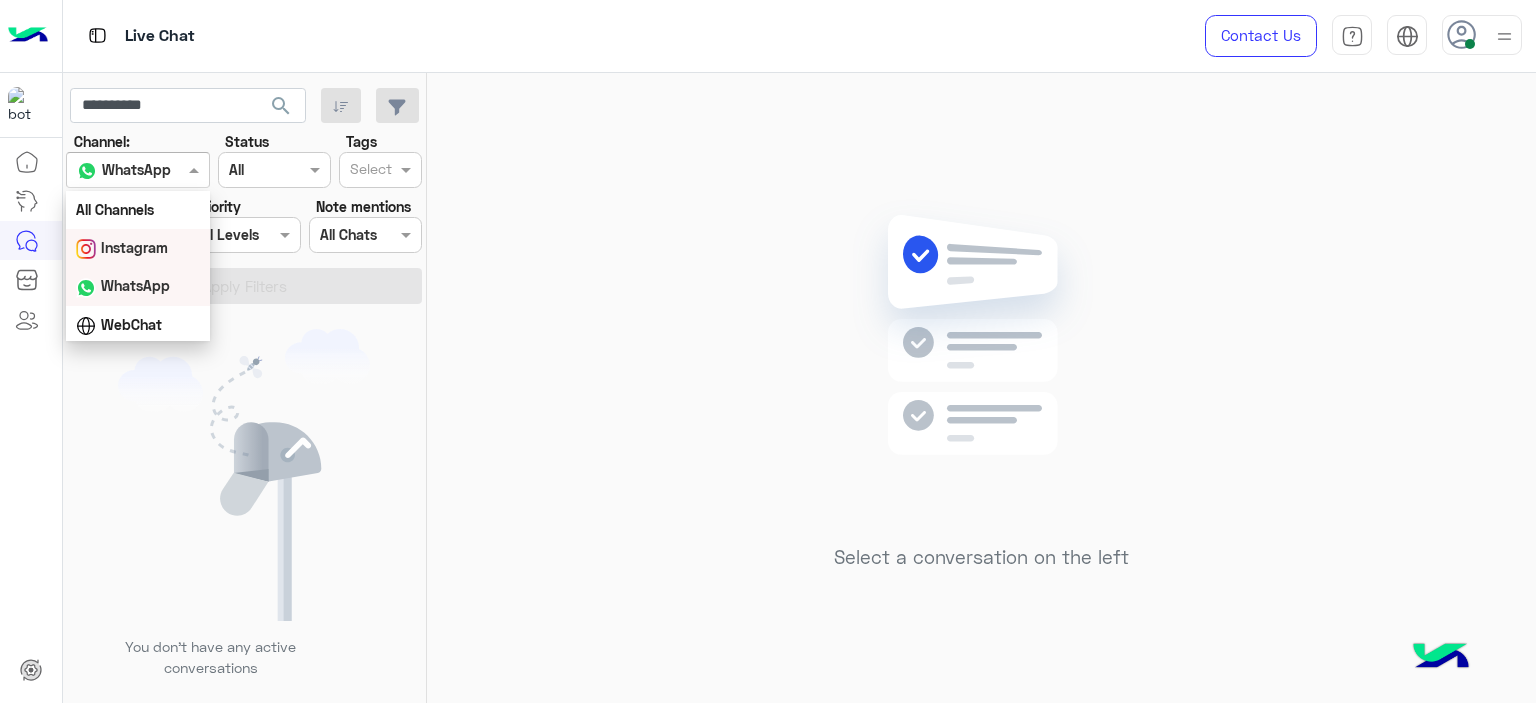 click on "Instagram" at bounding box center (134, 247) 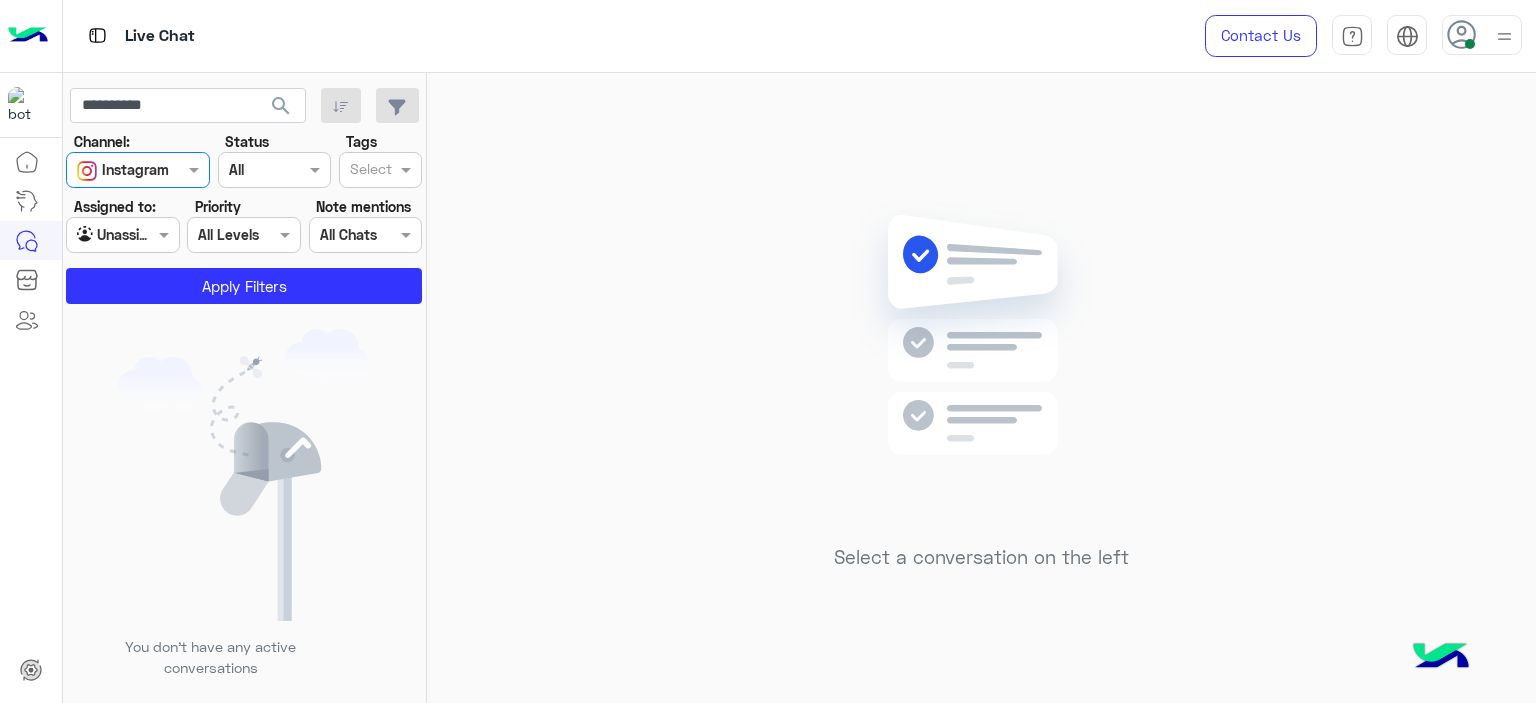 click on "You don’t have any active conversations" 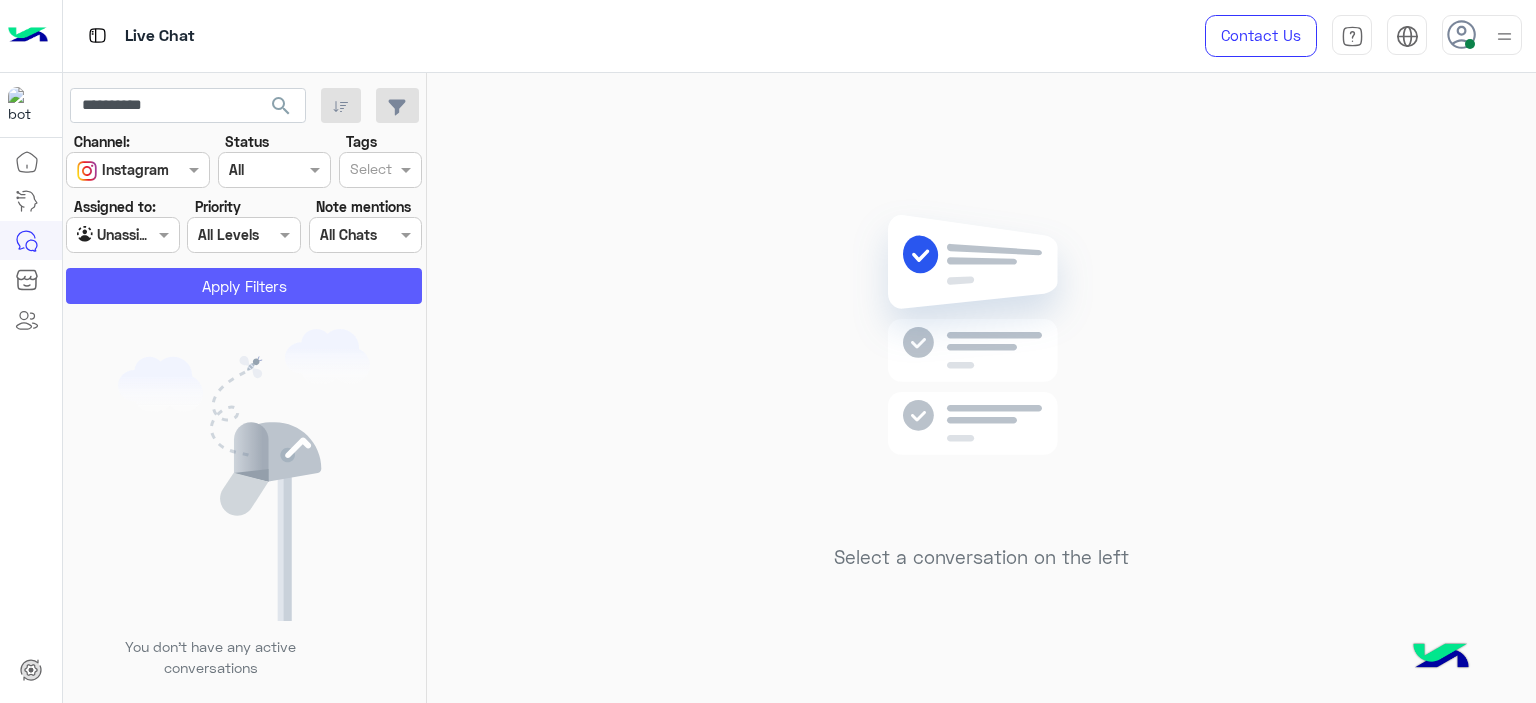 click on "Apply Filters" 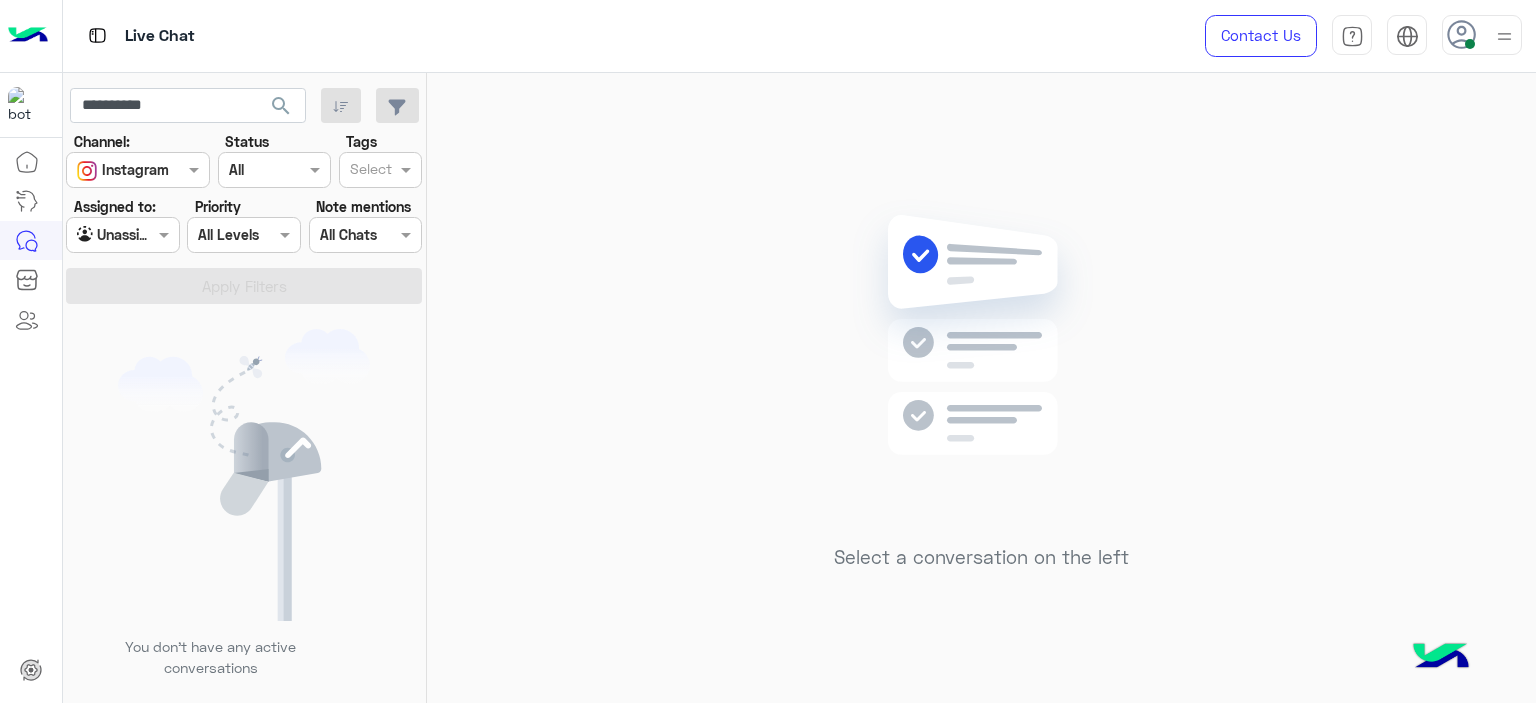 click on "Instagram" at bounding box center (123, 170) 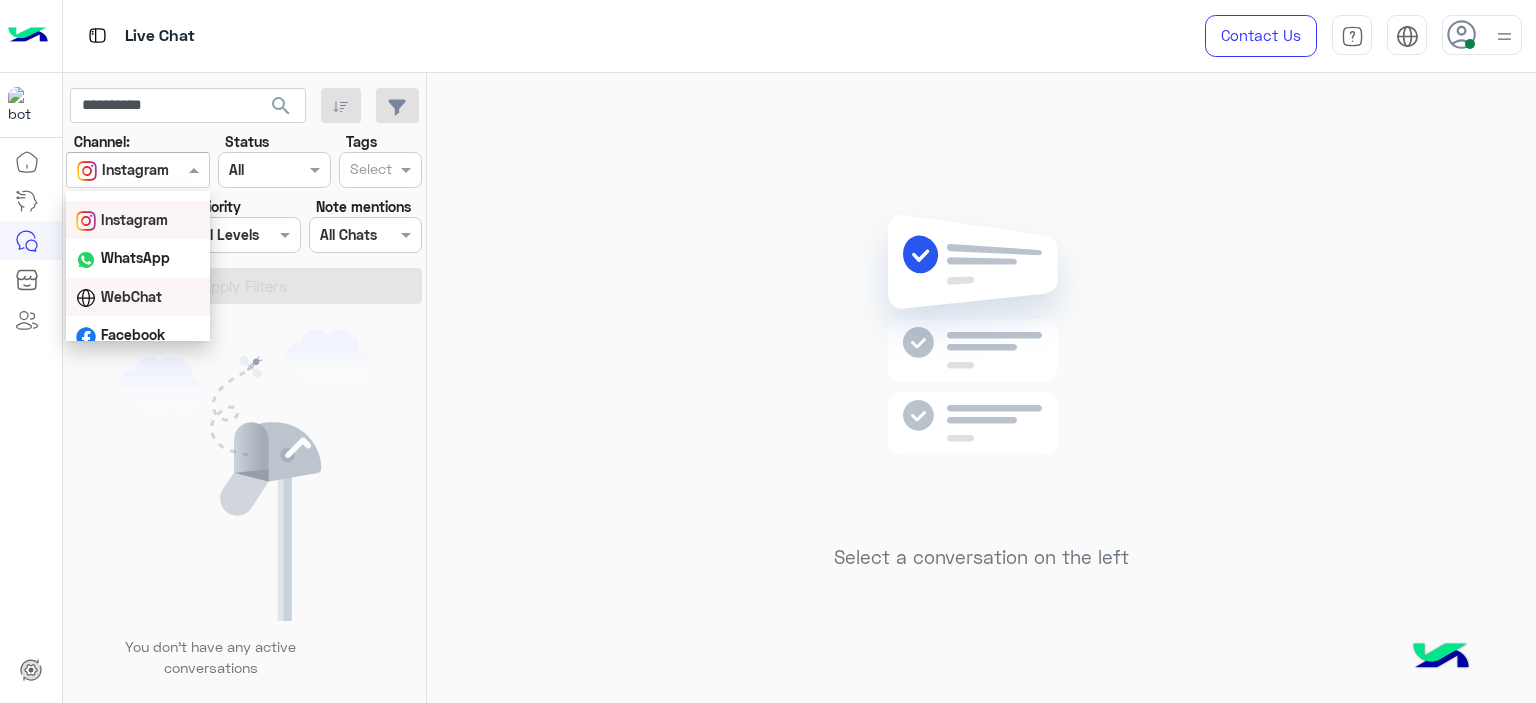 scroll, scrollTop: 40, scrollLeft: 0, axis: vertical 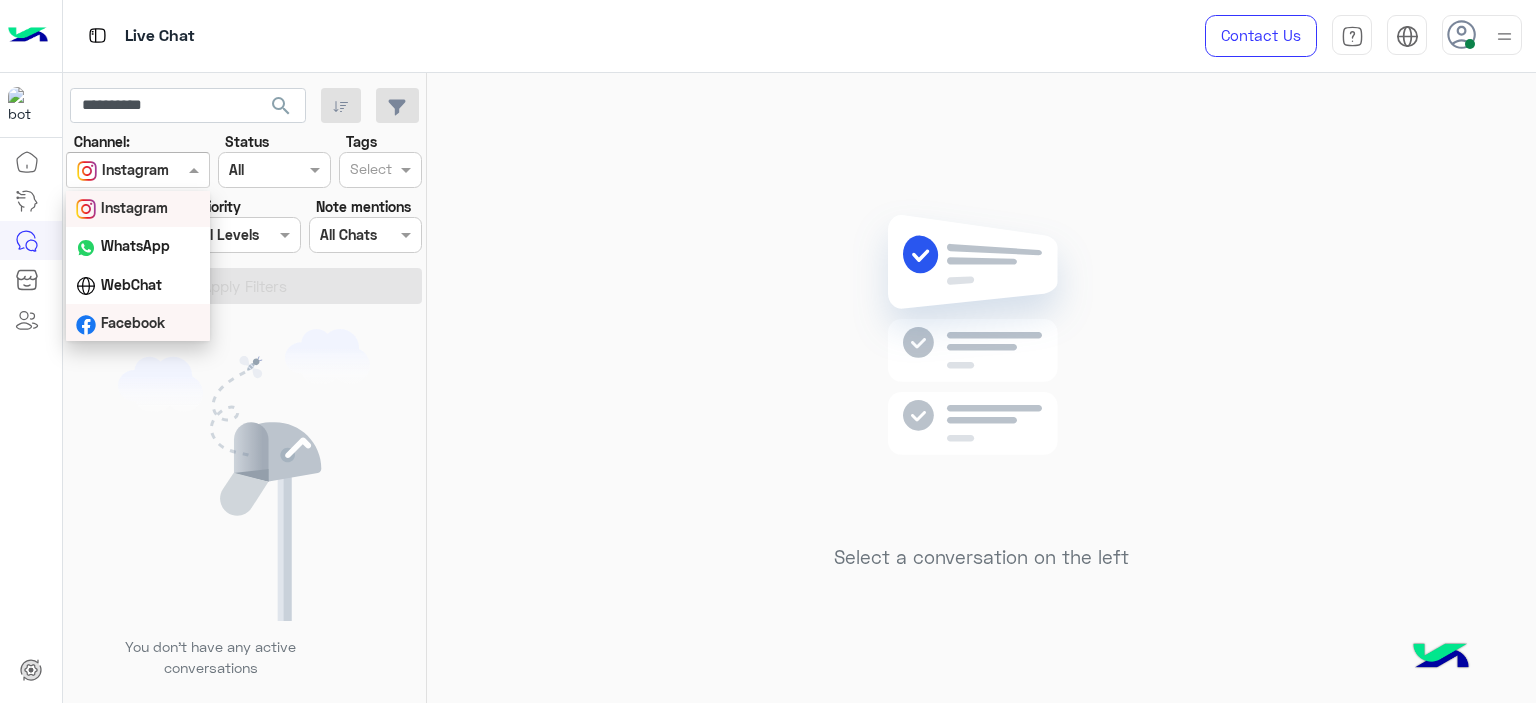 click on "Facebook" at bounding box center [133, 322] 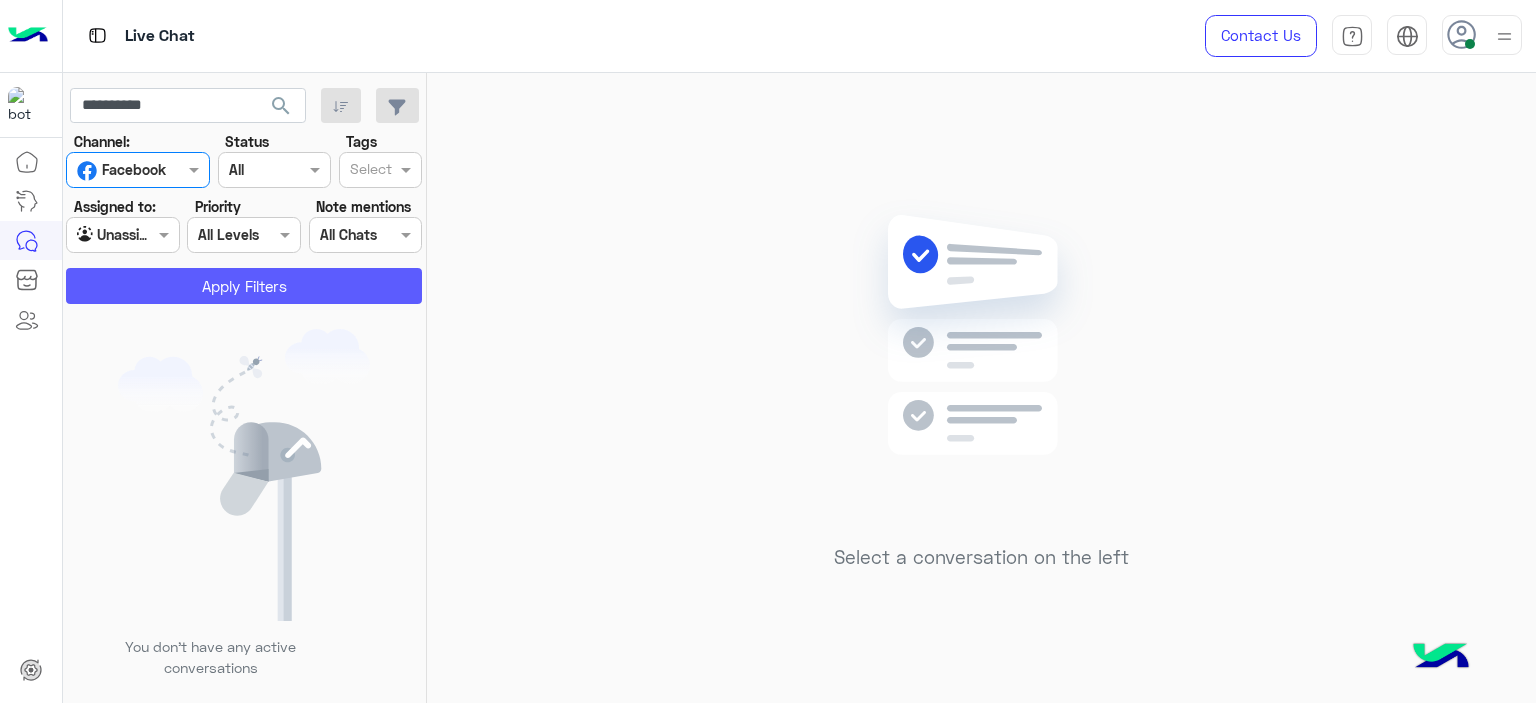 click on "Apply Filters" 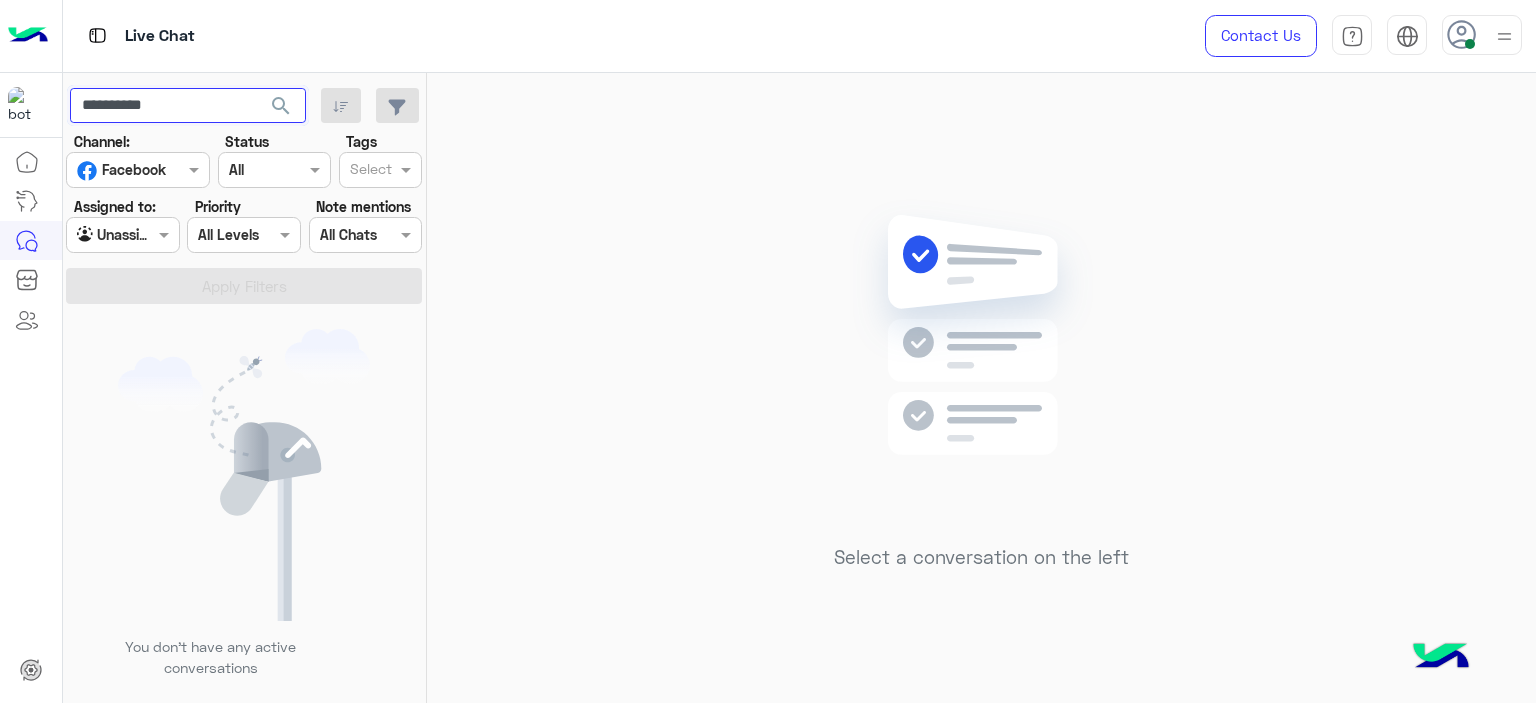 click on "**********" at bounding box center (188, 106) 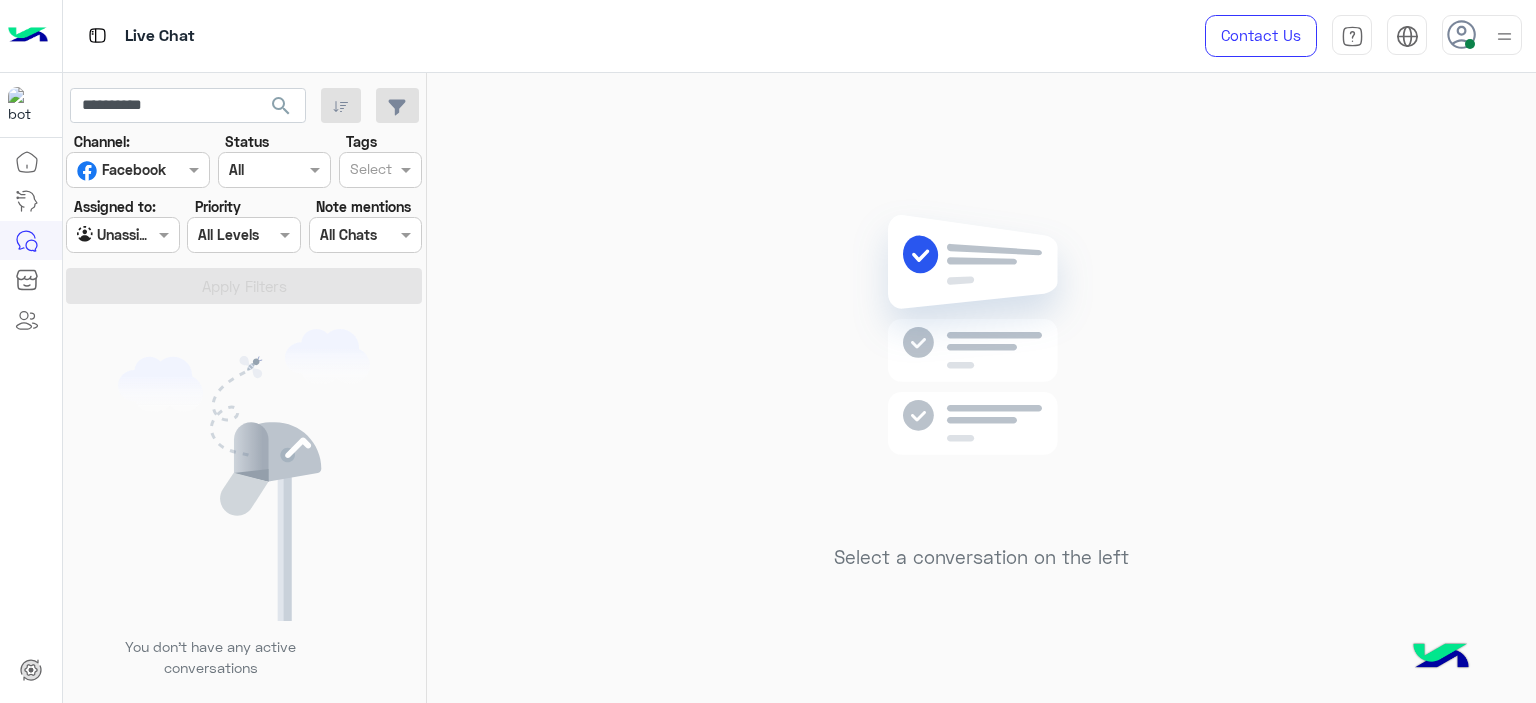 click on "search" 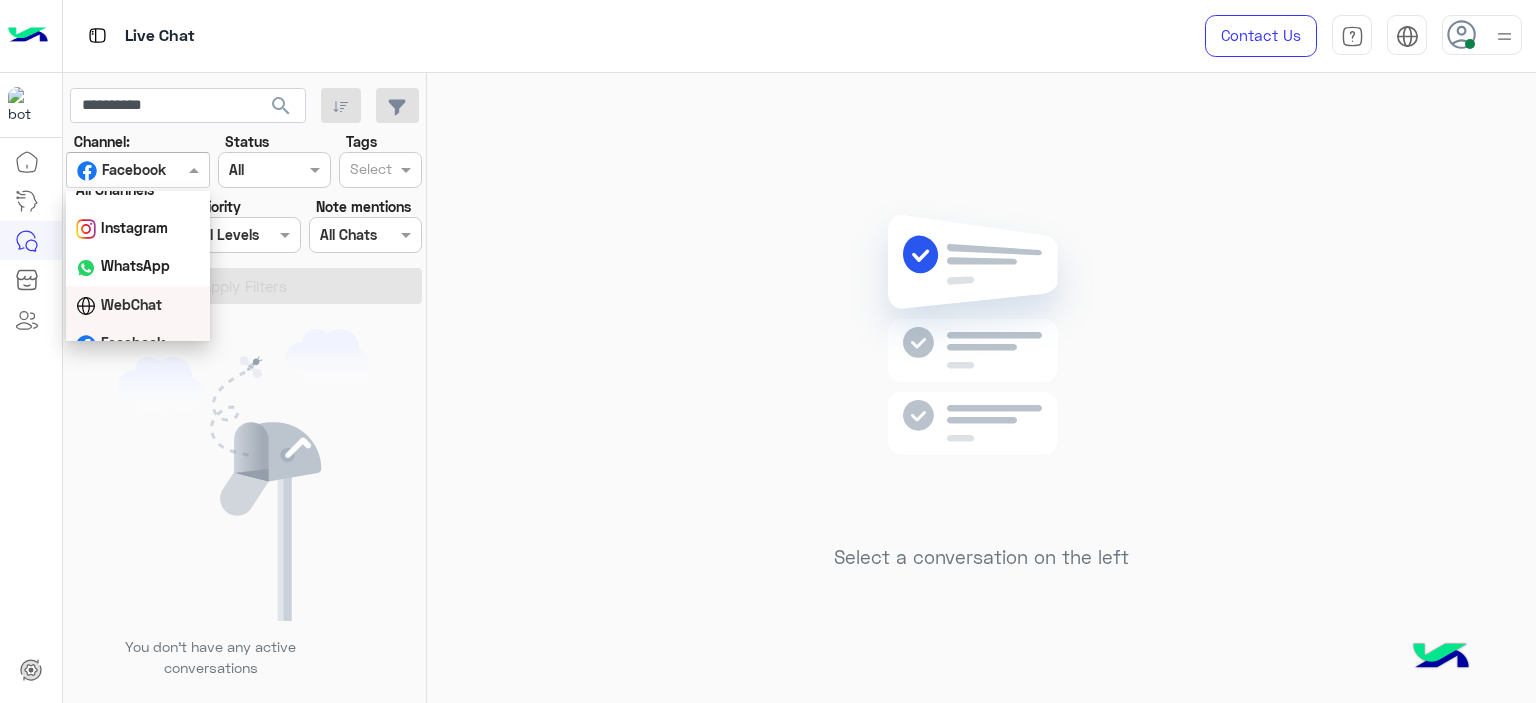 scroll, scrollTop: 0, scrollLeft: 0, axis: both 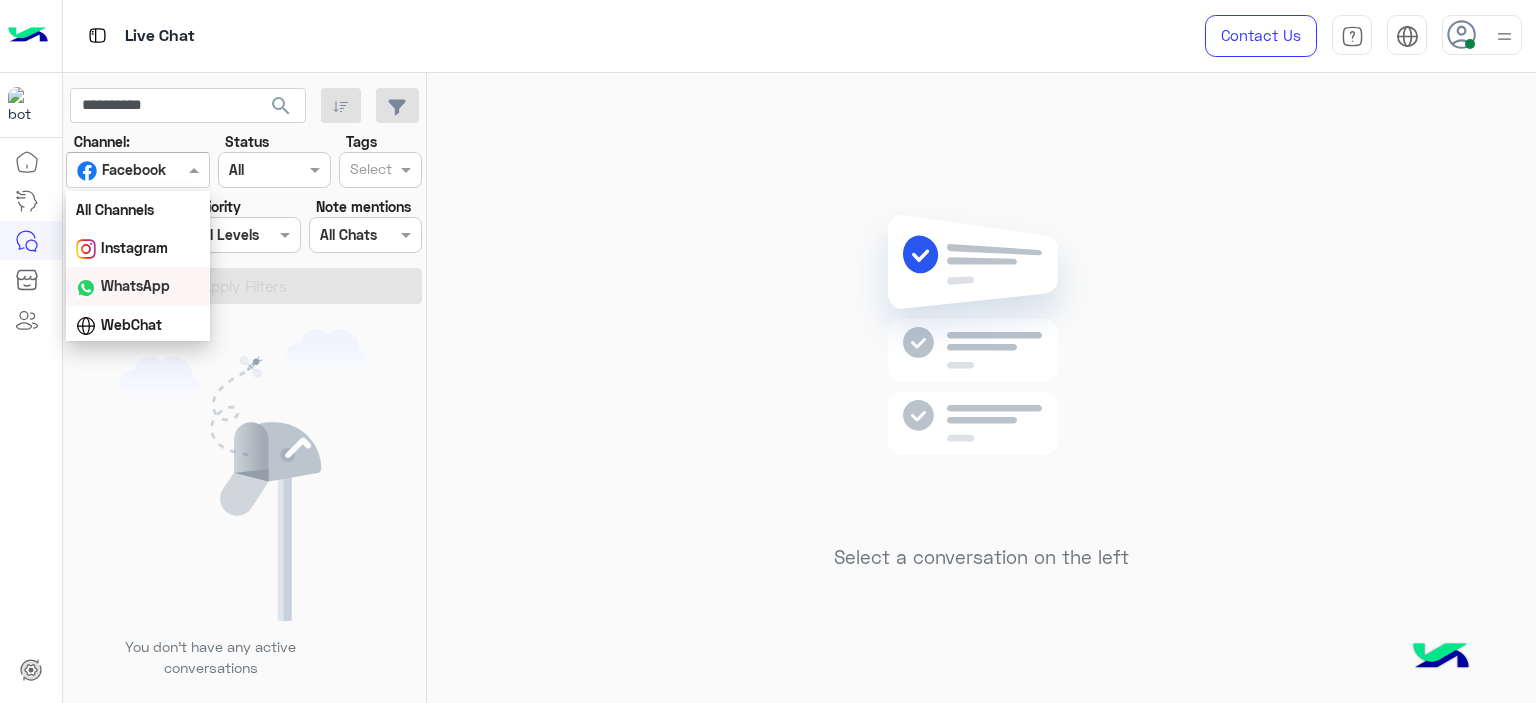 click on "WhatsApp" at bounding box center (135, 285) 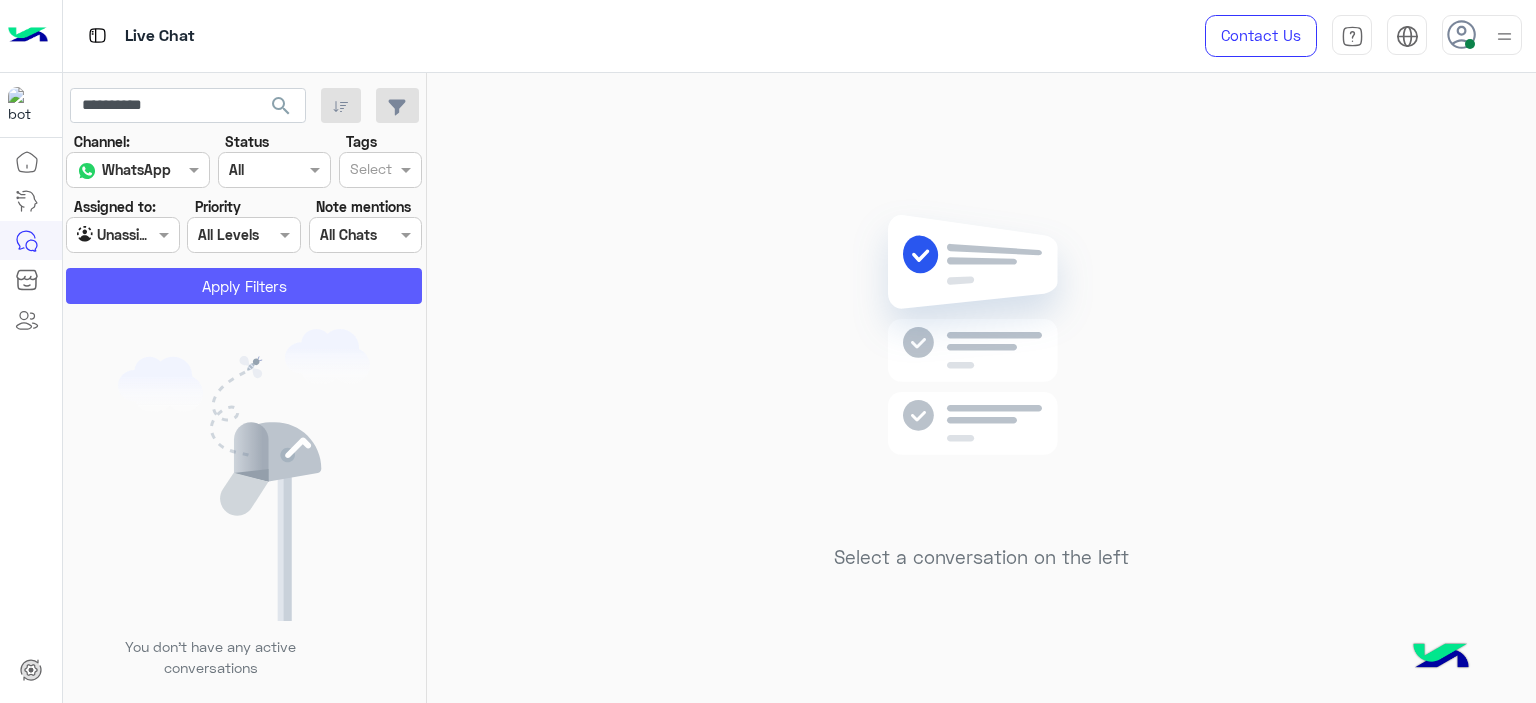click on "Apply Filters" 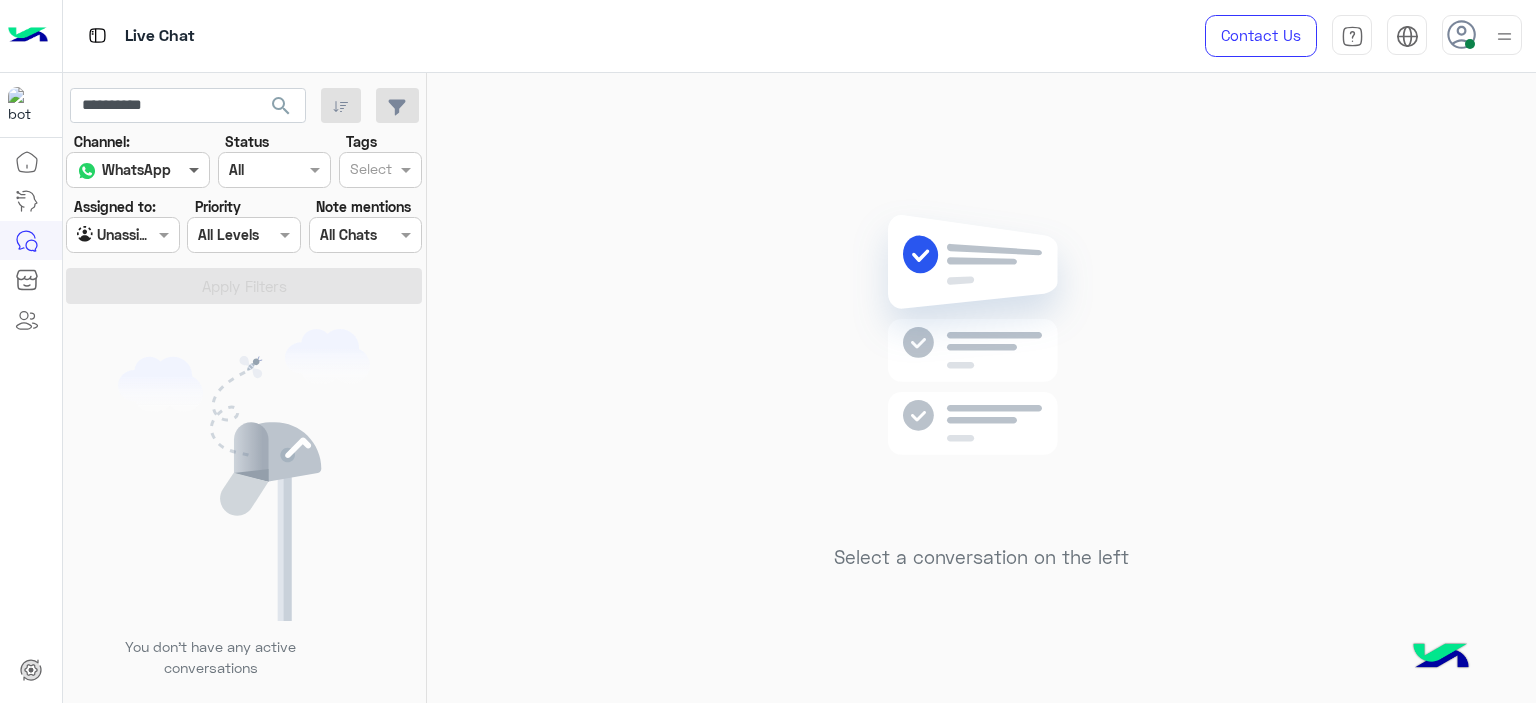click at bounding box center (196, 169) 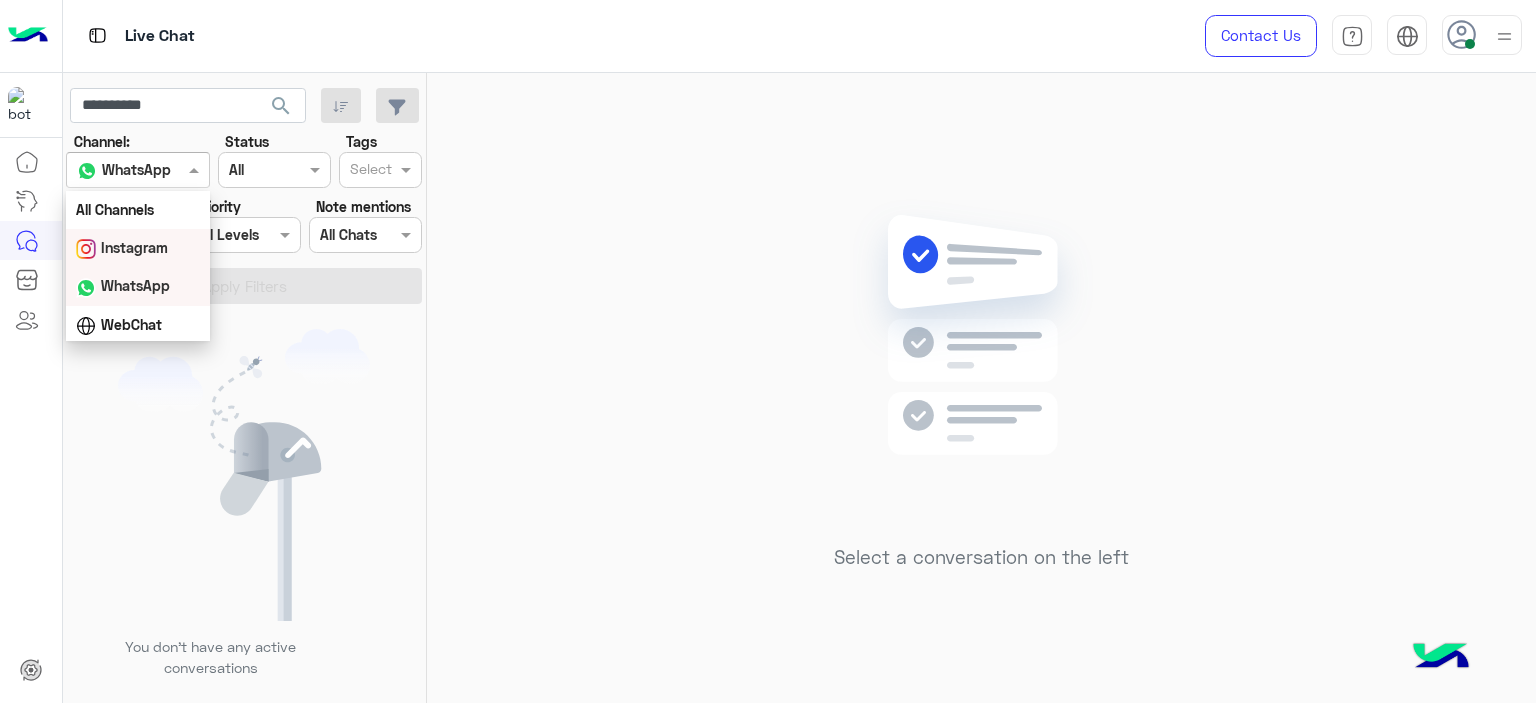 click on "Instagram" at bounding box center [138, 248] 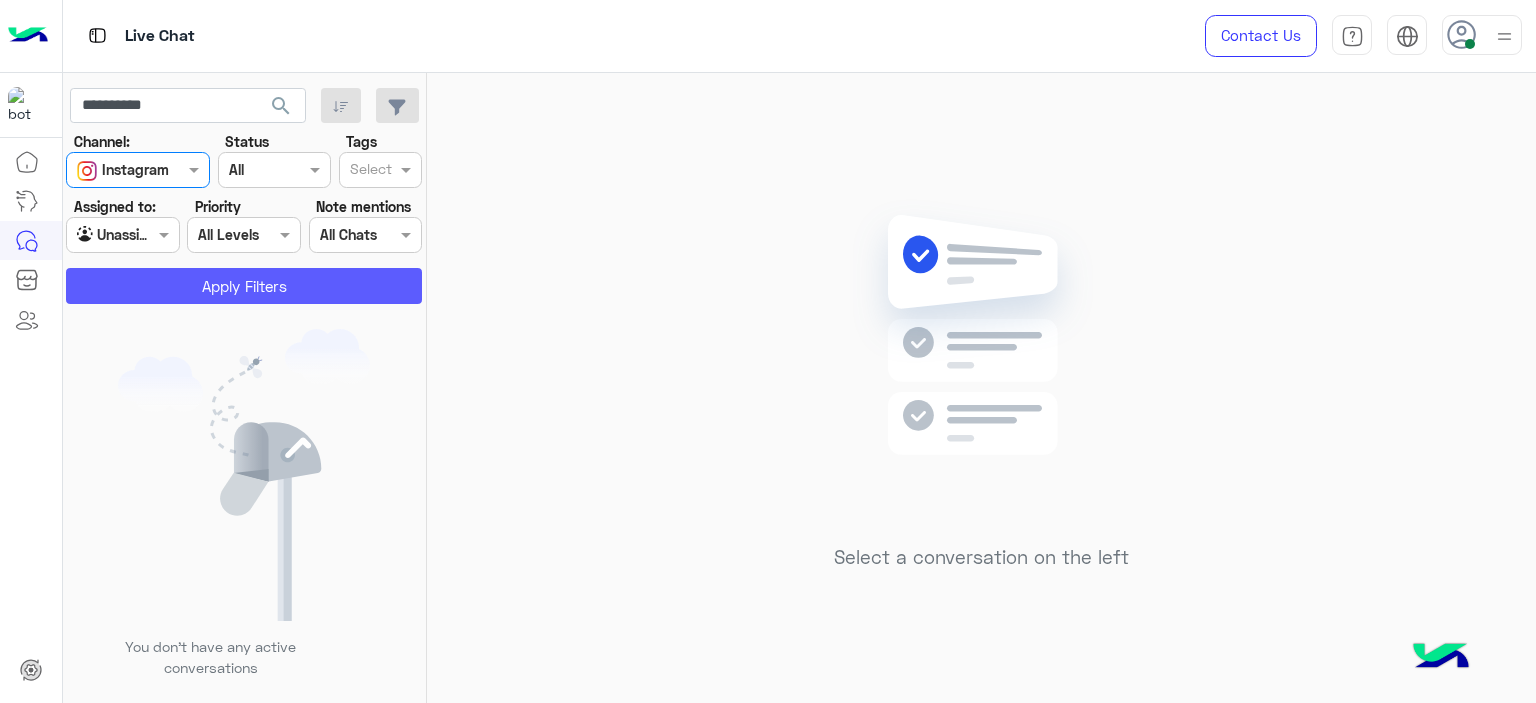 click on "Apply Filters" 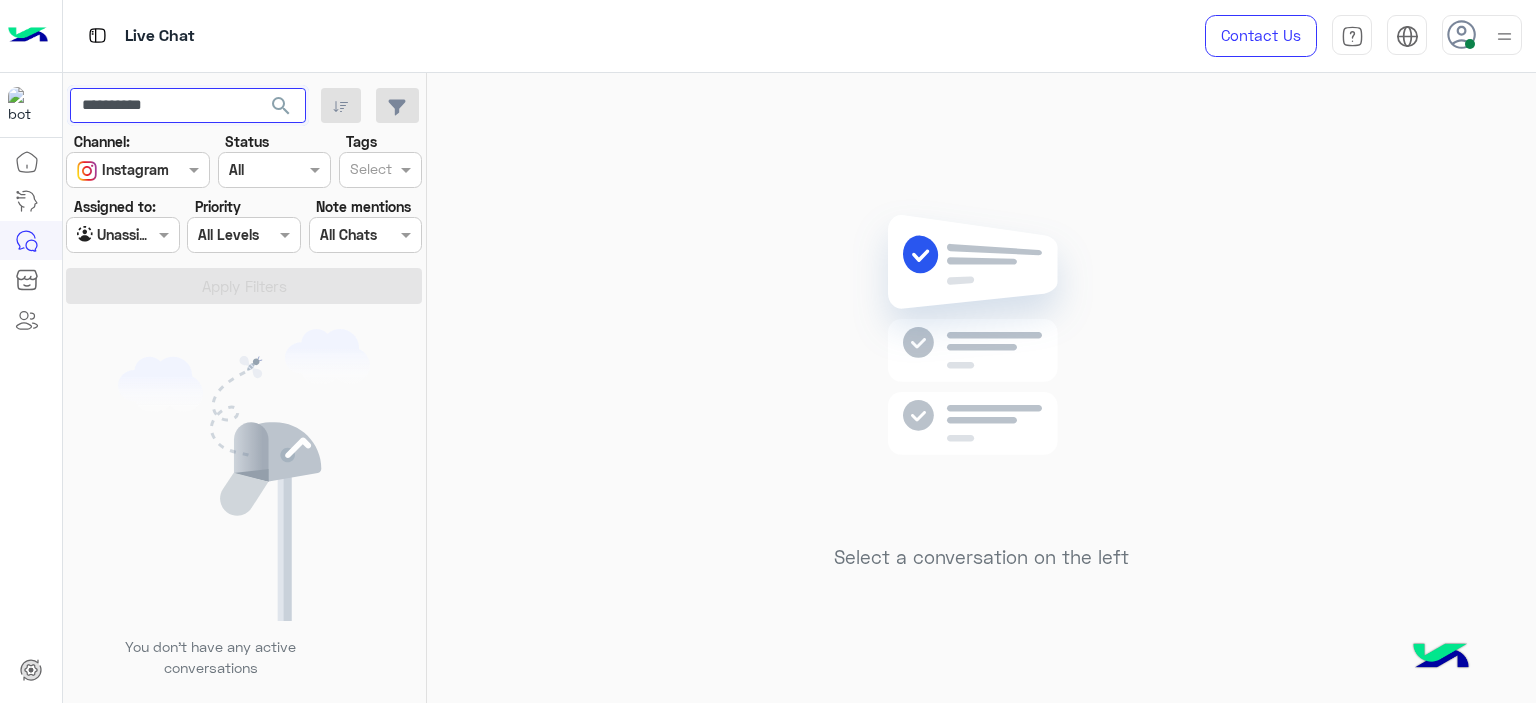 click on "**********" at bounding box center [188, 106] 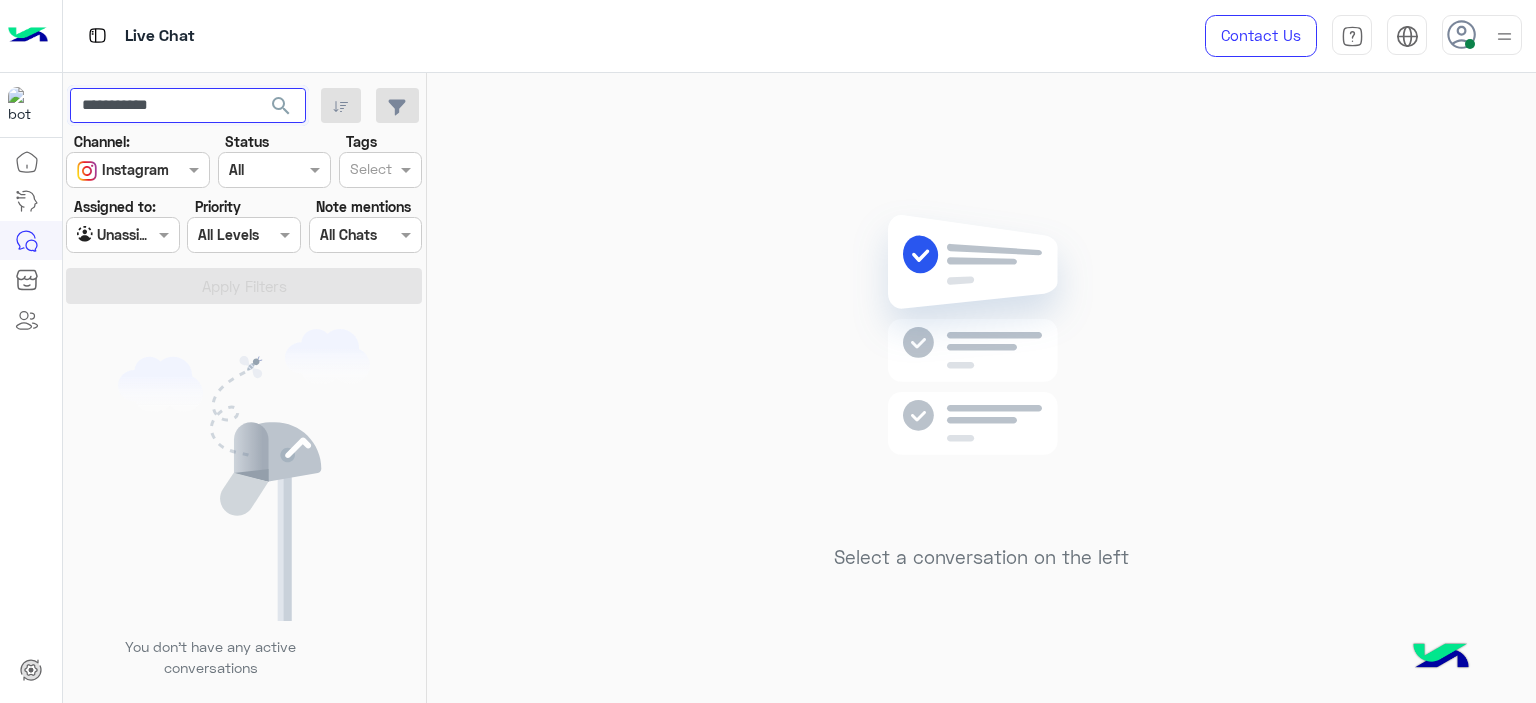 type on "**********" 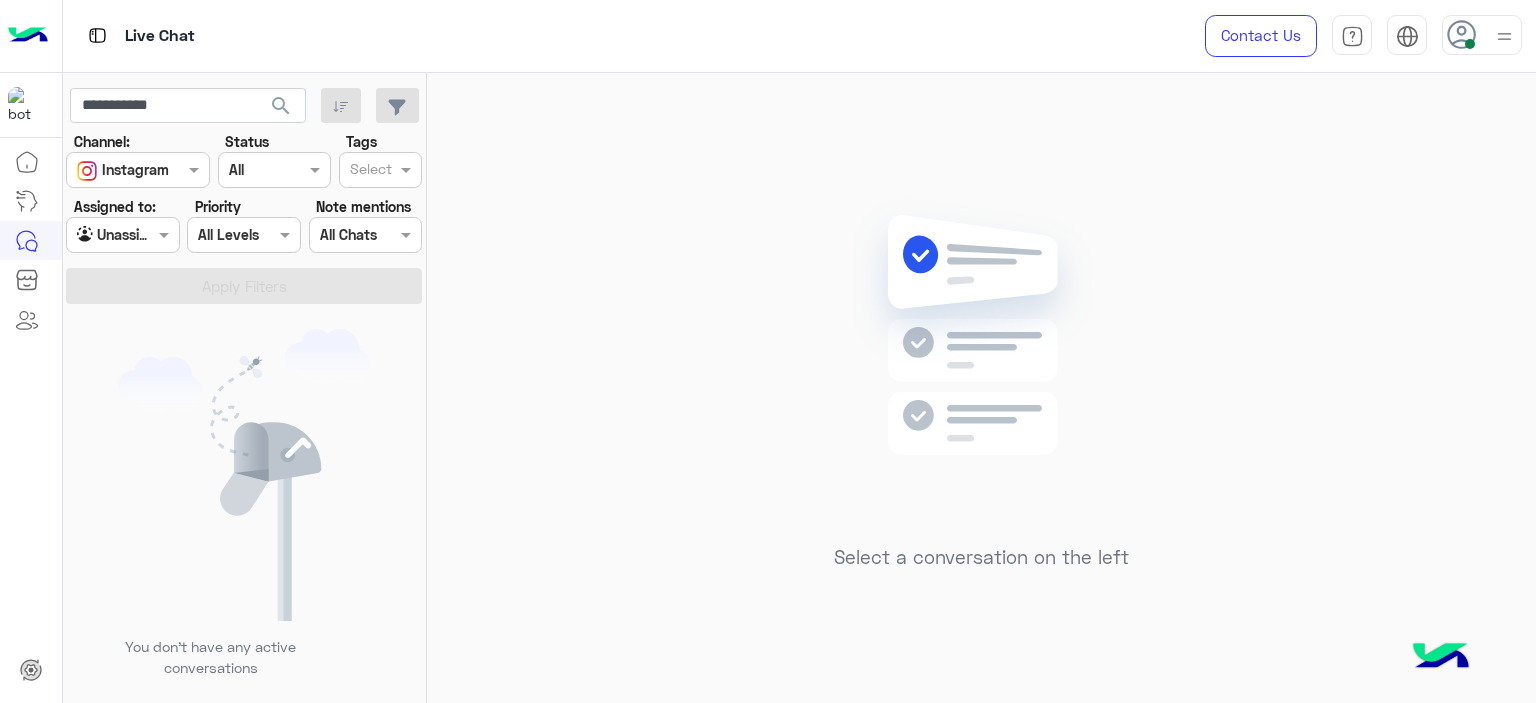click on "search" 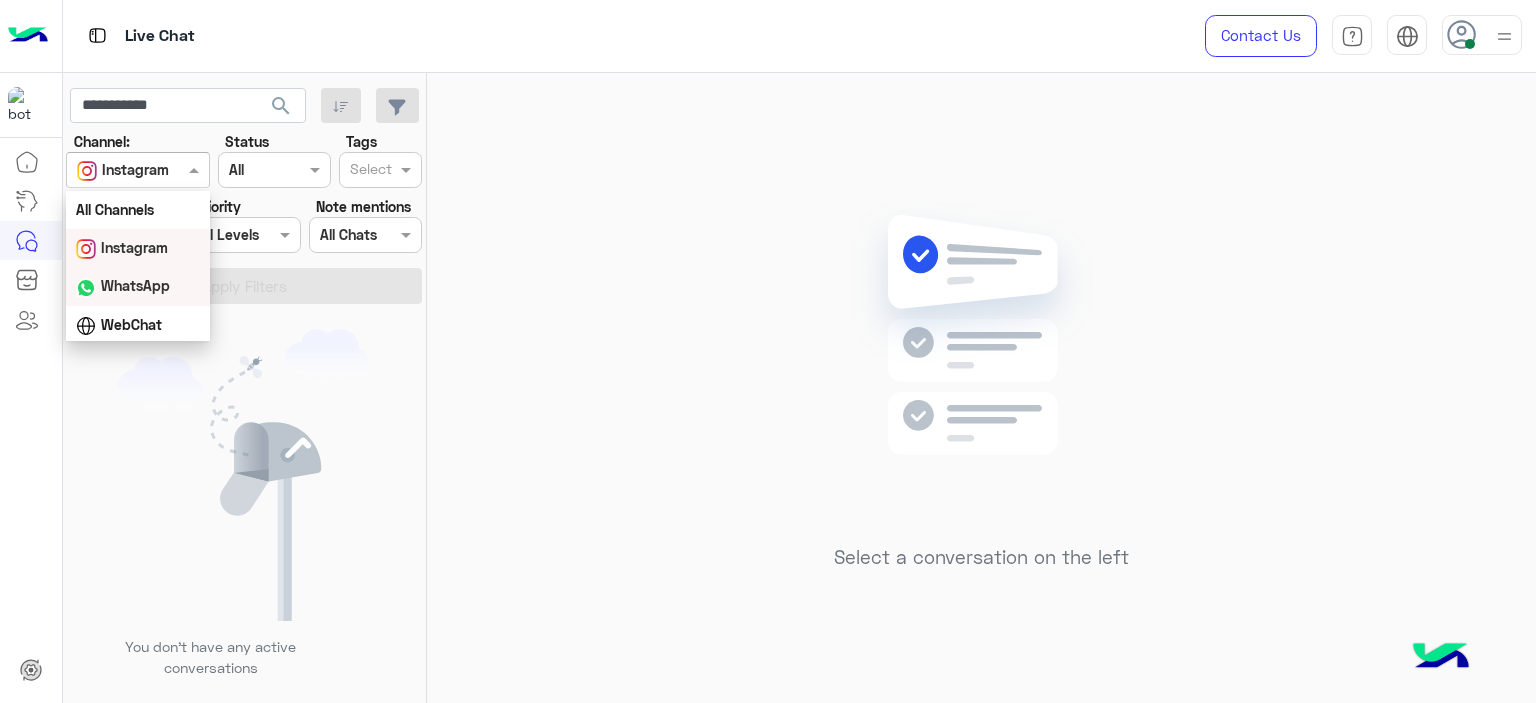 click on "WhatsApp" at bounding box center (138, 286) 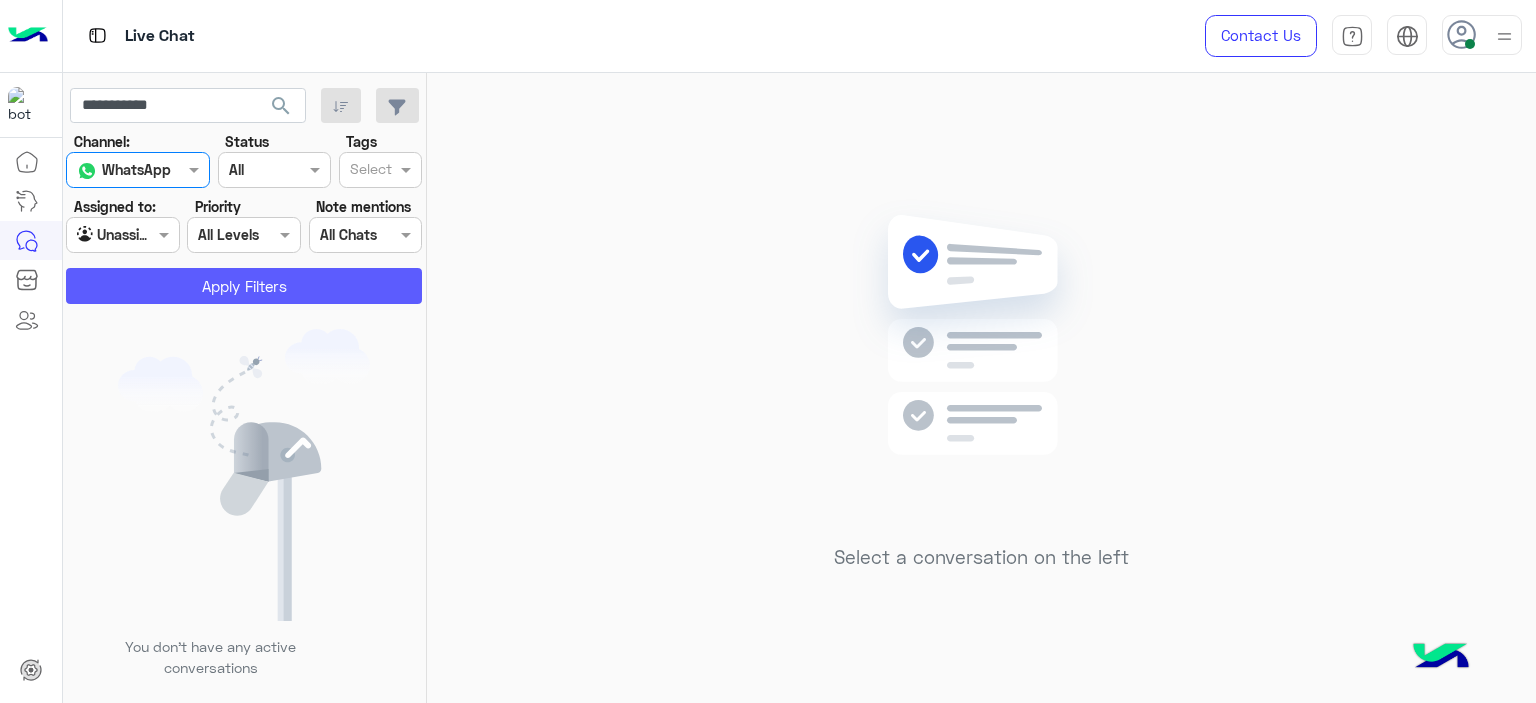 click on "Apply Filters" 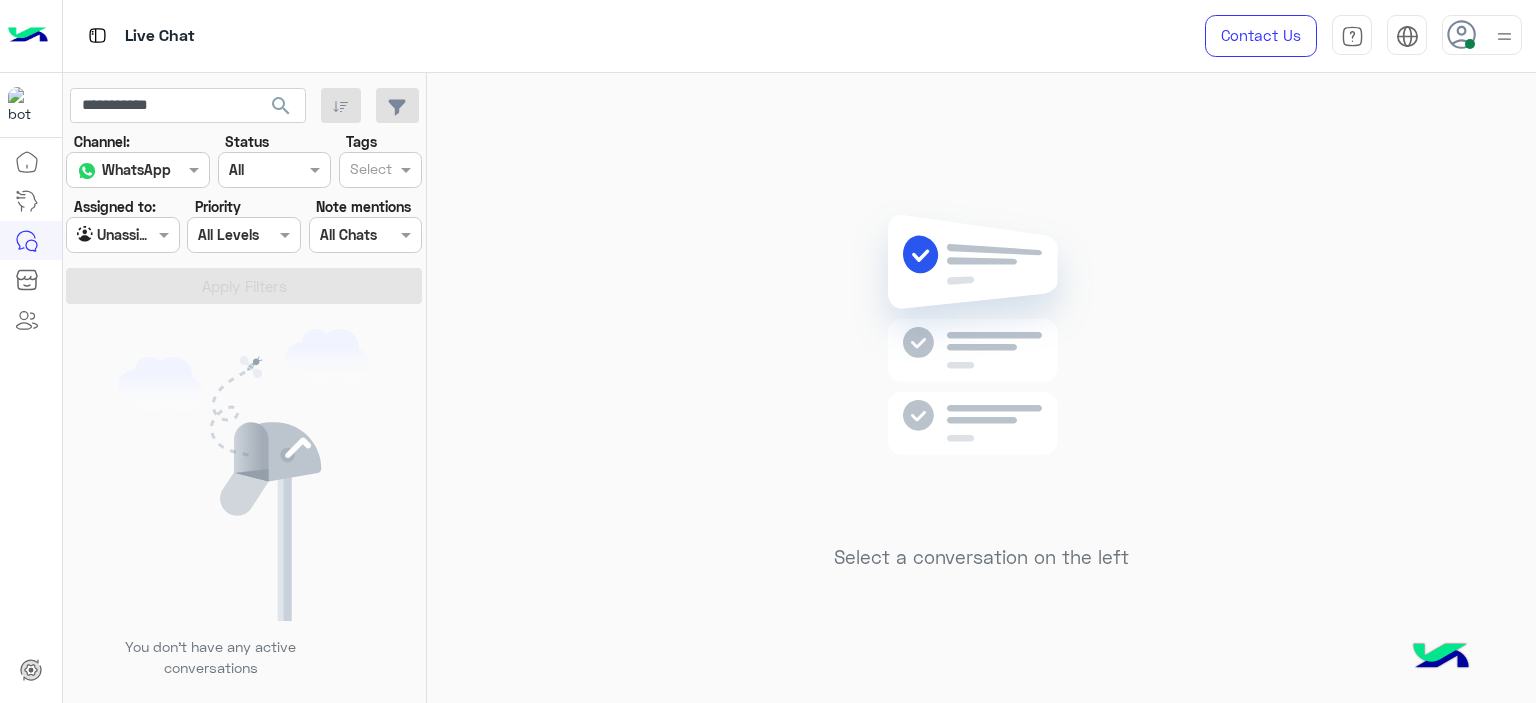 click on "Channel WhatsApp" at bounding box center (138, 170) 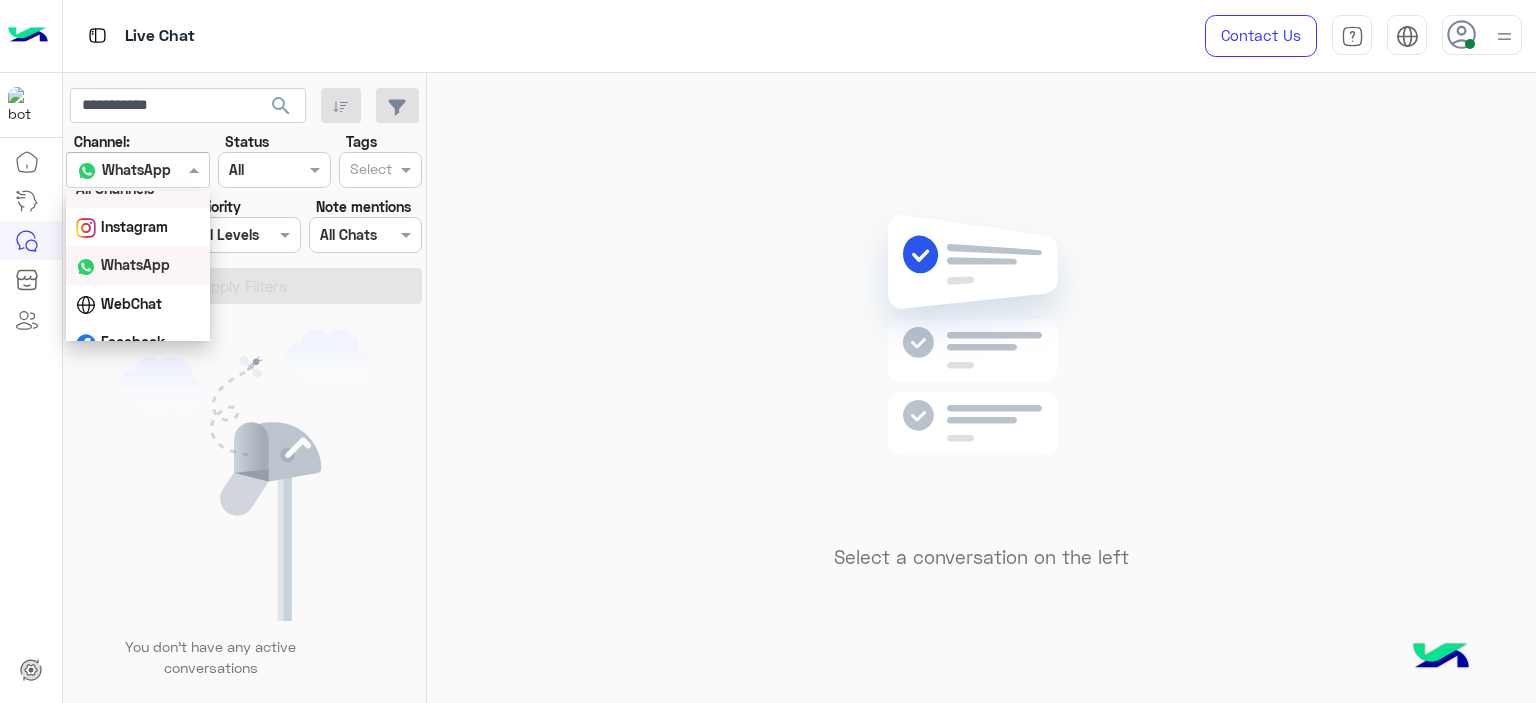 scroll, scrollTop: 40, scrollLeft: 0, axis: vertical 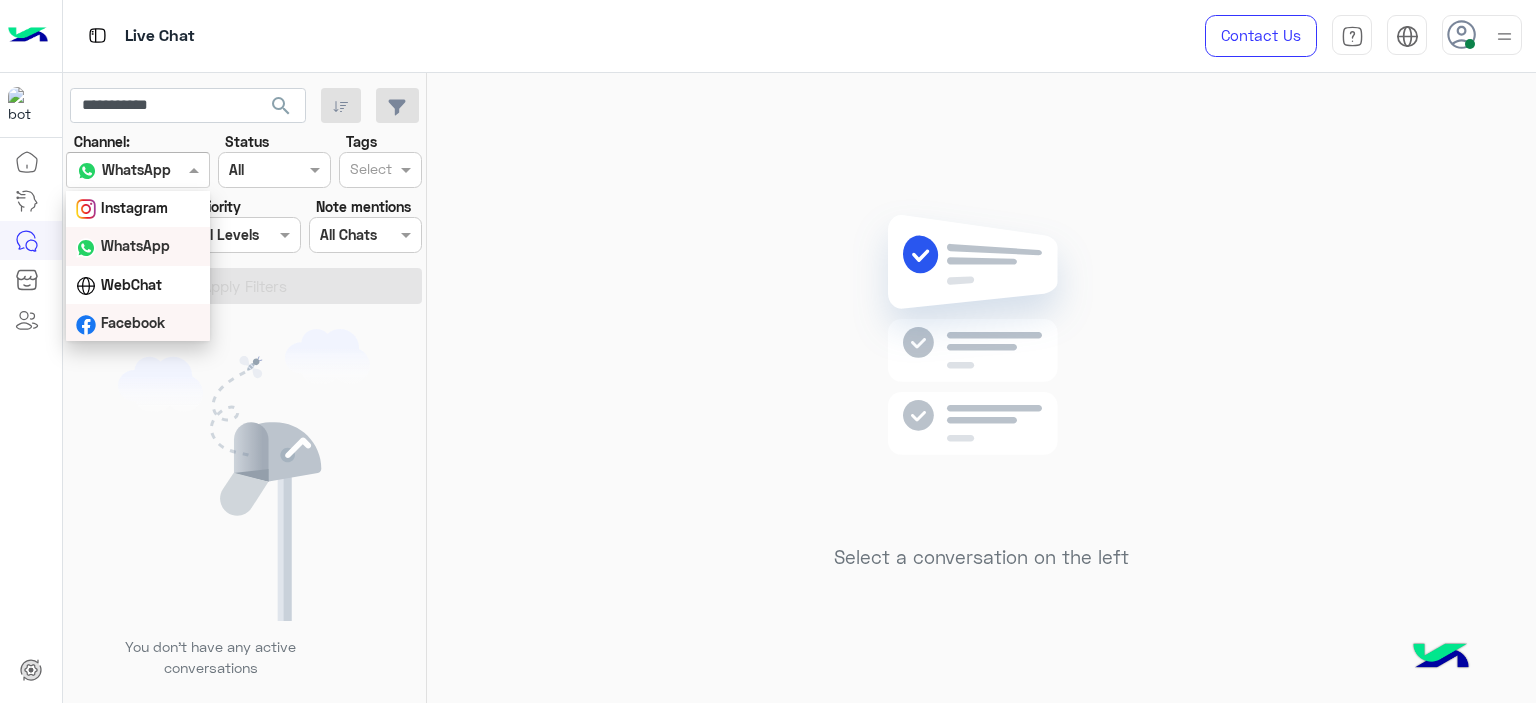 click on "Facebook" at bounding box center [133, 322] 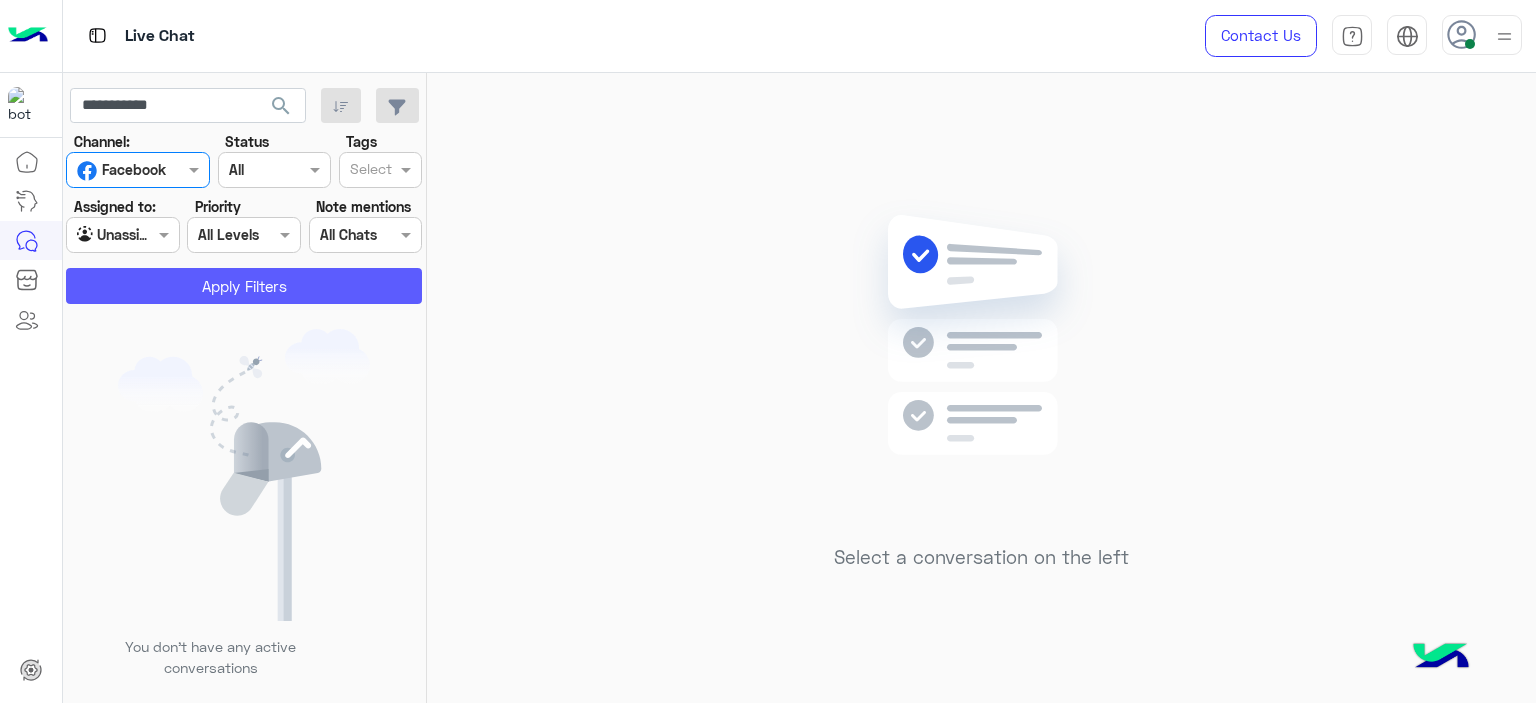 click on "Apply Filters" 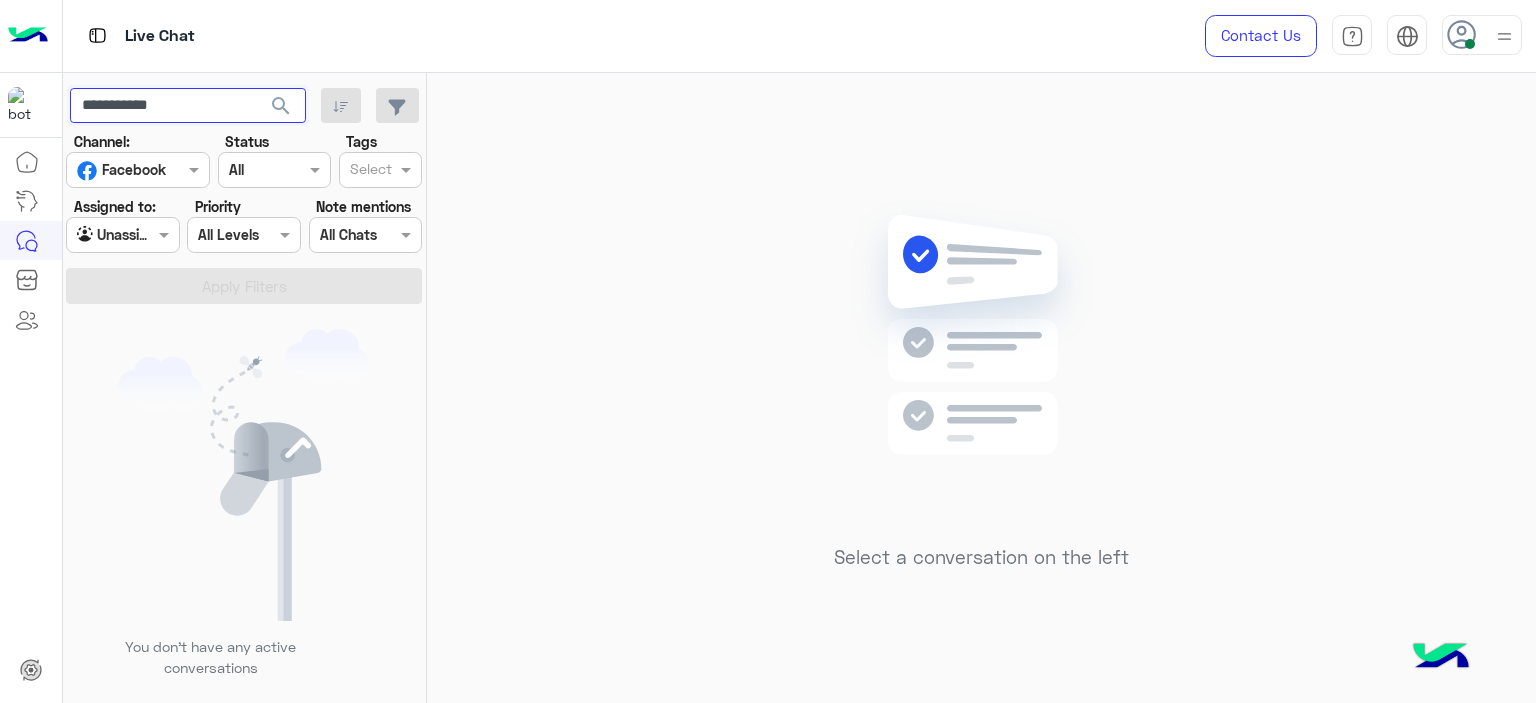 click on "**********" at bounding box center [188, 106] 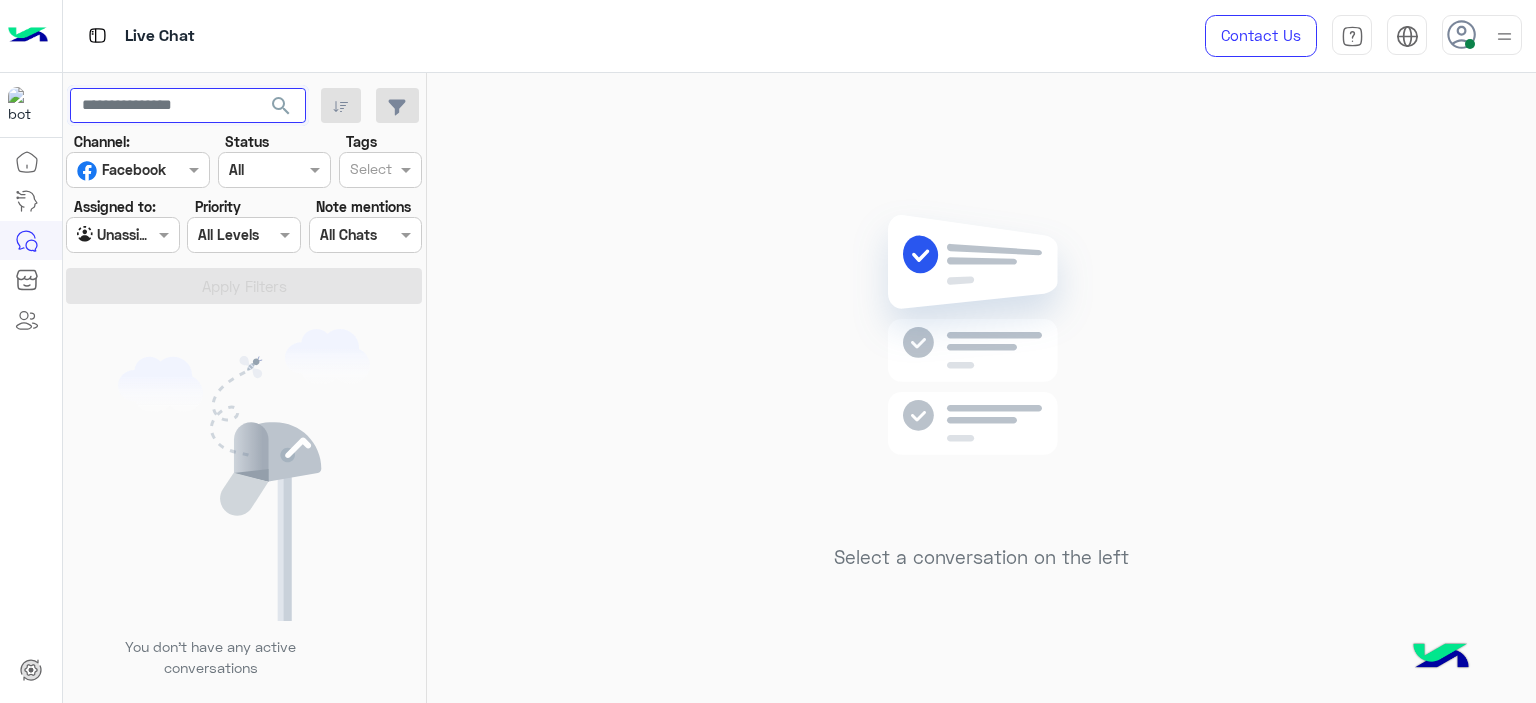 type 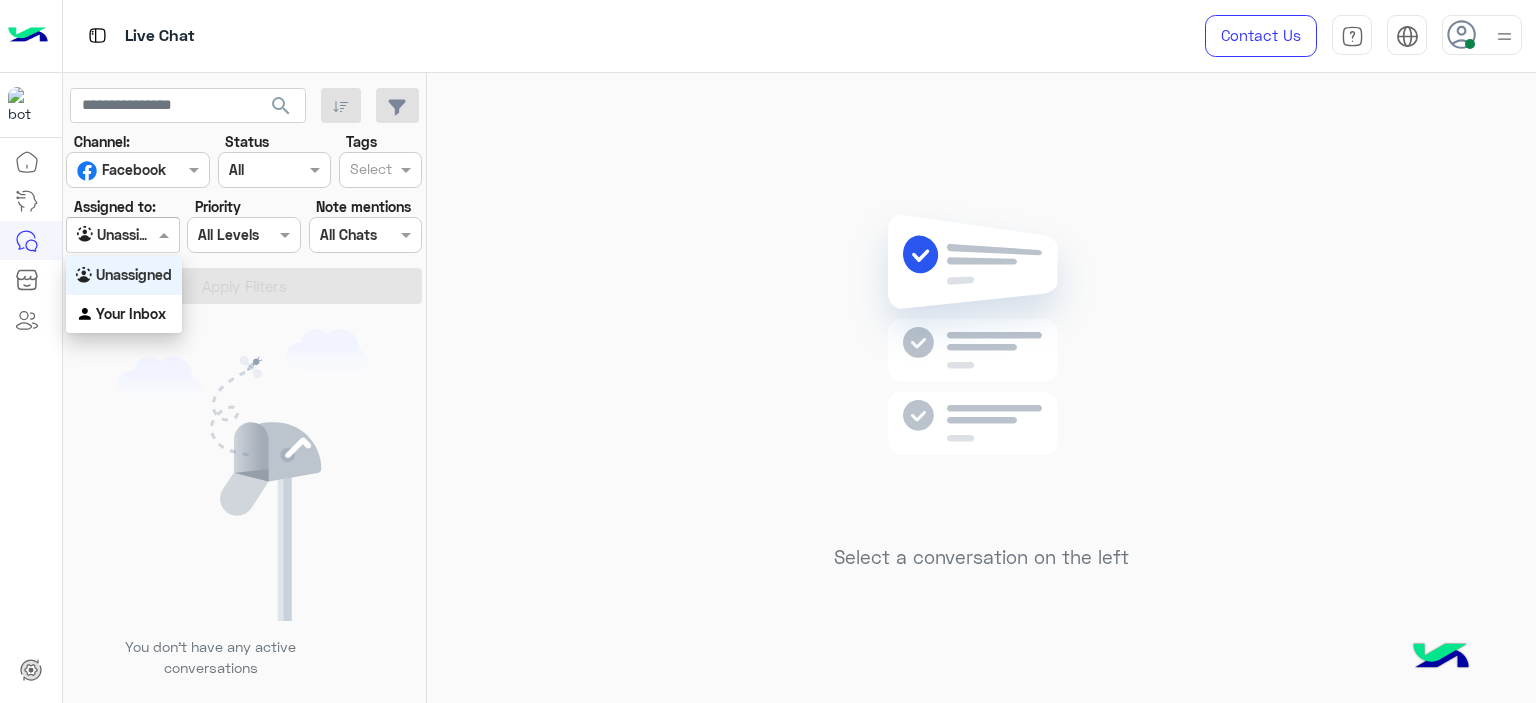 click at bounding box center [123, 234] 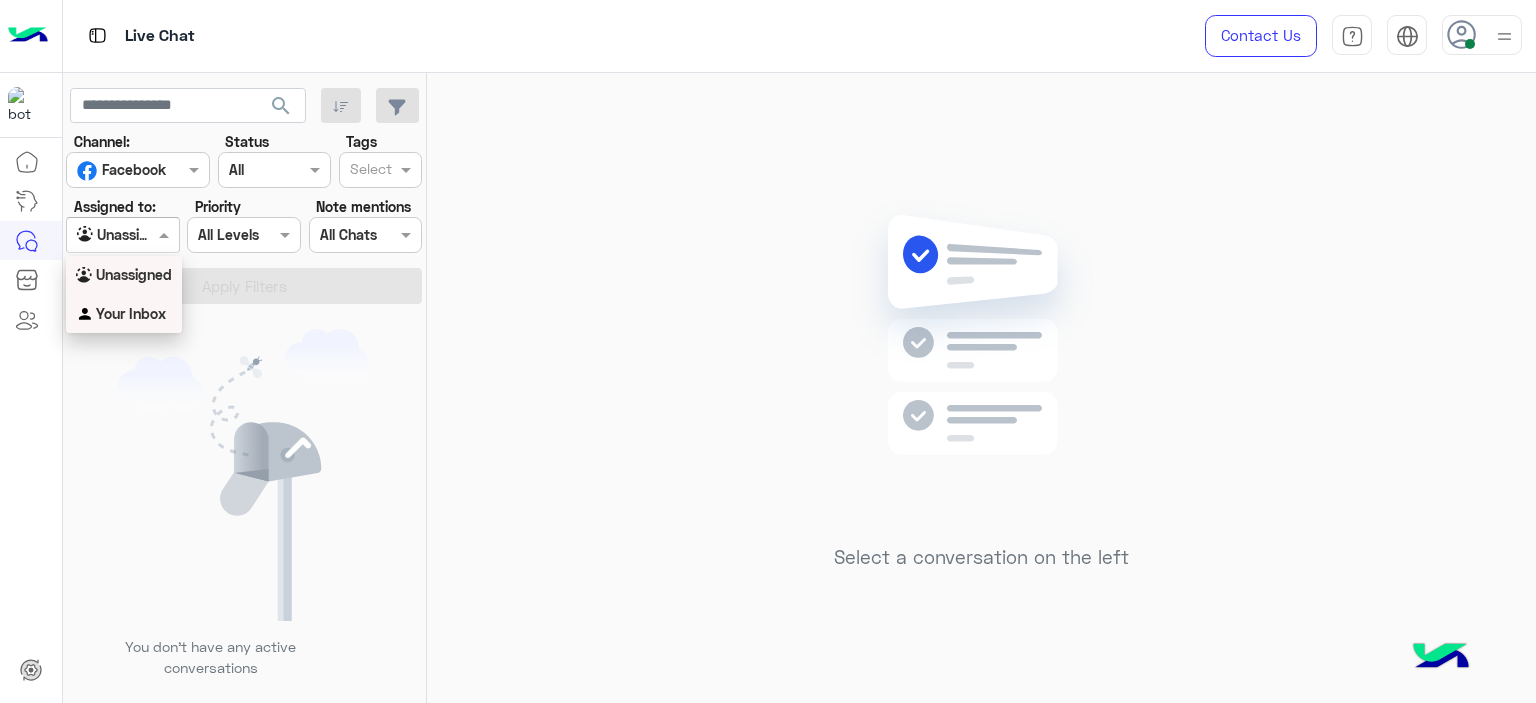 click on "Your Inbox" at bounding box center [131, 313] 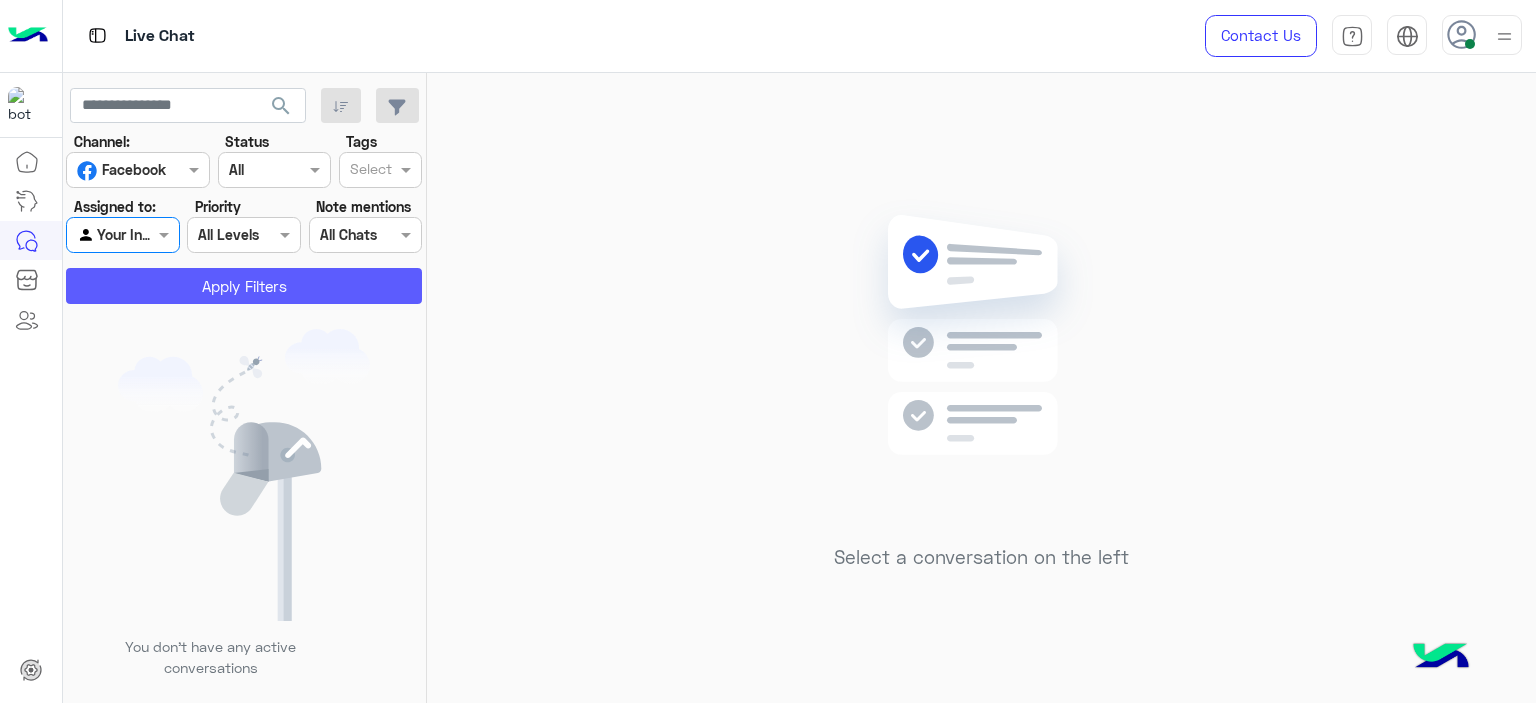click on "Apply Filters" 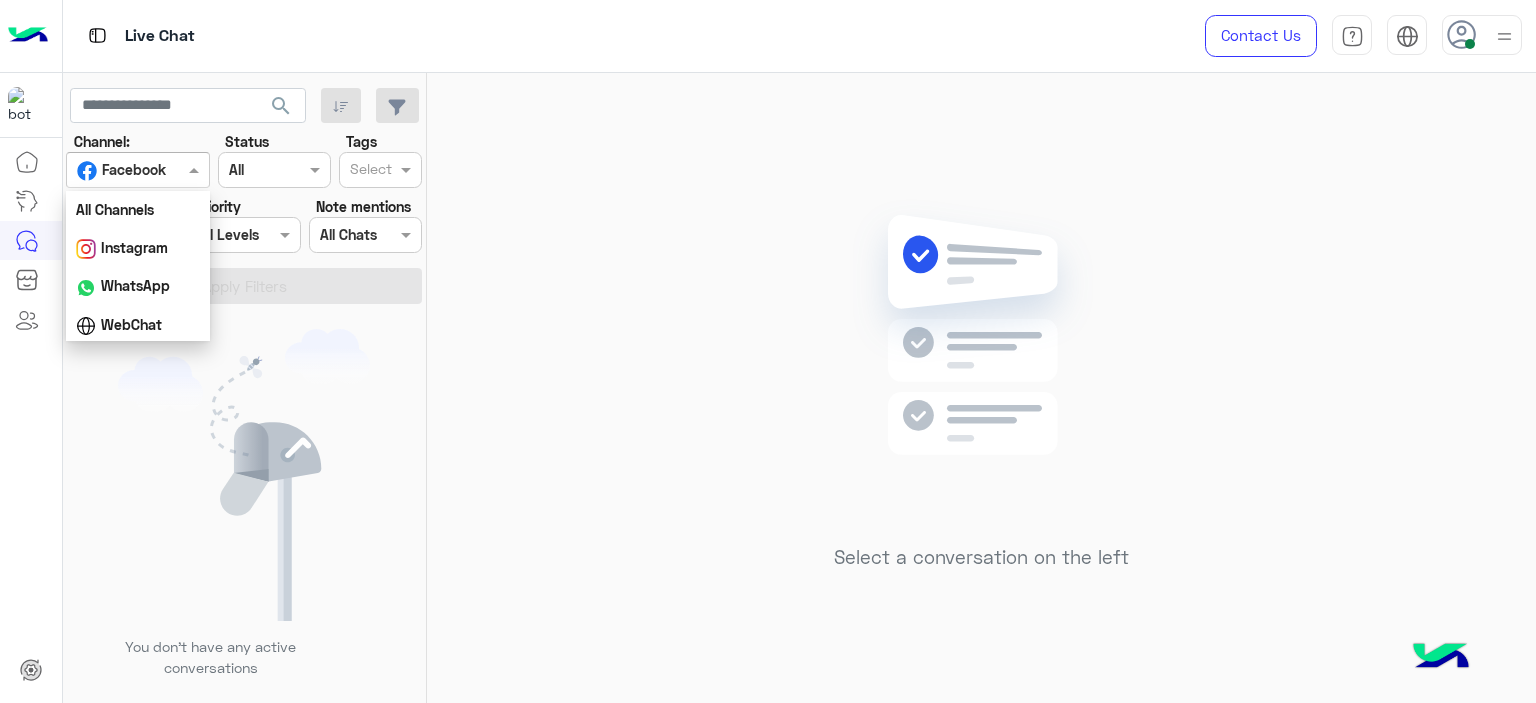 click at bounding box center [138, 169] 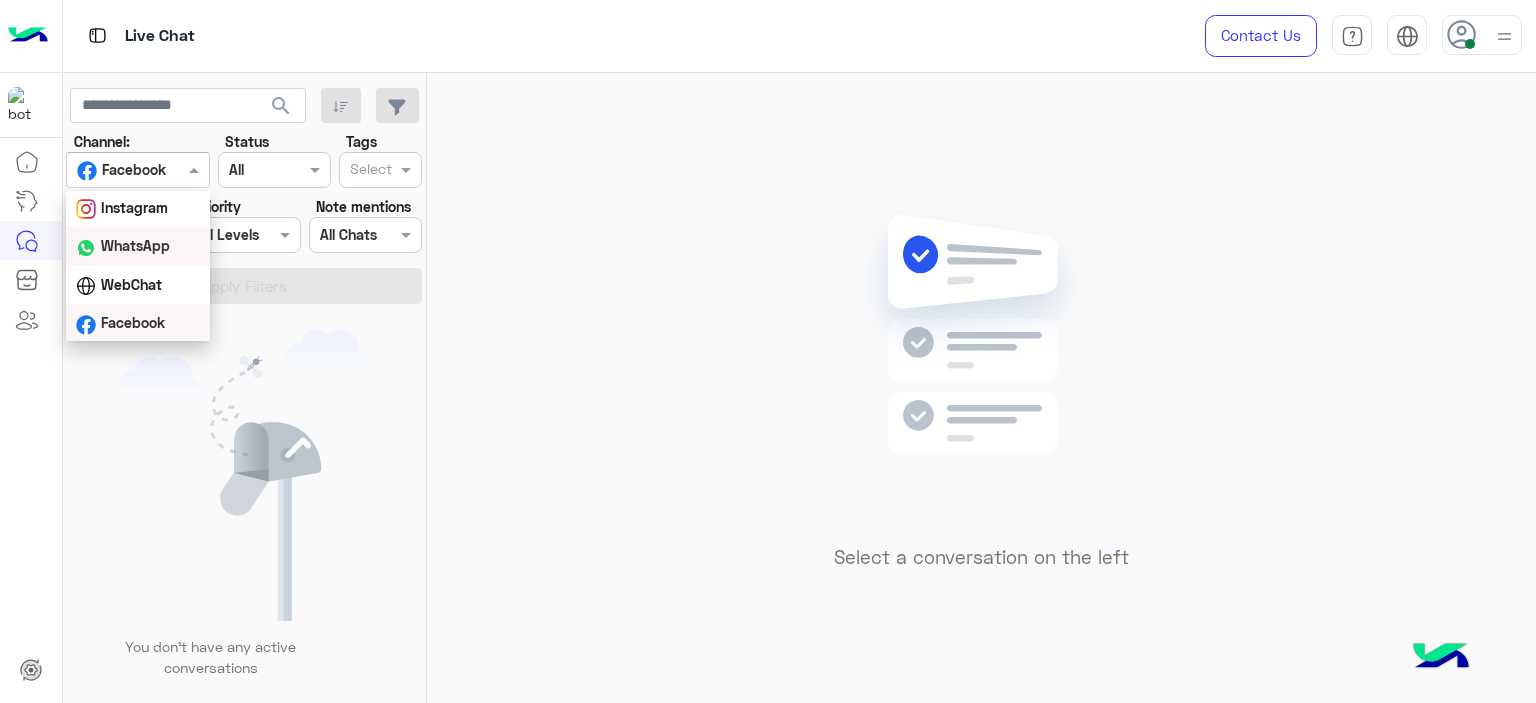 scroll, scrollTop: 0, scrollLeft: 0, axis: both 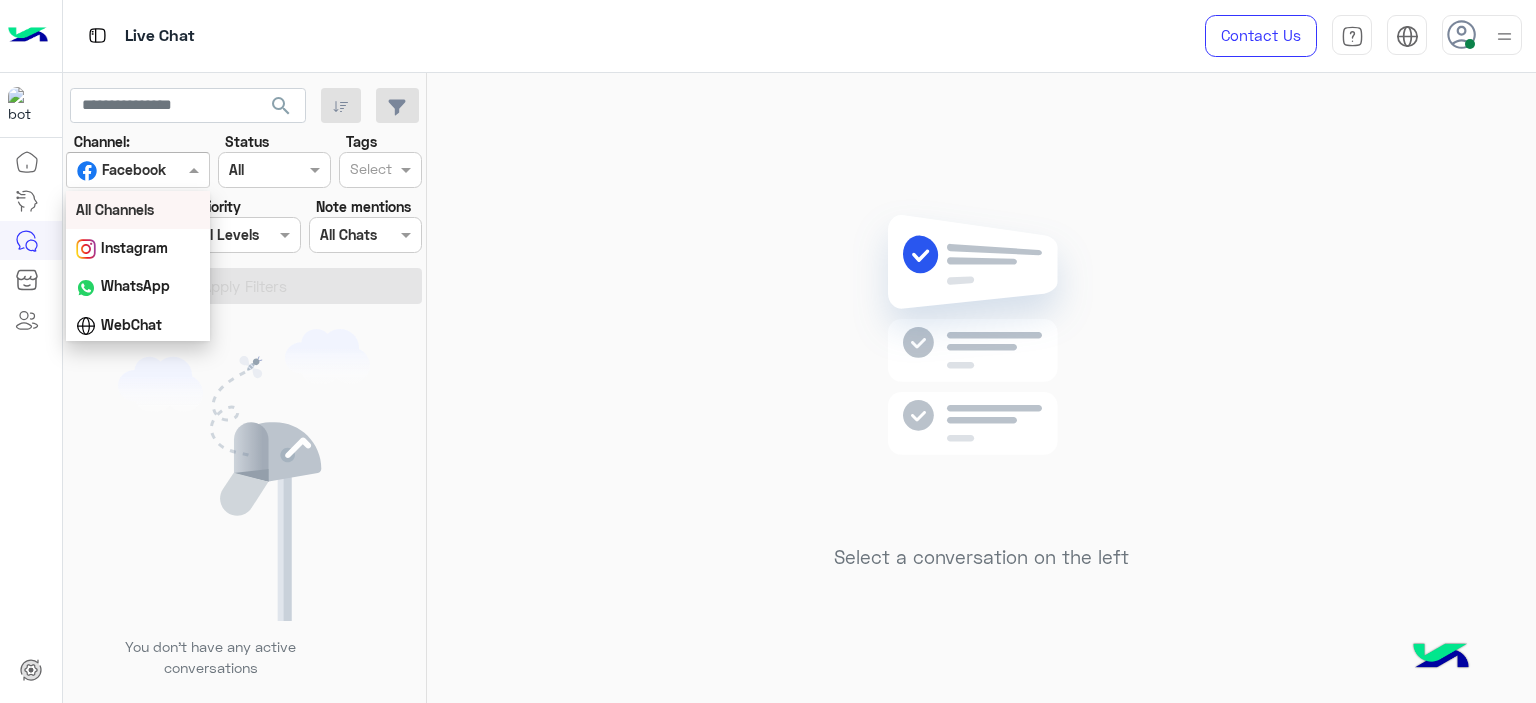 click on "All Channels" at bounding box center [115, 209] 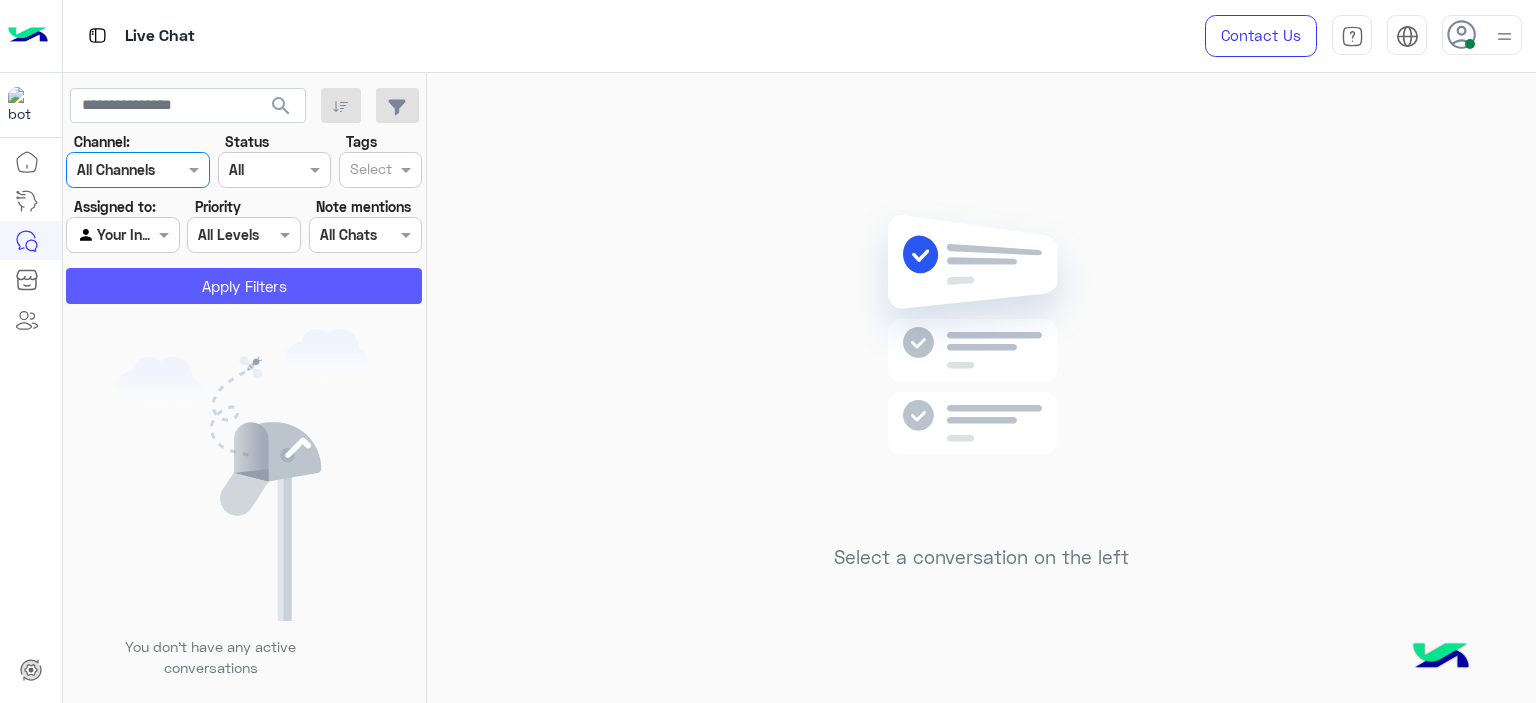 click on "Apply Filters" 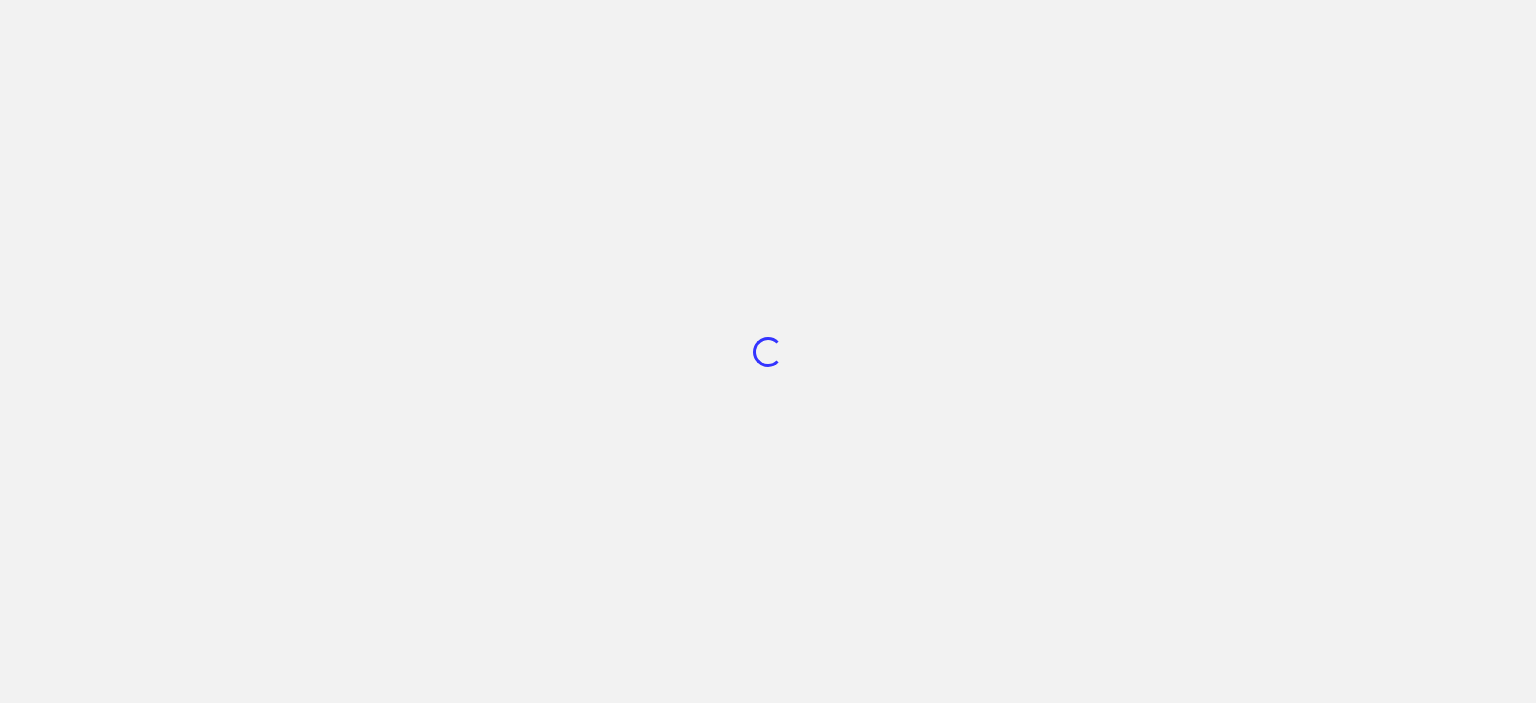 scroll, scrollTop: 0, scrollLeft: 0, axis: both 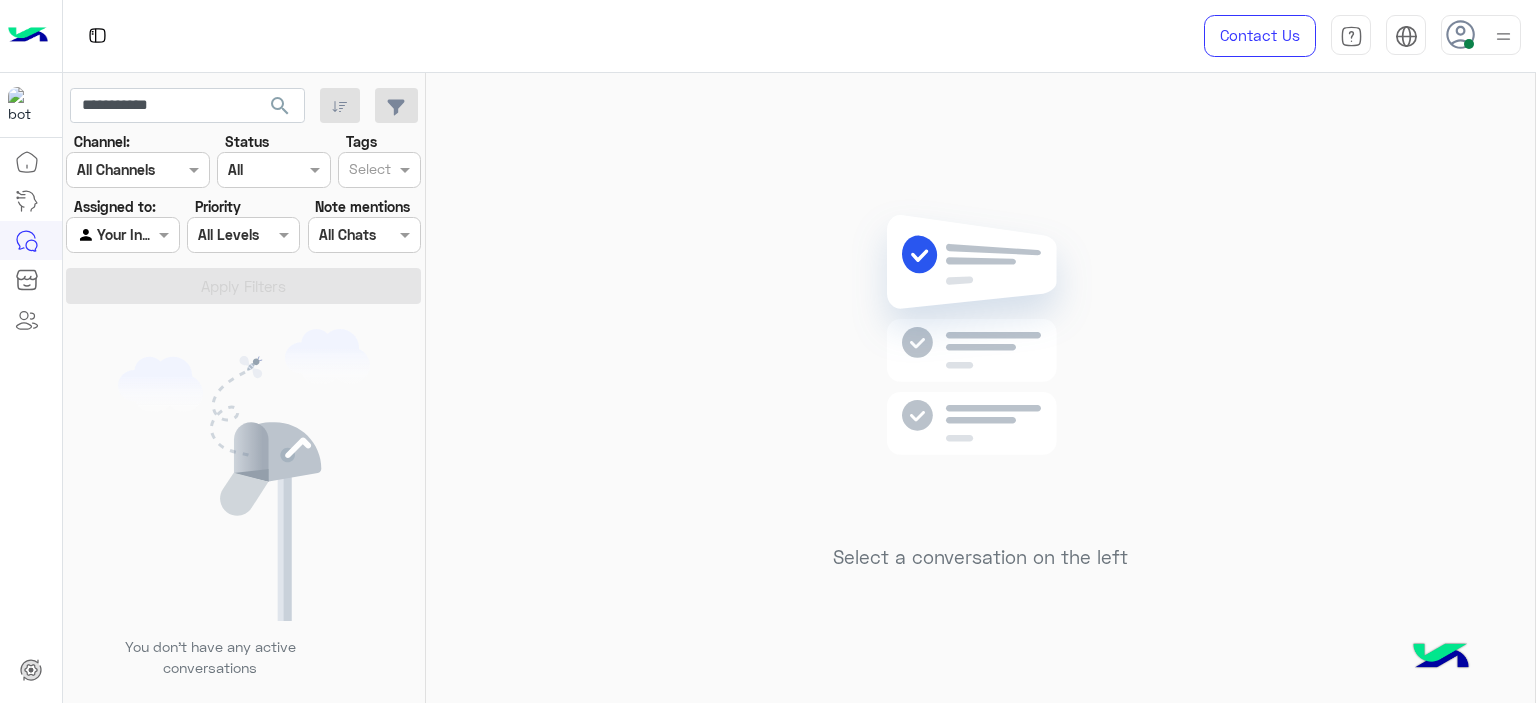 click at bounding box center (1469, 44) 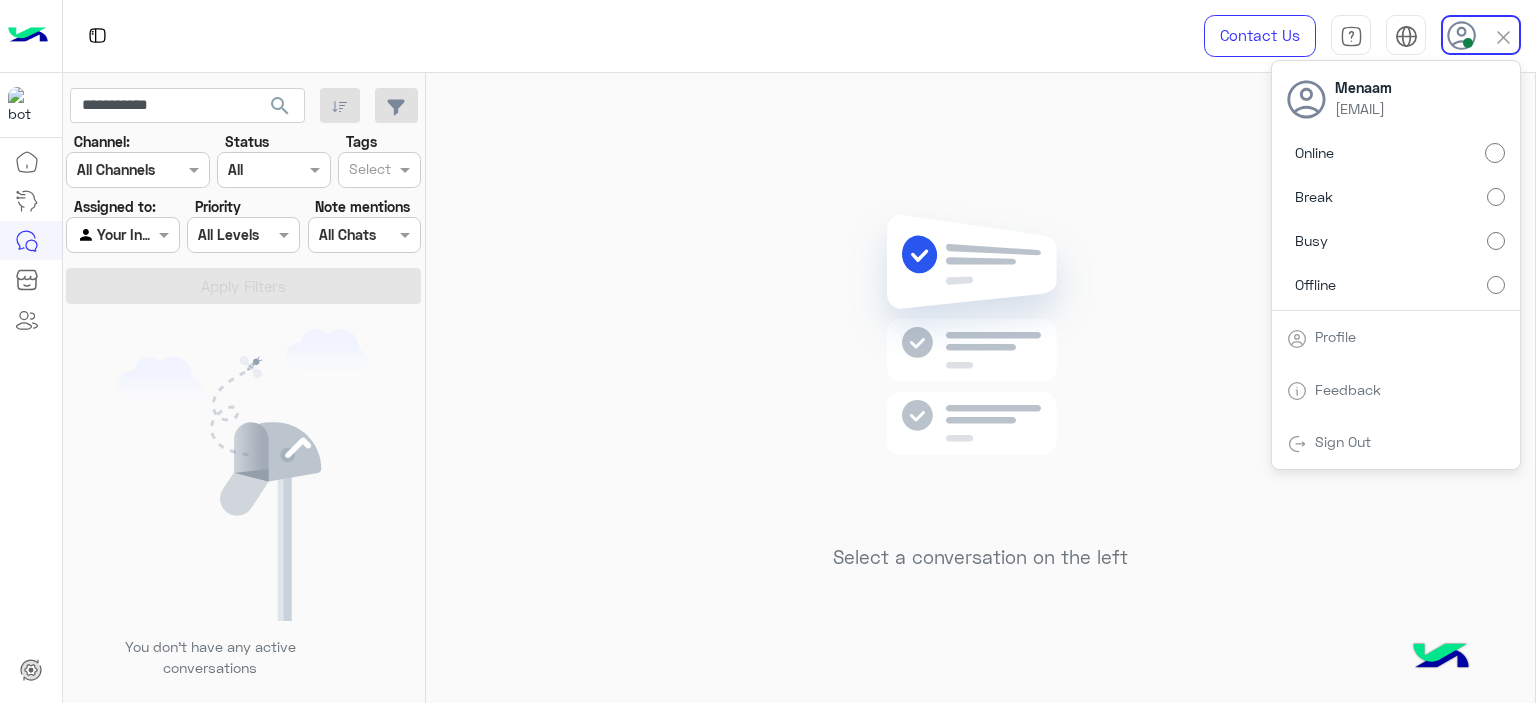 click on "Offline" at bounding box center [1396, 284] 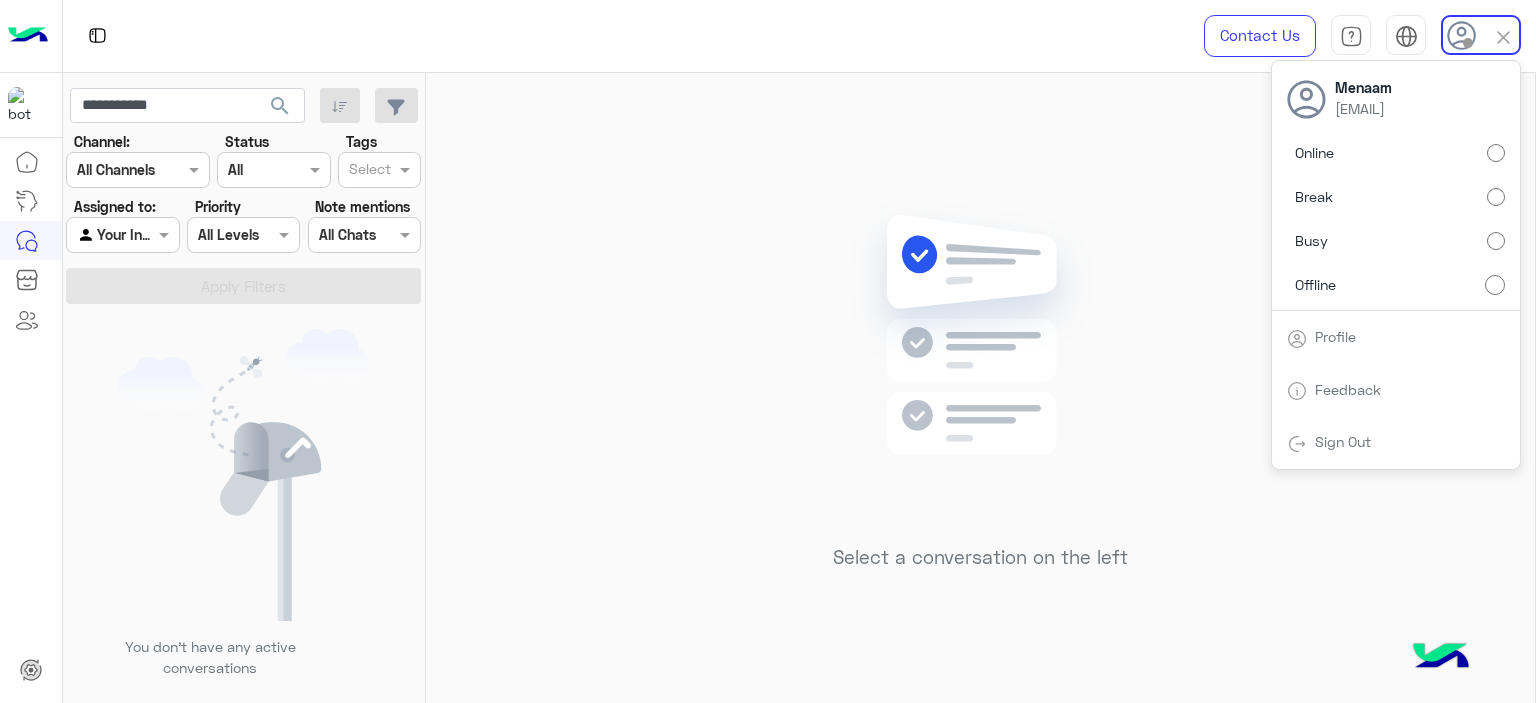 click on "Online" at bounding box center (1396, 153) 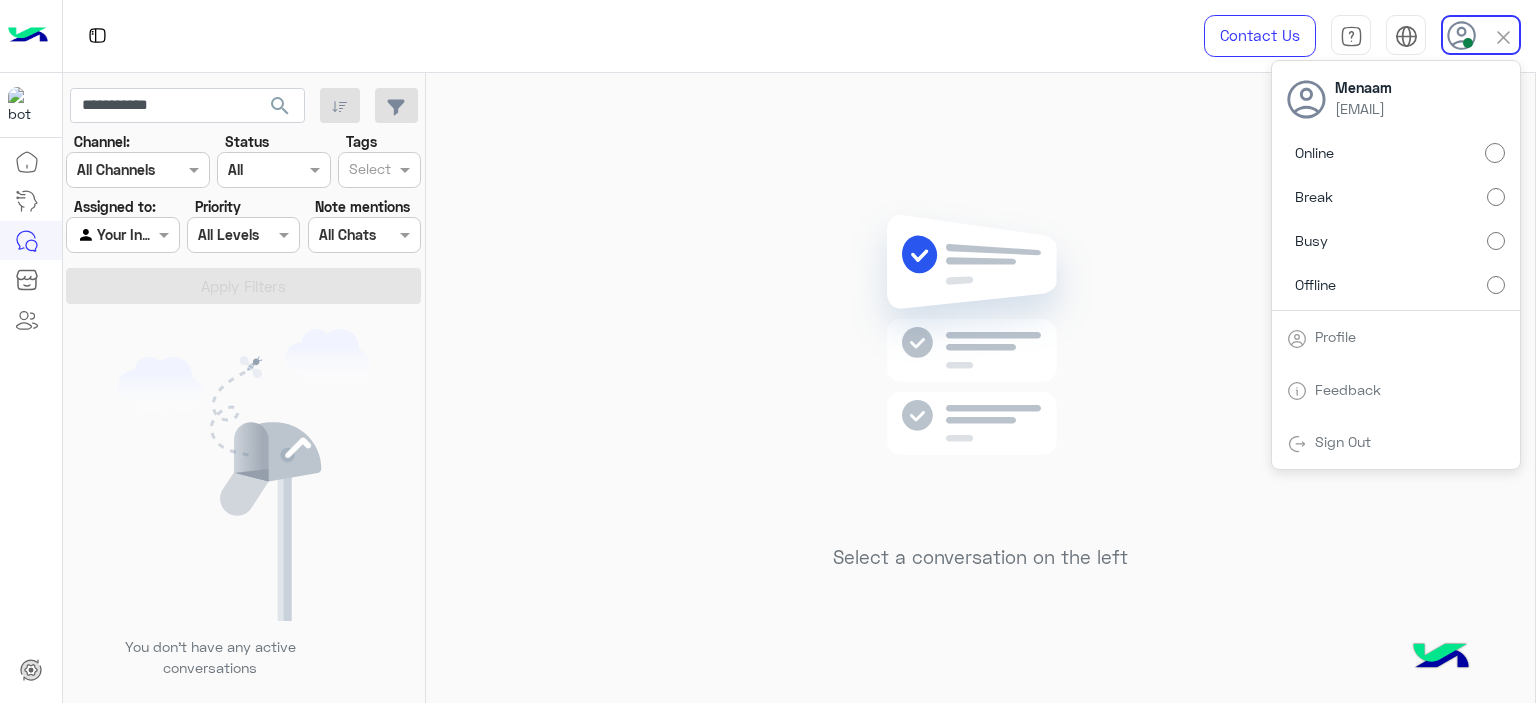 click on "Sign Out" at bounding box center [1396, 442] 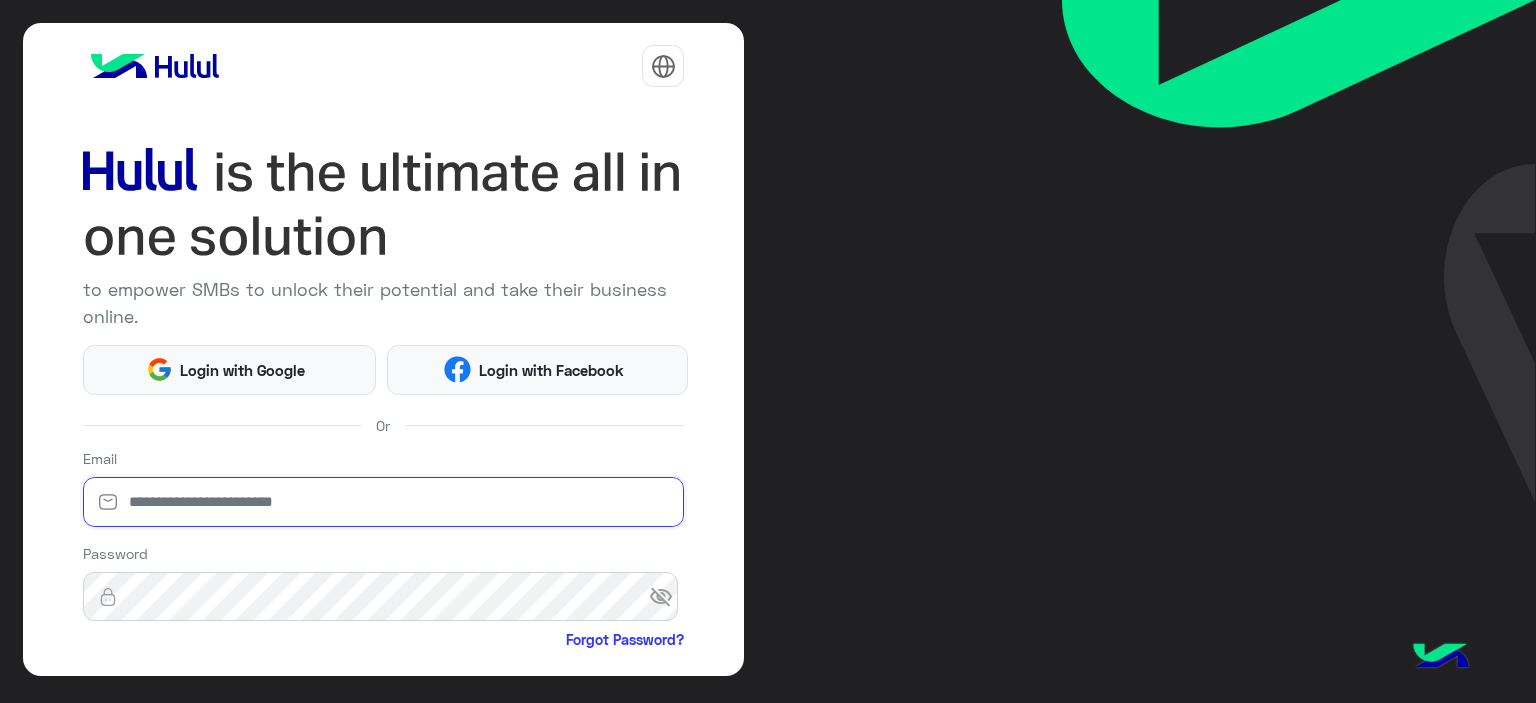 type on "**********" 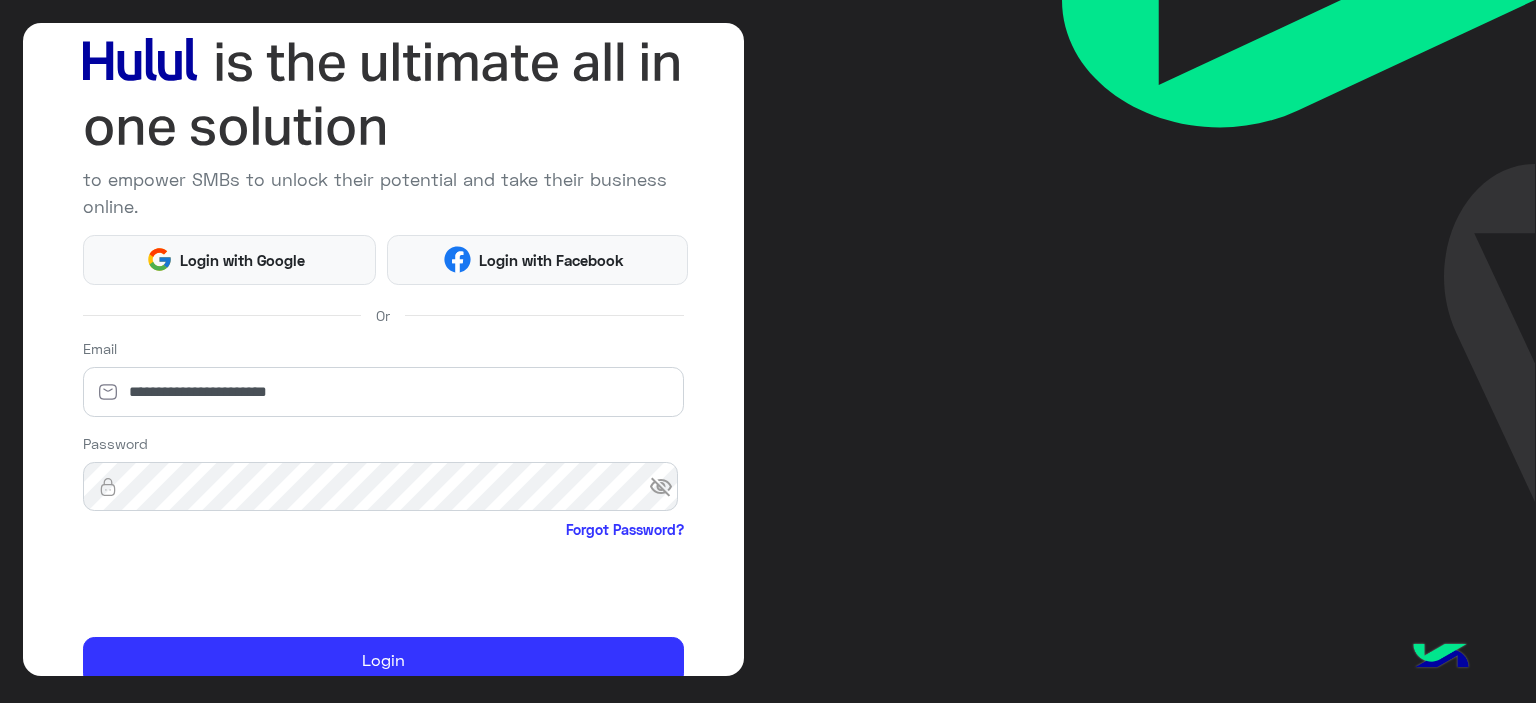 scroll, scrollTop: 196, scrollLeft: 0, axis: vertical 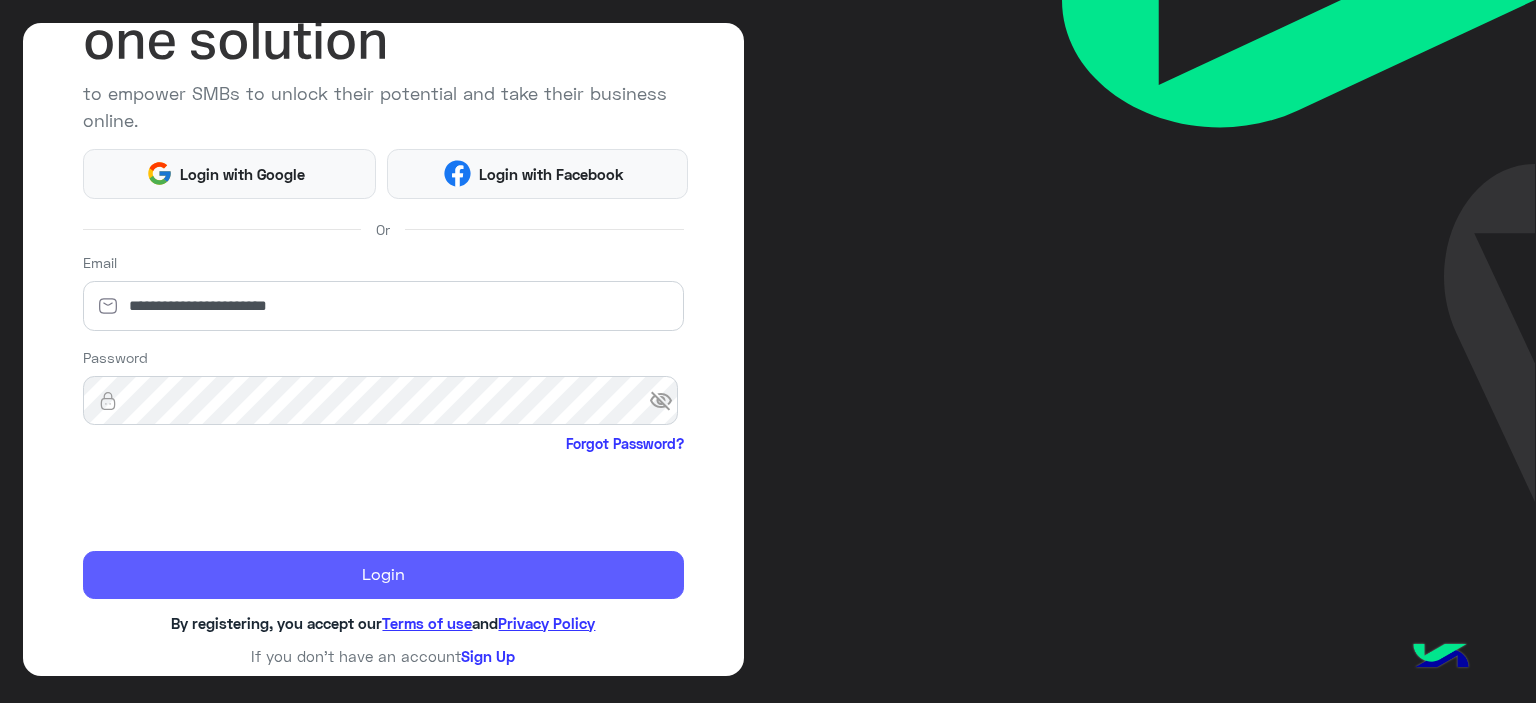 click on "Login" 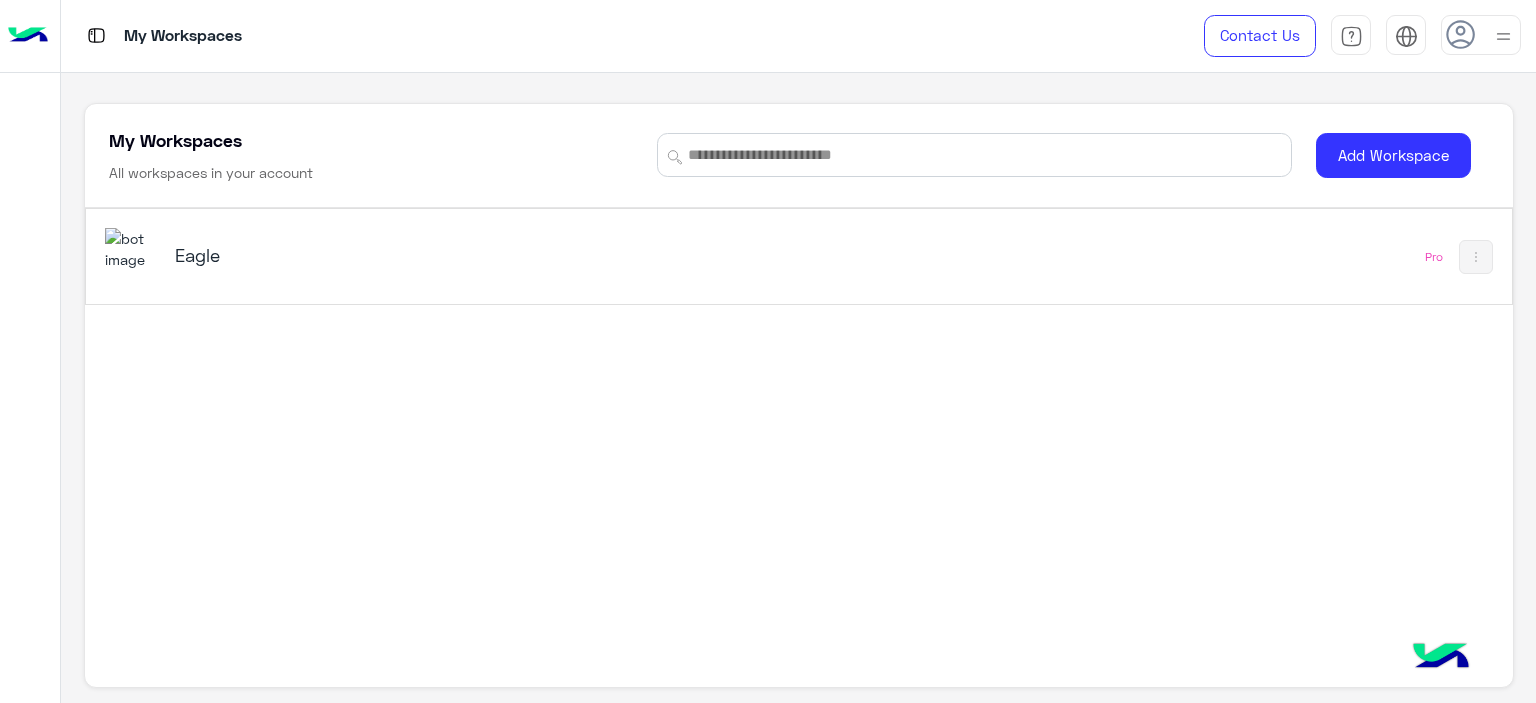 click on "Eagle" at bounding box center [425, 255] 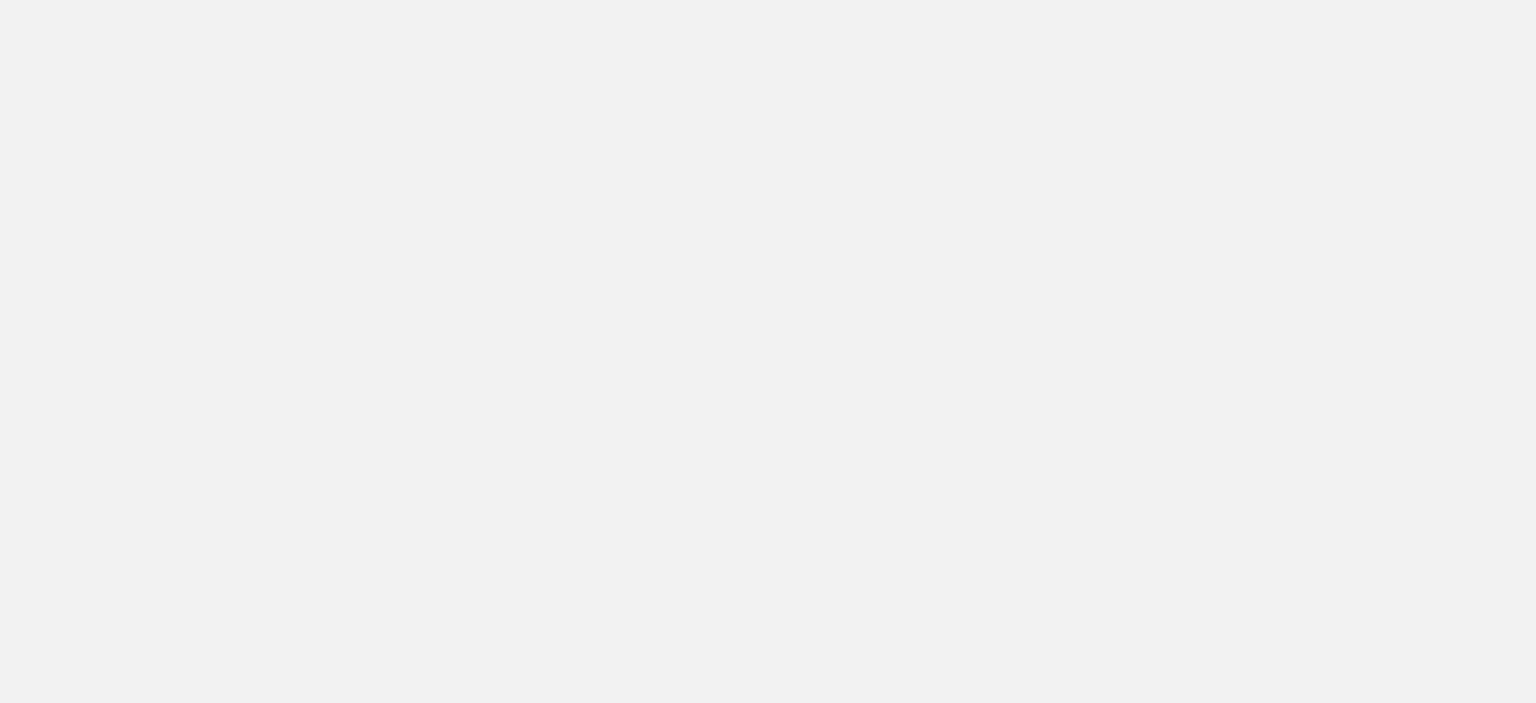 scroll, scrollTop: 0, scrollLeft: 0, axis: both 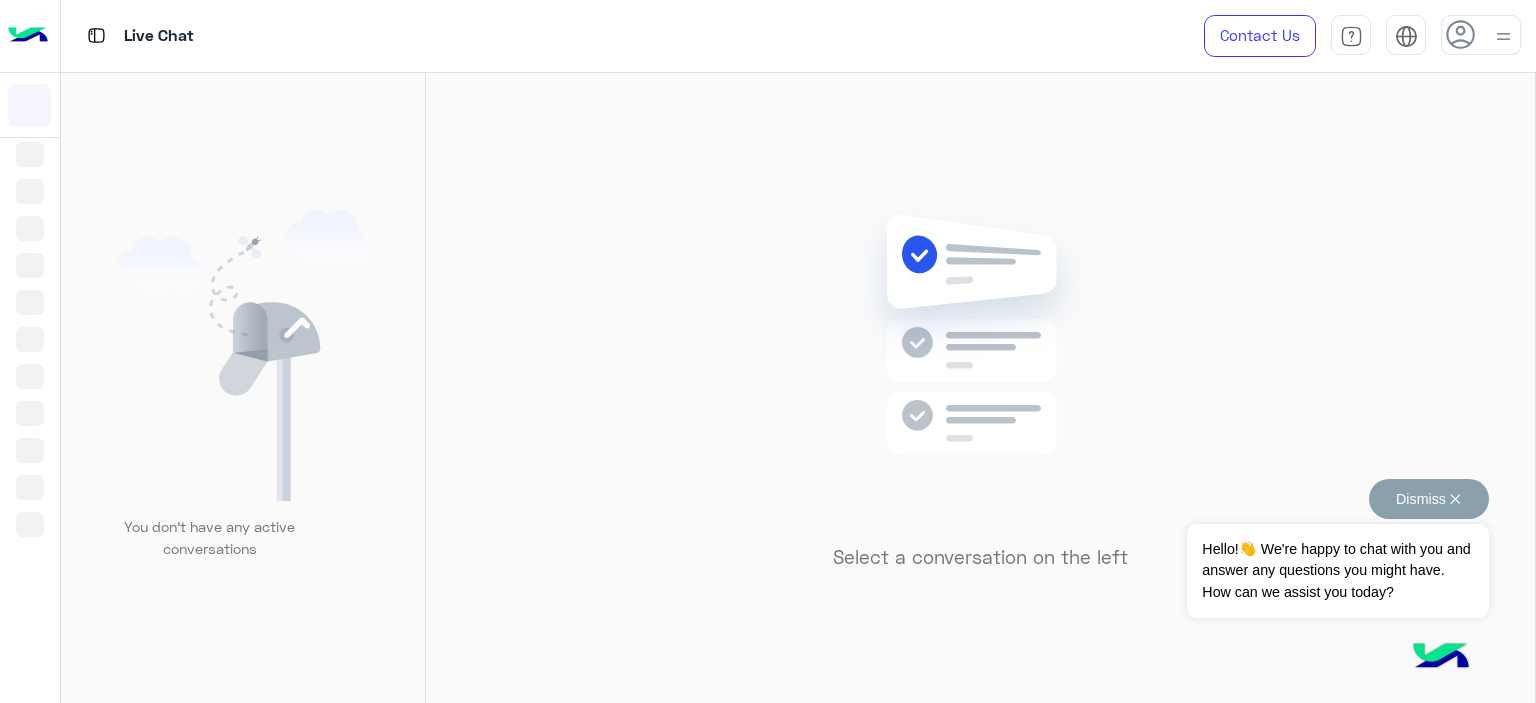 click on "Dismiss ✕" at bounding box center (1429, 499) 